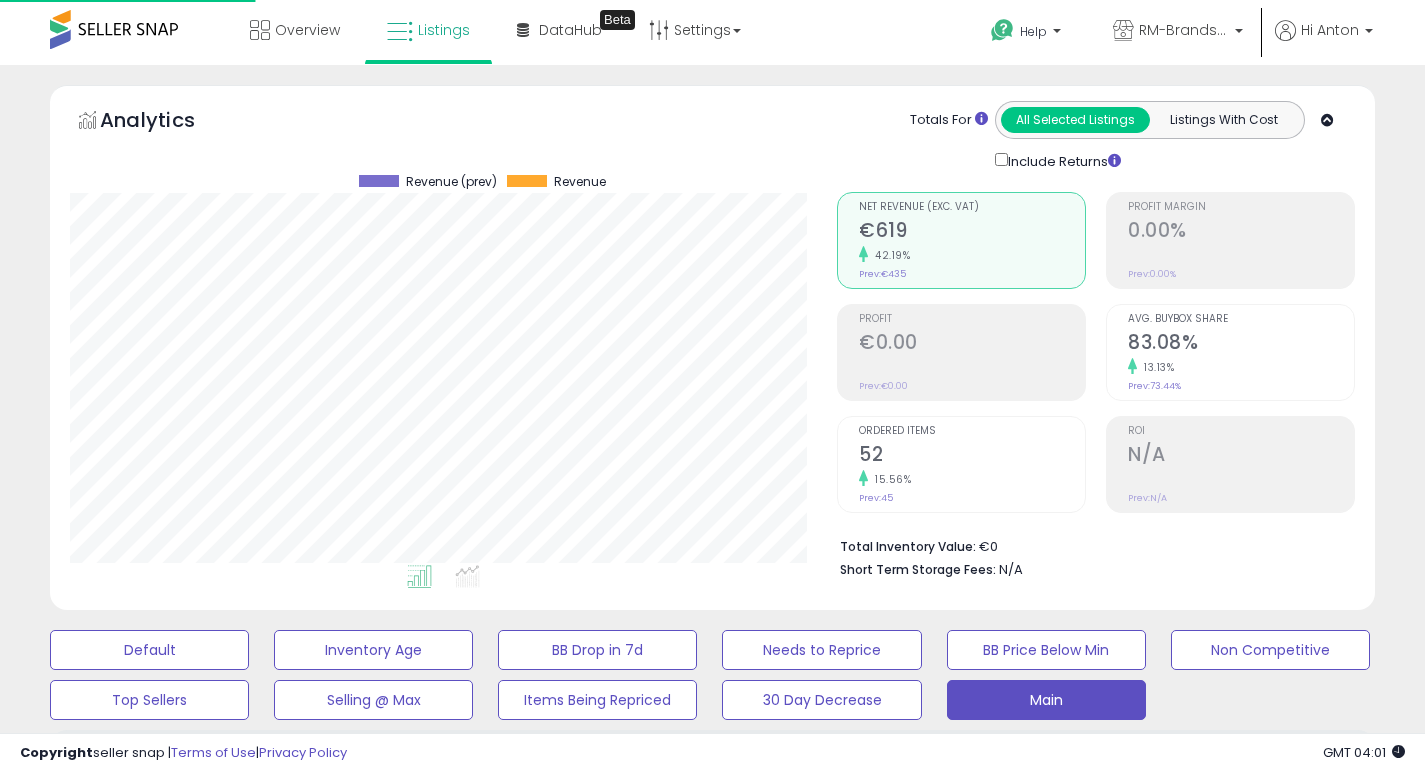 select on "**" 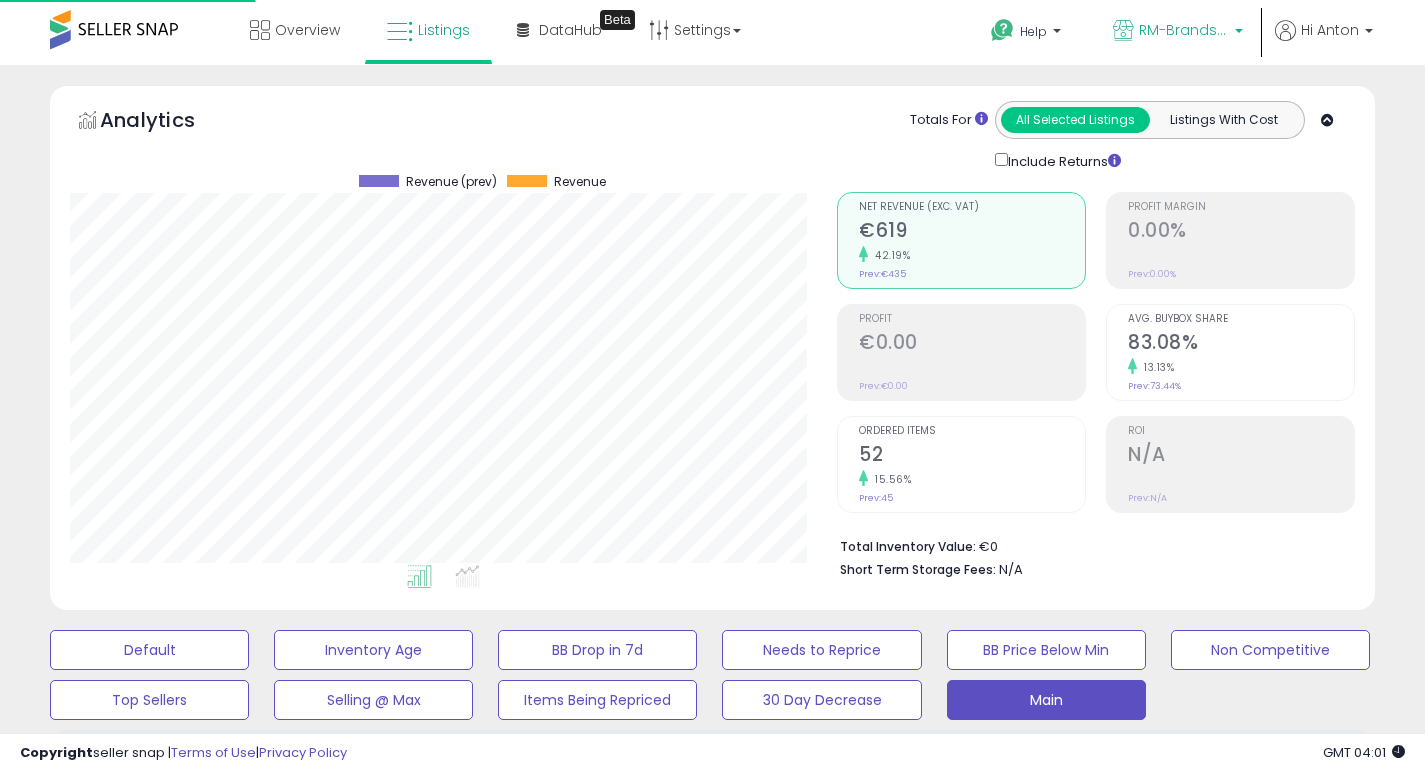 click on "RM-Brands (DE)" at bounding box center [1184, 30] 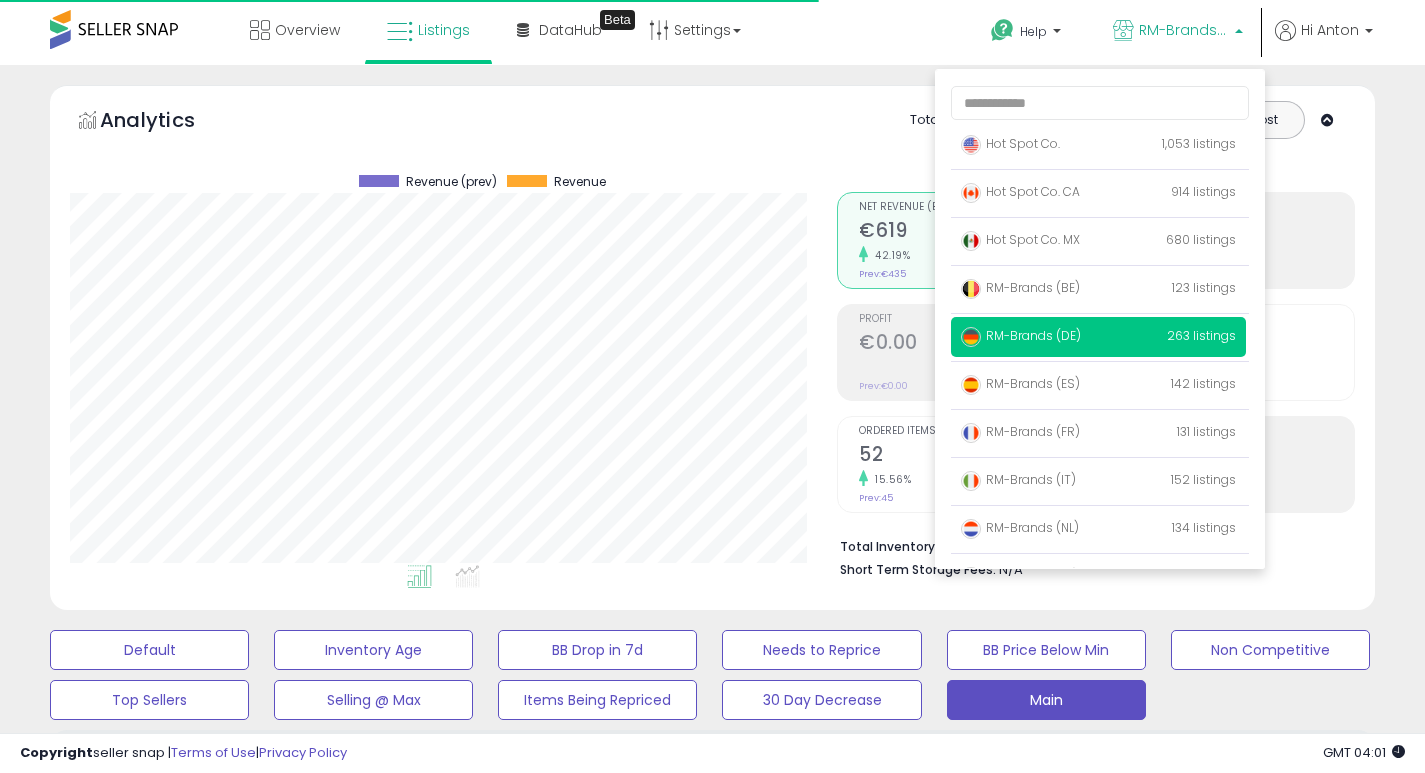 scroll, scrollTop: 999590, scrollLeft: 999233, axis: both 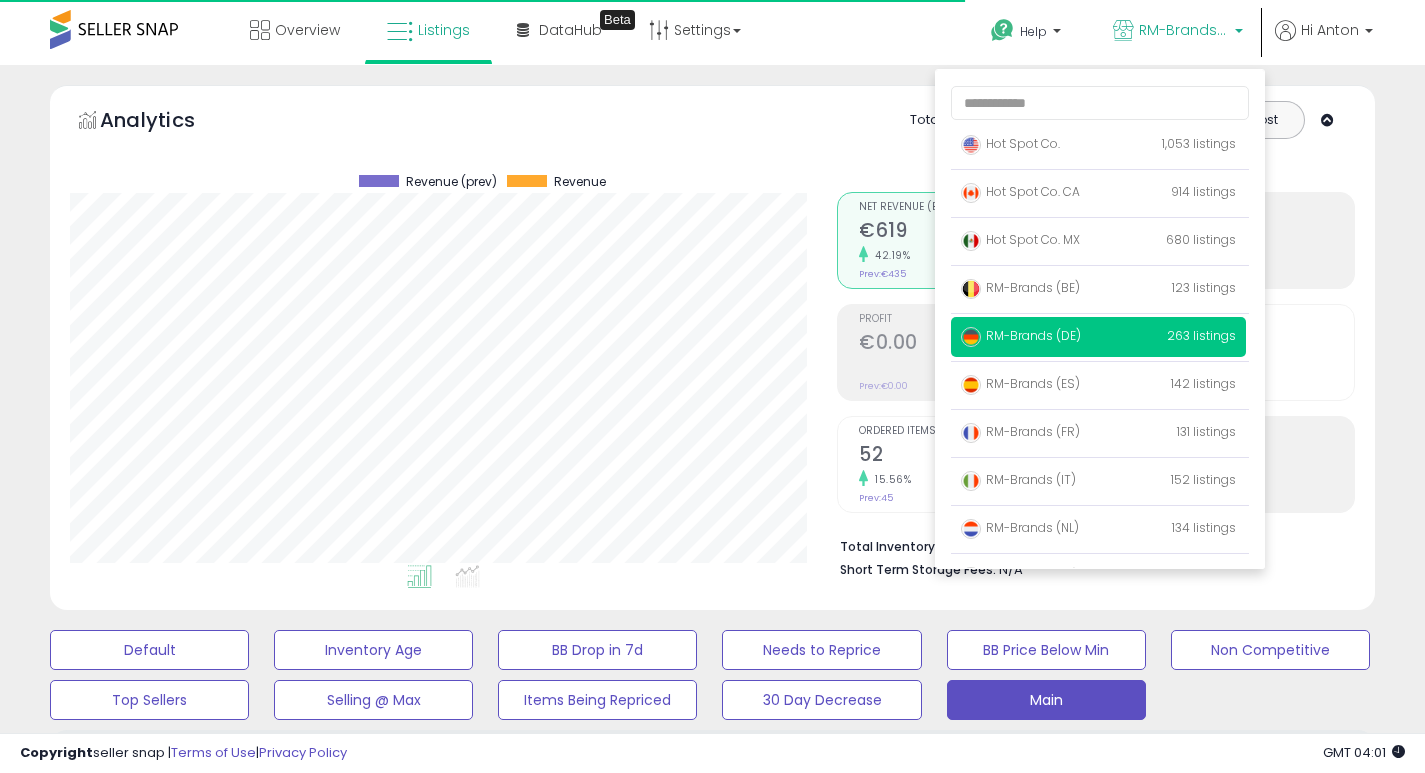 click on "Analytics
Totals For
All Selected Listings
Listings With Cost
Include Returns" at bounding box center [712, 136] 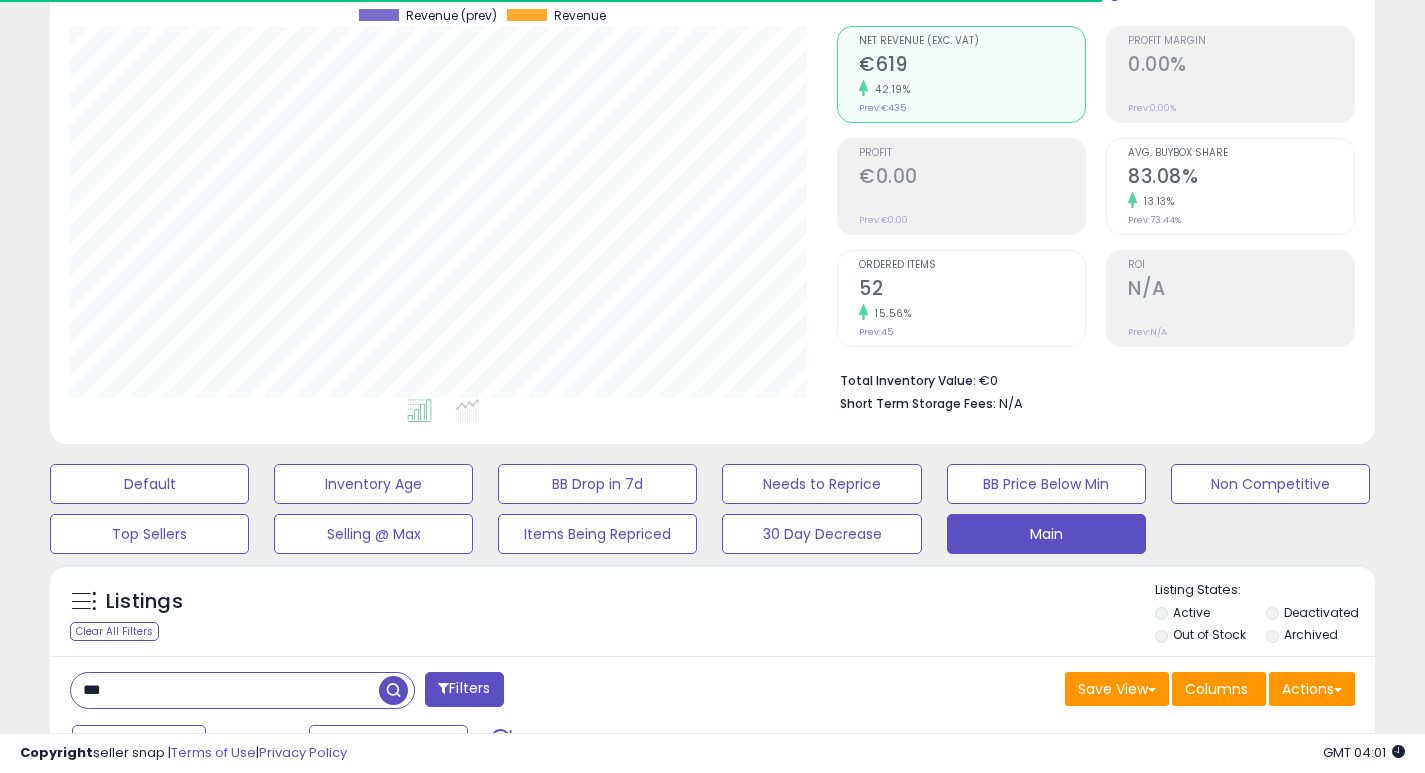 scroll, scrollTop: 737, scrollLeft: 0, axis: vertical 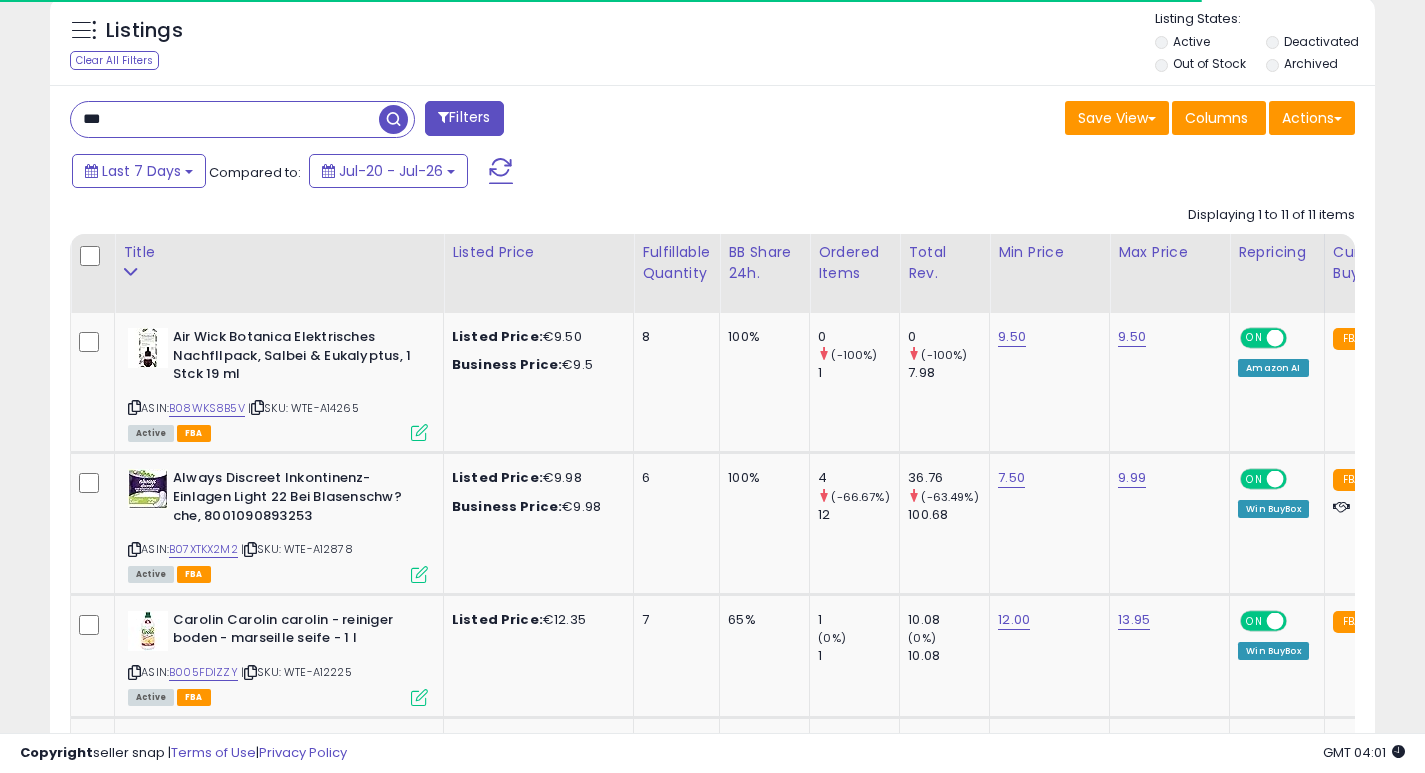 click on "***" at bounding box center (225, 119) 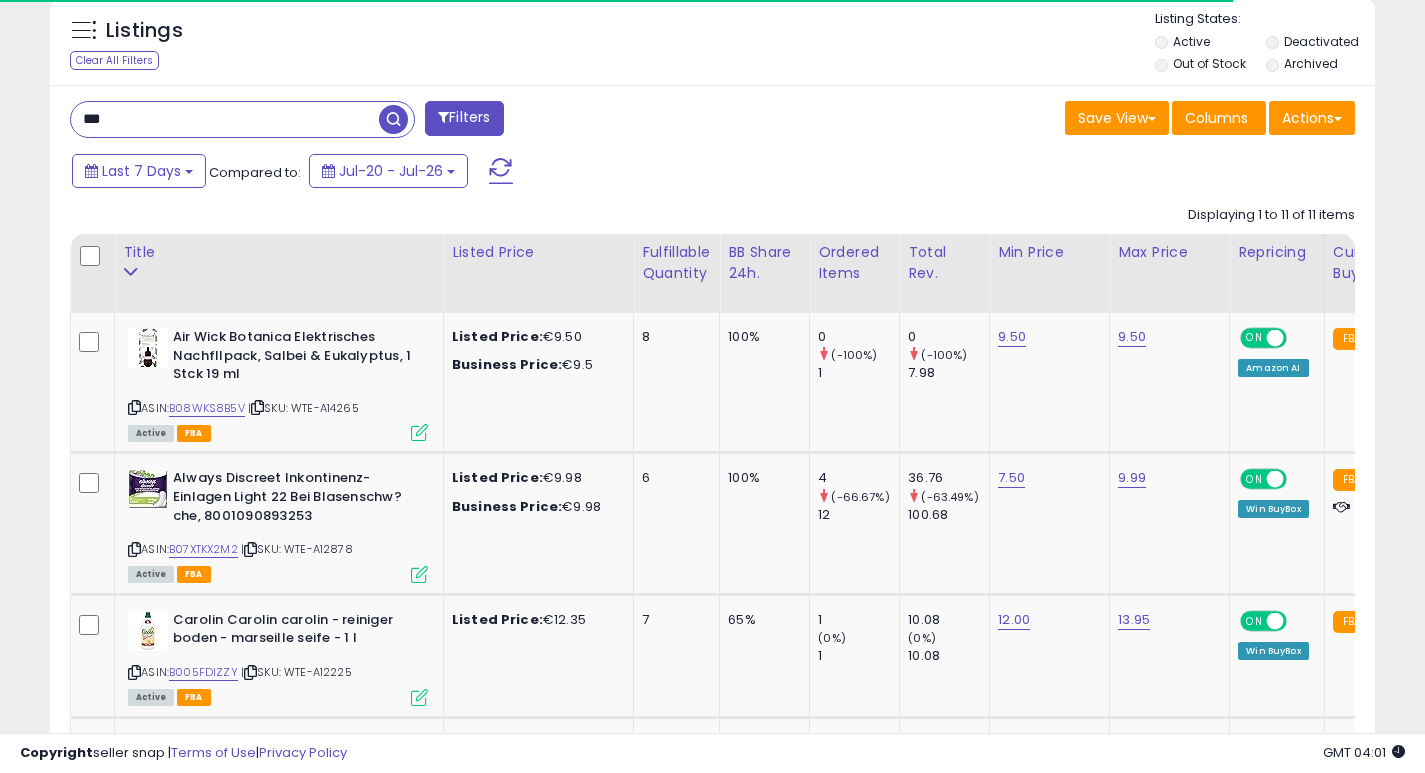 click on "***" at bounding box center [225, 119] 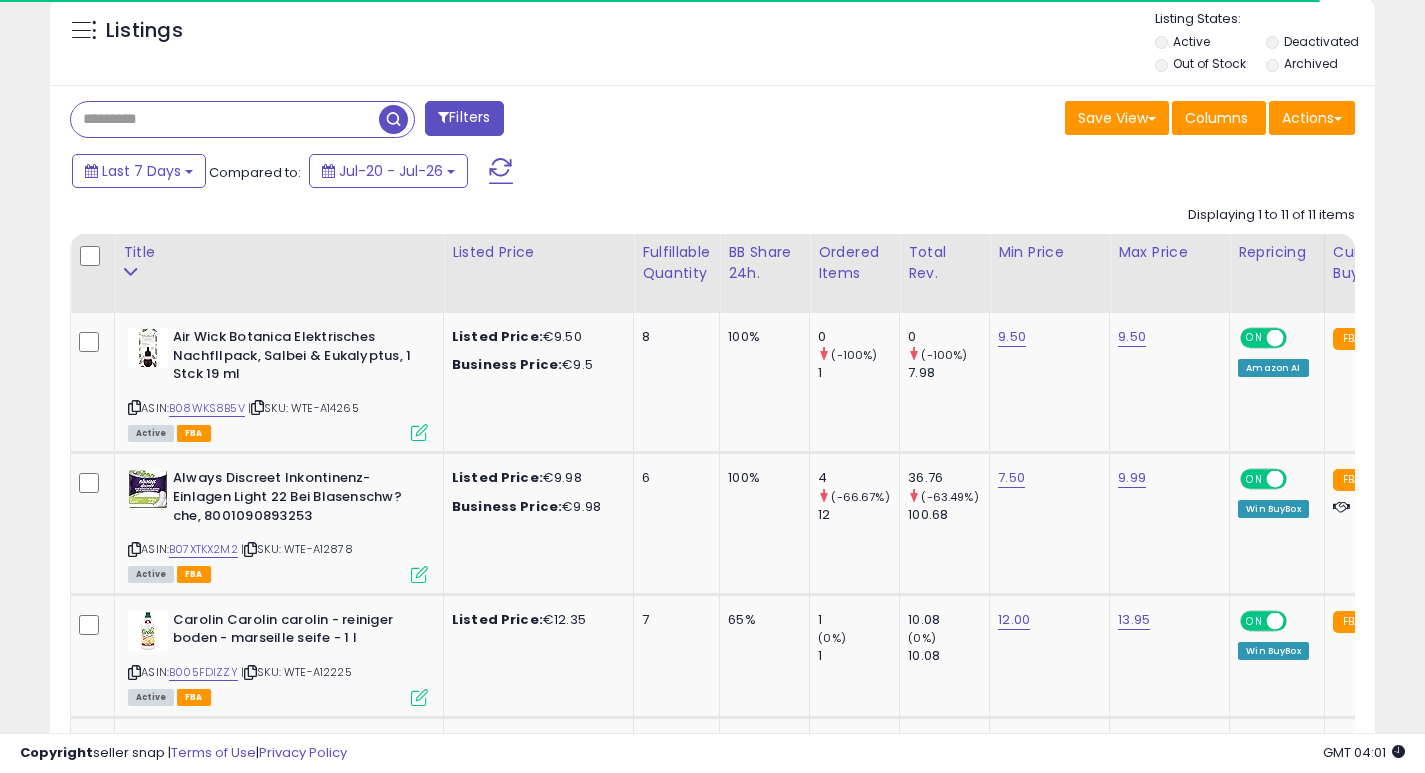 type 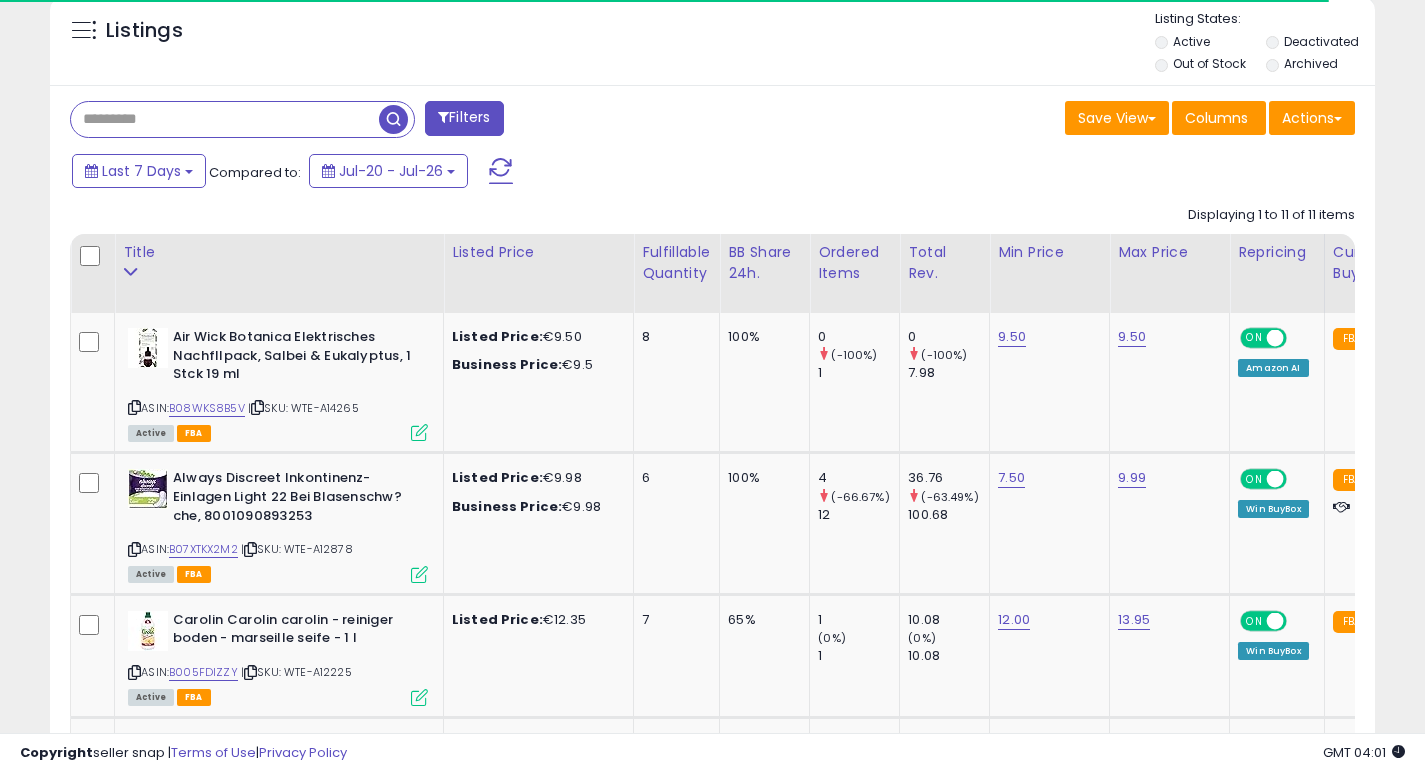 click at bounding box center (393, 119) 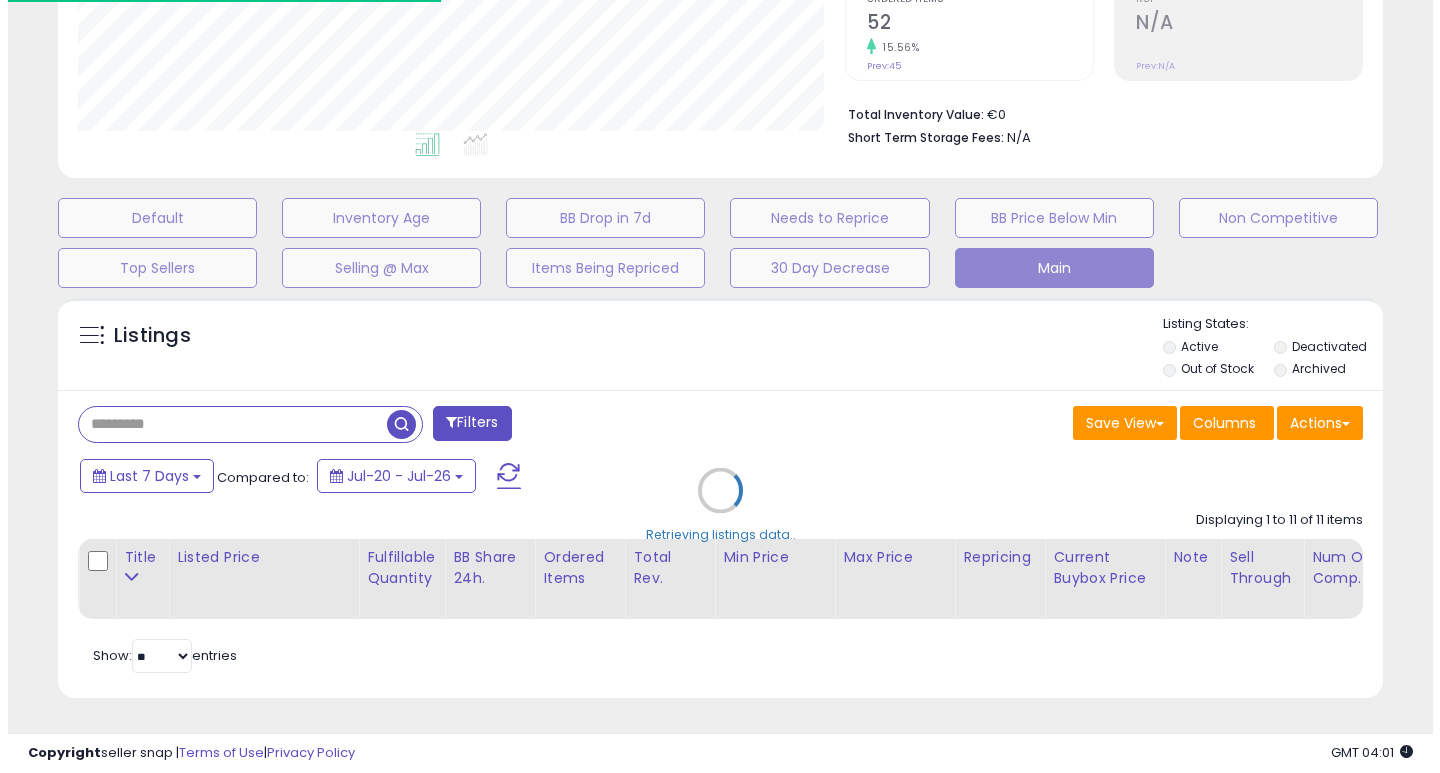 scroll, scrollTop: 447, scrollLeft: 0, axis: vertical 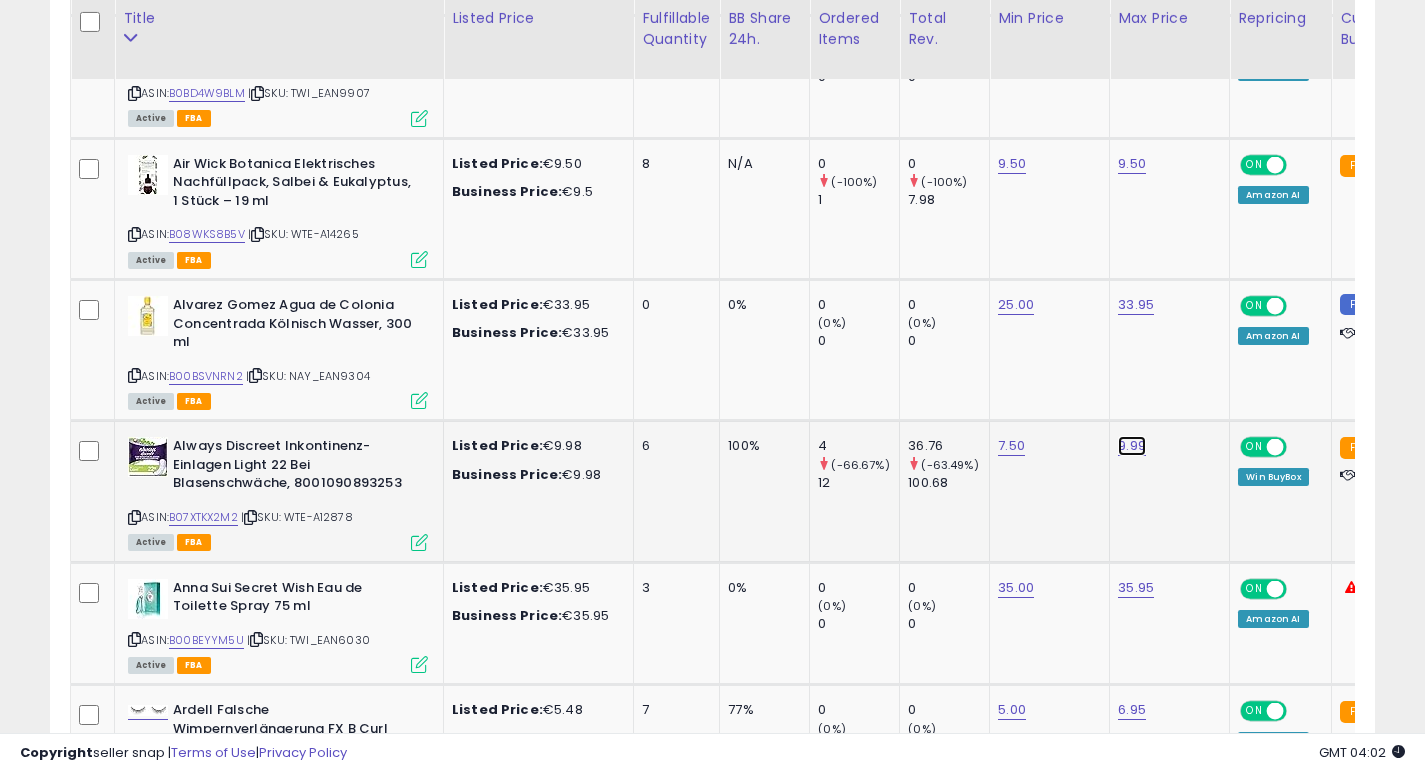 click on "9.99" at bounding box center (1130, -346) 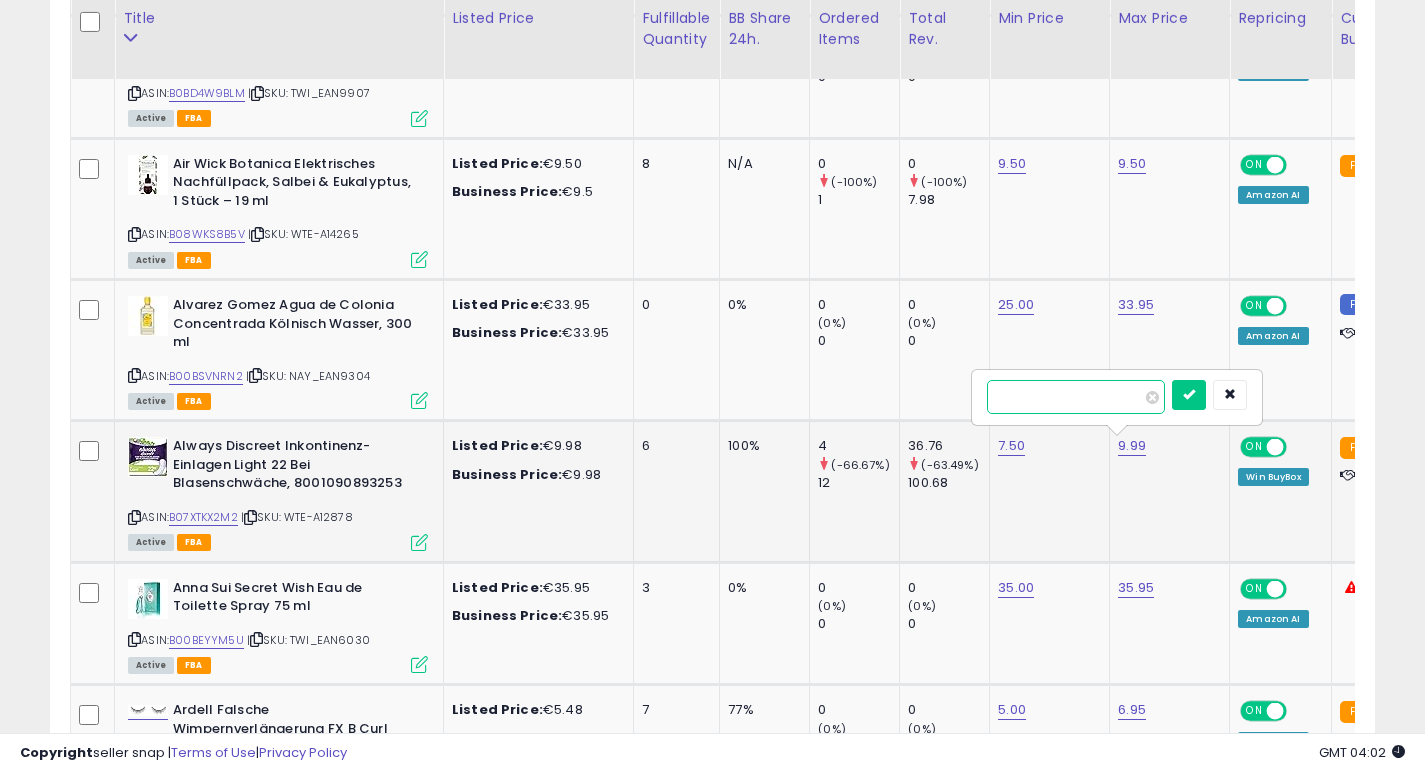 type on "****" 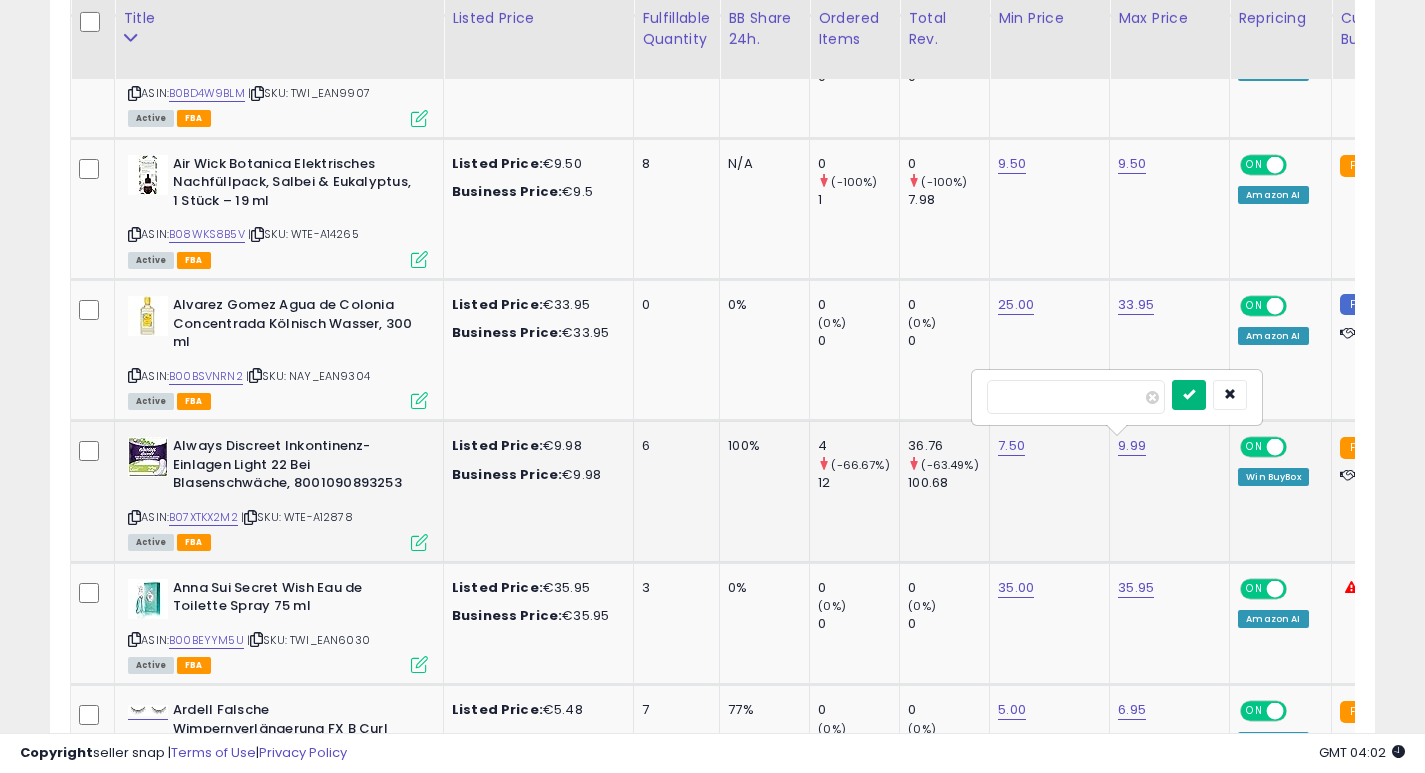 click at bounding box center (1189, 395) 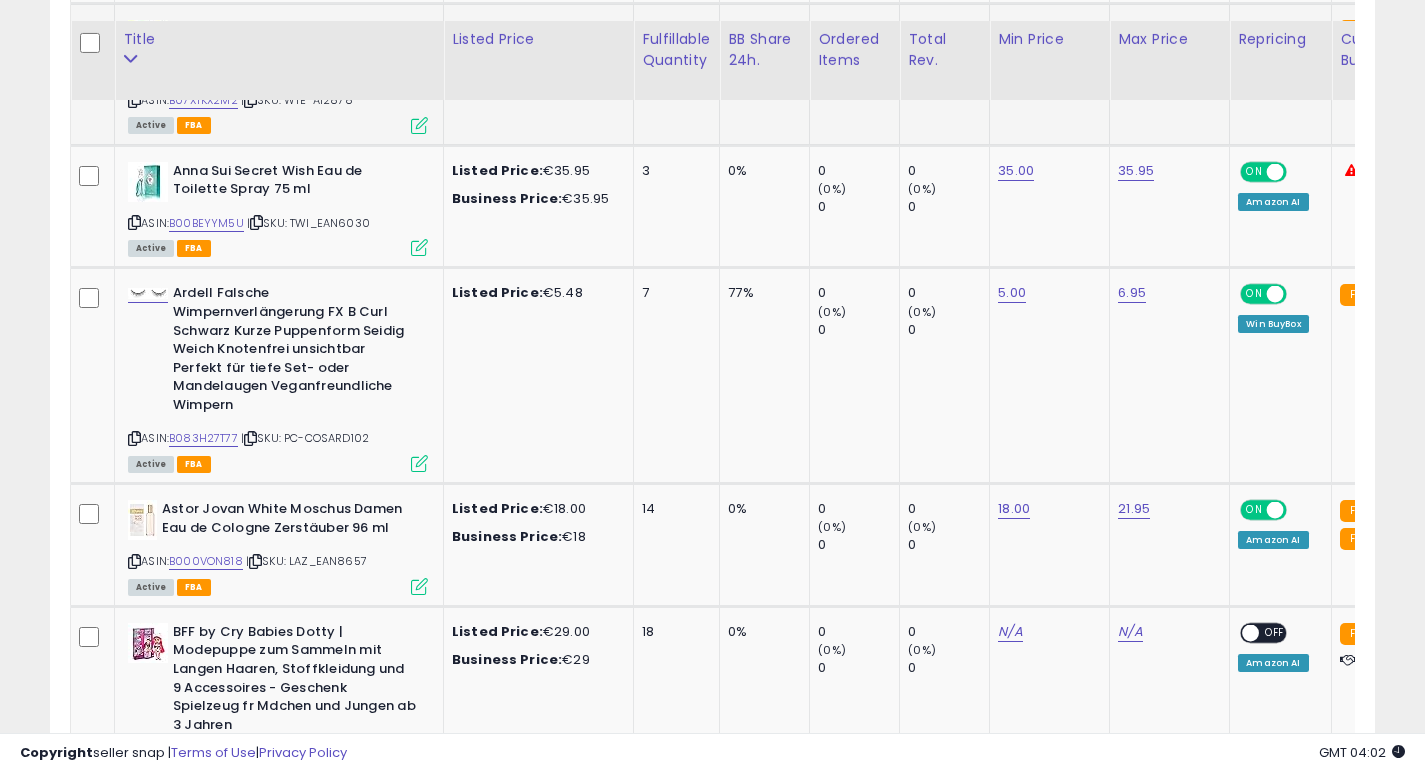 scroll, scrollTop: 1866, scrollLeft: 0, axis: vertical 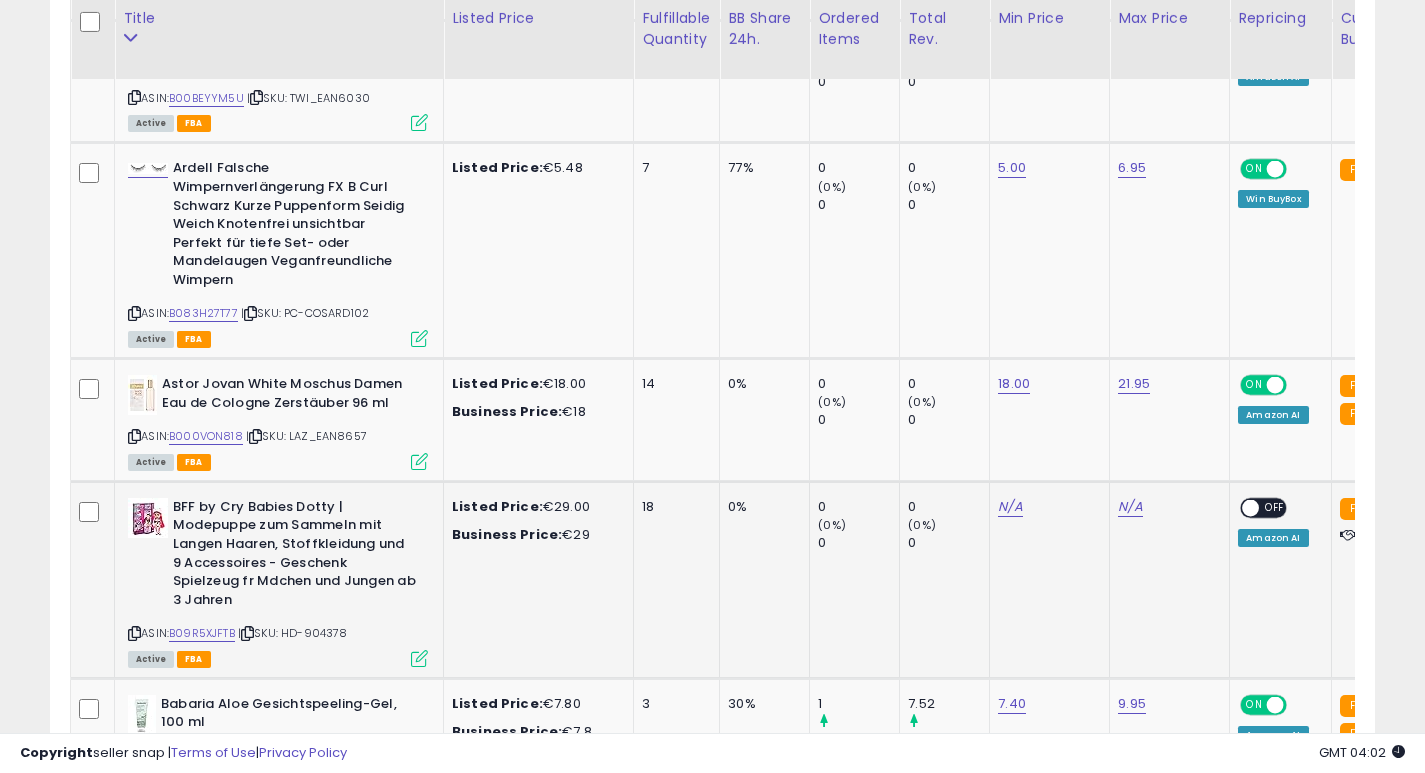 click at bounding box center [134, 633] 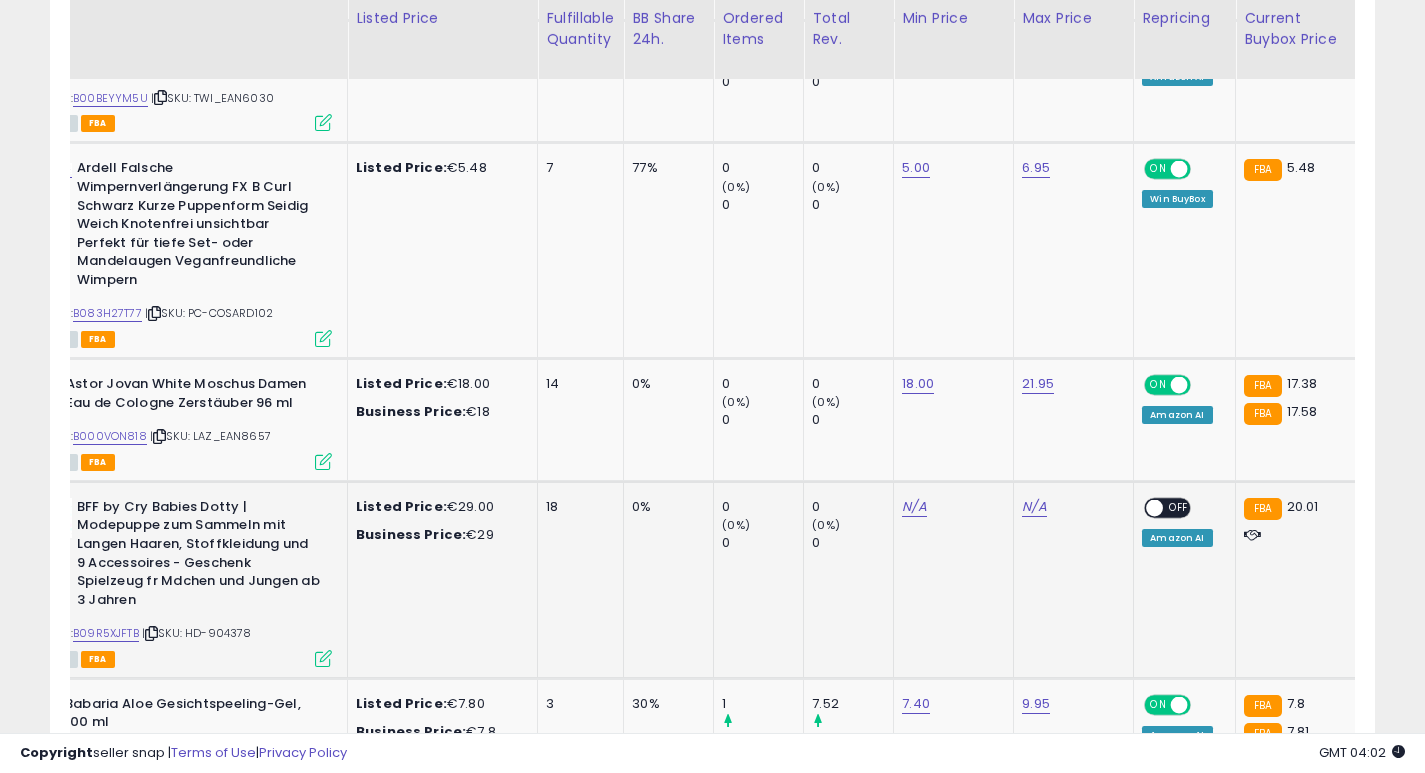 scroll, scrollTop: 0, scrollLeft: 96, axis: horizontal 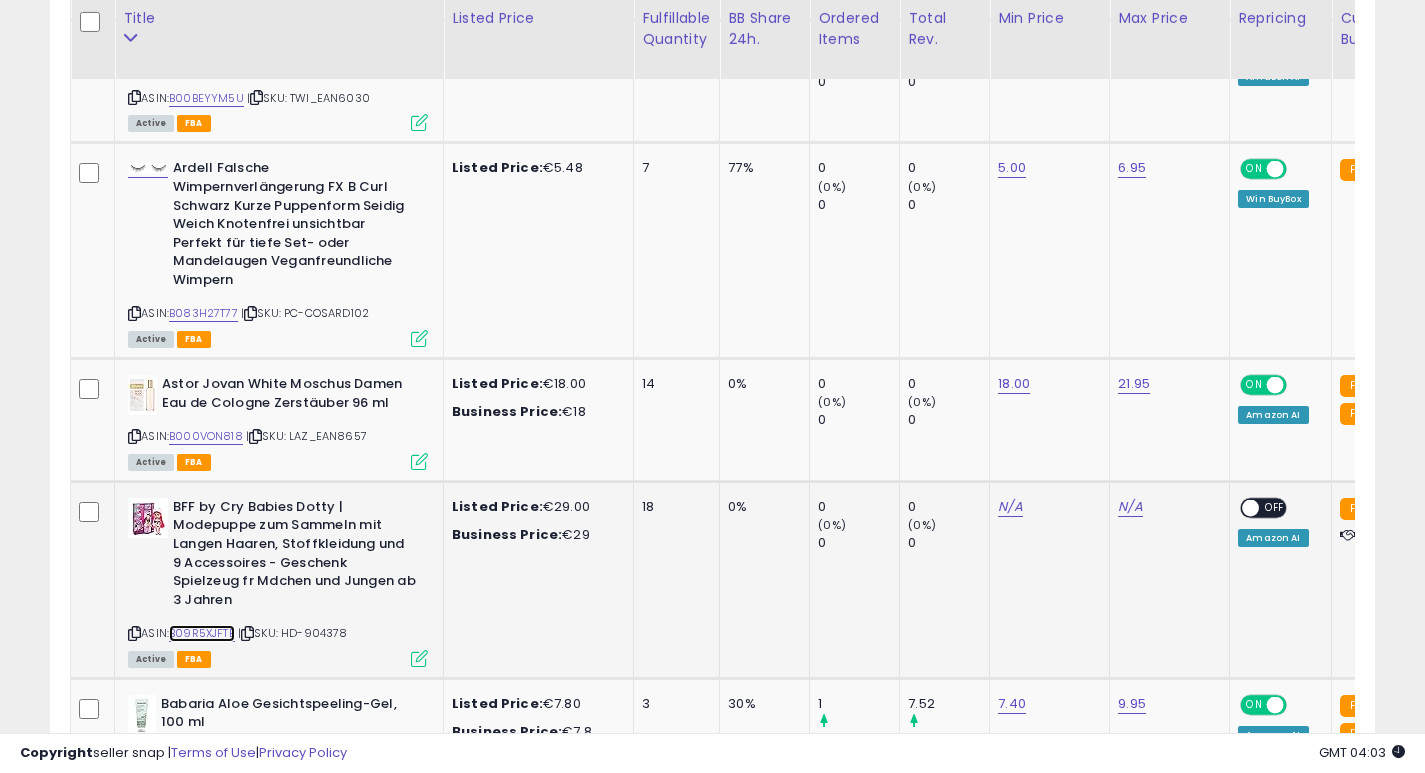 click on "B09R5XJFTB" at bounding box center [202, 633] 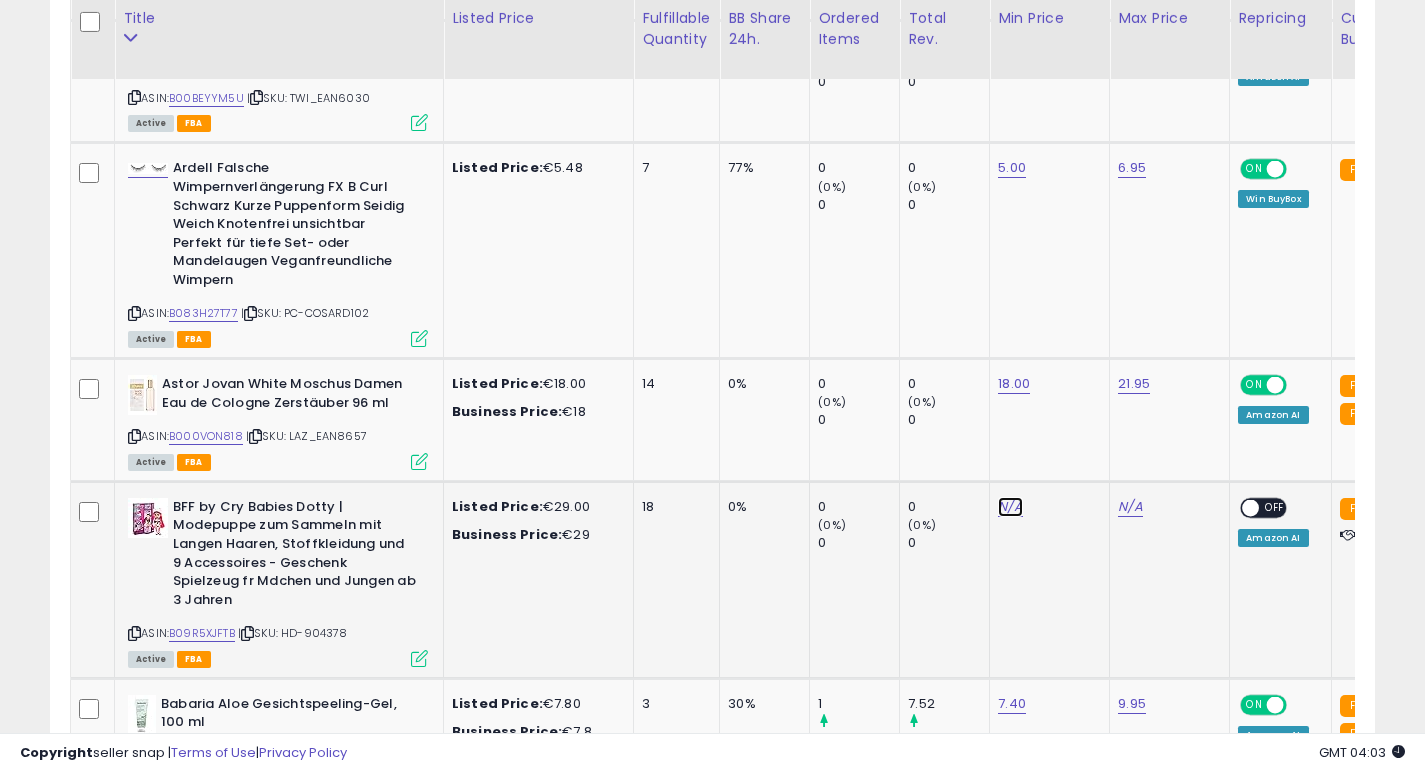 click on "N/A" at bounding box center [1010, -888] 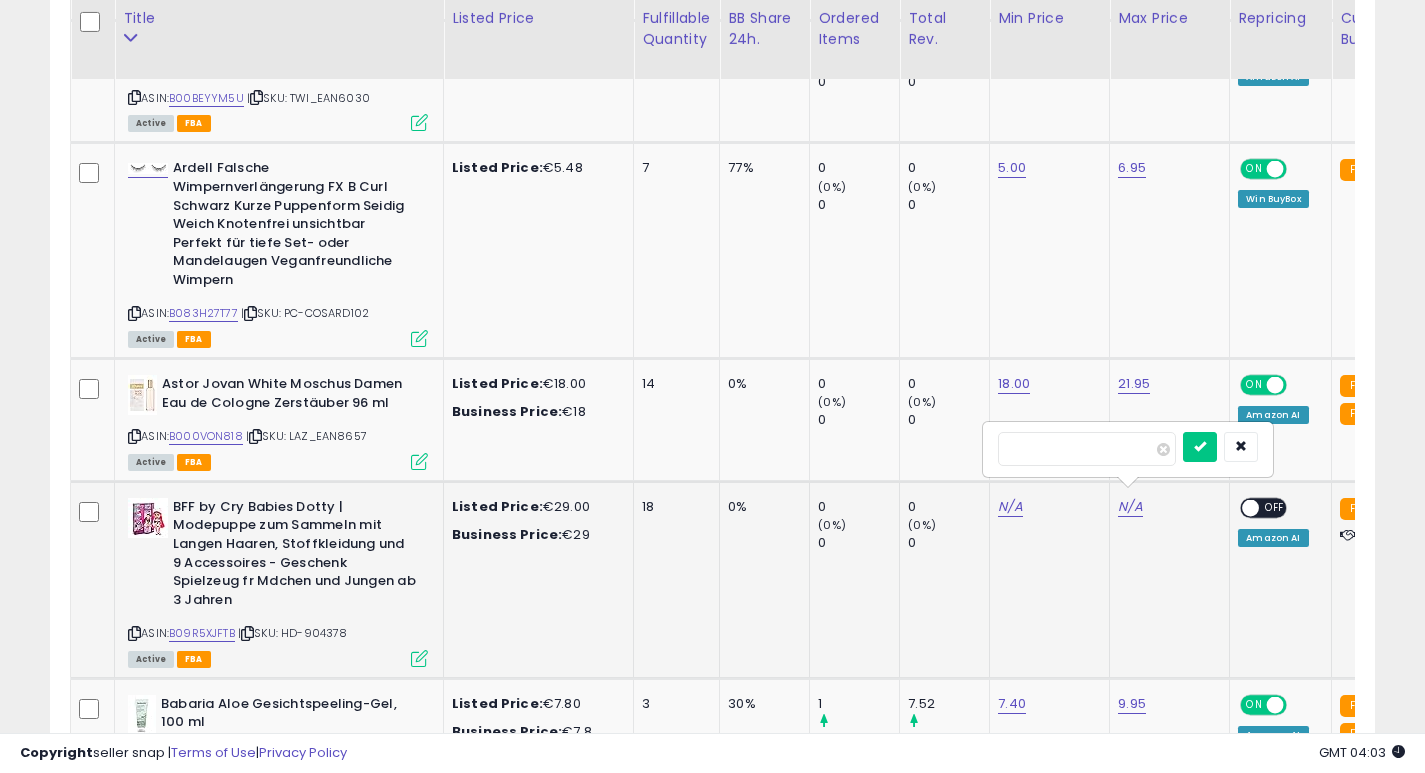 type on "**" 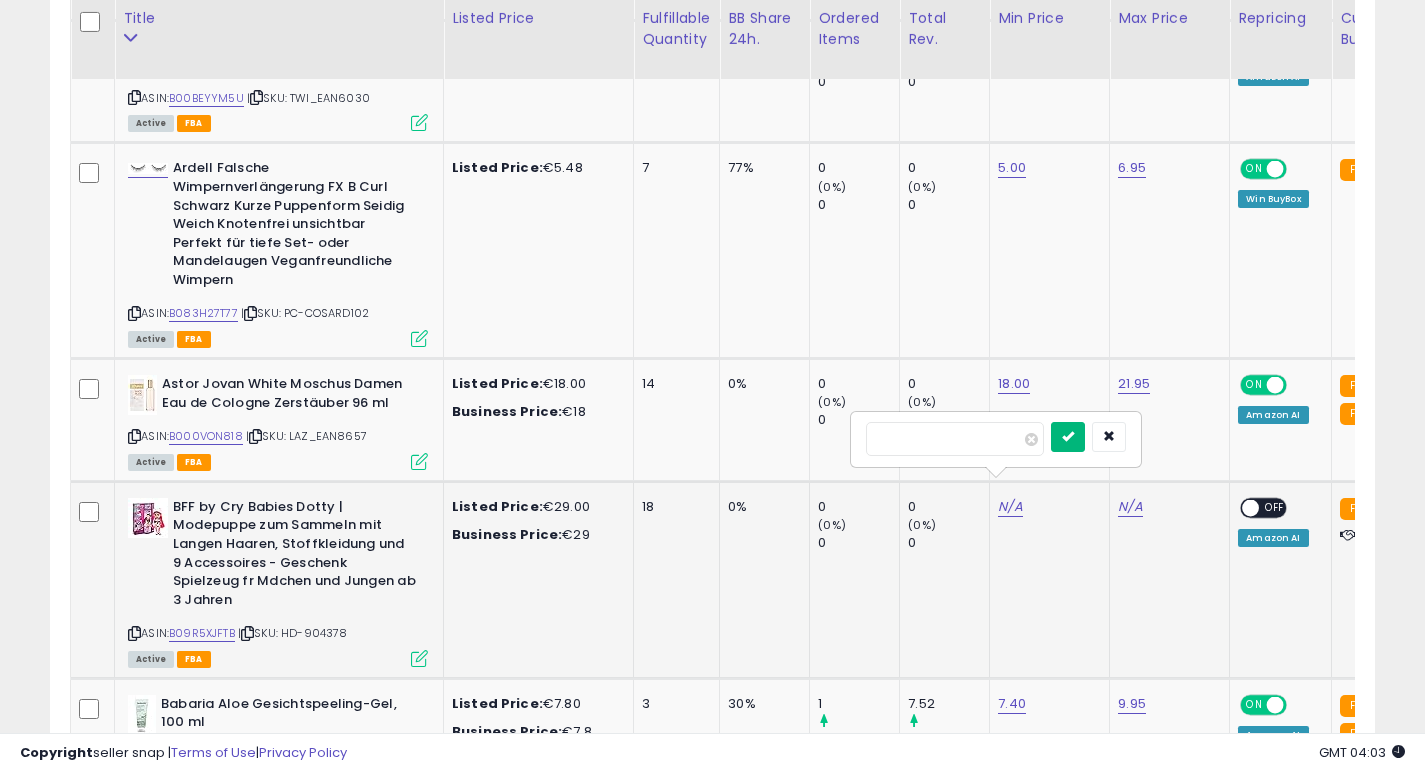 click at bounding box center (1068, 437) 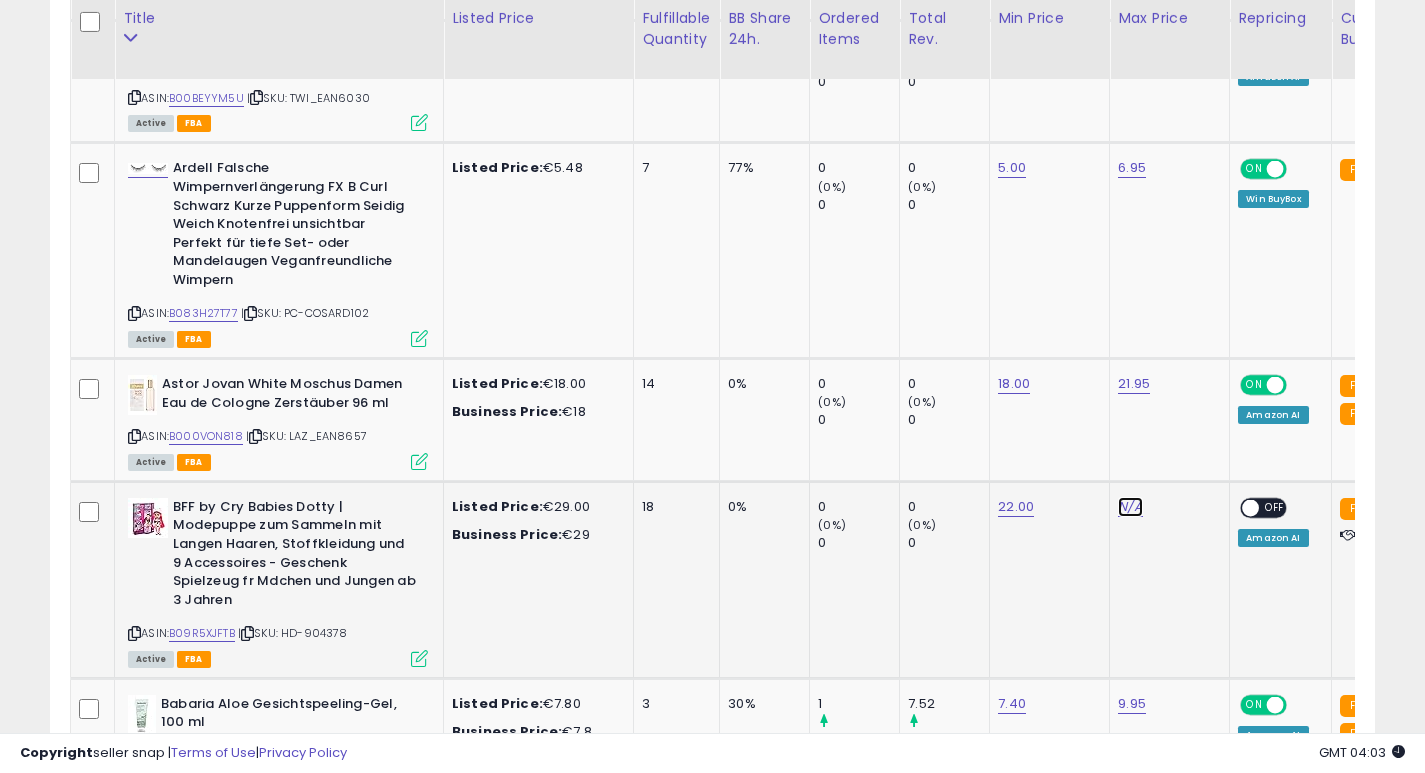 click on "N/A" at bounding box center [1130, -888] 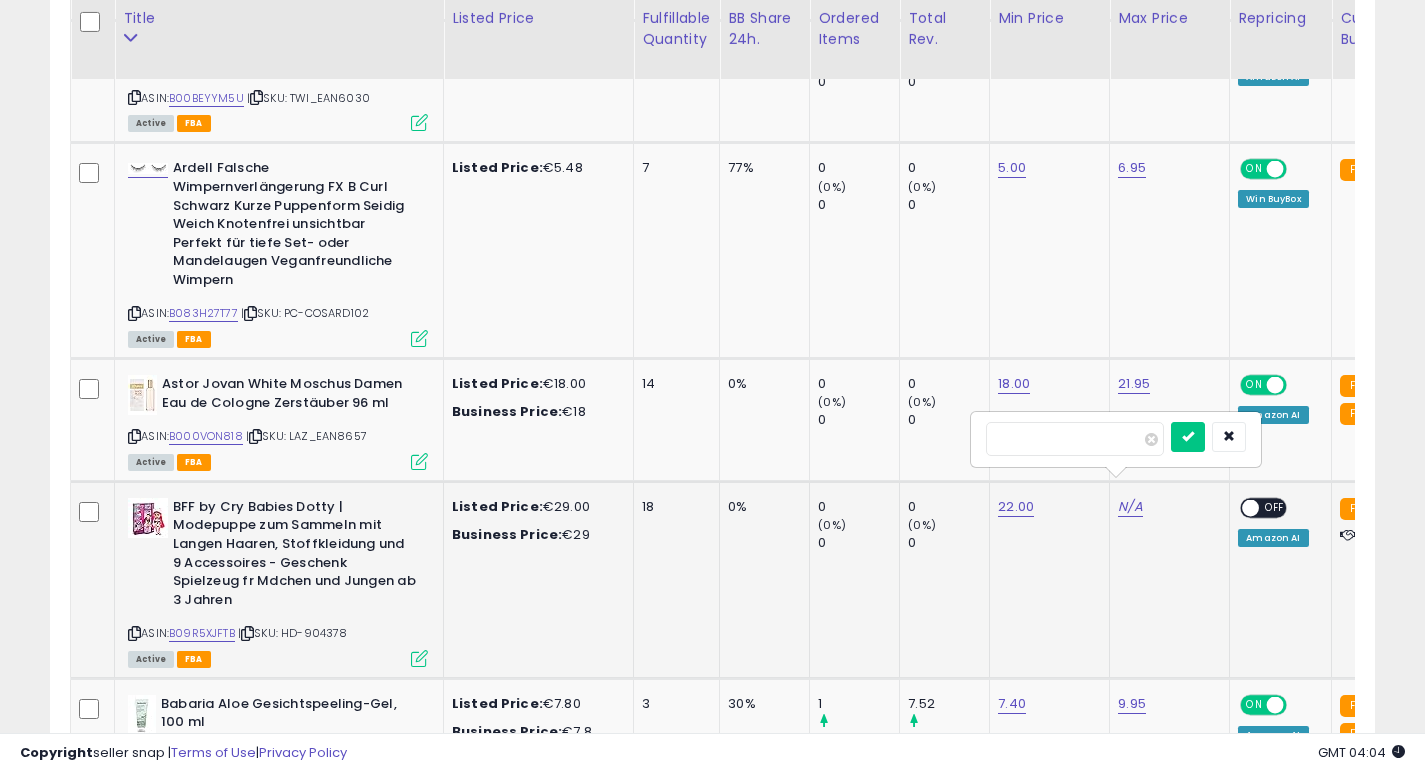 type on "**" 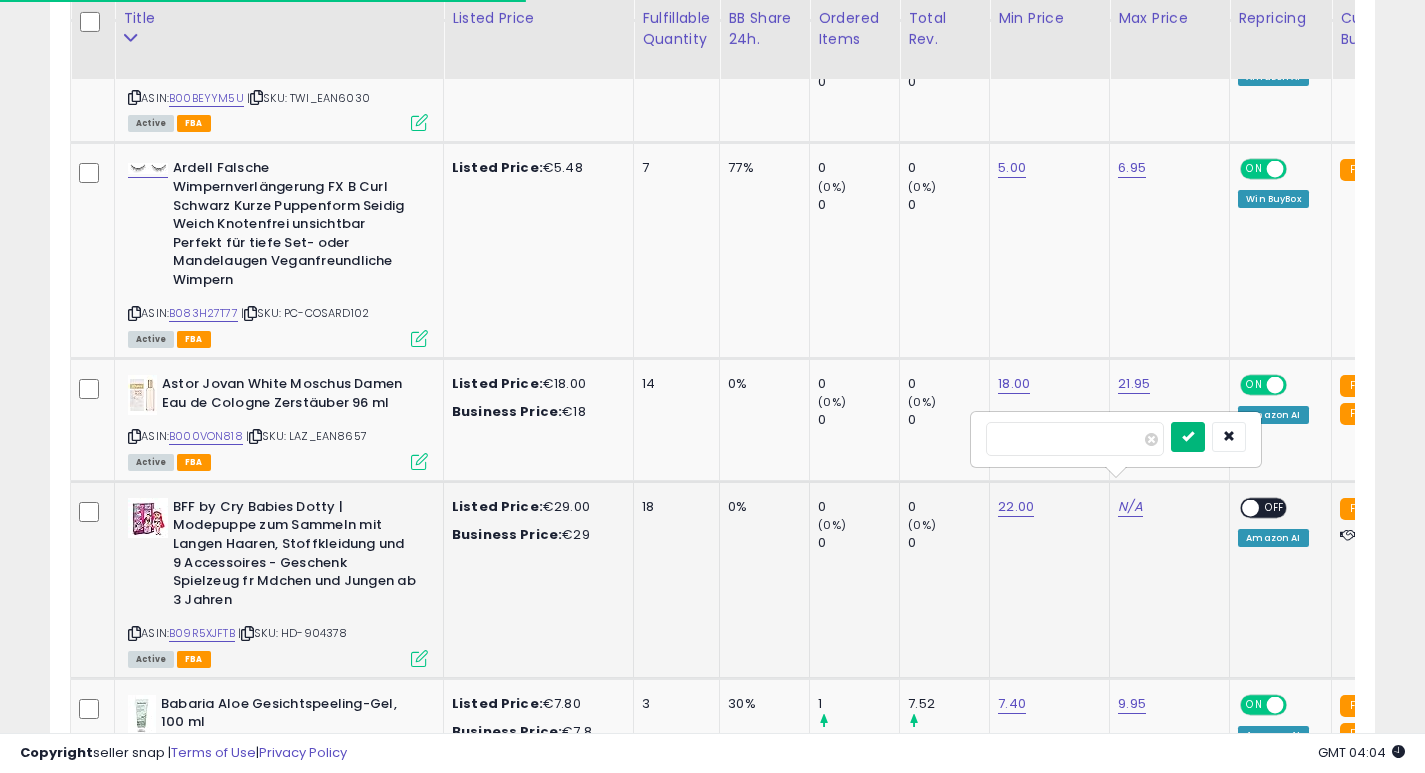 click at bounding box center [1188, 436] 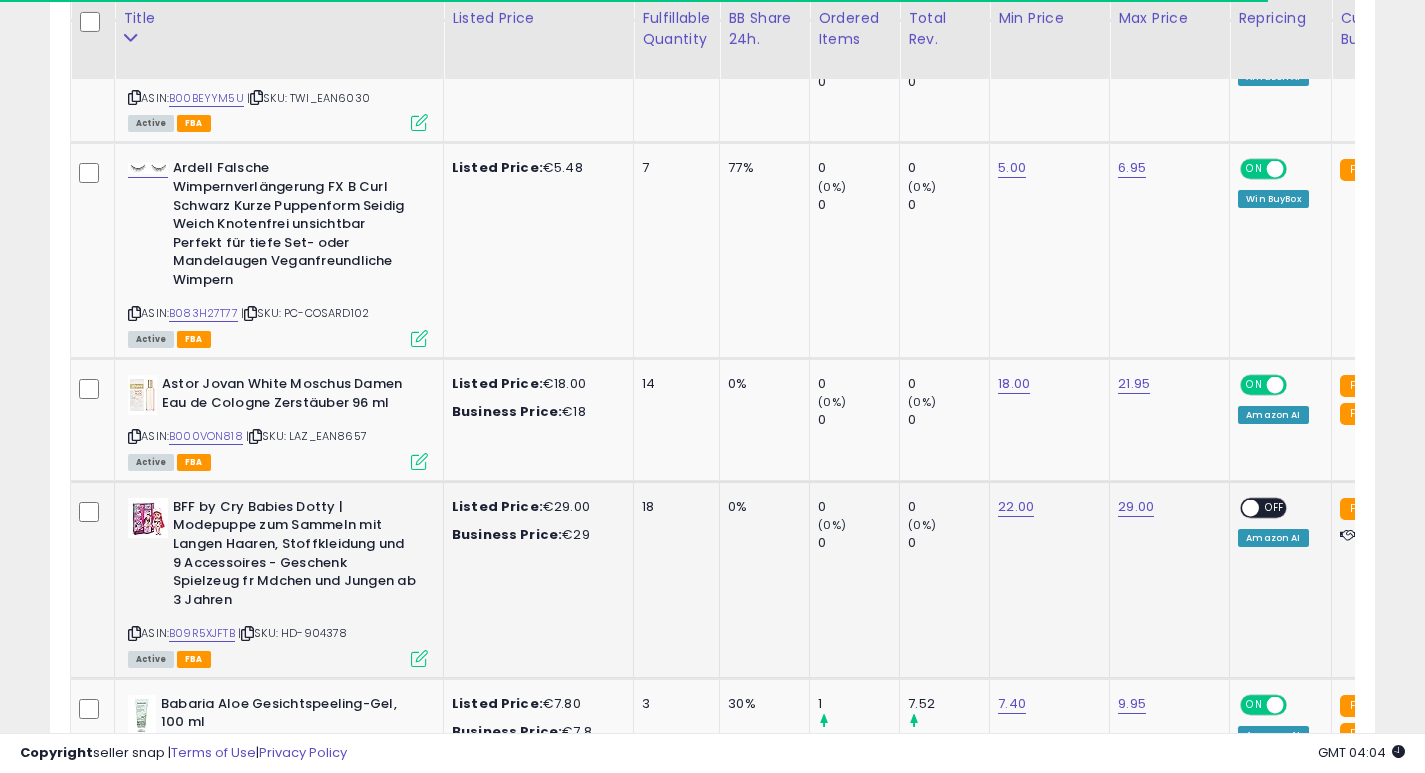 click at bounding box center (1251, 507) 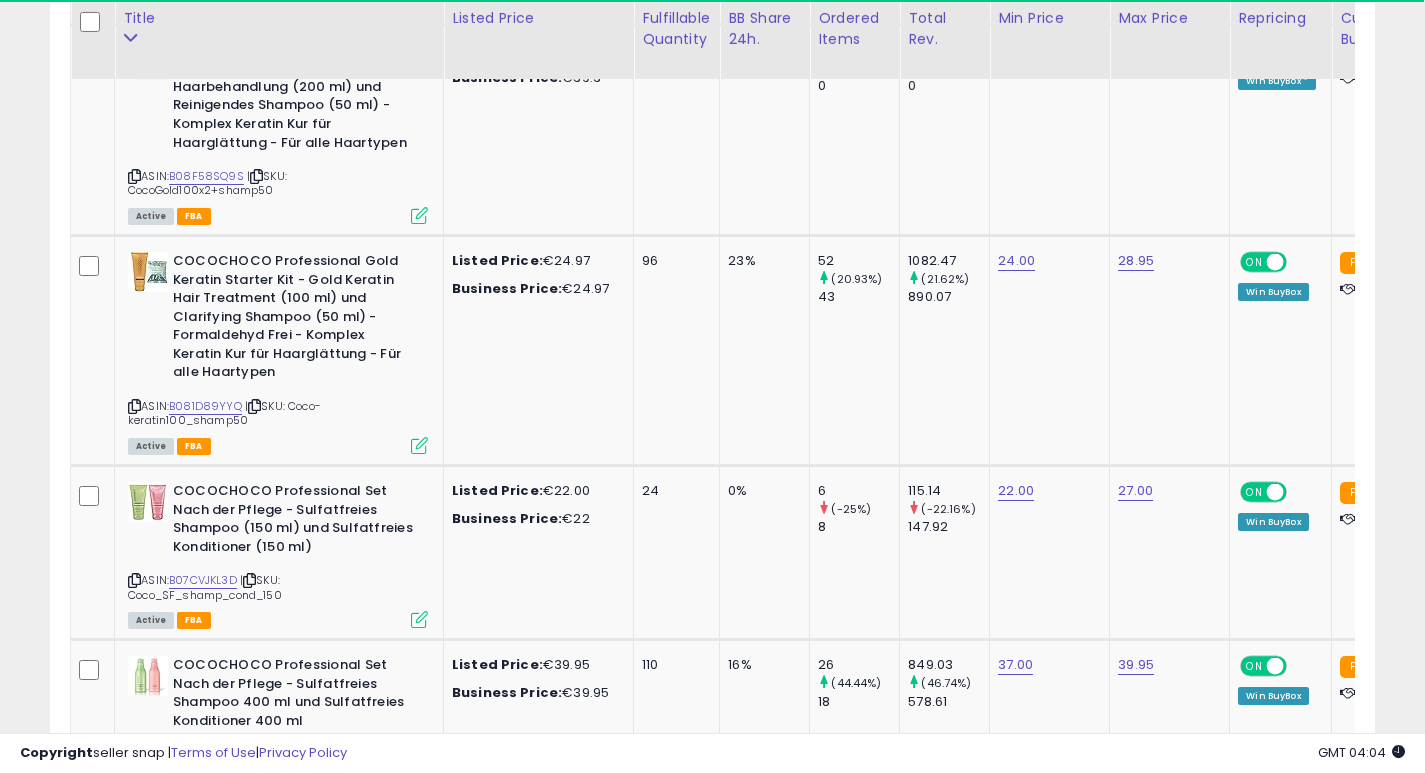 scroll, scrollTop: 3760, scrollLeft: 0, axis: vertical 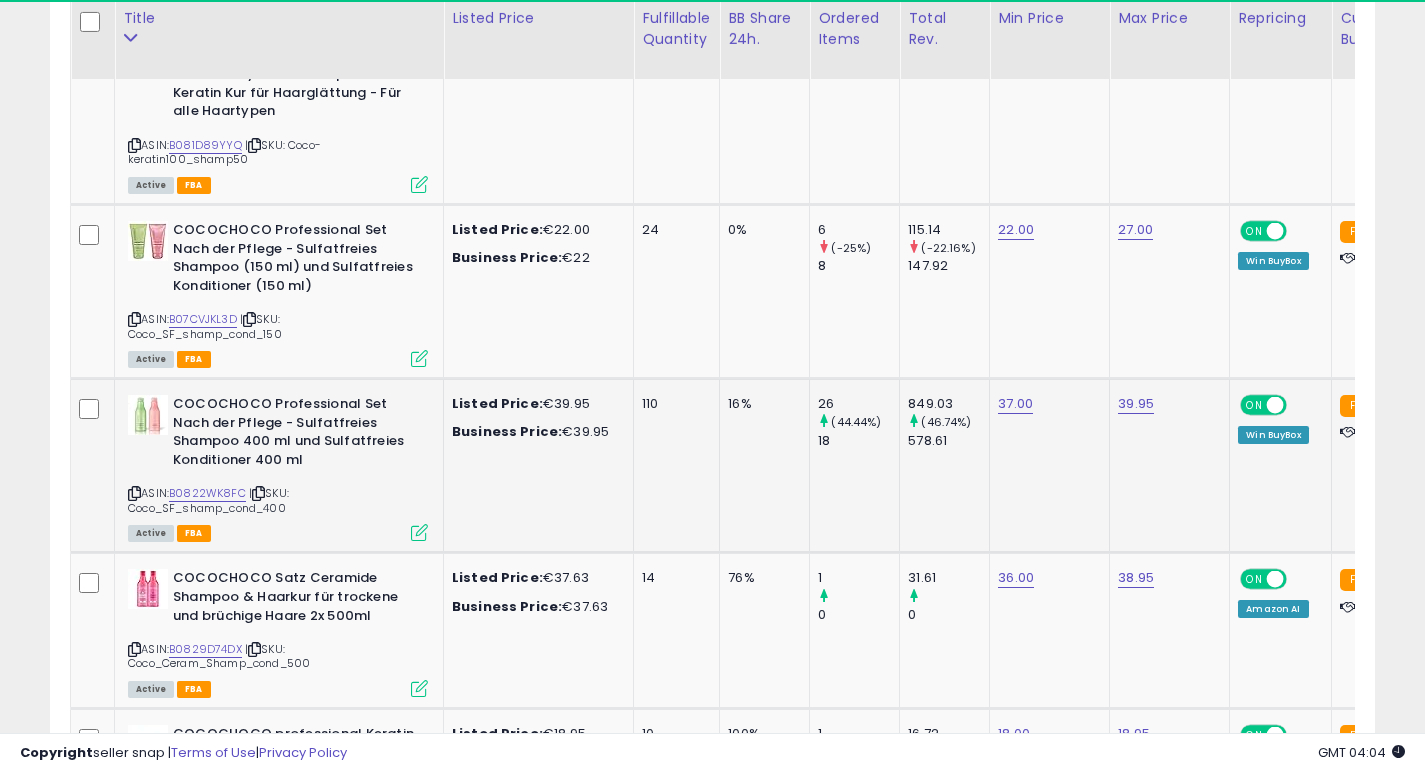 click on "849.03     (46.74%)   578.61" 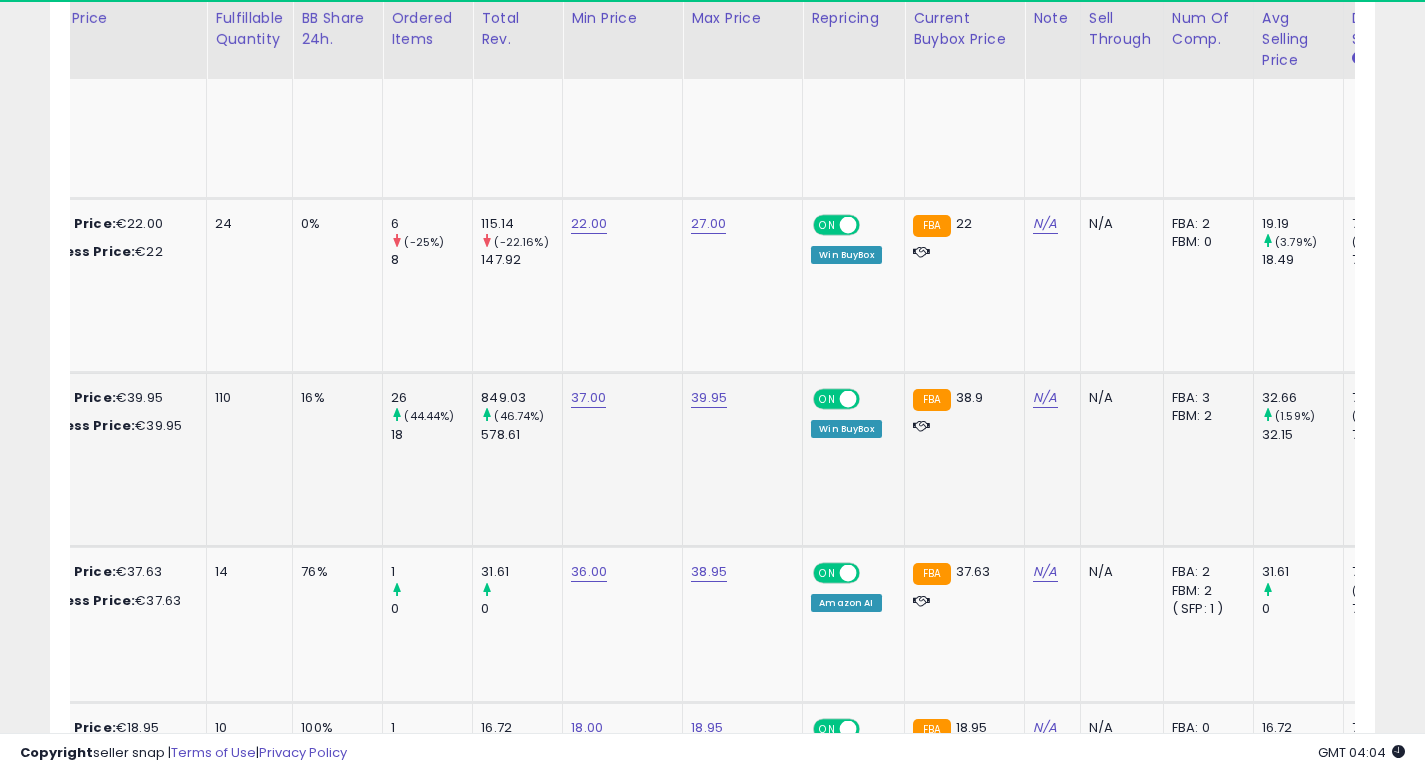 scroll, scrollTop: 0, scrollLeft: 428, axis: horizontal 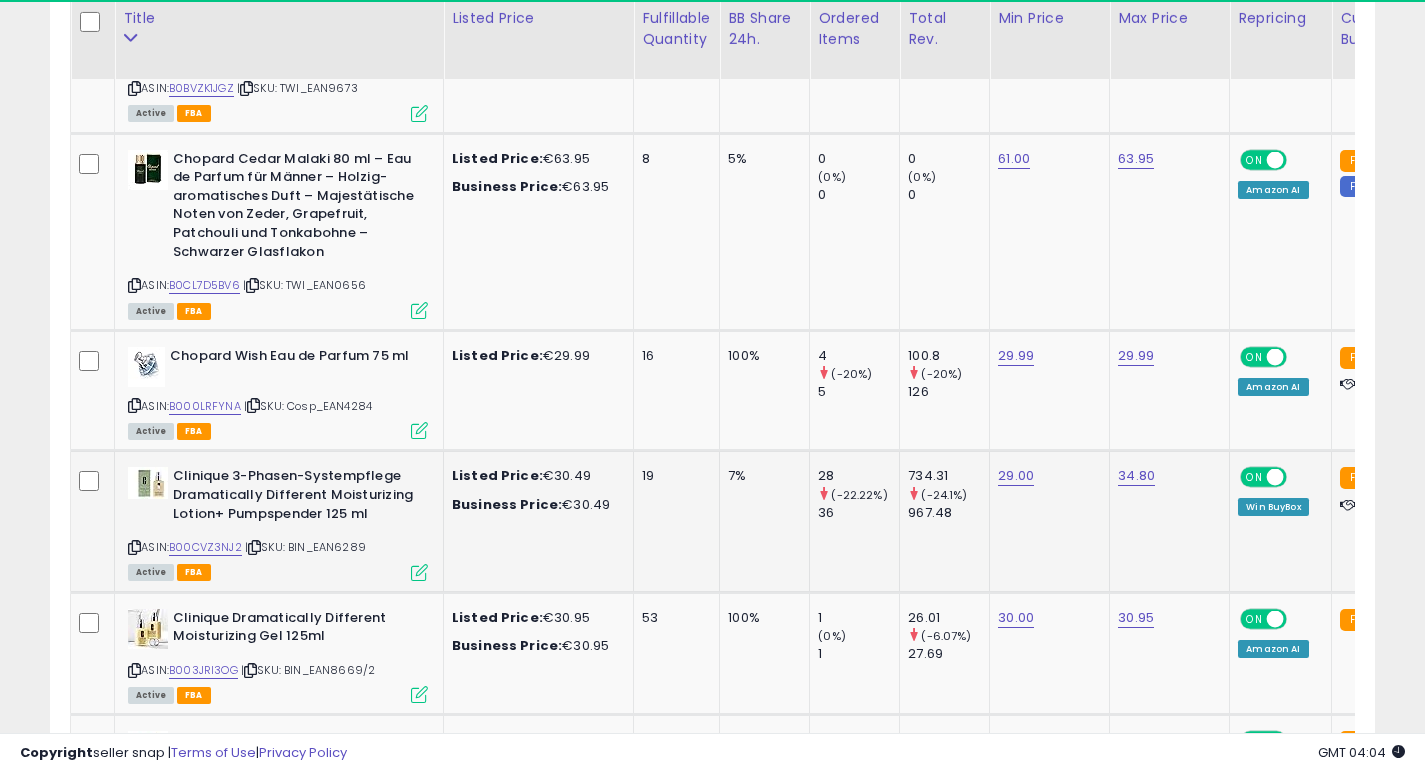 click on "7%" 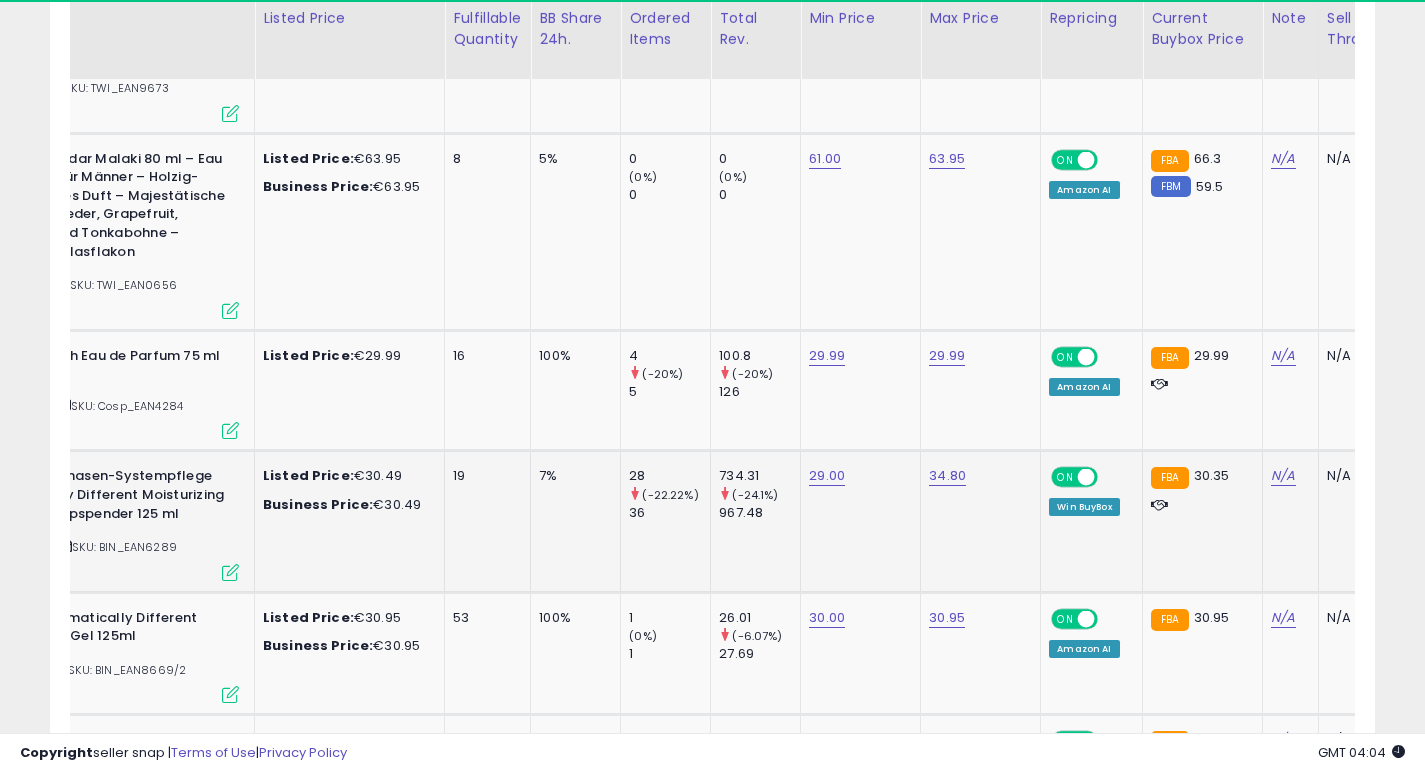 scroll, scrollTop: 0, scrollLeft: 205, axis: horizontal 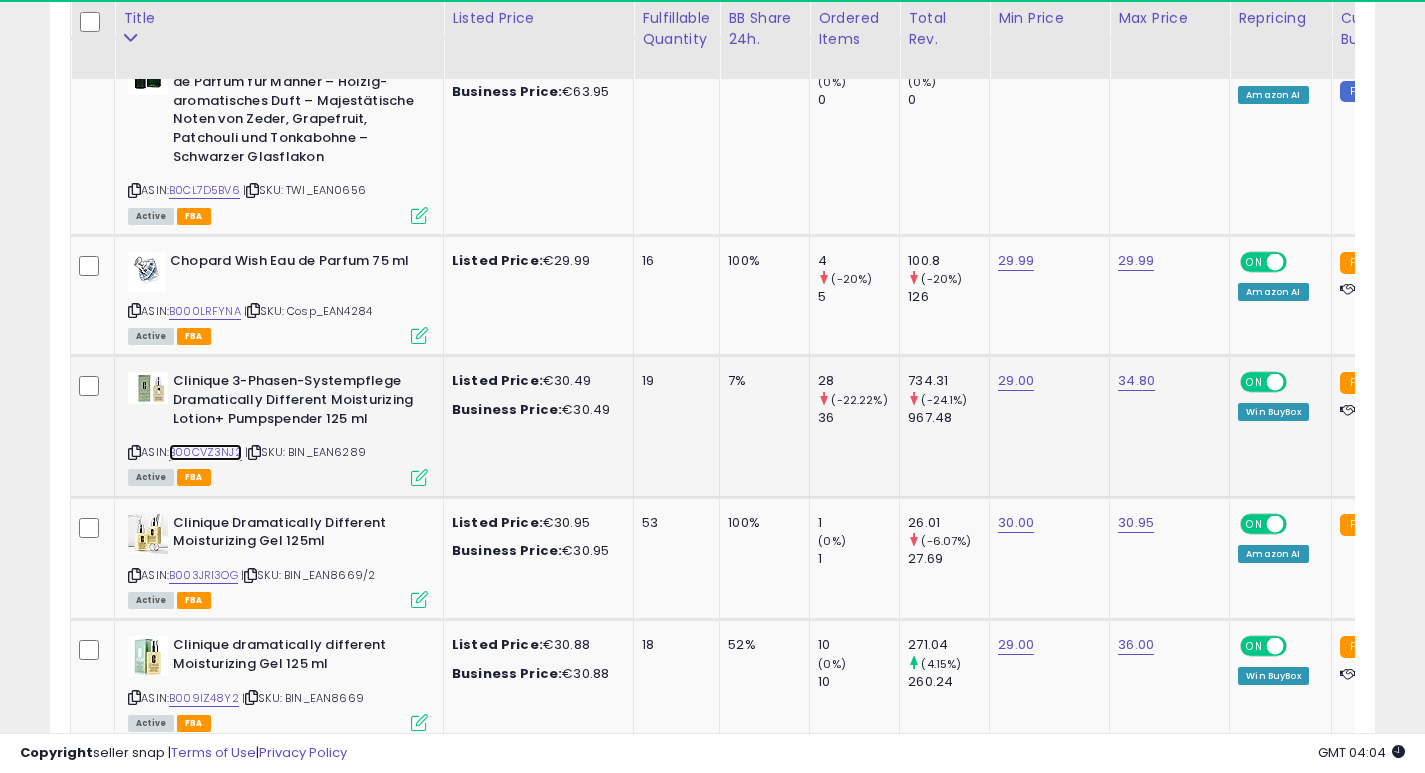 click on "B00CVZ3NJ2" at bounding box center (205, 452) 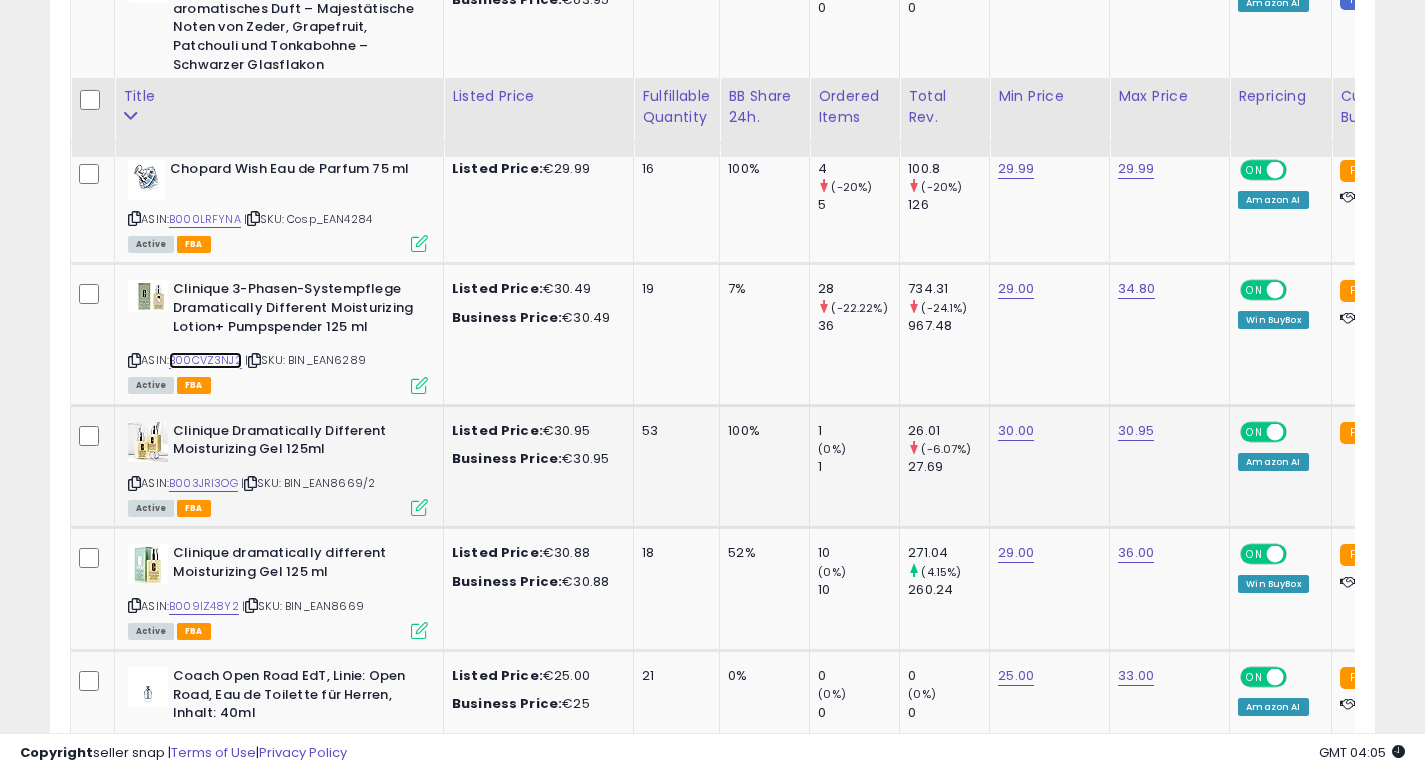 scroll, scrollTop: 5581, scrollLeft: 0, axis: vertical 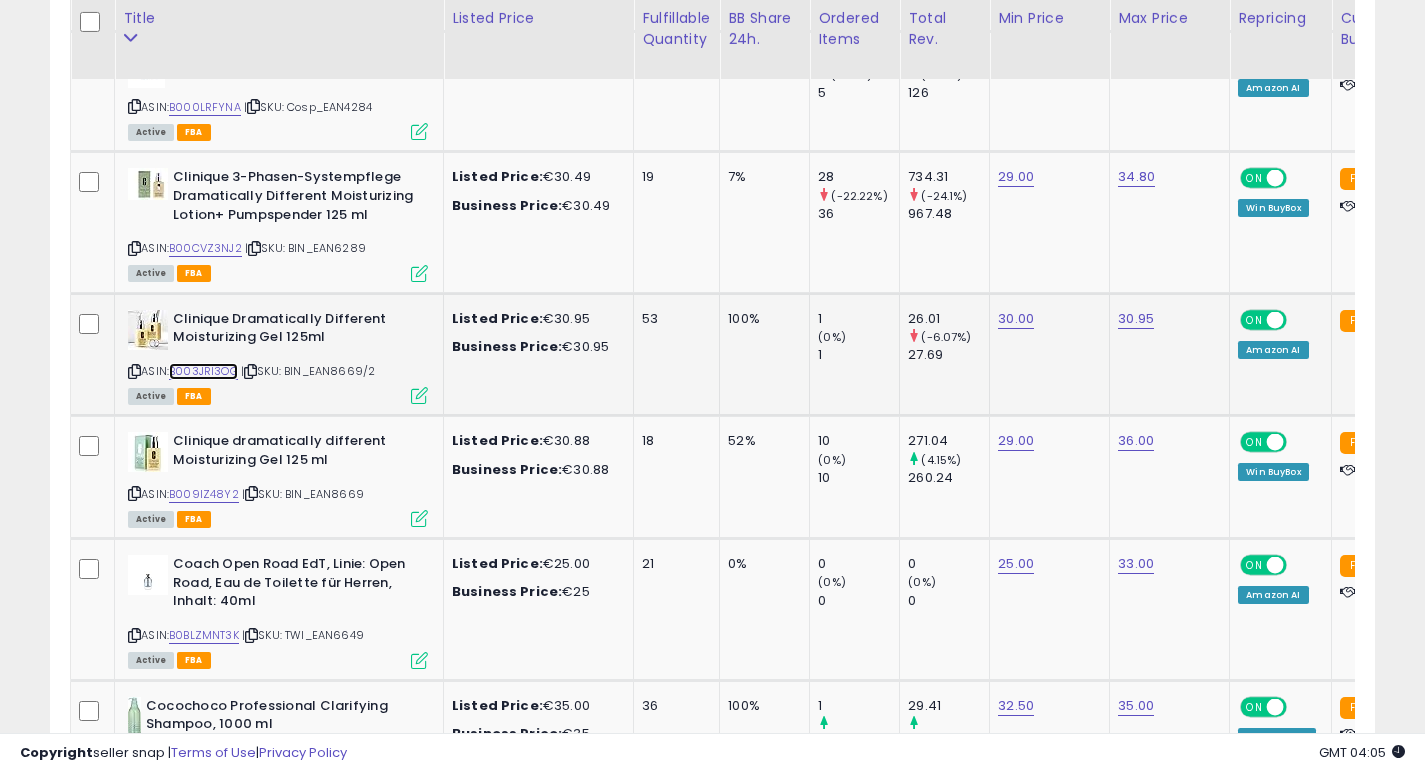 click on "B003JRI3OG" at bounding box center [203, 371] 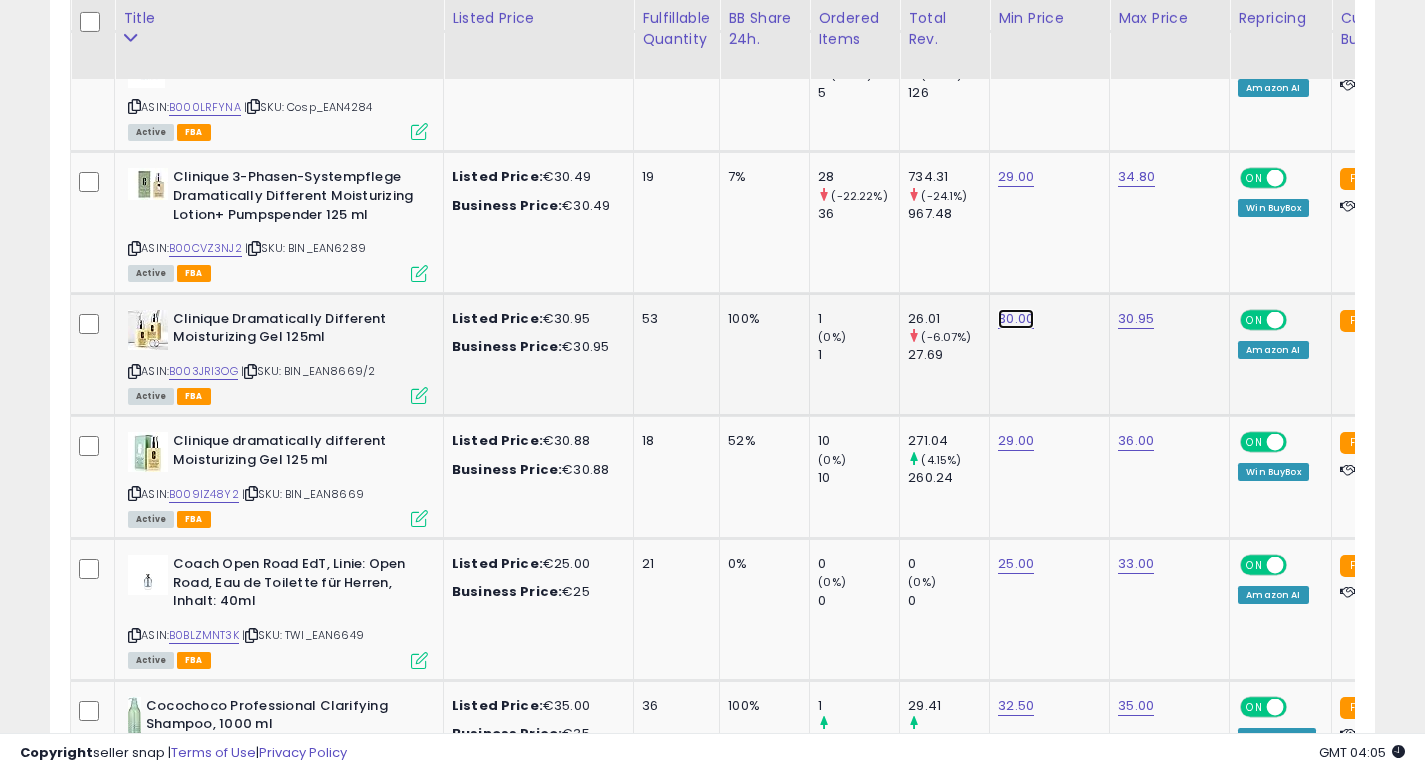 click on "30.00" at bounding box center [1010, -4507] 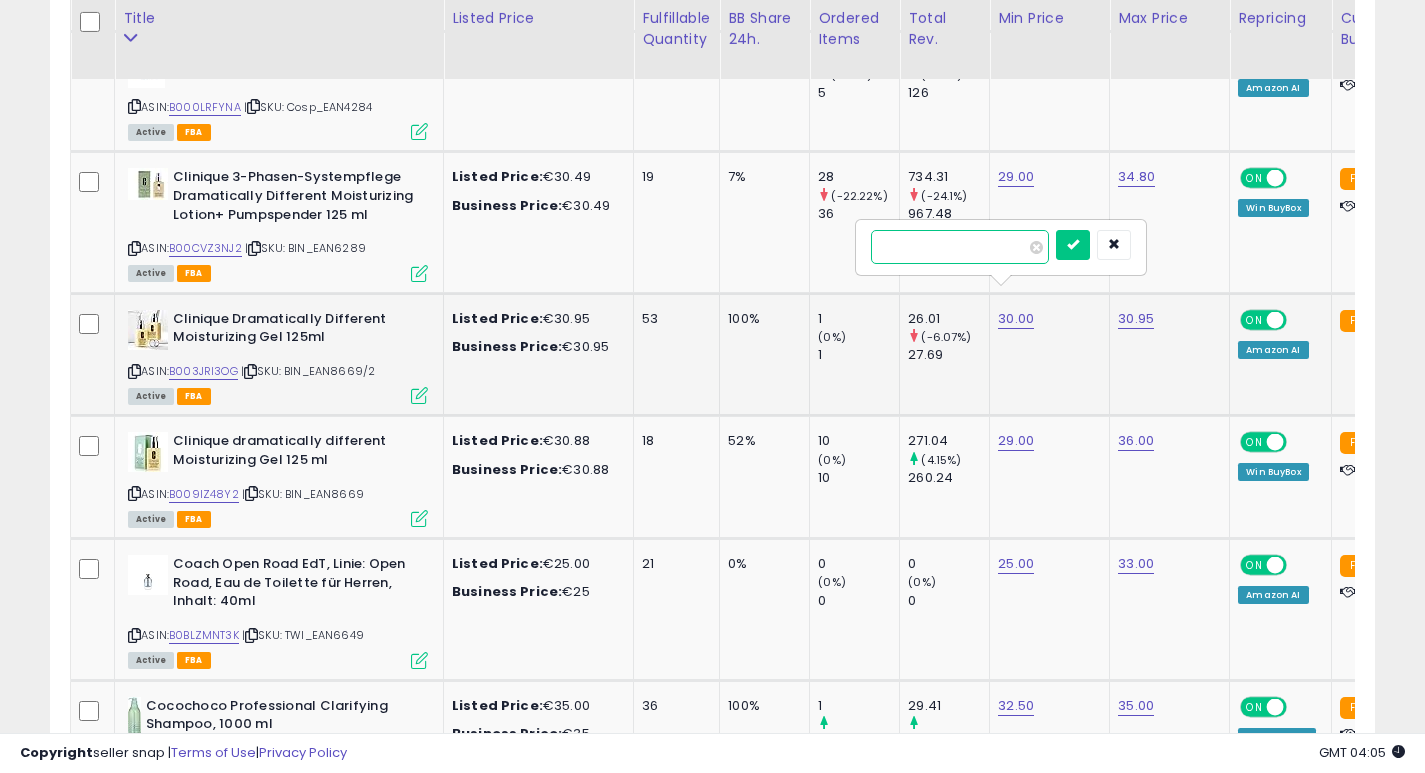 type on "*" 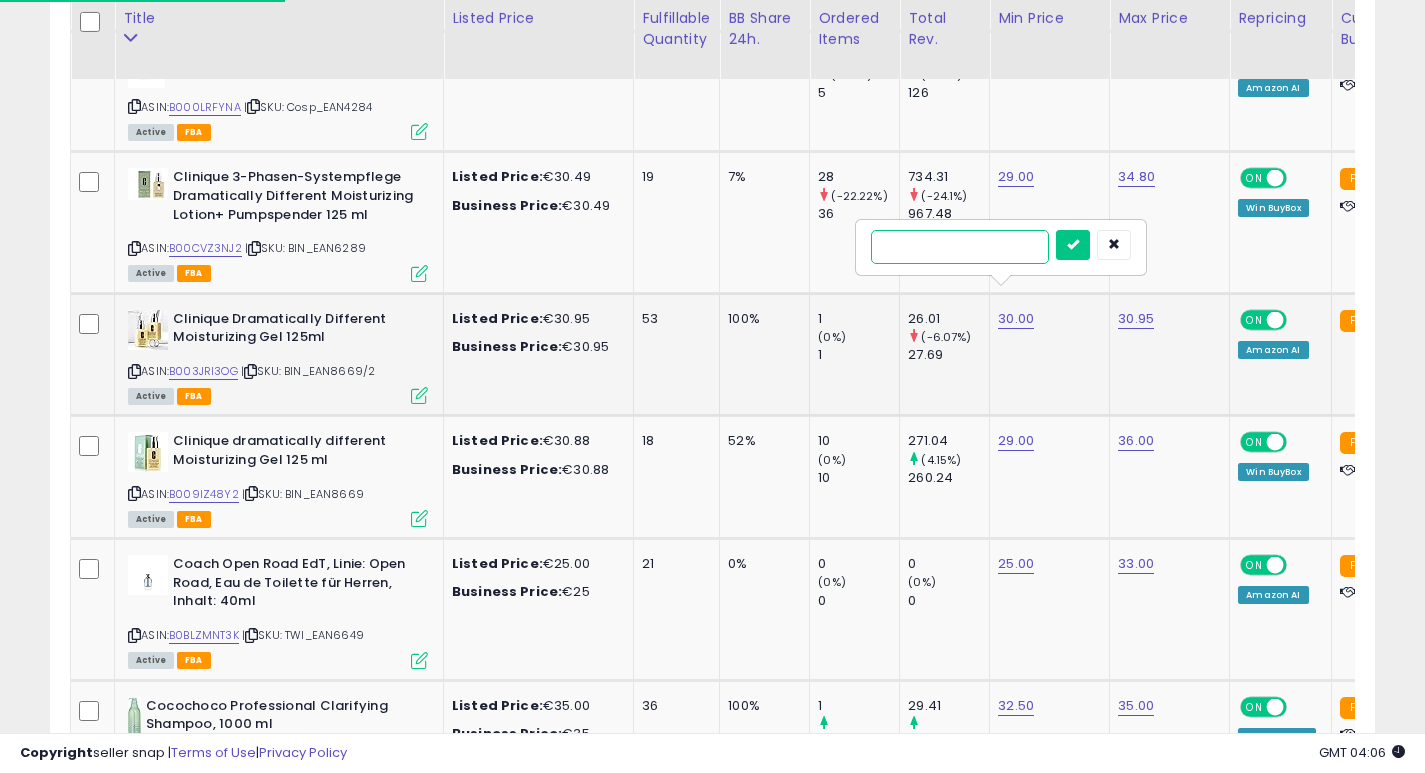 type on "**" 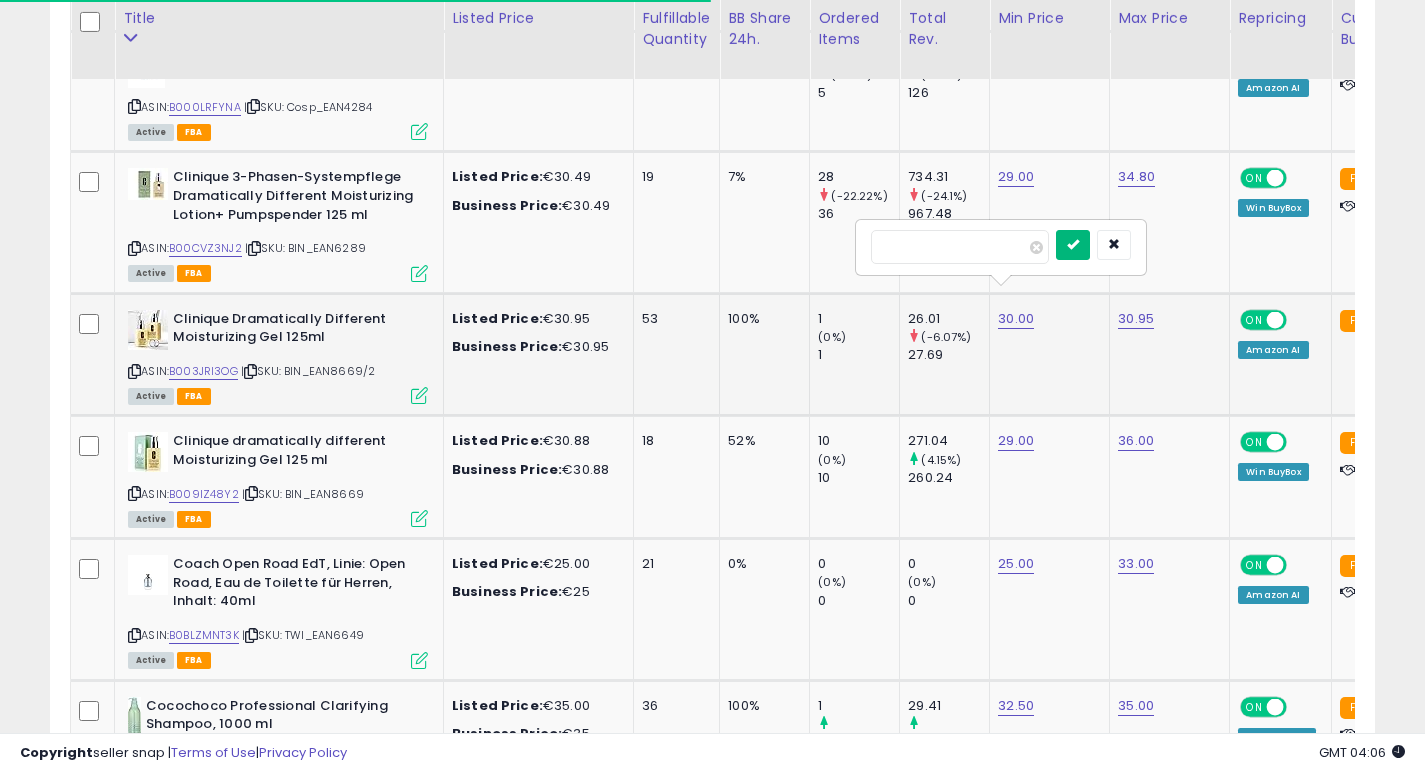 click at bounding box center [1073, 245] 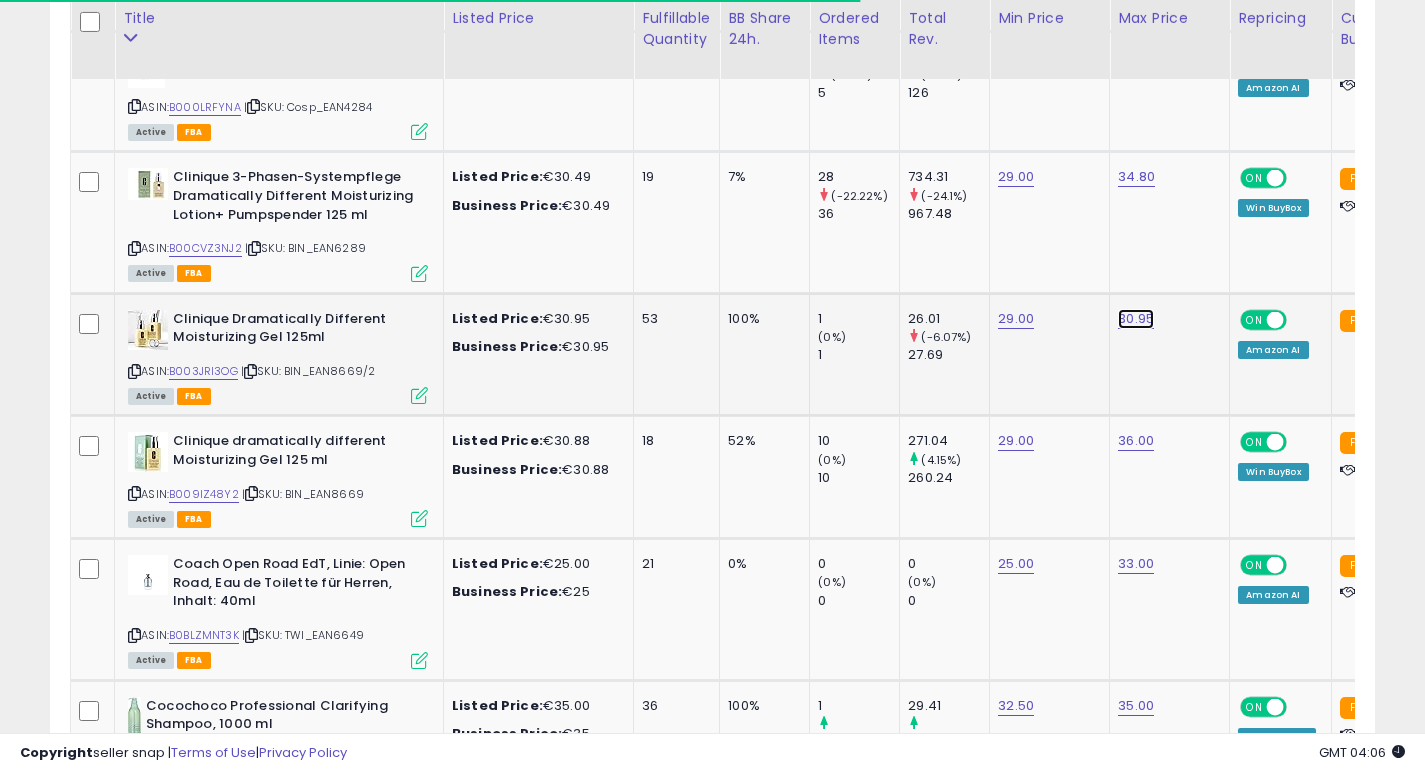 click on "30.95" at bounding box center (1130, -4507) 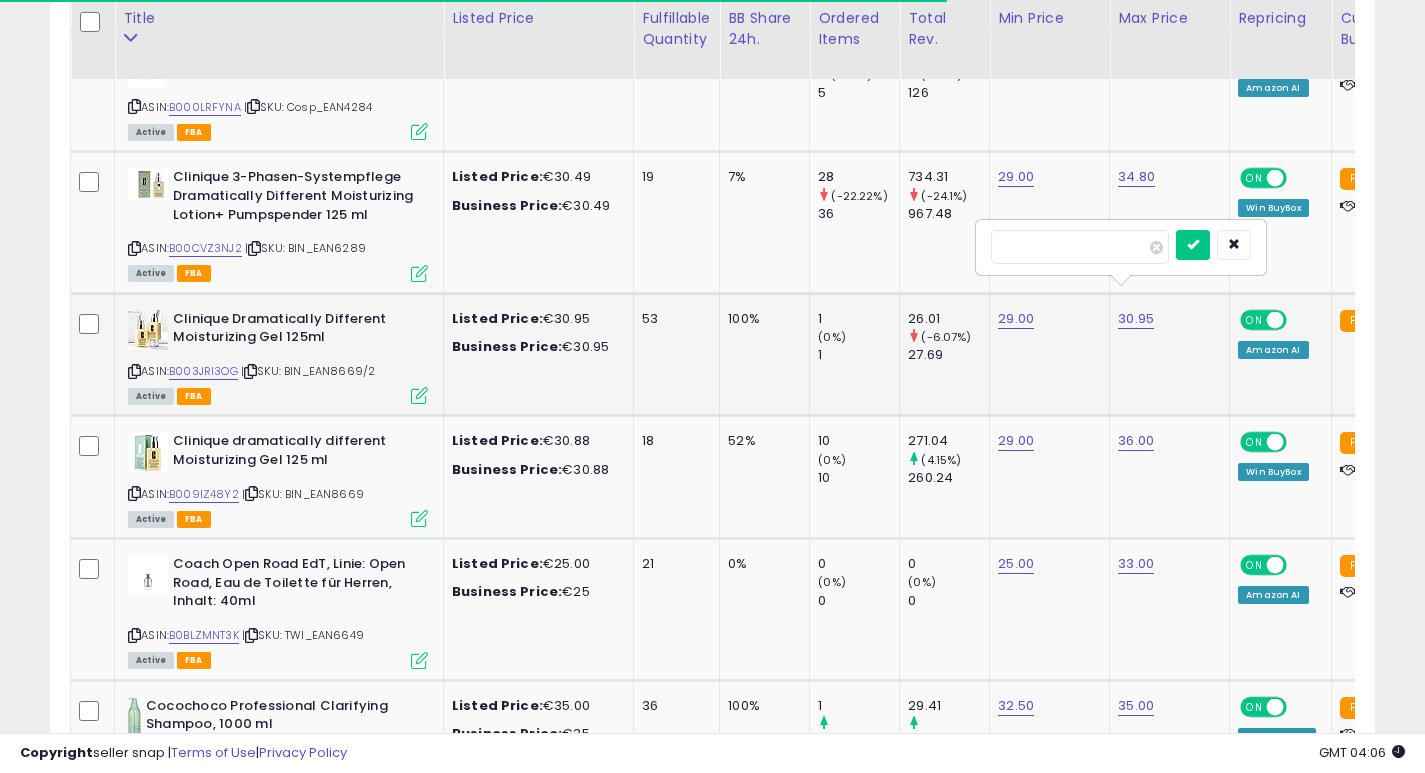 click on "*****" at bounding box center [1080, 247] 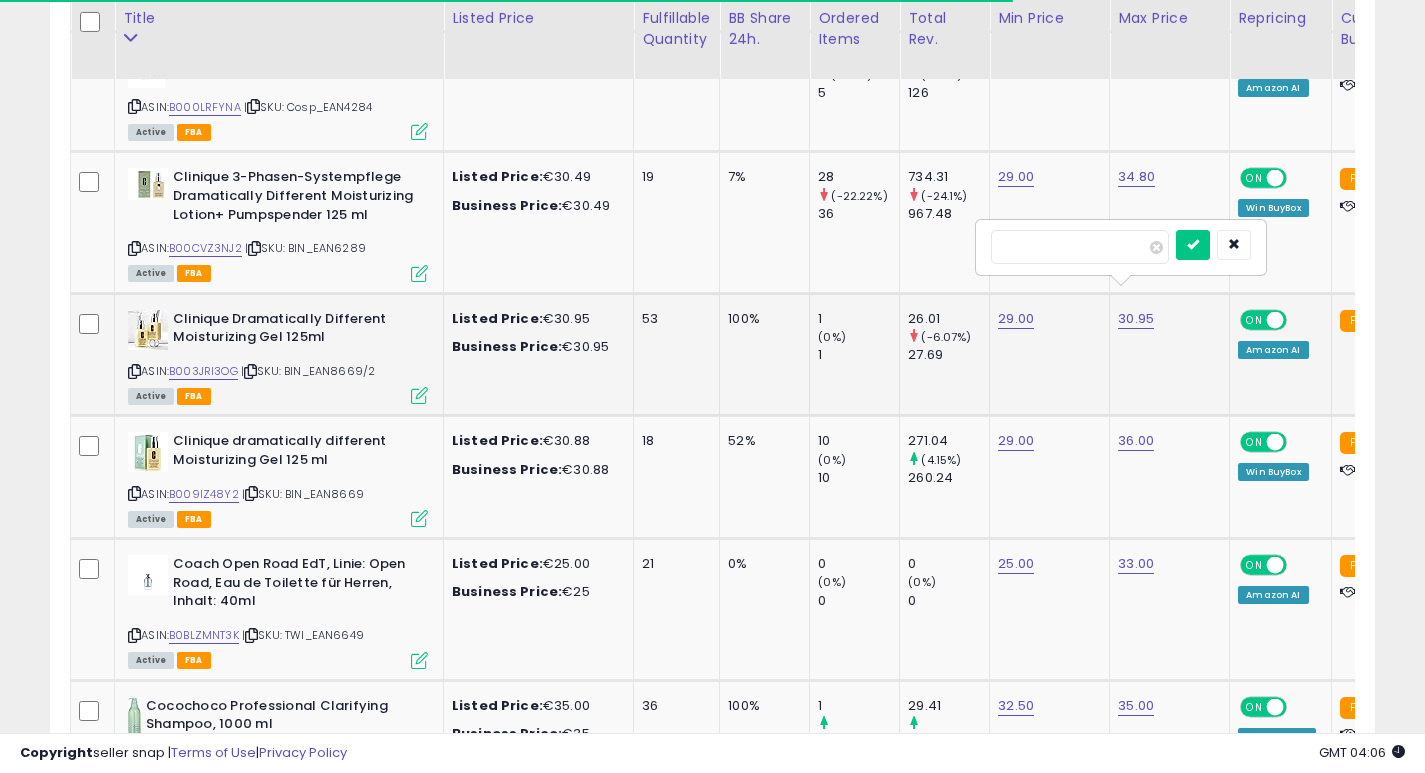 type on "*****" 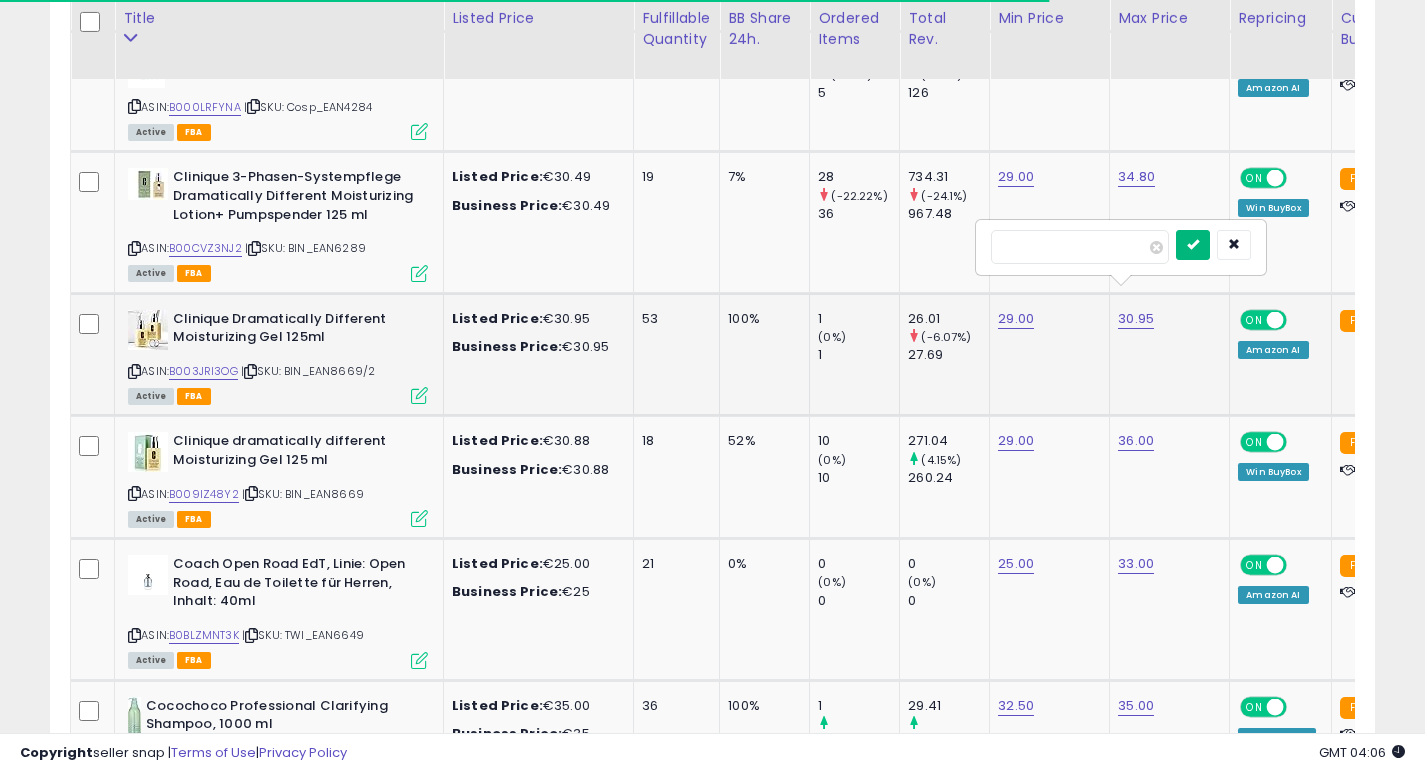 click at bounding box center [1193, 245] 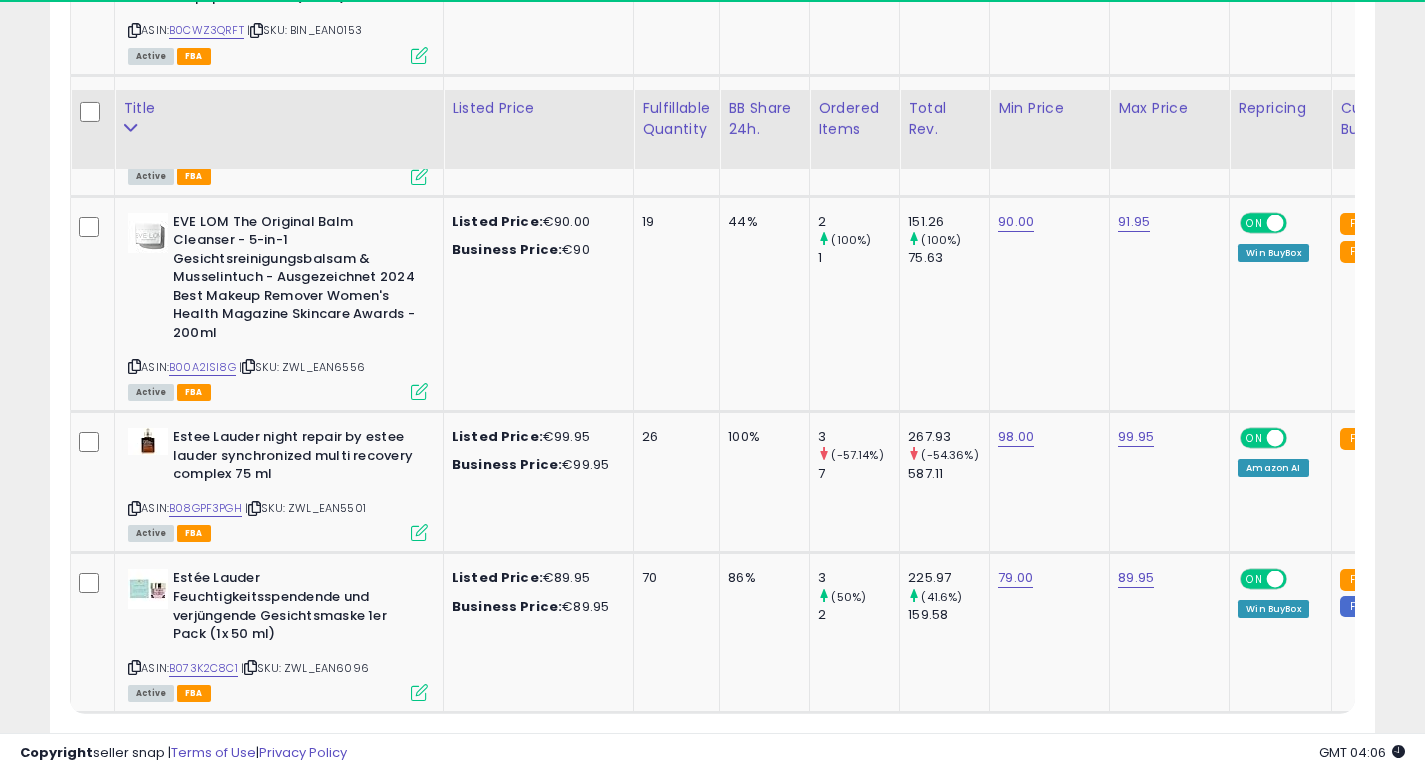 scroll, scrollTop: 7953, scrollLeft: 0, axis: vertical 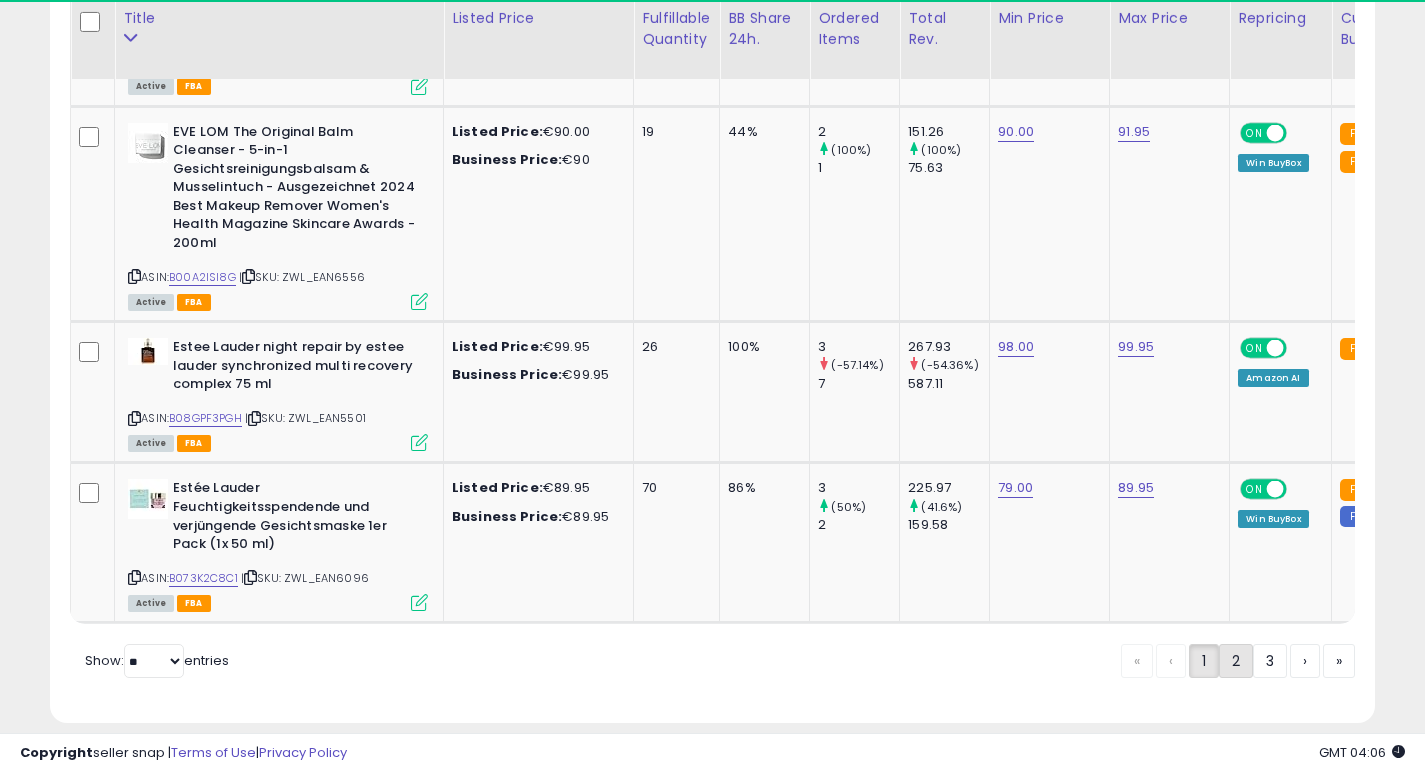 click on "2" 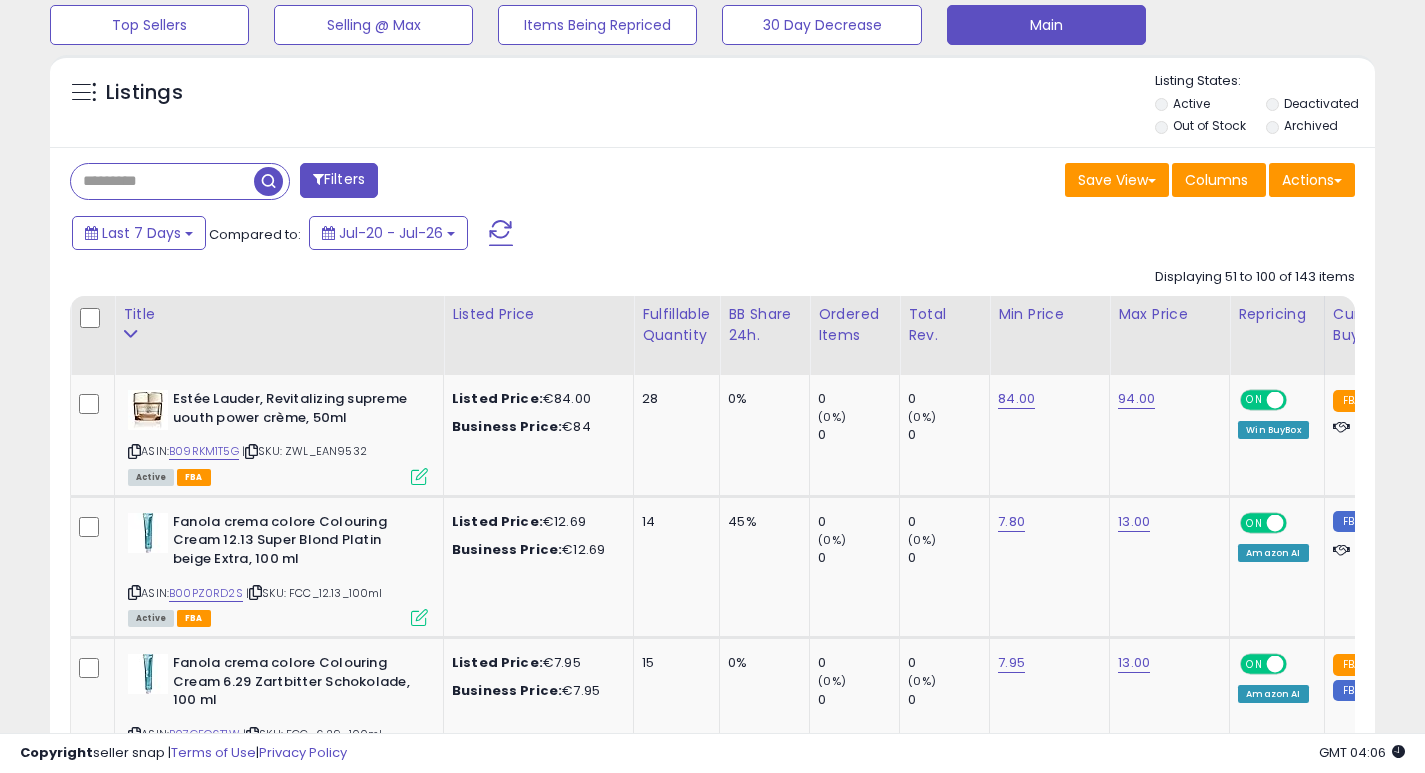 scroll, scrollTop: 694, scrollLeft: 0, axis: vertical 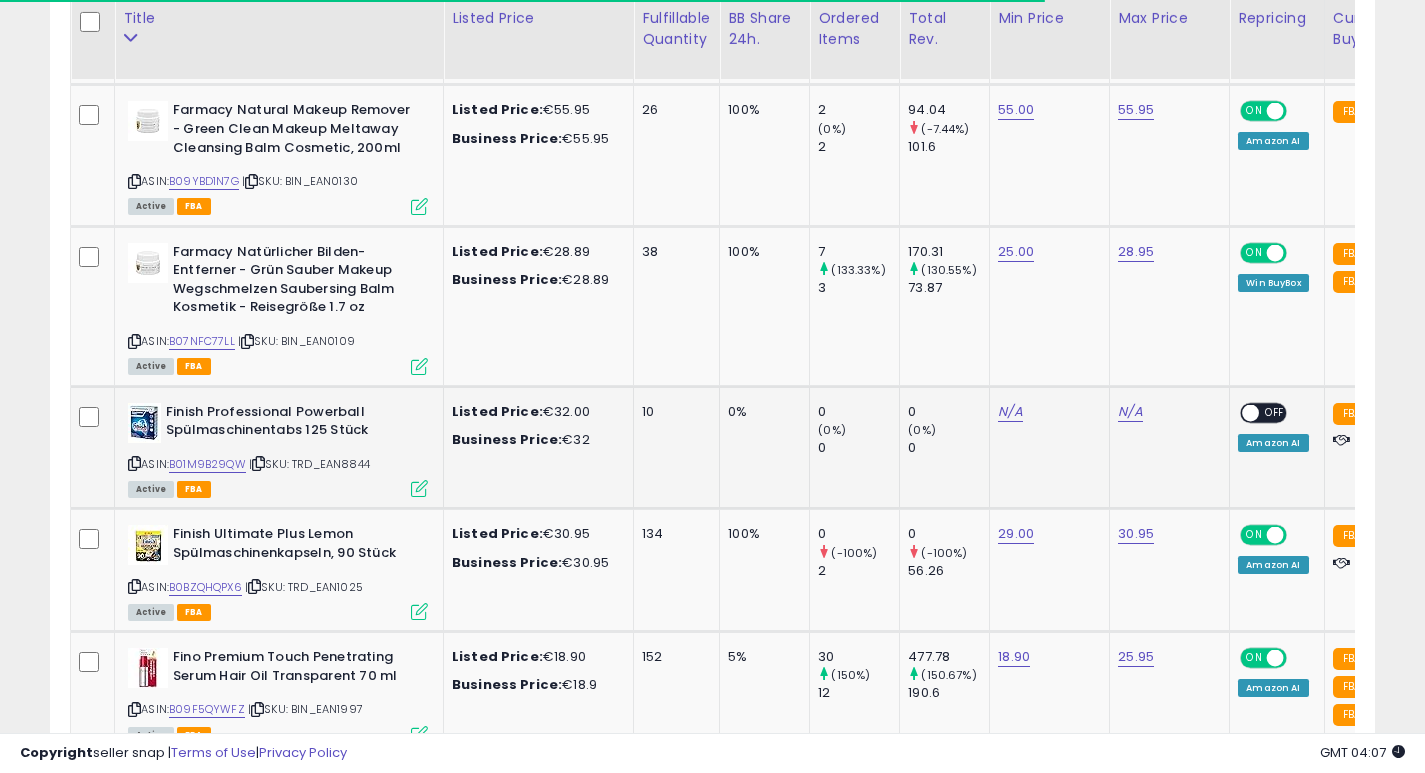click at bounding box center (134, 463) 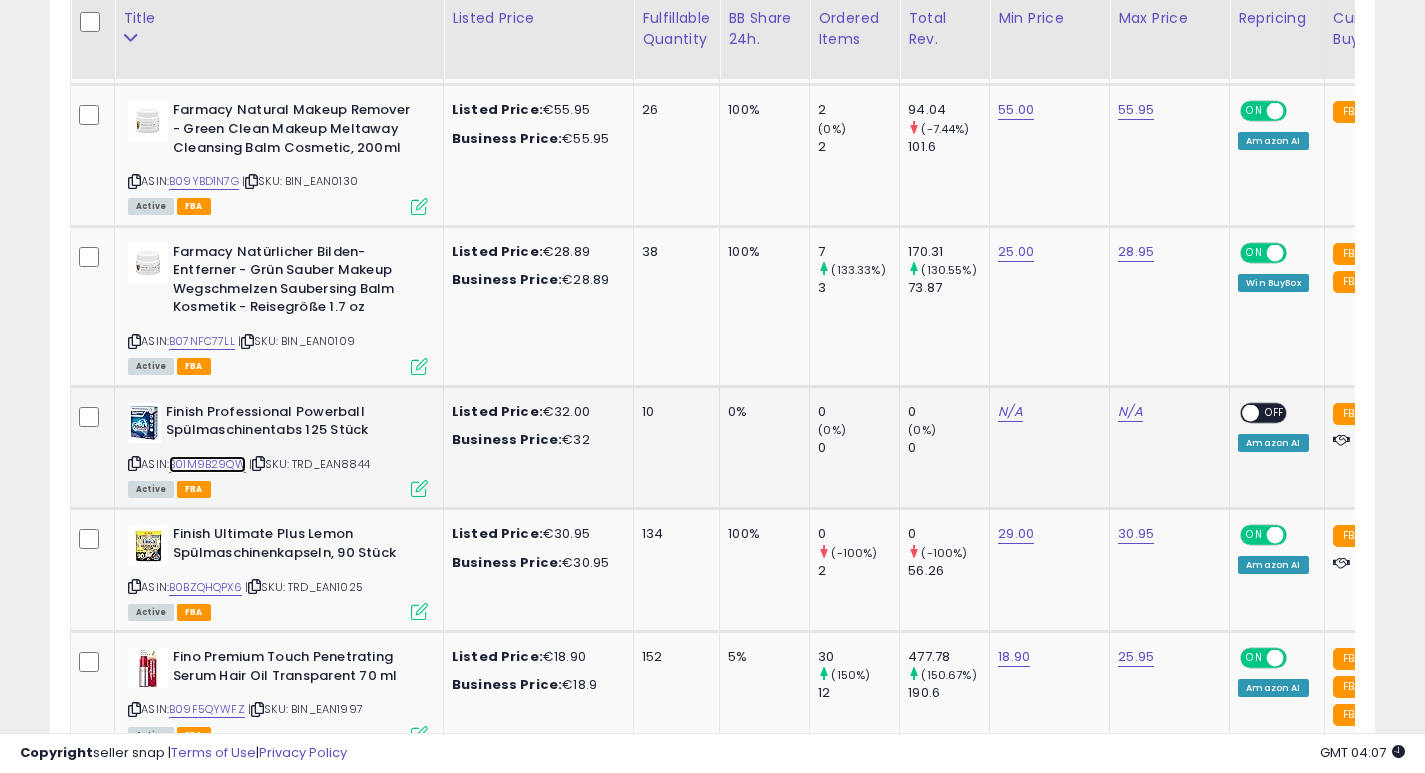 click on "B01M9B29QW" at bounding box center (207, 464) 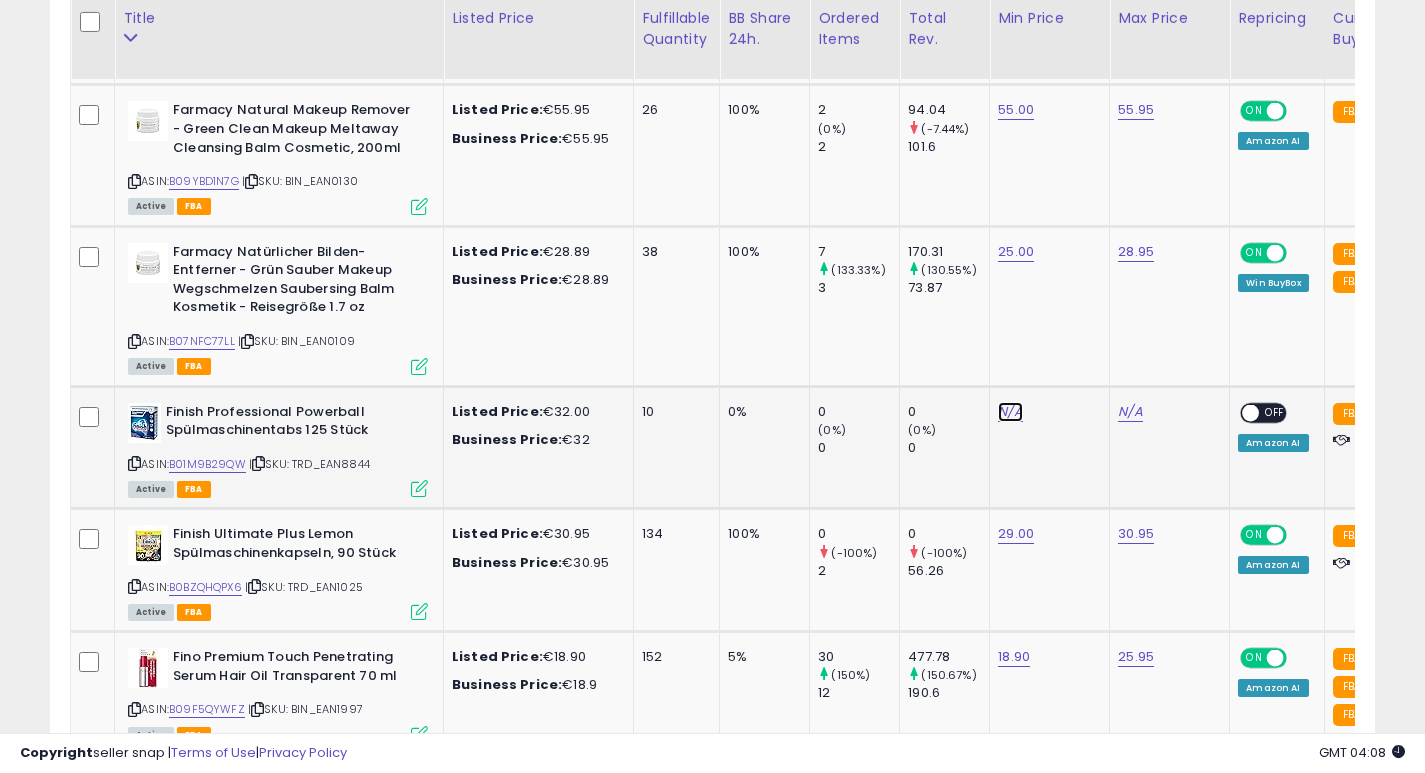 click on "N/A" at bounding box center [1010, 412] 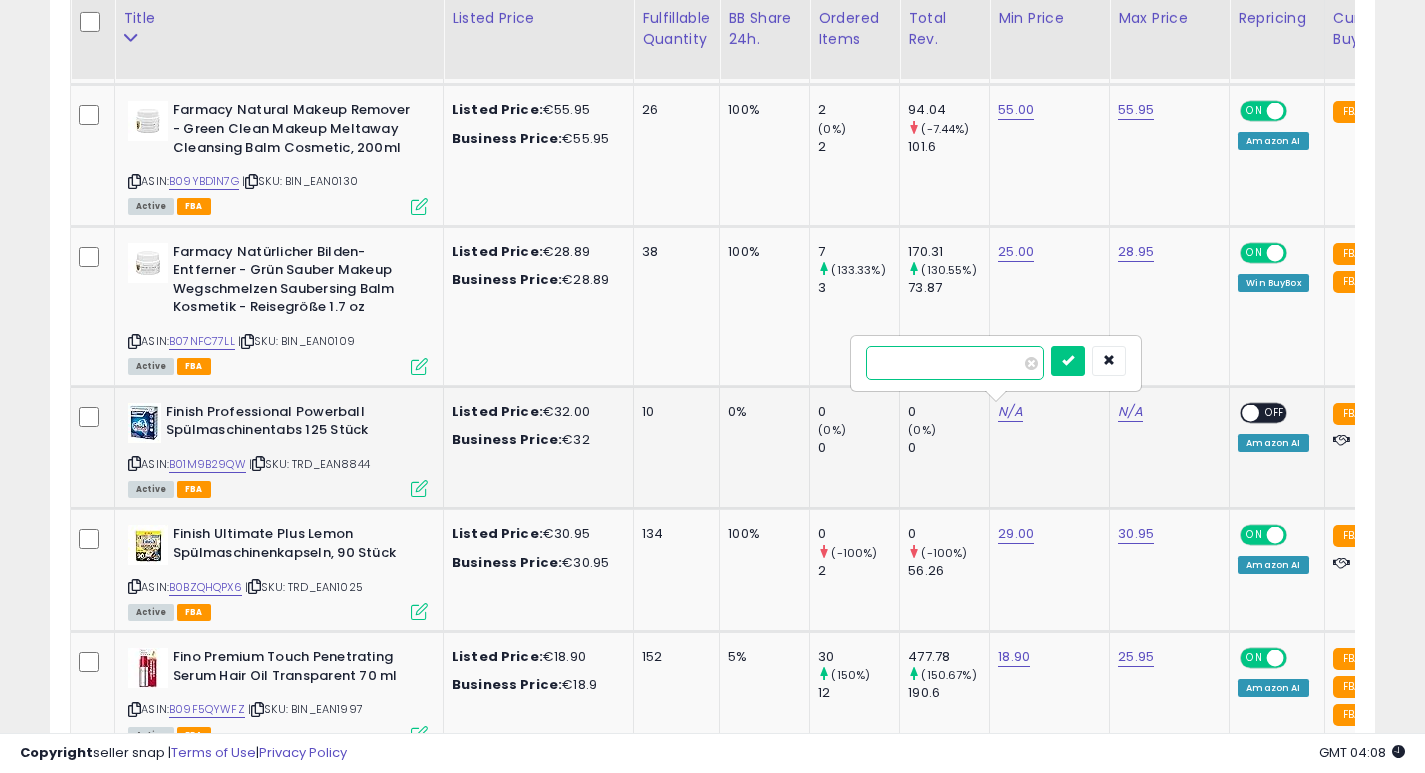 type on "**" 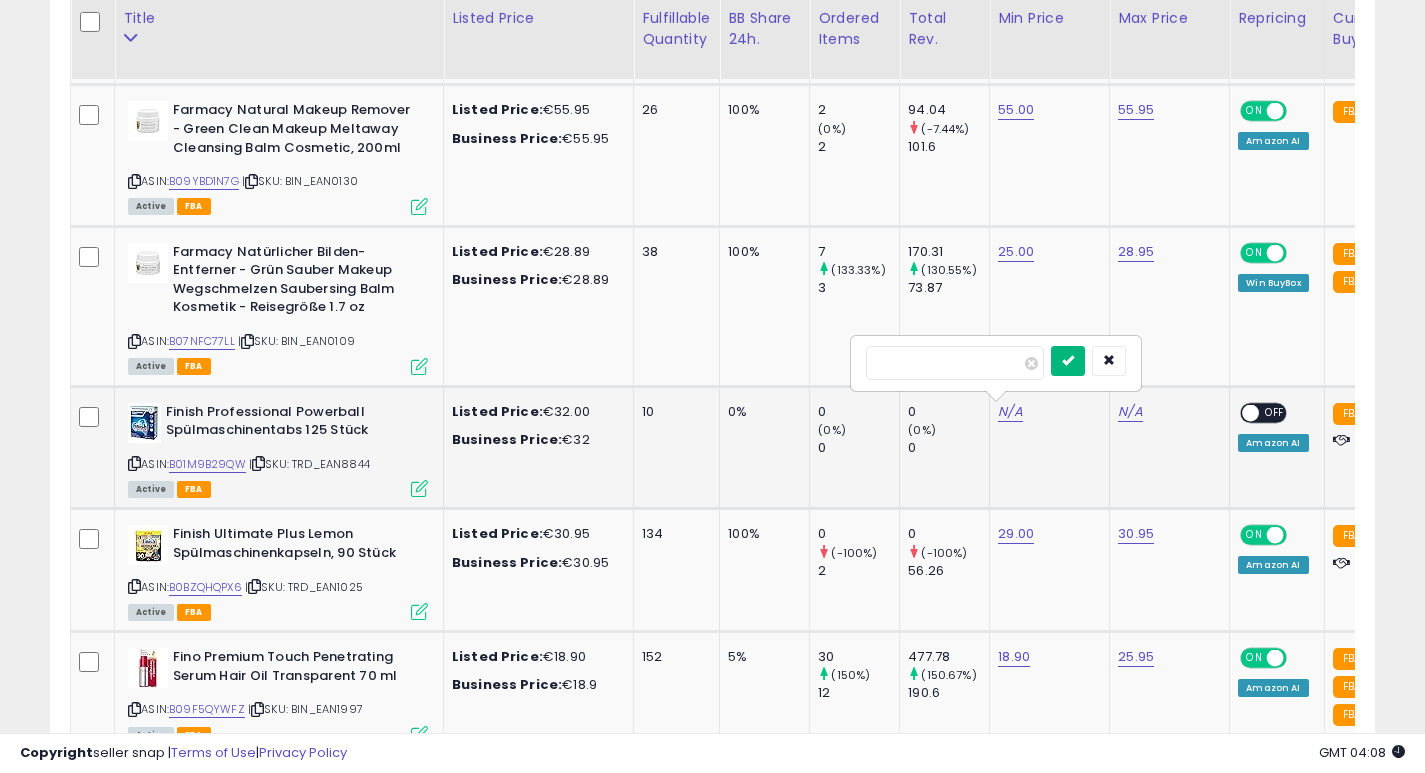 click at bounding box center (1068, 360) 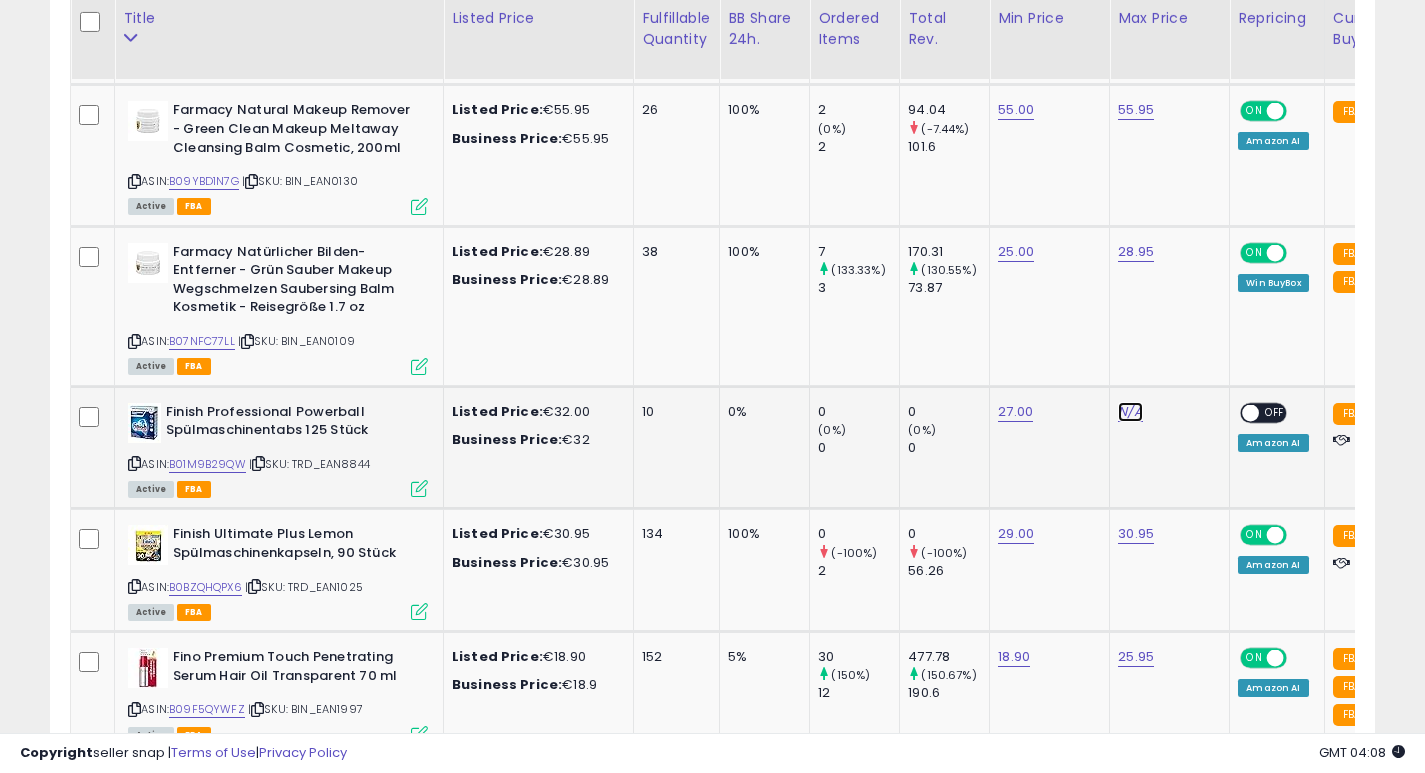 click on "N/A" at bounding box center (1130, 412) 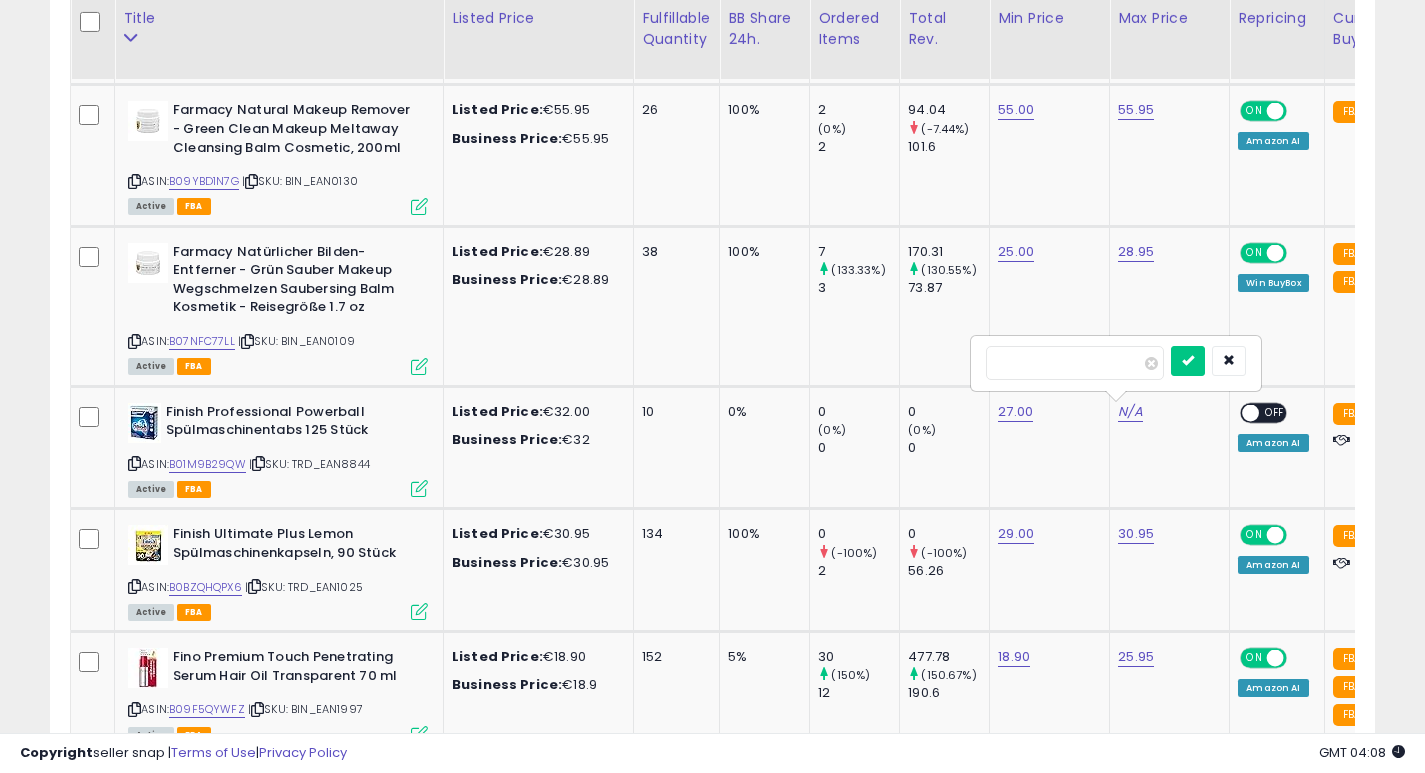 type on "*****" 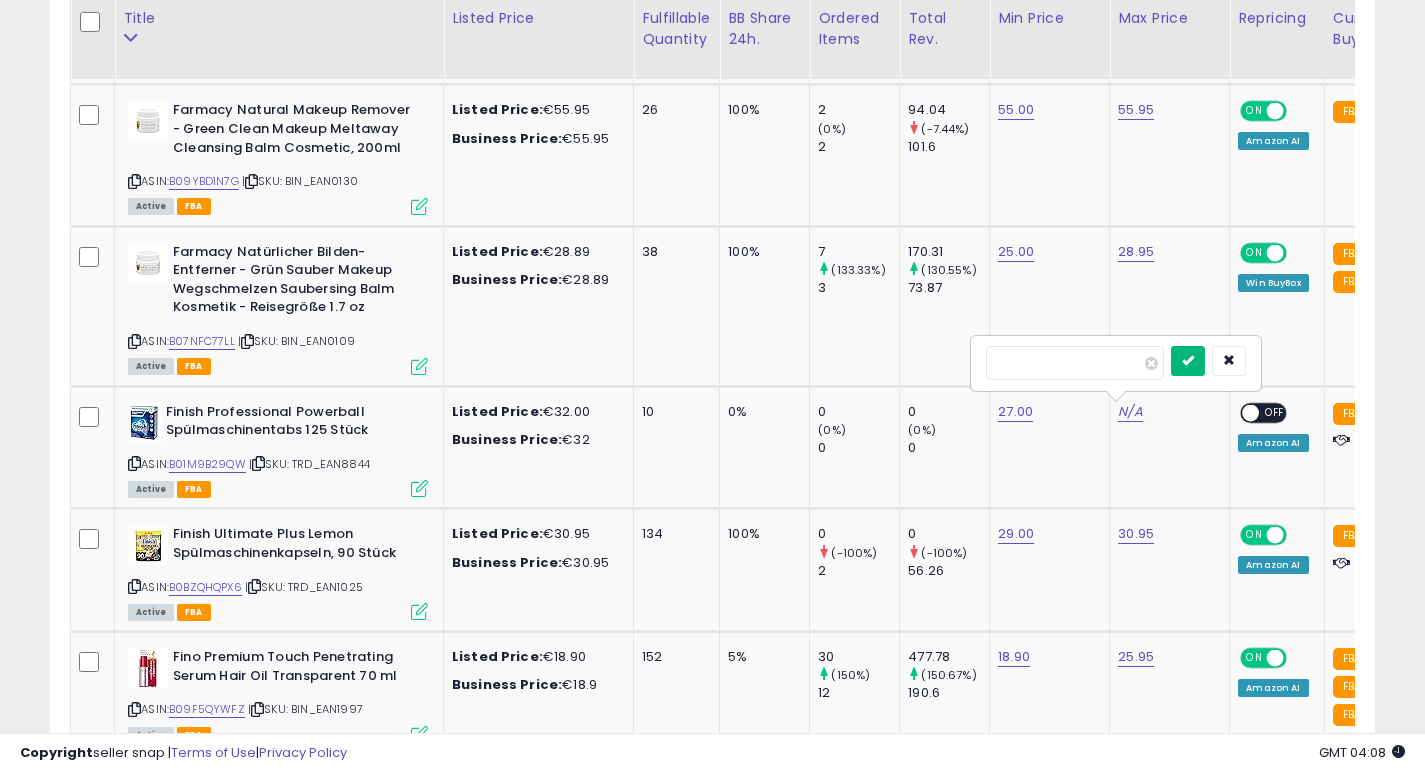 click at bounding box center [1188, 361] 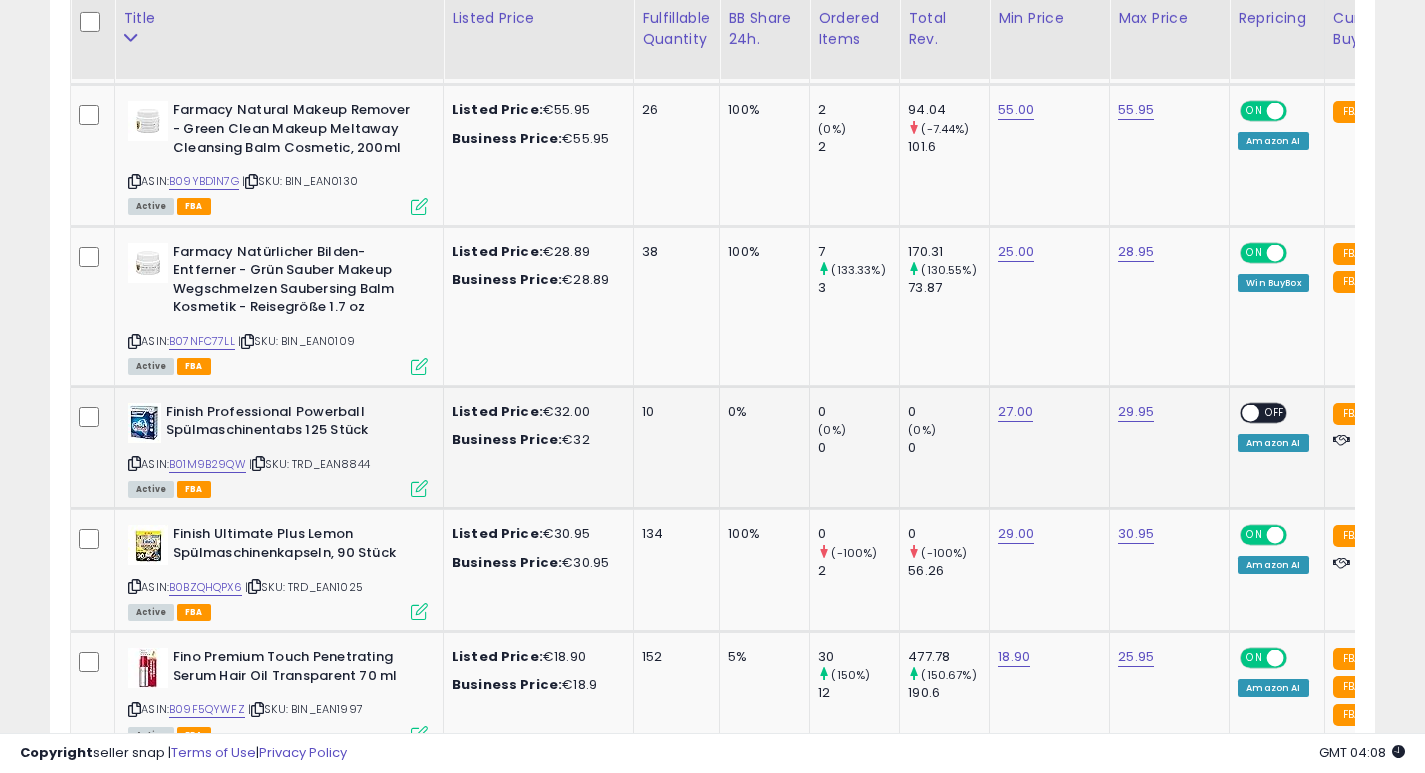 click at bounding box center (1251, 412) 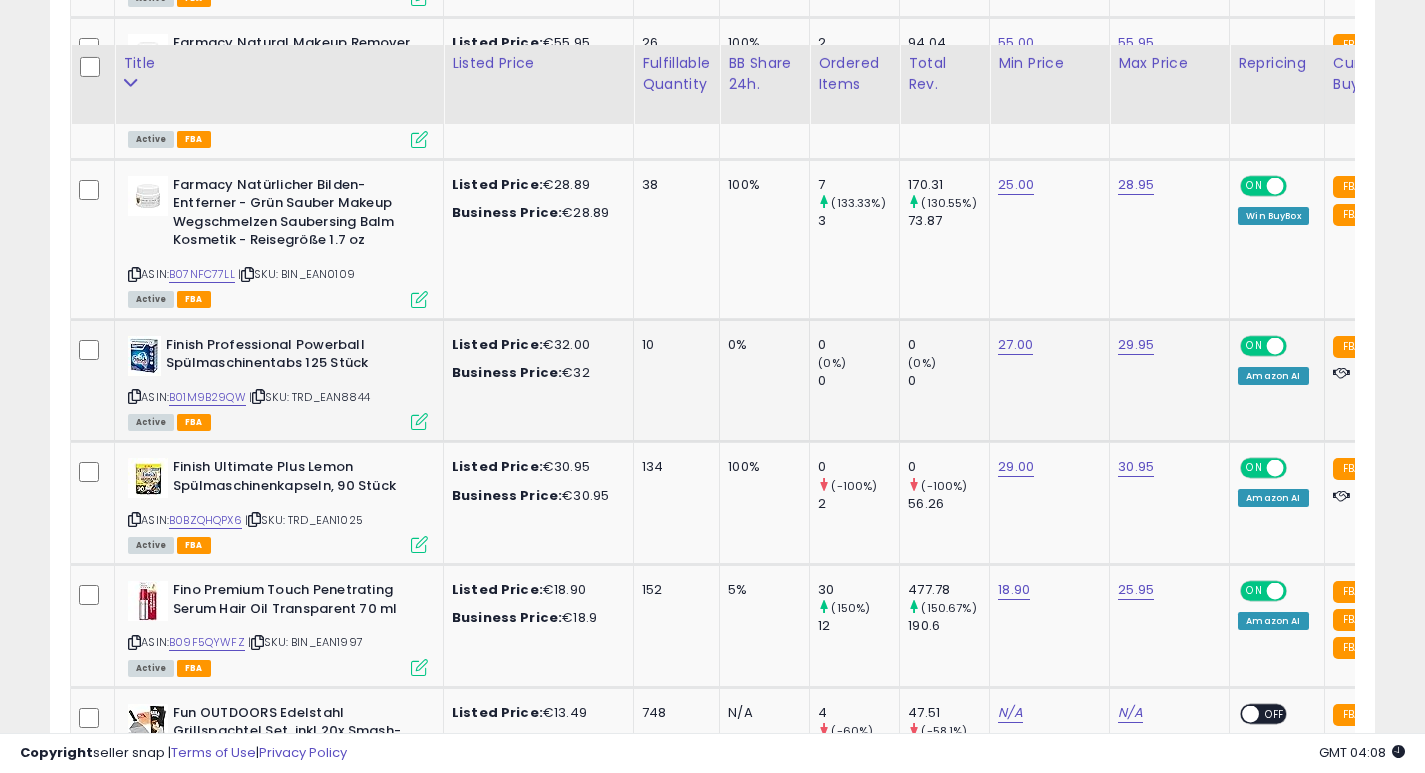 scroll, scrollTop: 2481, scrollLeft: 0, axis: vertical 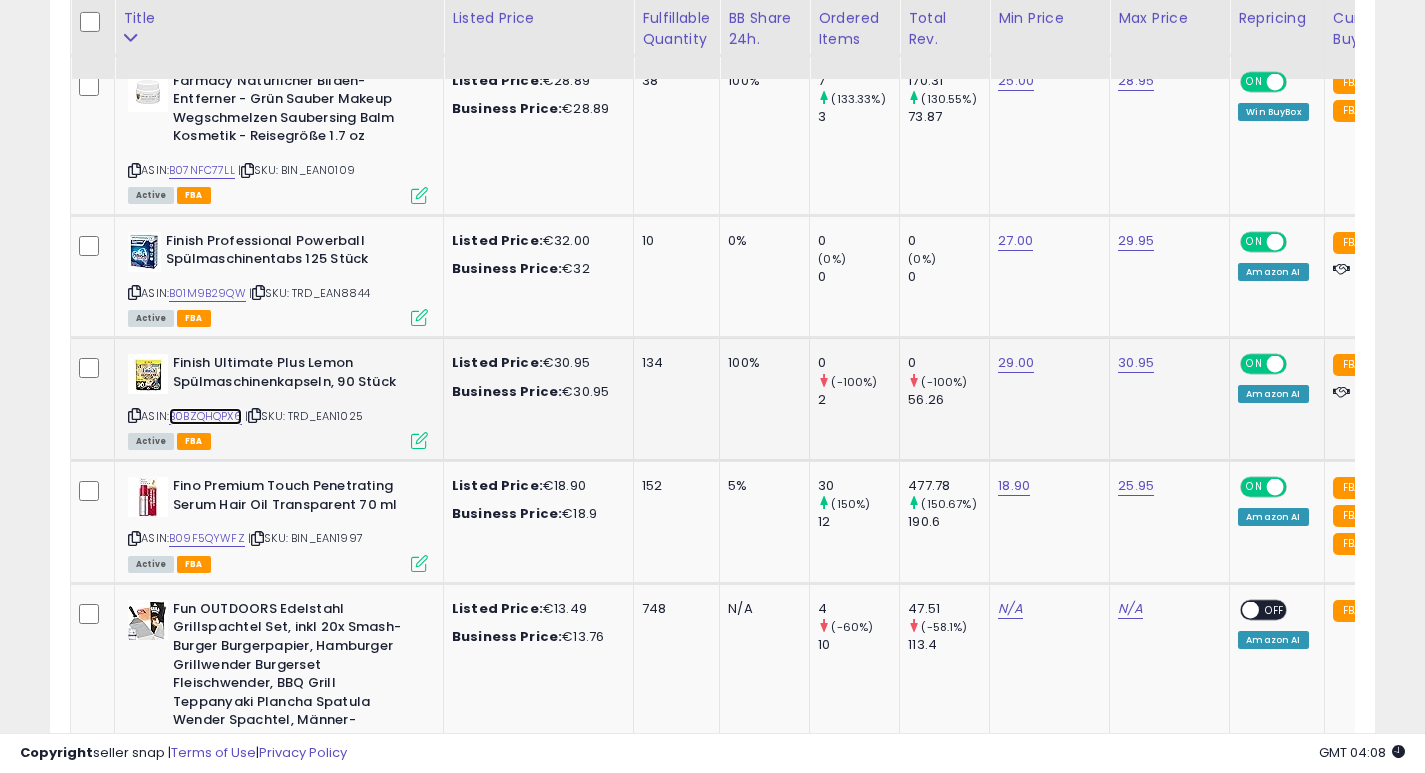click on "B0BZQHQPX6" at bounding box center [205, 416] 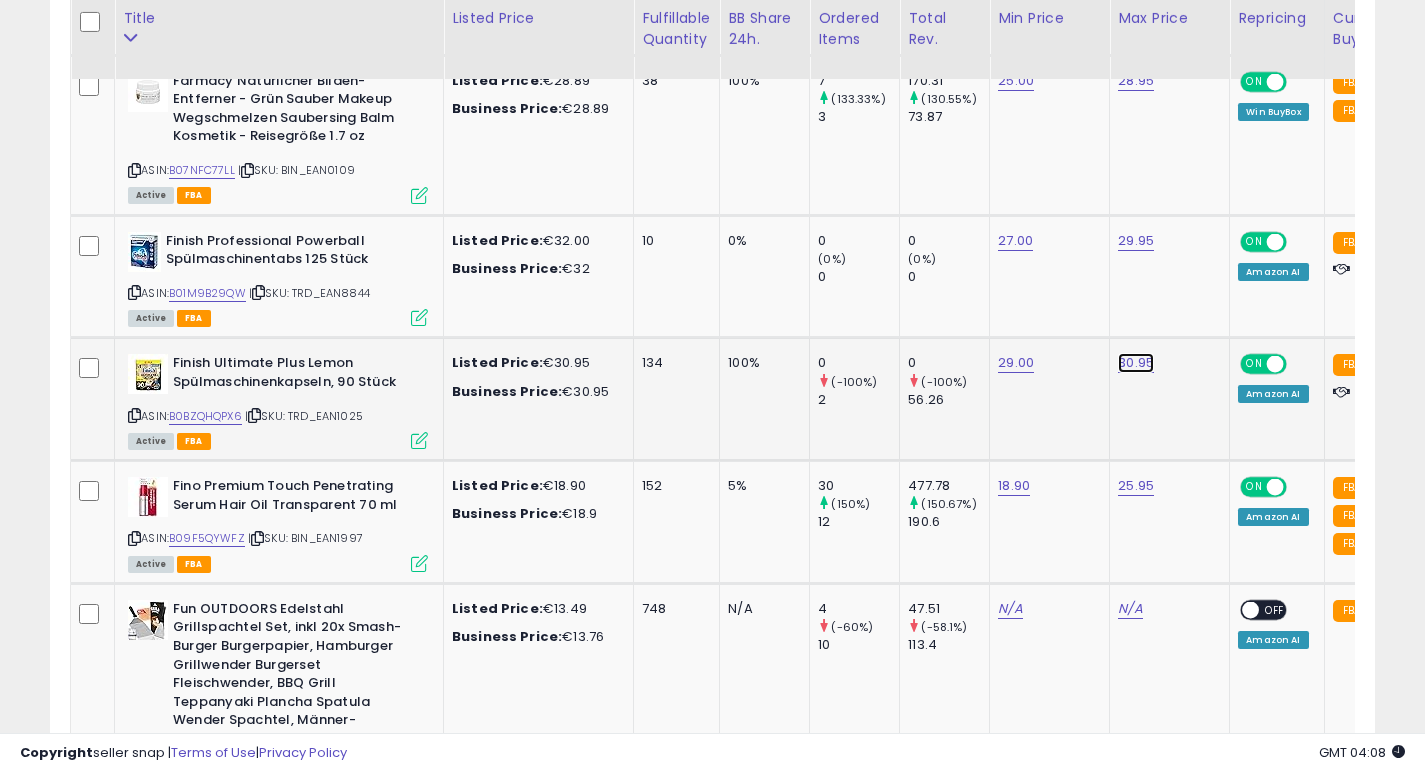 click on "30.95" at bounding box center (1136, -1407) 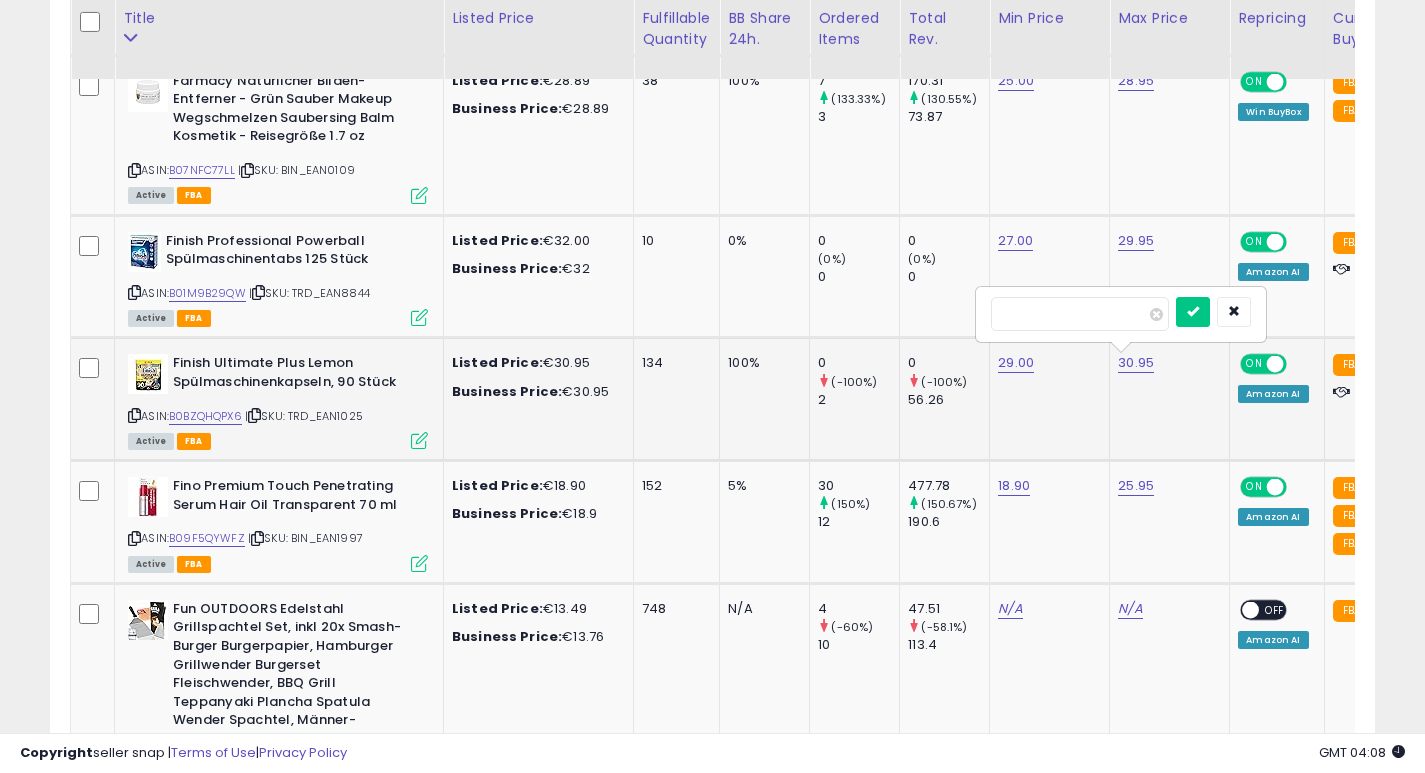 click on "*****" at bounding box center [1080, 314] 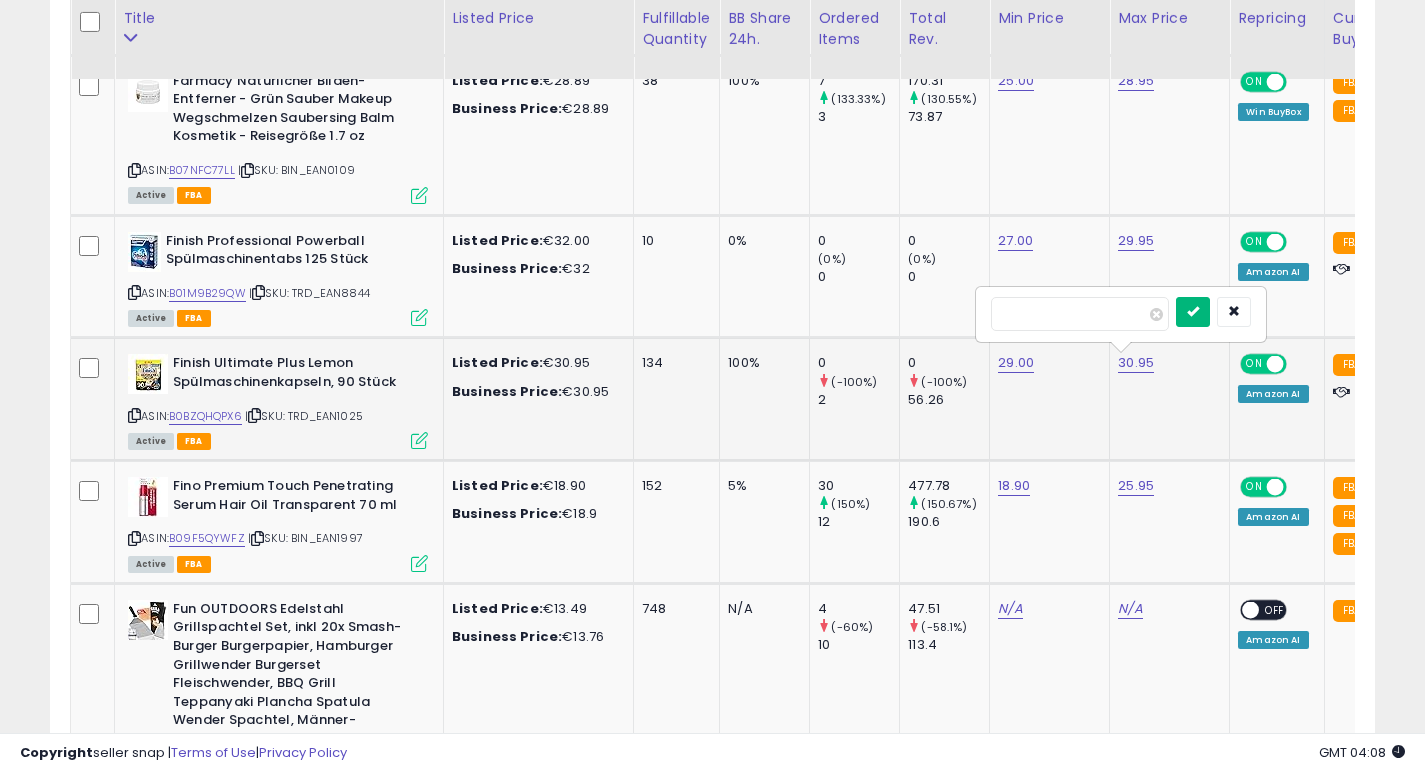click at bounding box center [1193, 311] 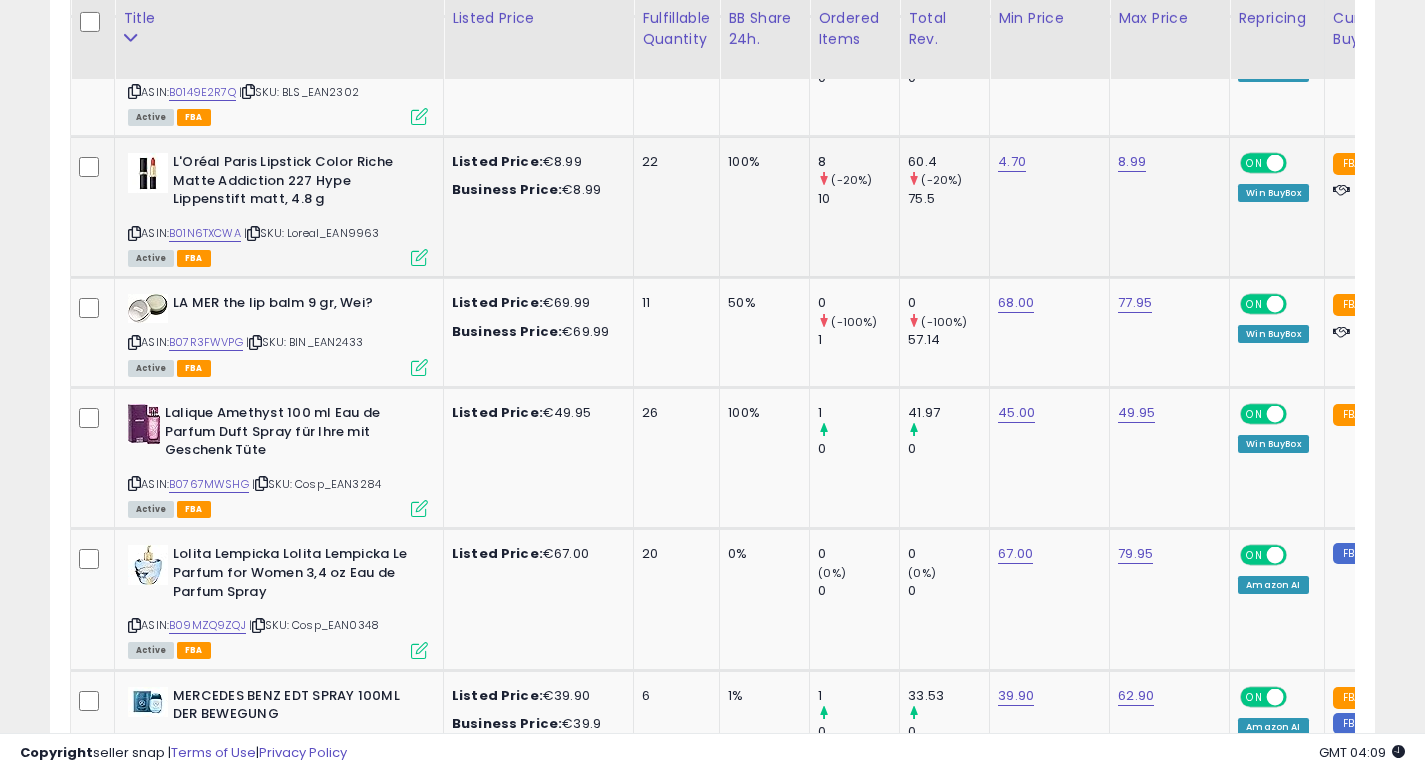 scroll, scrollTop: 4506, scrollLeft: 0, axis: vertical 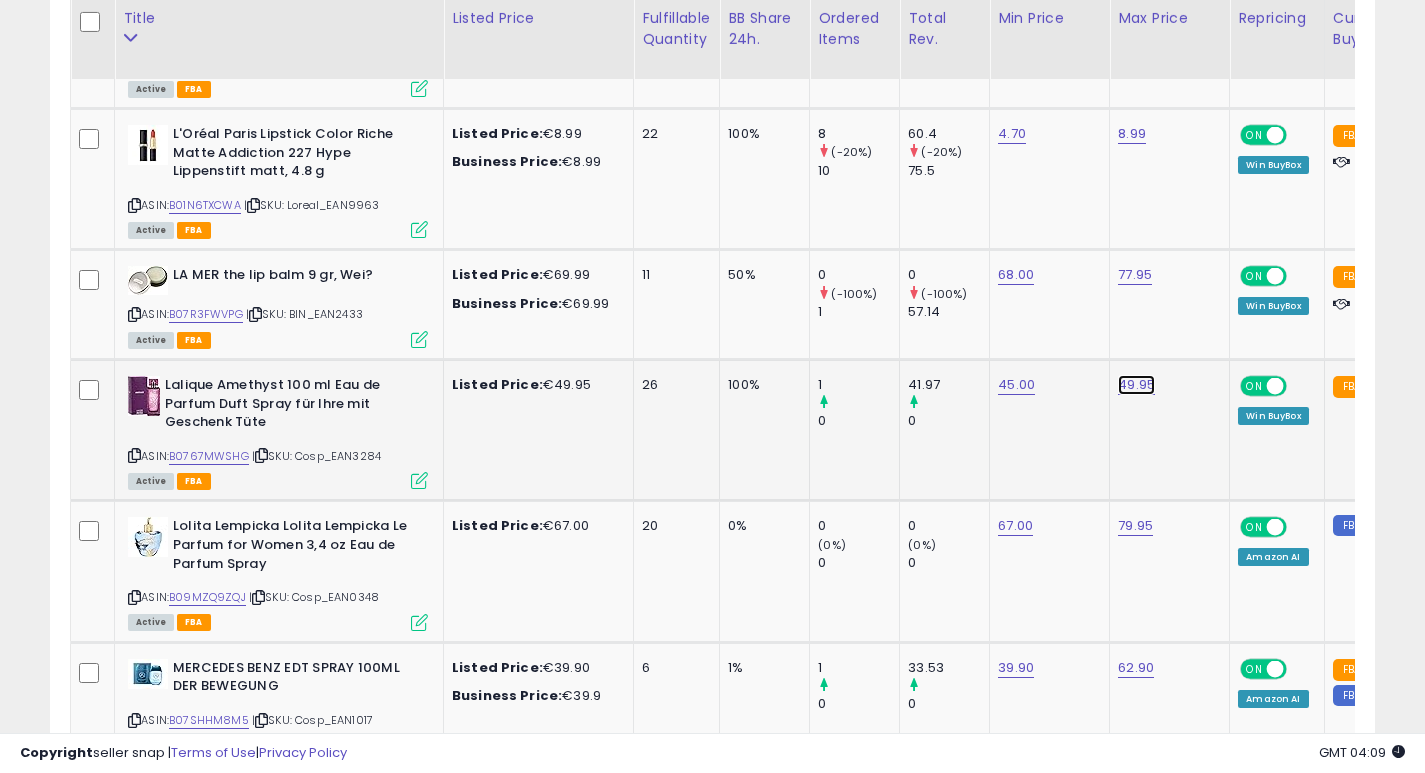 click on "49.95" at bounding box center (1136, -3432) 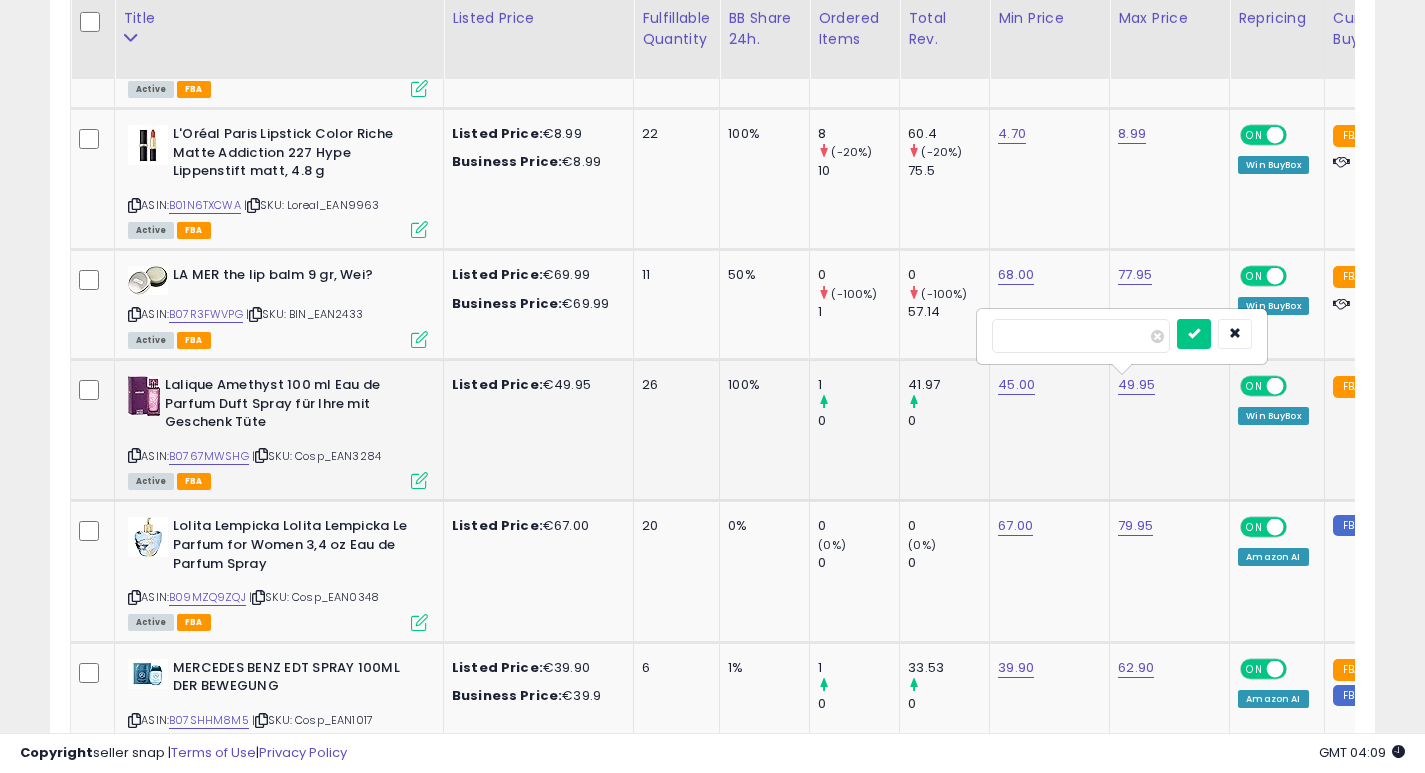 click on "*****" at bounding box center (1081, 336) 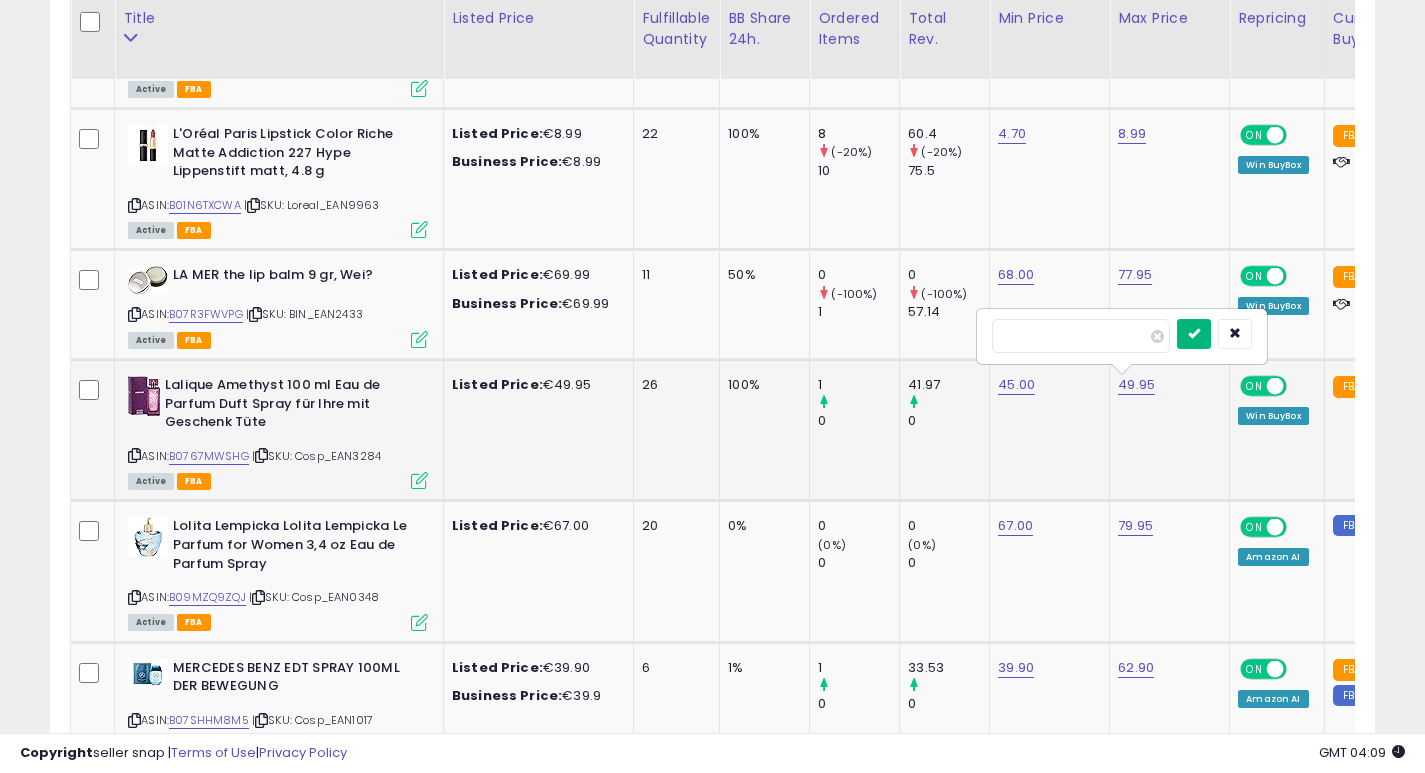 click at bounding box center [1194, 334] 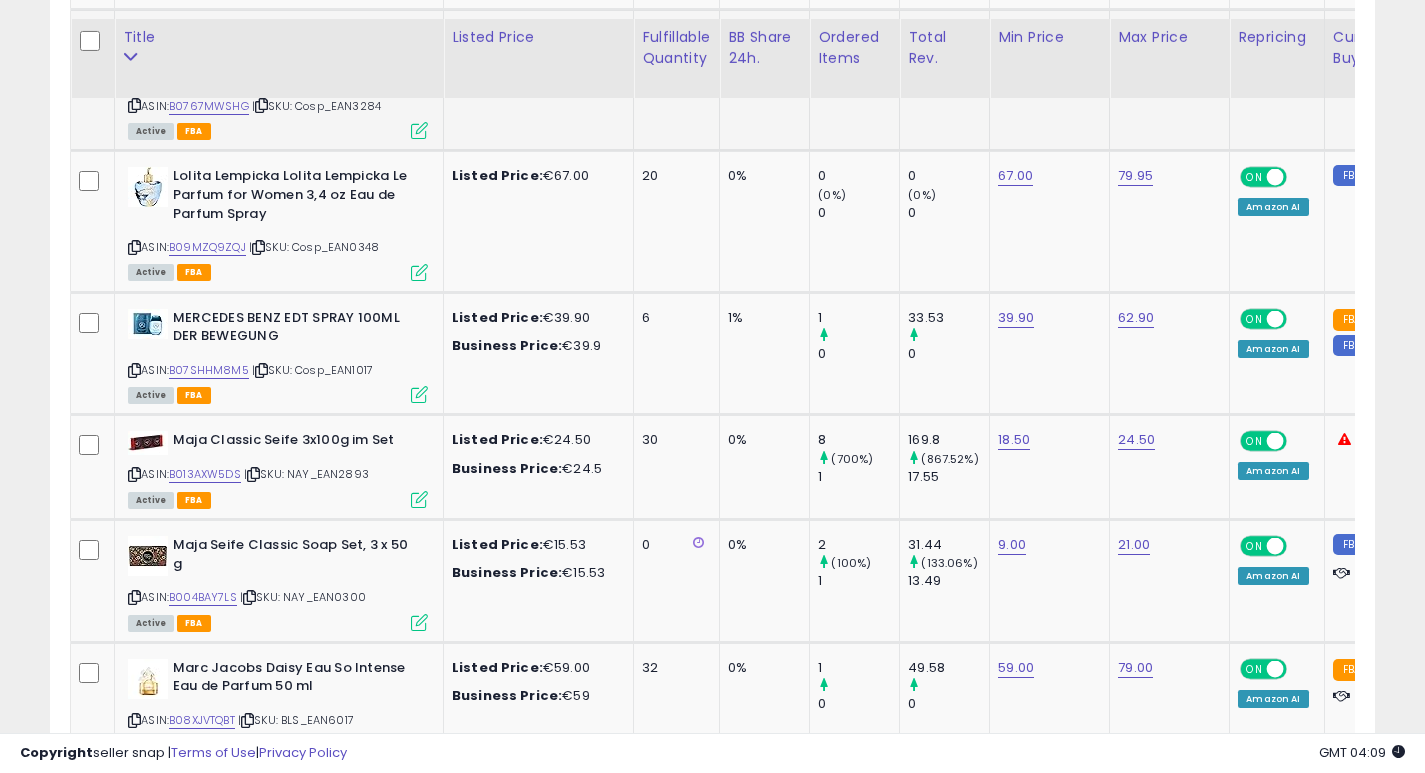 scroll, scrollTop: 4875, scrollLeft: 0, axis: vertical 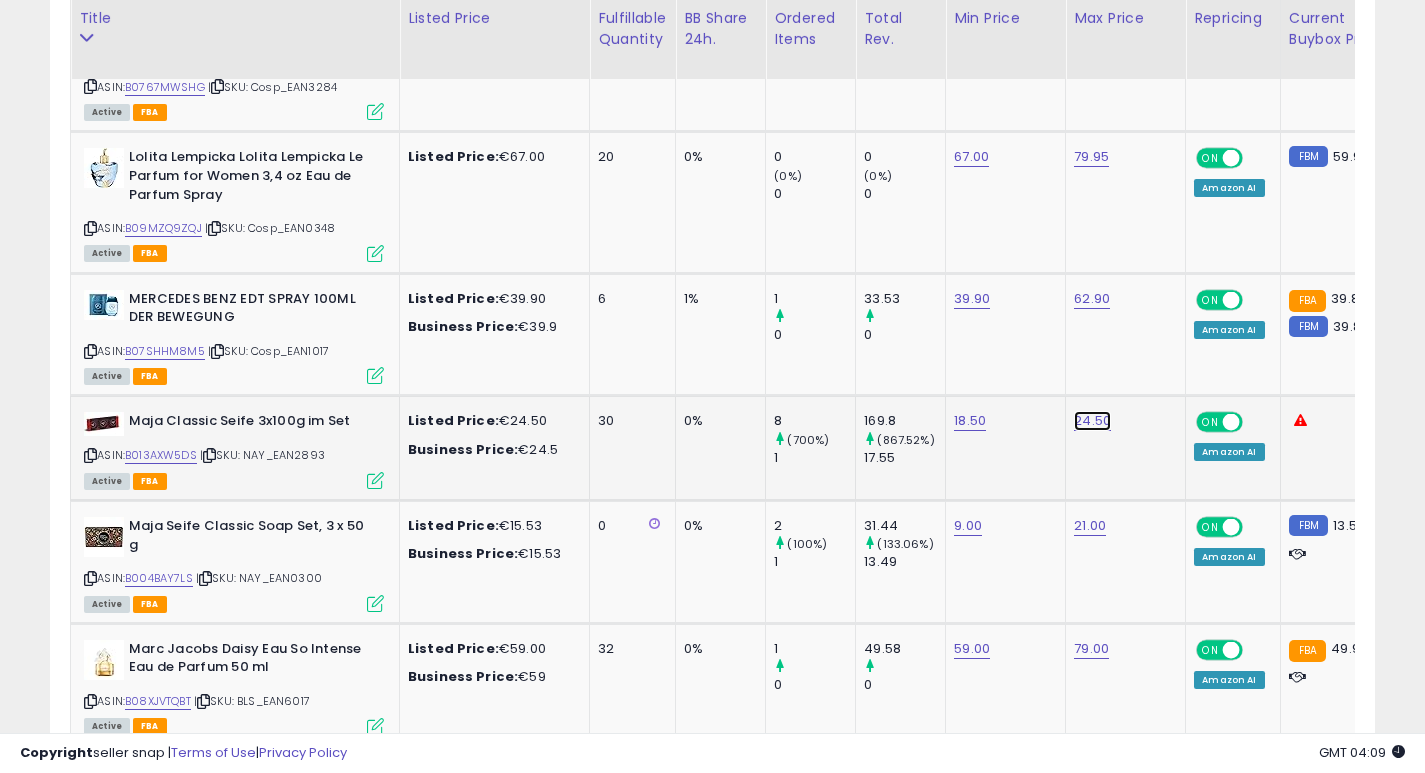 click on "24.50" at bounding box center [1092, -3801] 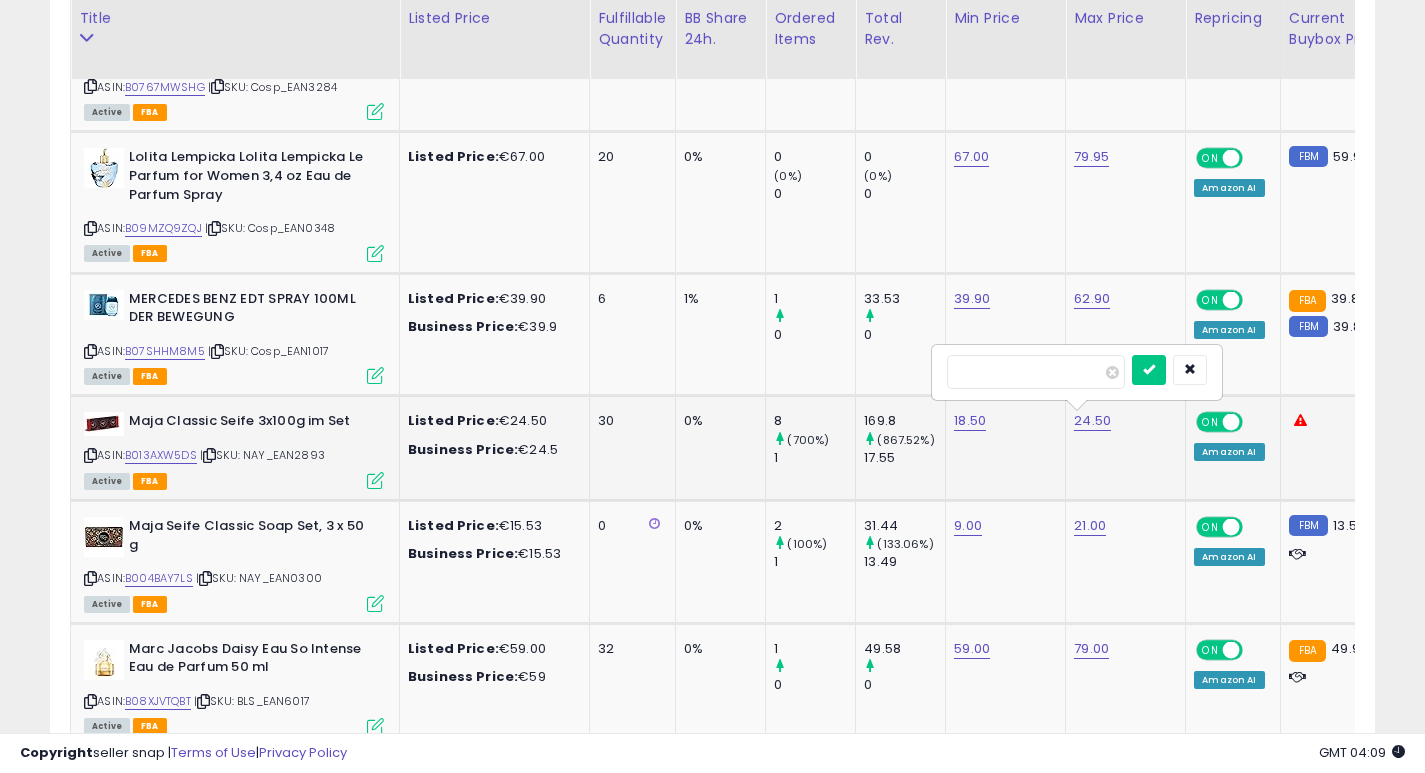 click on "*****" at bounding box center (1036, 372) 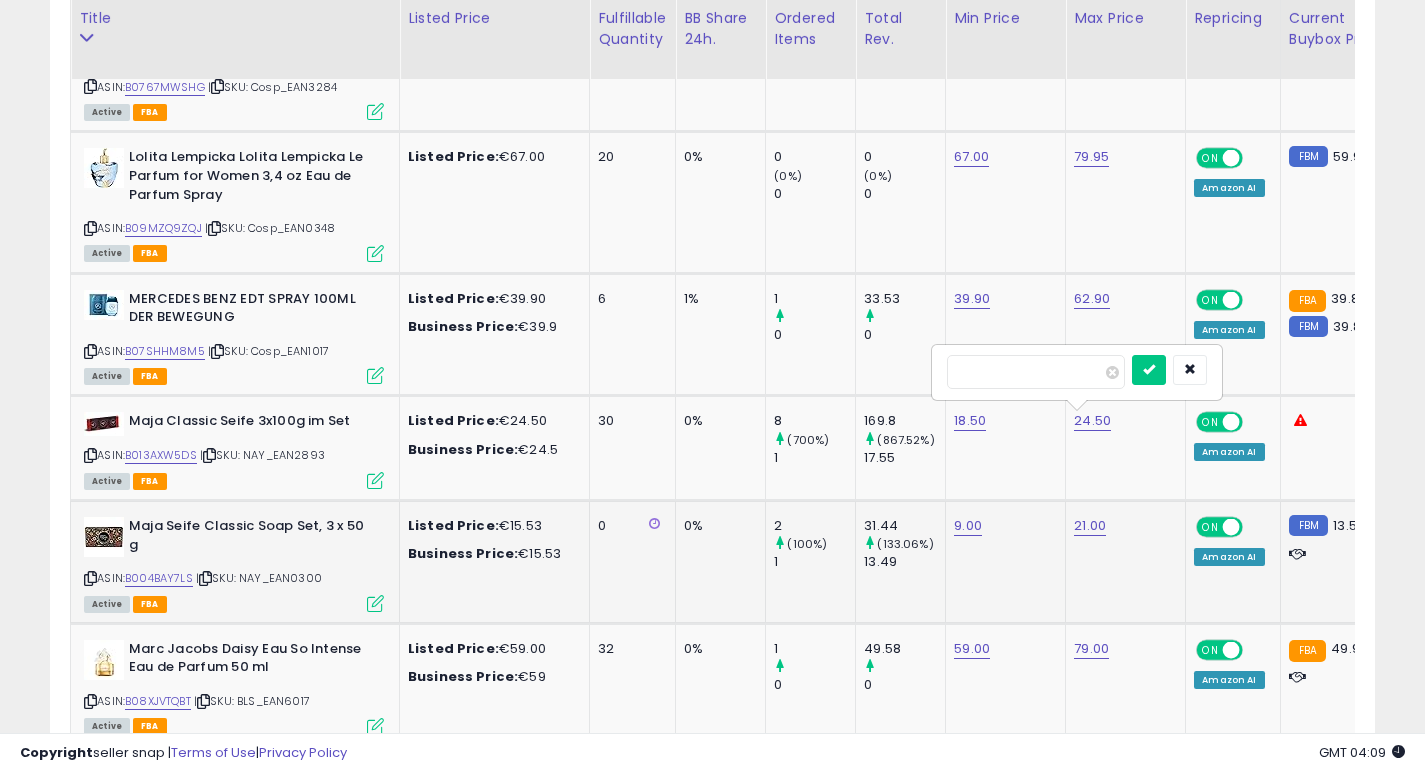type on "*****" 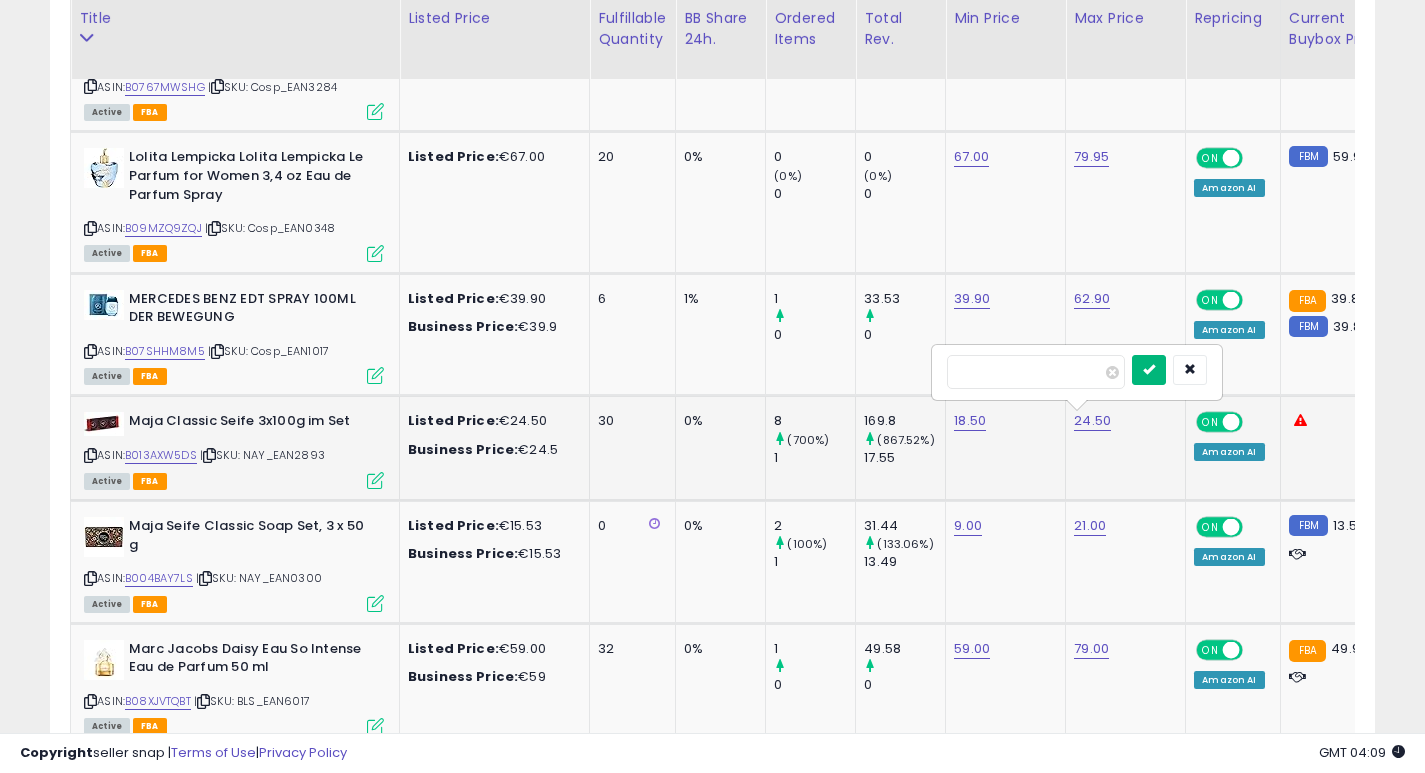 click at bounding box center [1149, 369] 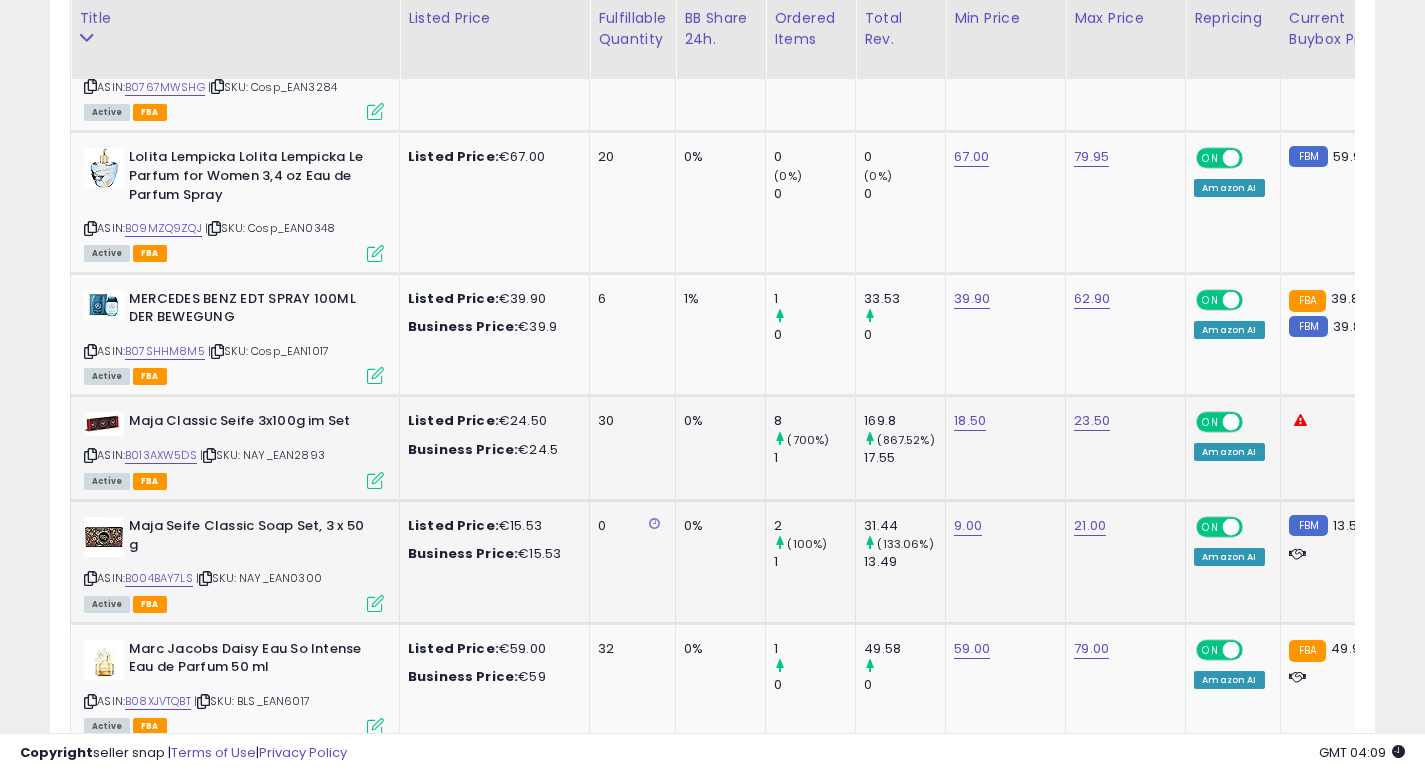 scroll, scrollTop: 0, scrollLeft: 0, axis: both 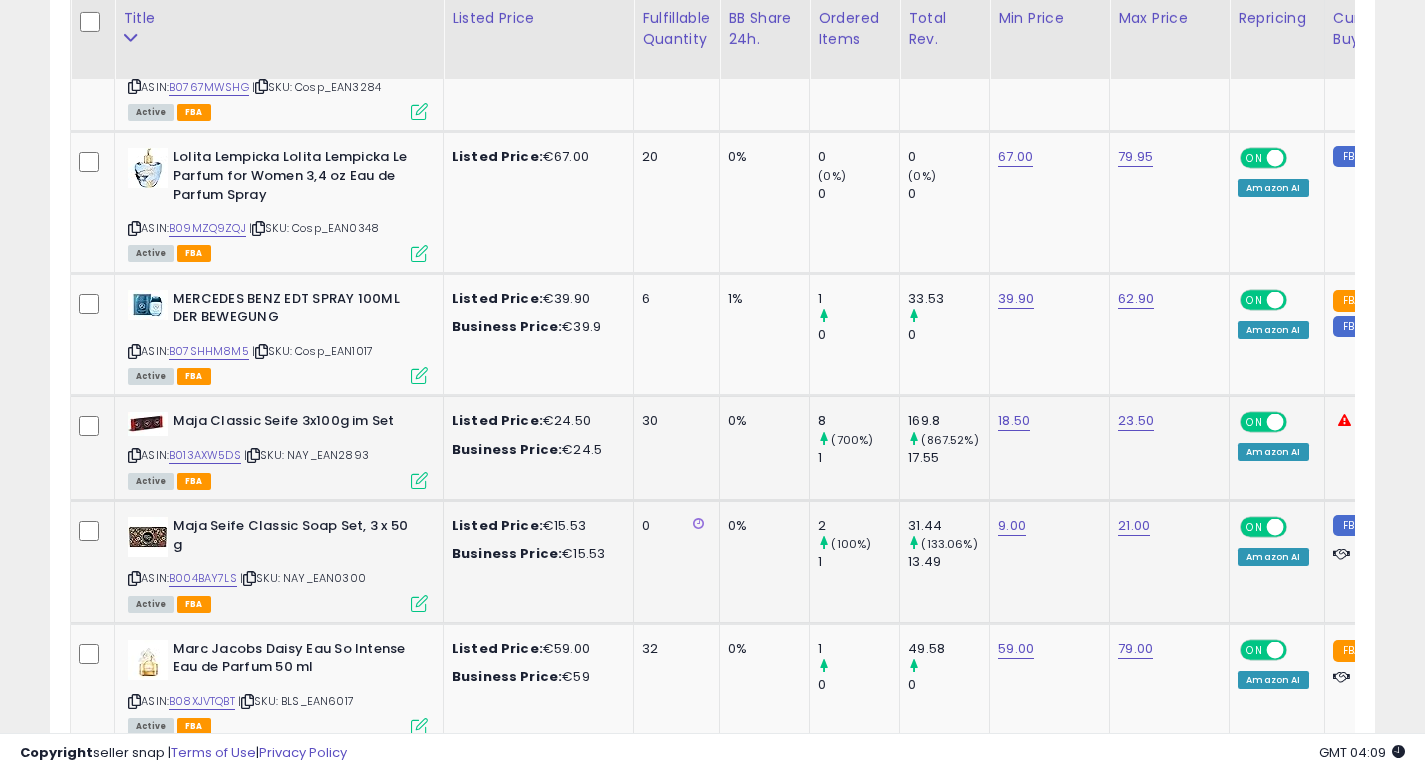 click on "0%" 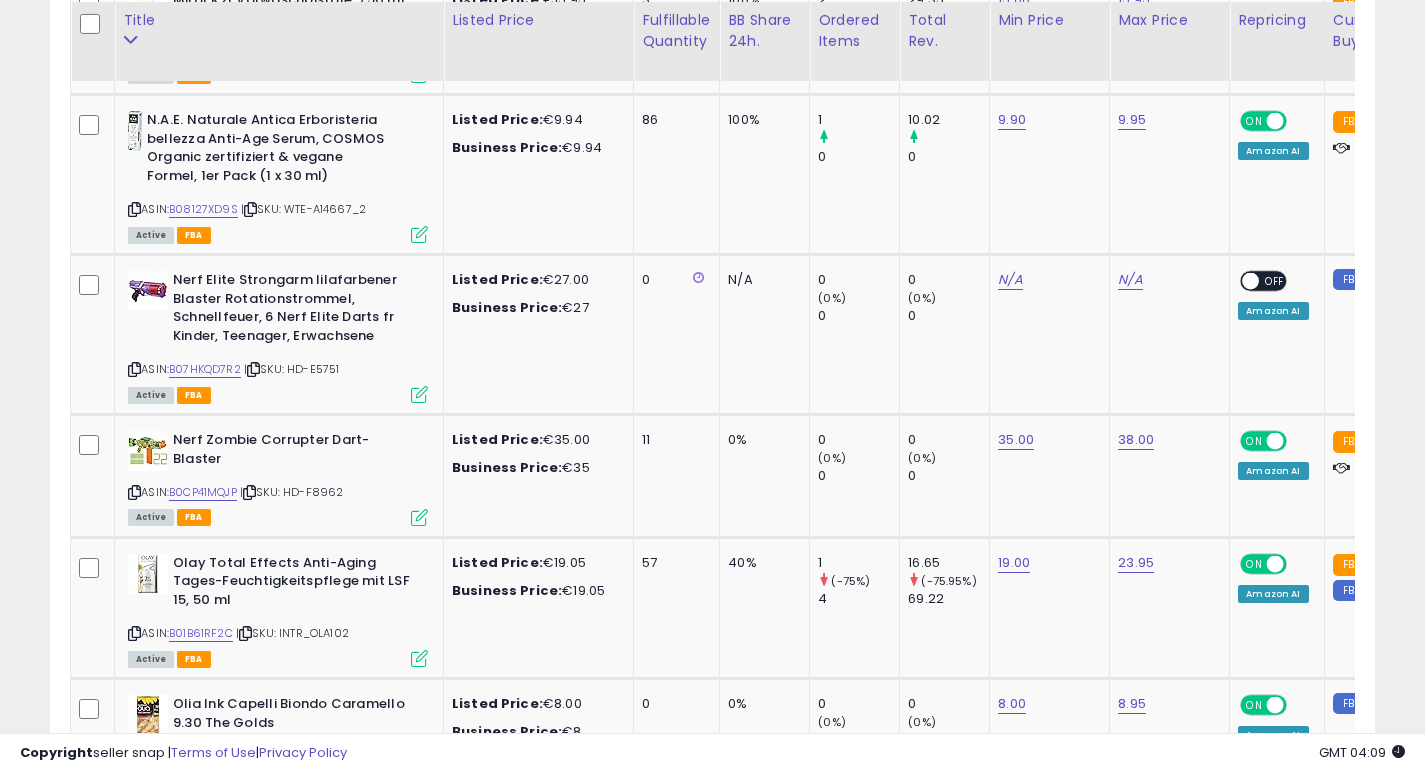 scroll, scrollTop: 6599, scrollLeft: 0, axis: vertical 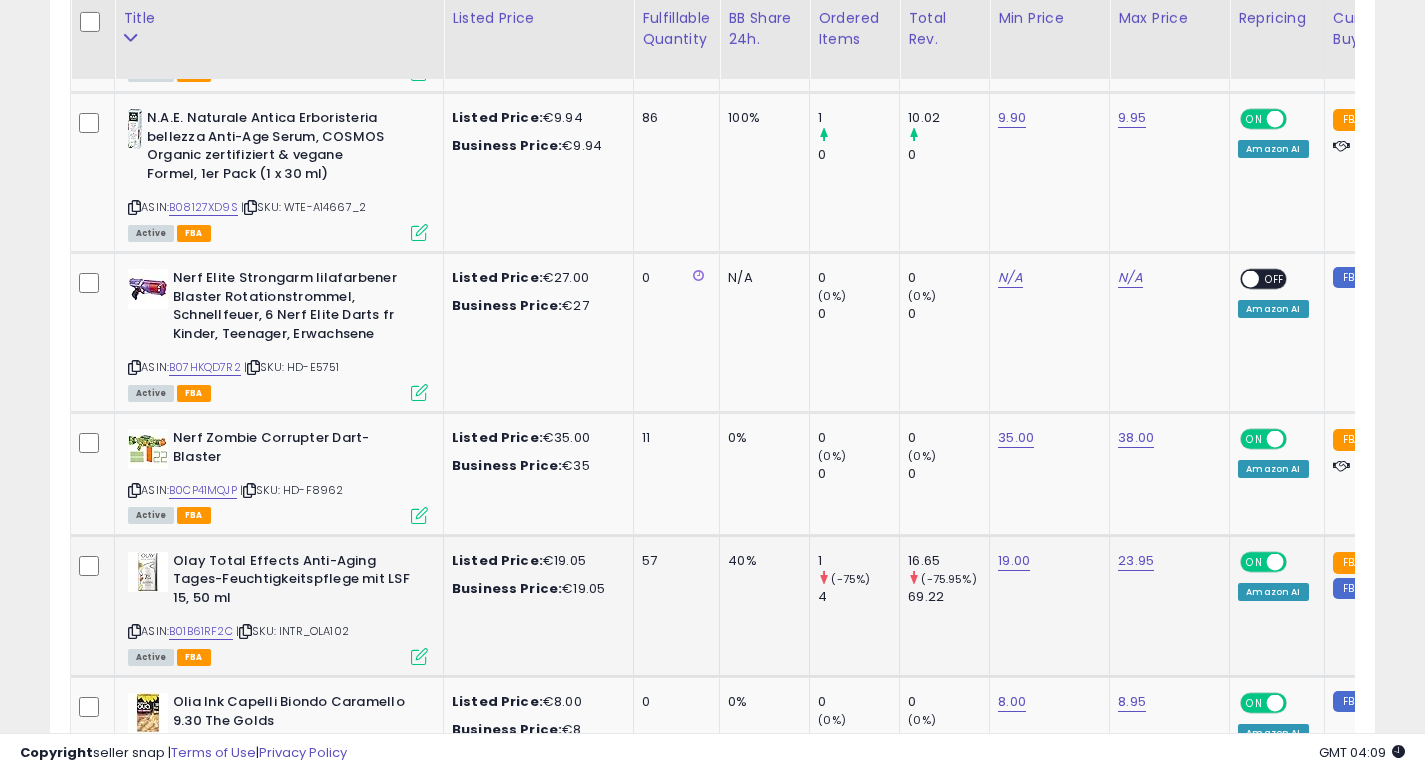 click on "40%" 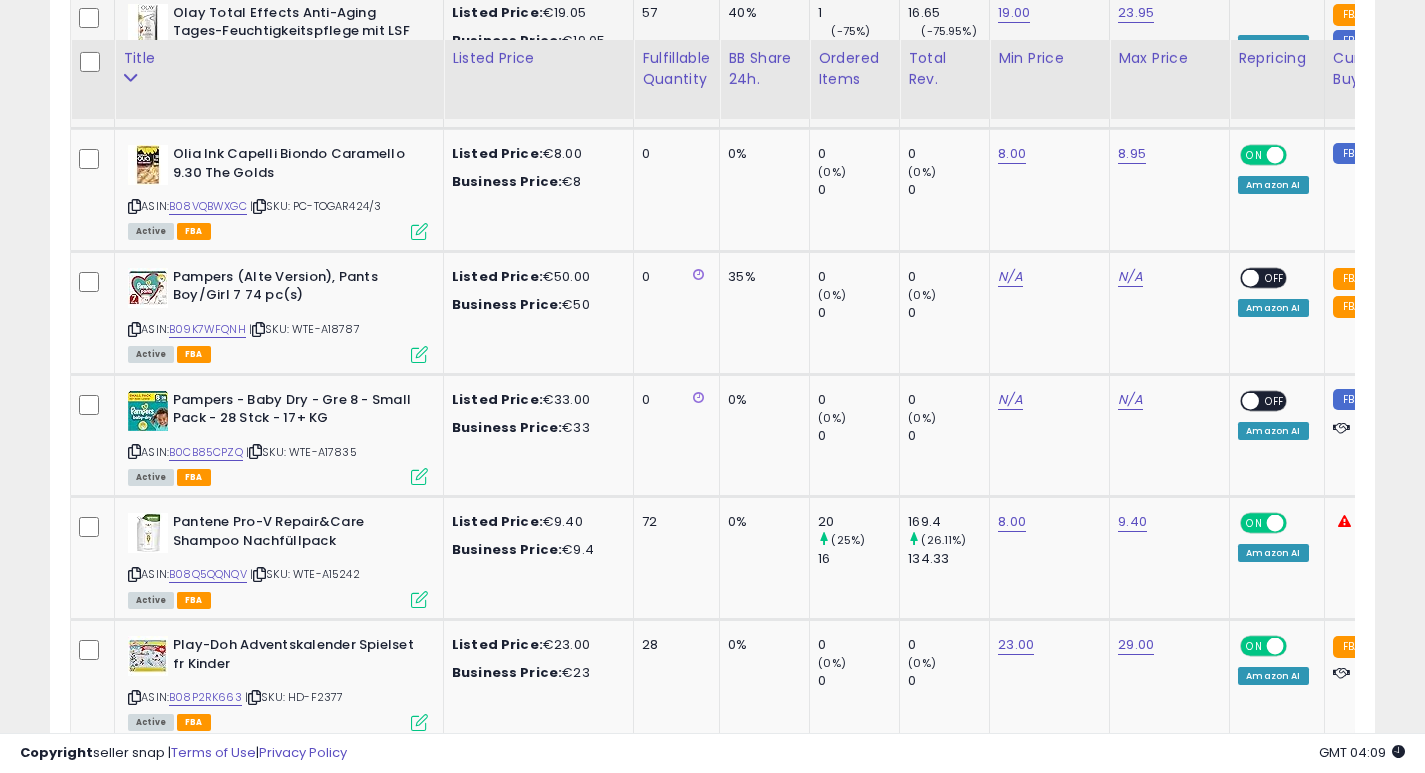 scroll, scrollTop: 7187, scrollLeft: 0, axis: vertical 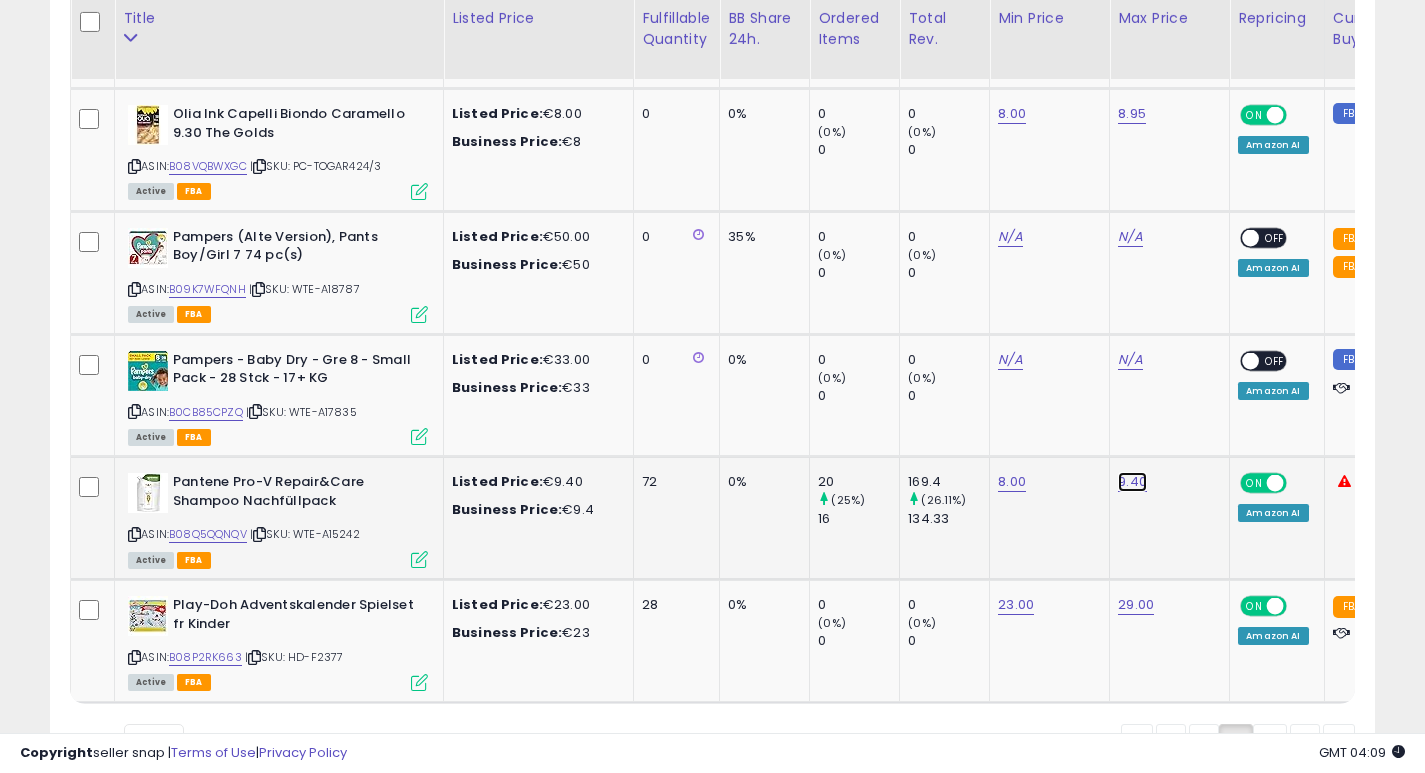 click on "9.40" at bounding box center [1136, -6113] 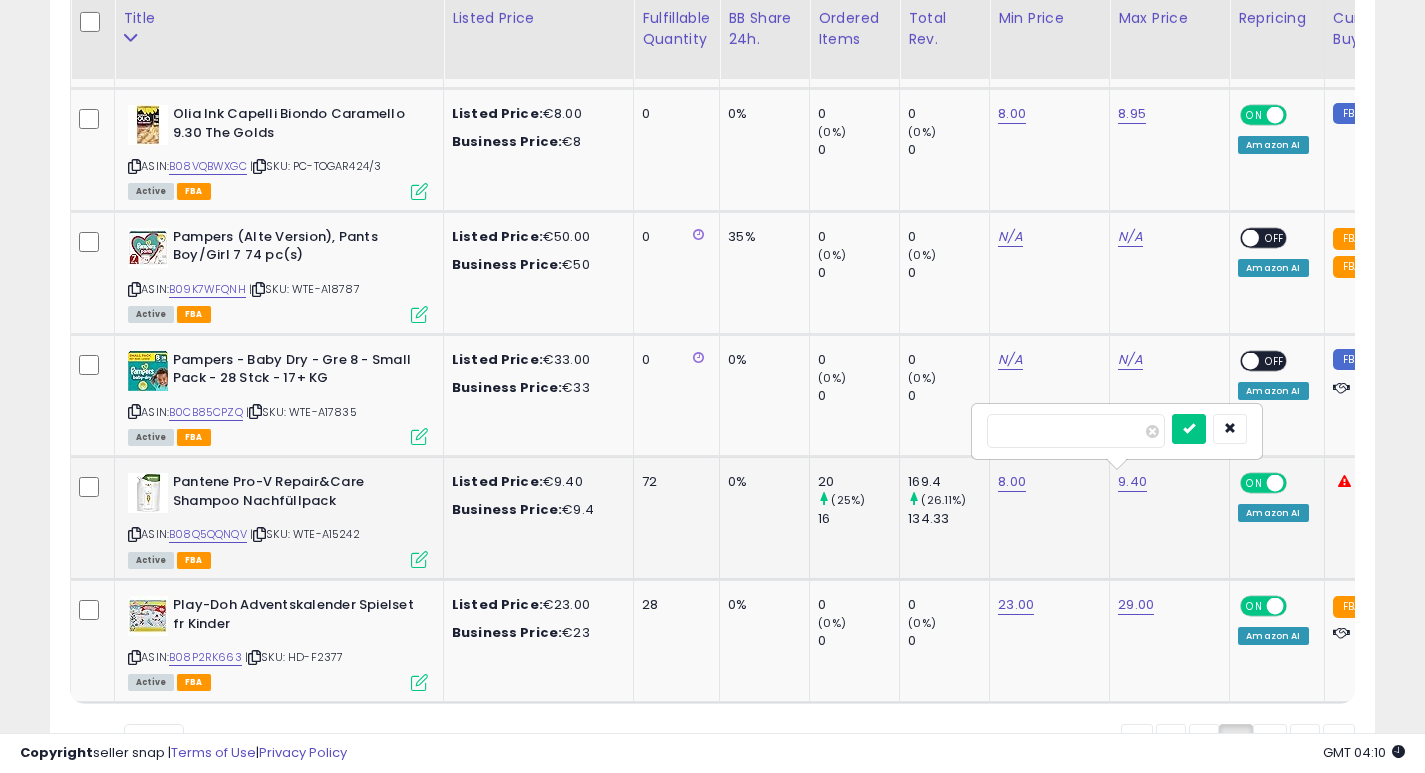type on "***" 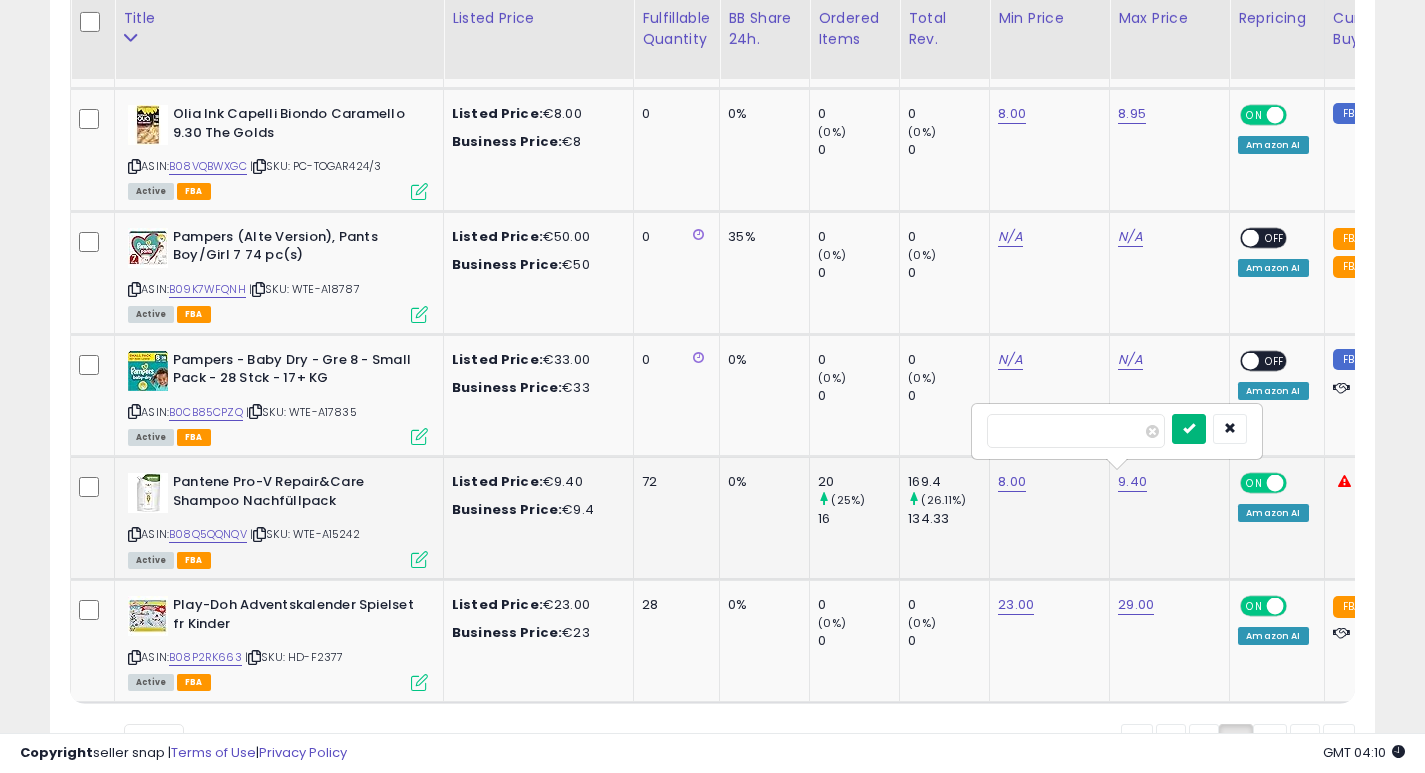 click at bounding box center [1189, 428] 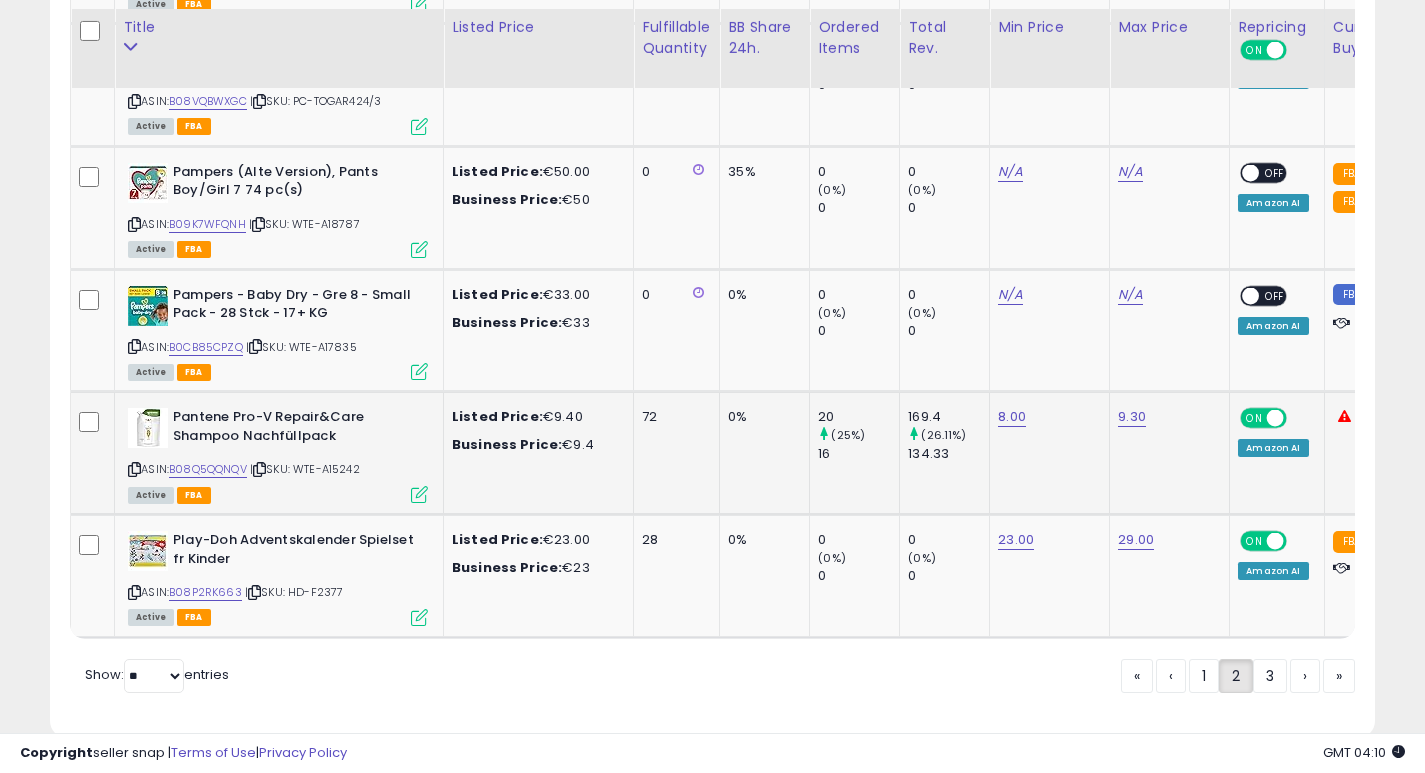 scroll, scrollTop: 7298, scrollLeft: 0, axis: vertical 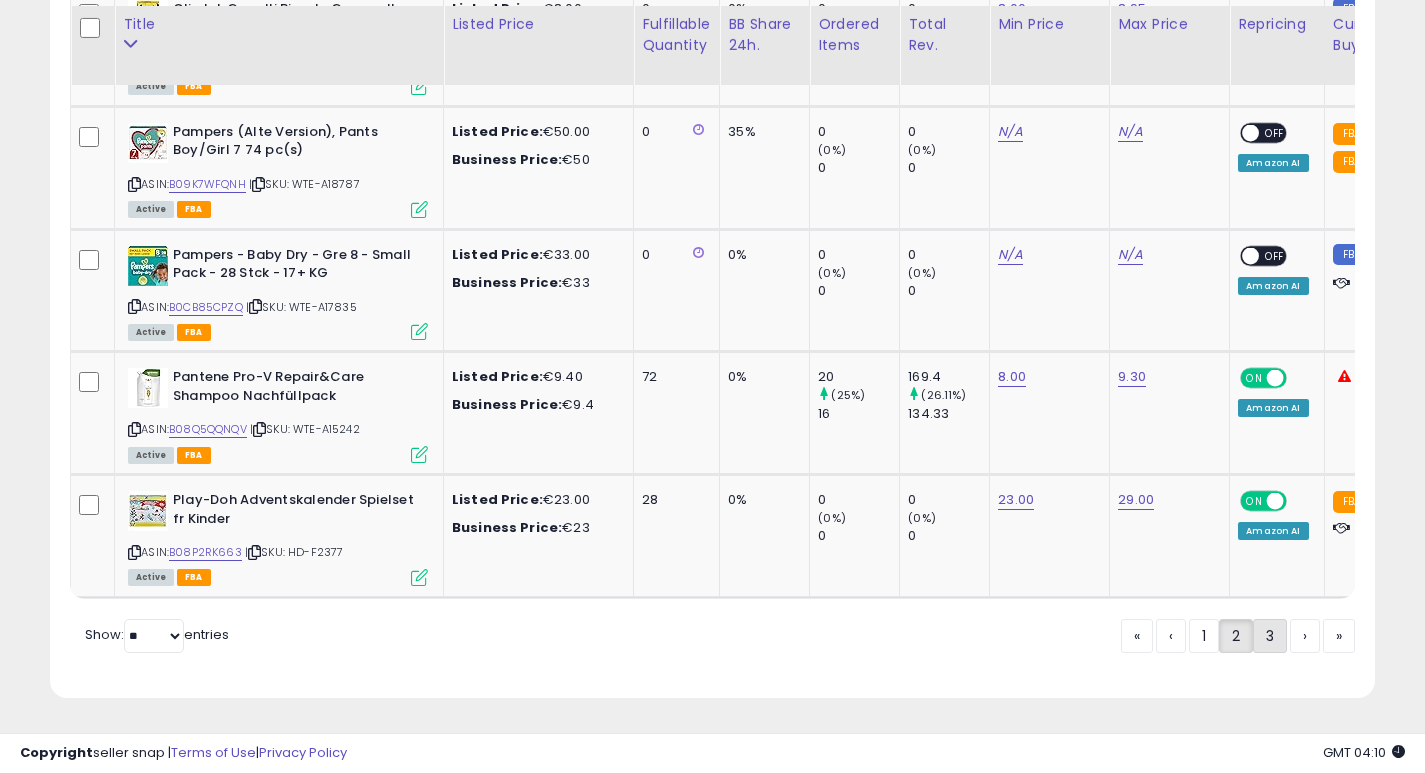 click on "3" 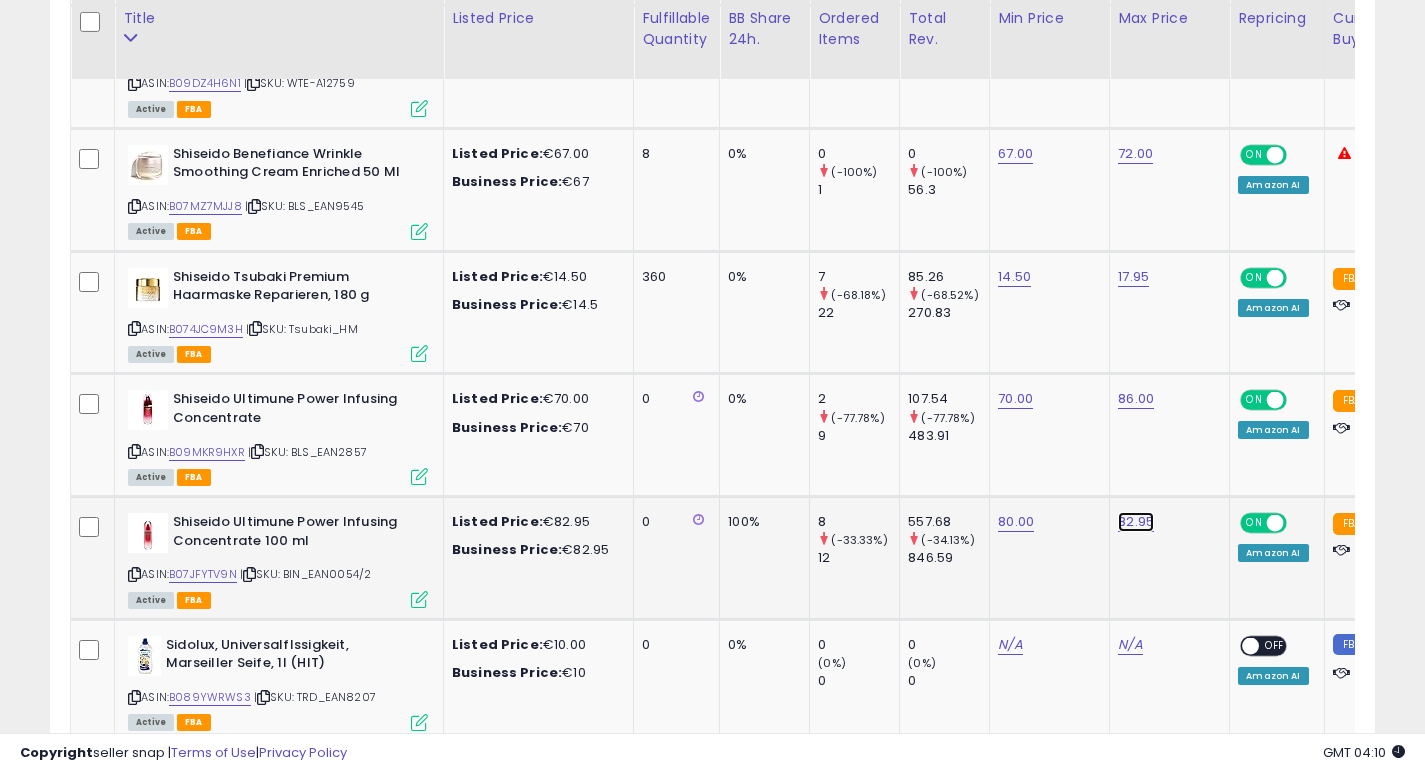 click on "82.95" at bounding box center (1132, -460) 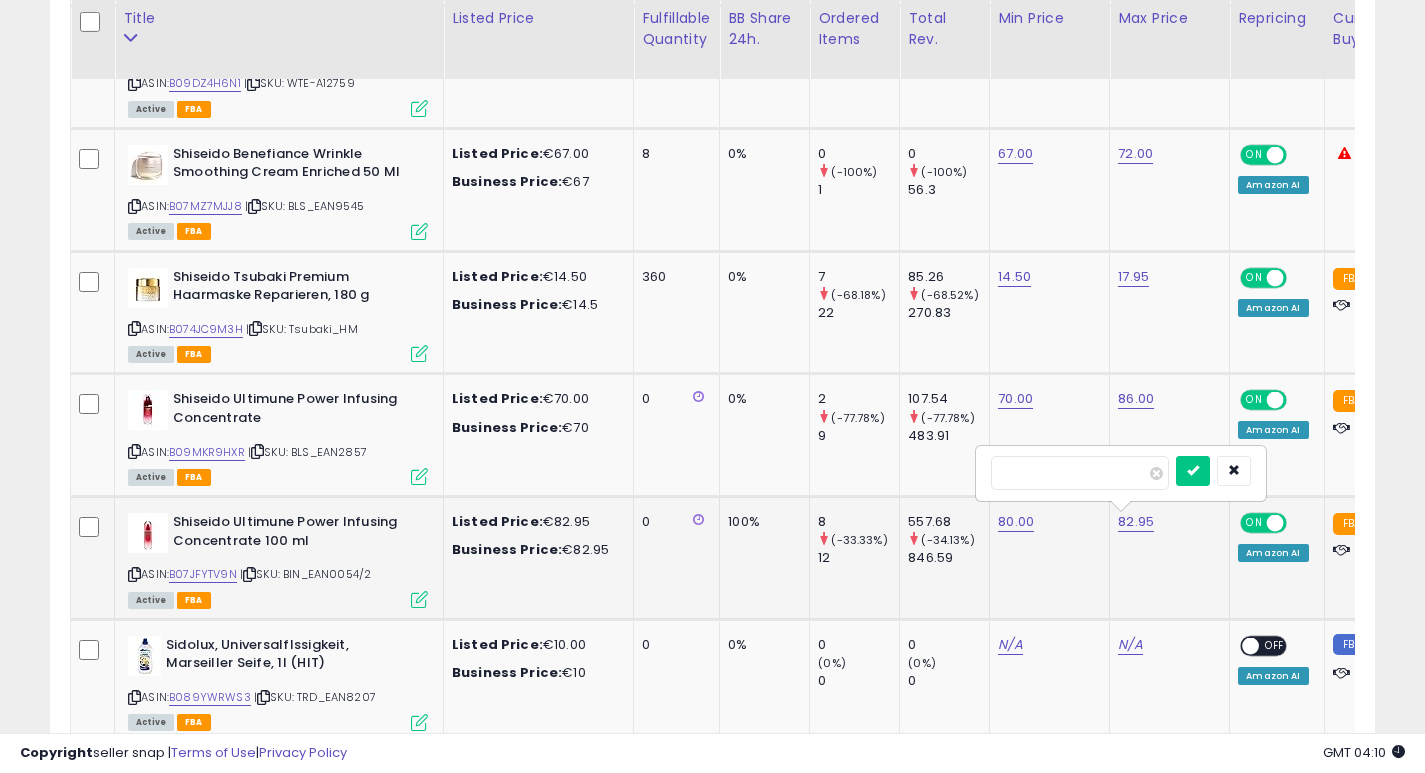 click on "*****" at bounding box center [1080, 473] 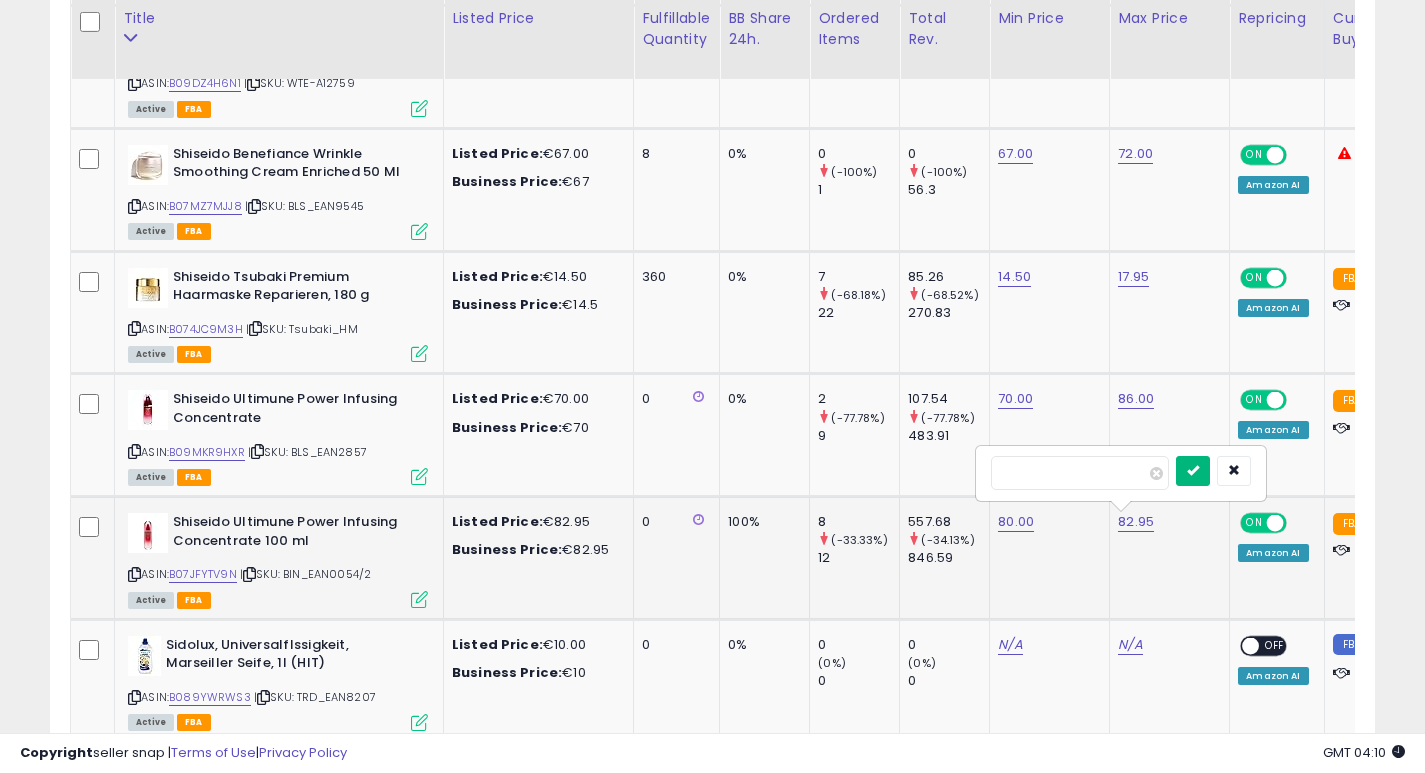 click at bounding box center [1193, 471] 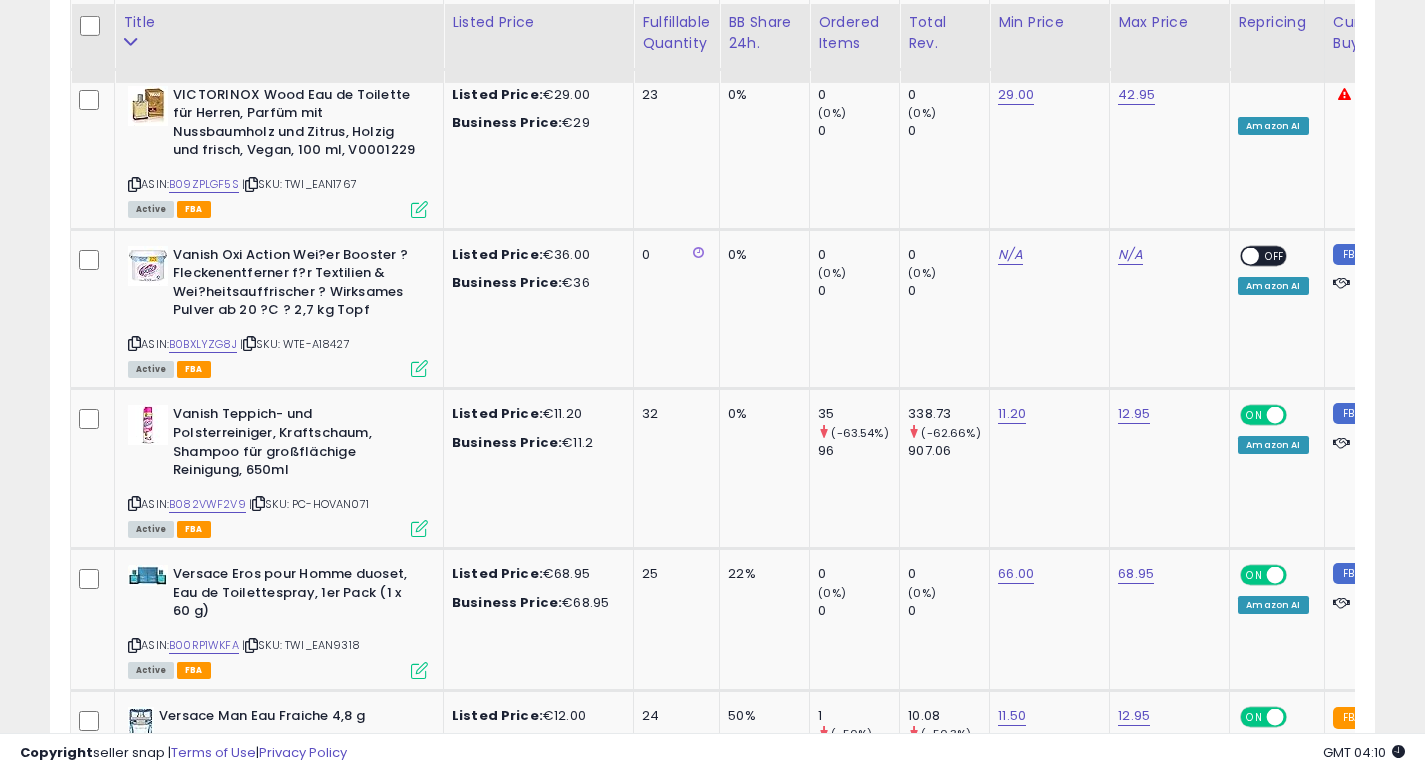 scroll, scrollTop: 4944, scrollLeft: 0, axis: vertical 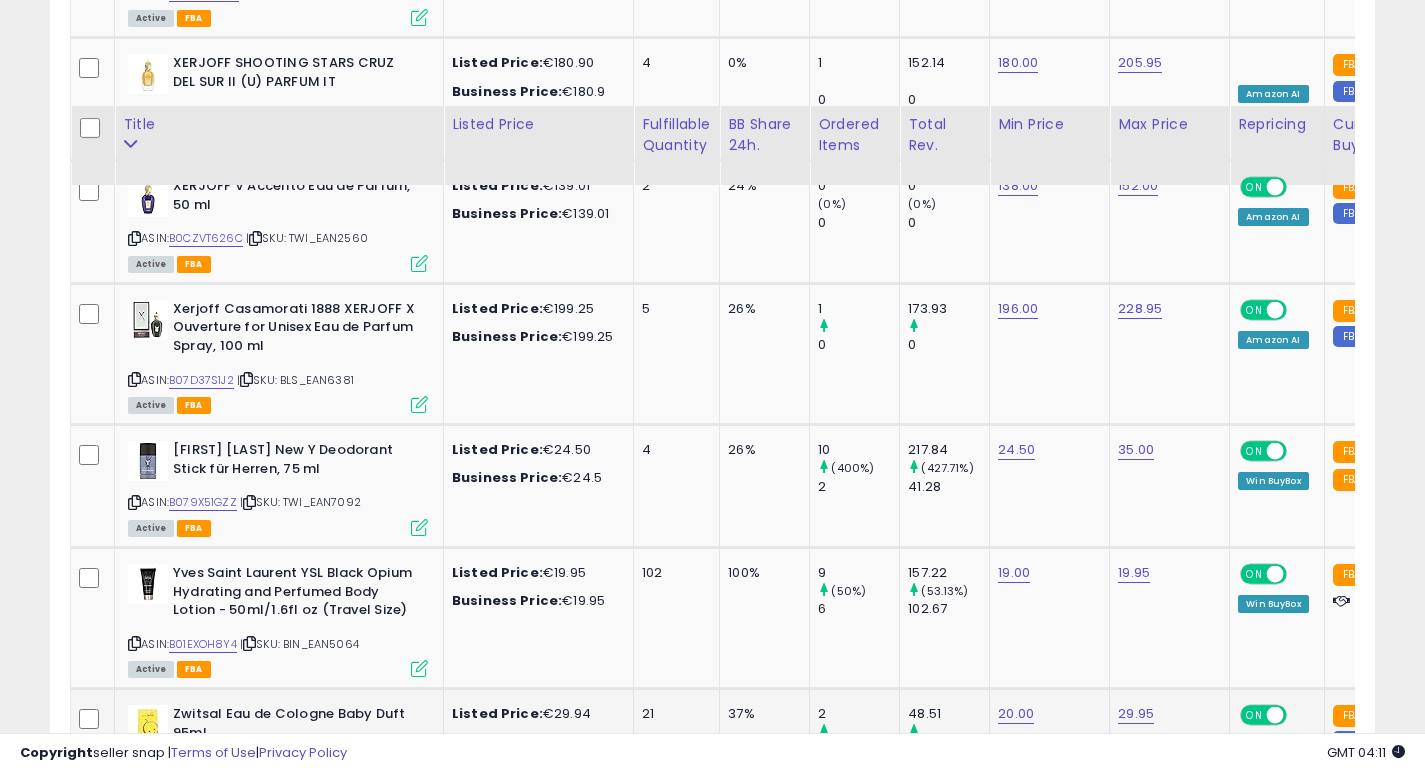 click on "37%" 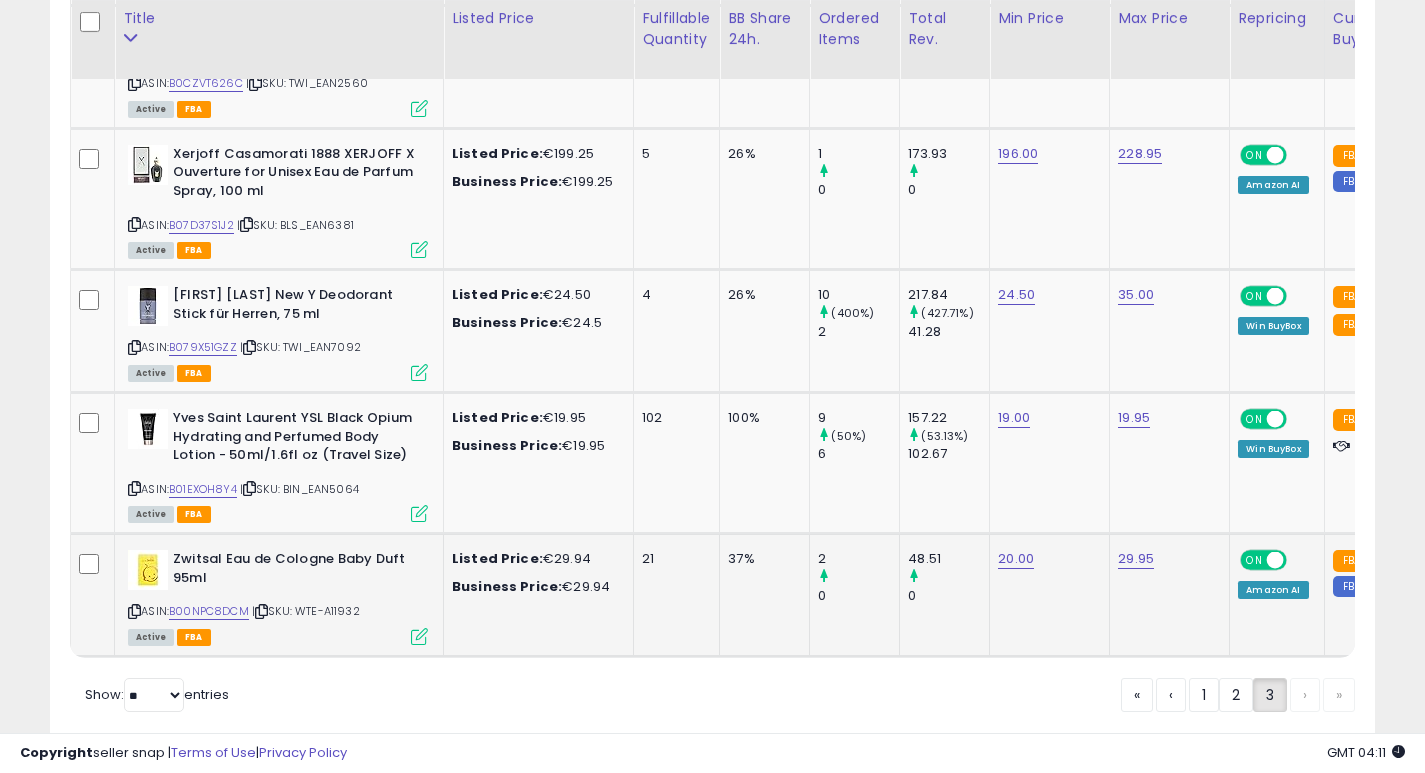 scroll, scrollTop: 0, scrollLeft: 1, axis: horizontal 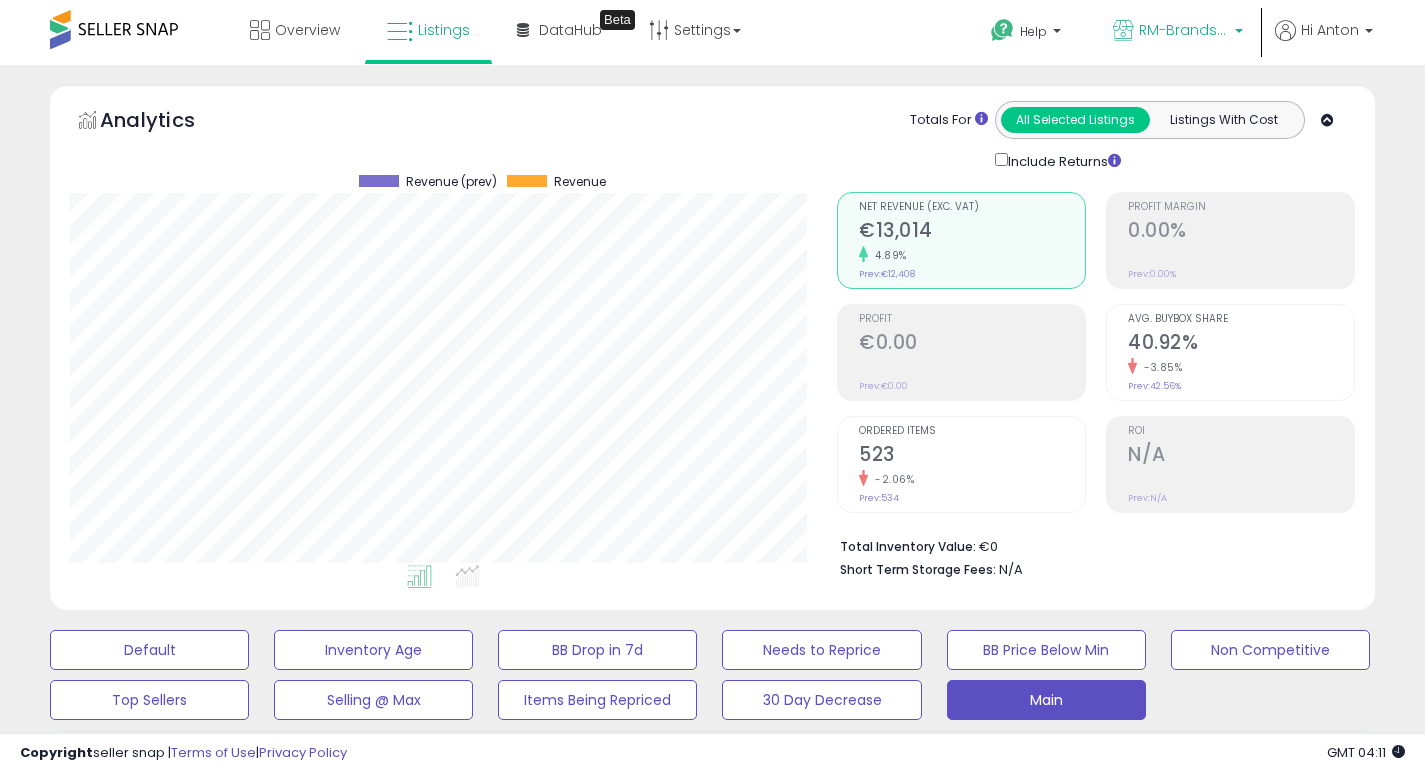 click on "RM-Brands (DE)" at bounding box center (1184, 30) 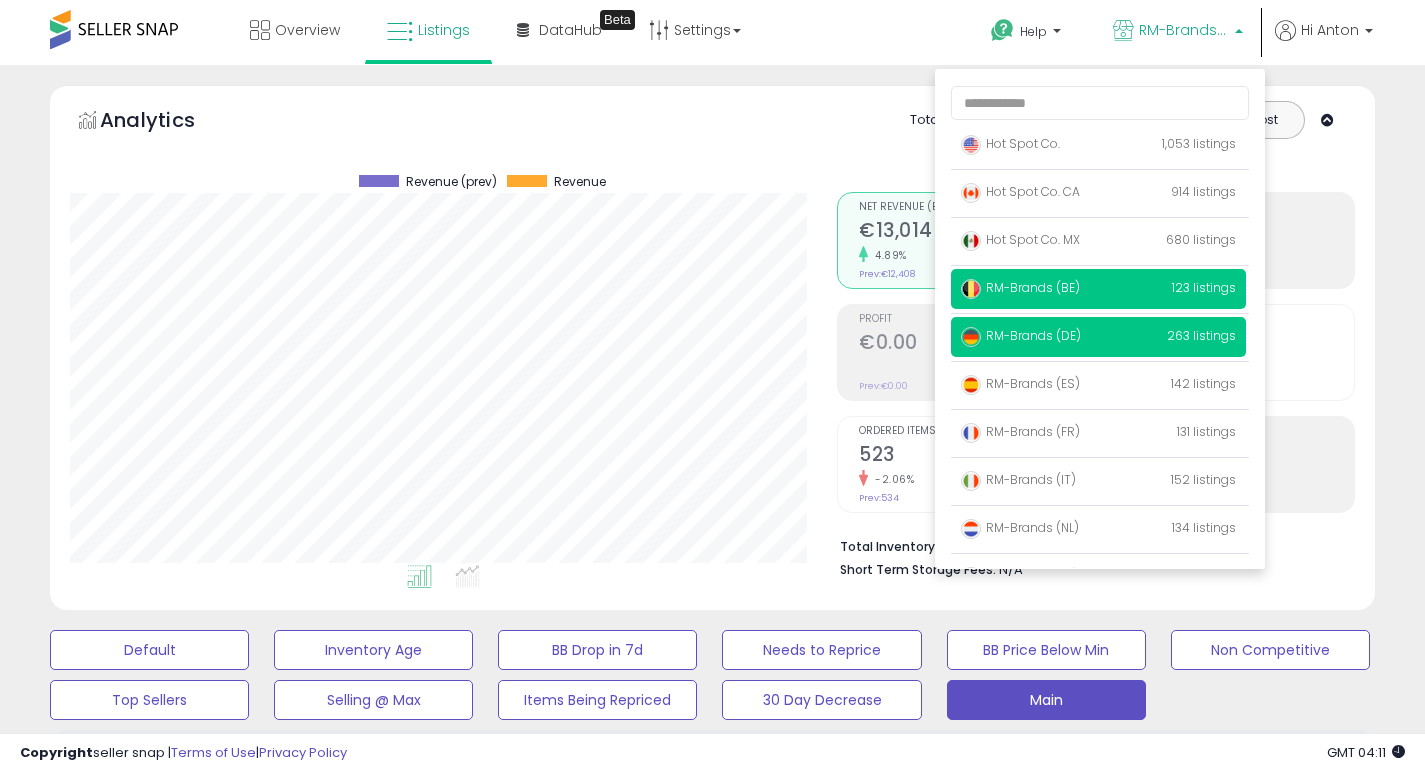 click on "RM-Brands (BE)" at bounding box center [1020, 287] 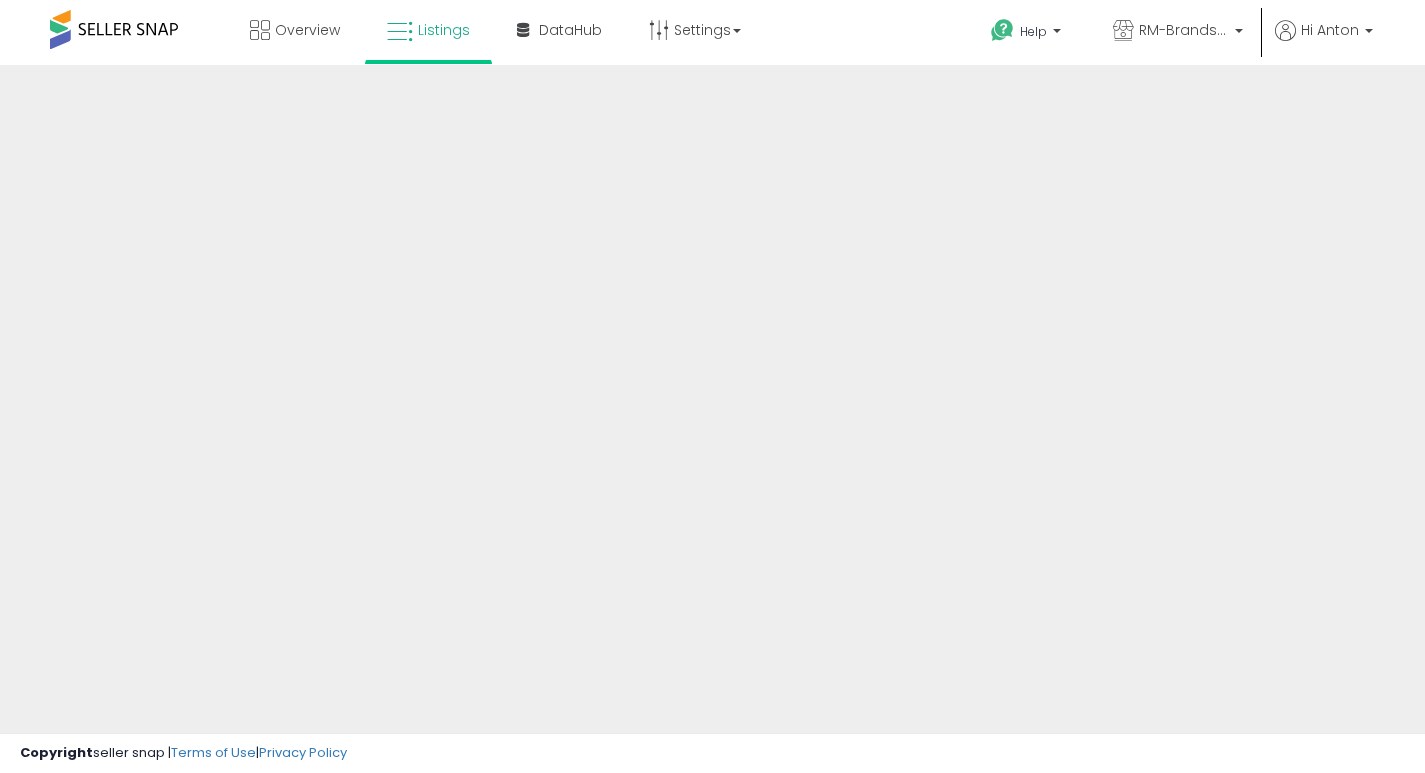 scroll, scrollTop: 0, scrollLeft: 0, axis: both 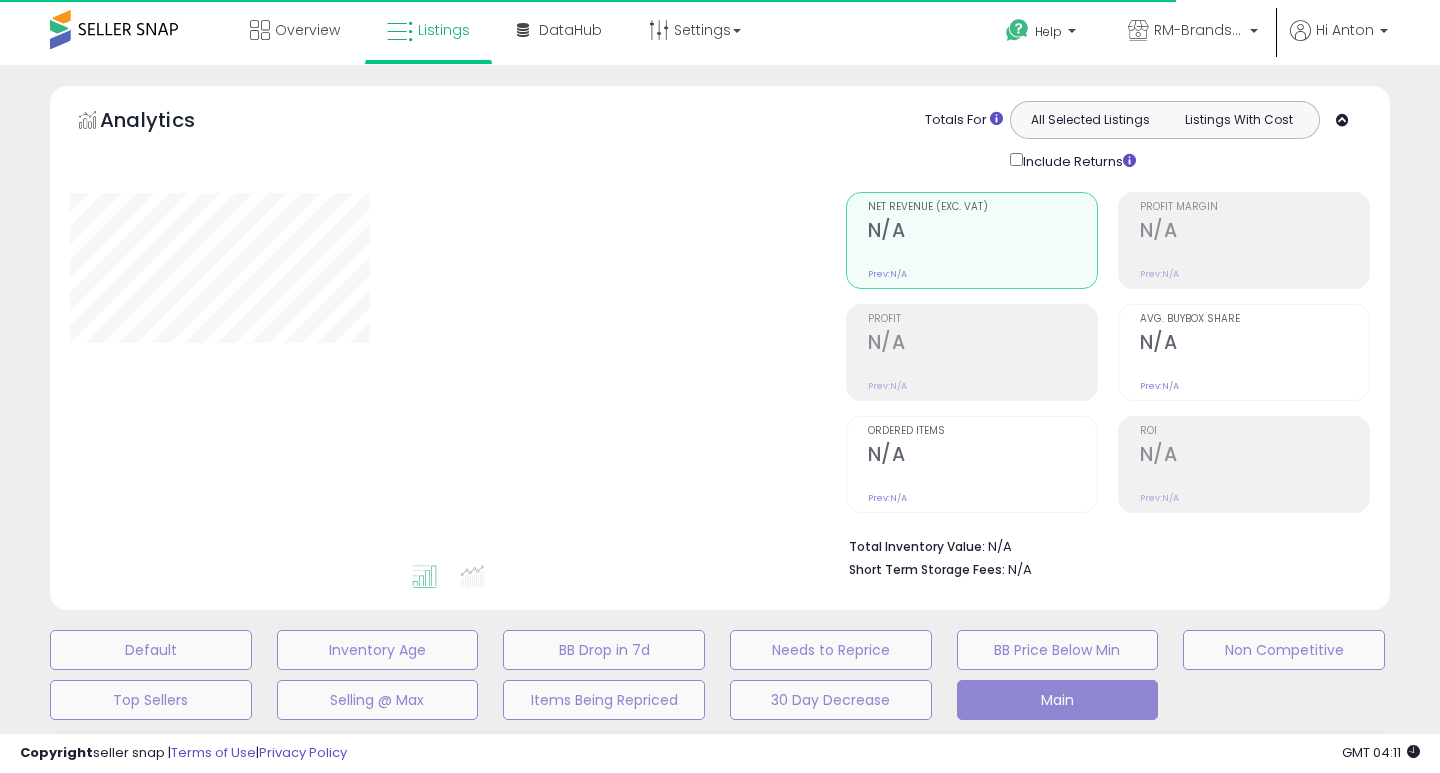 select on "**" 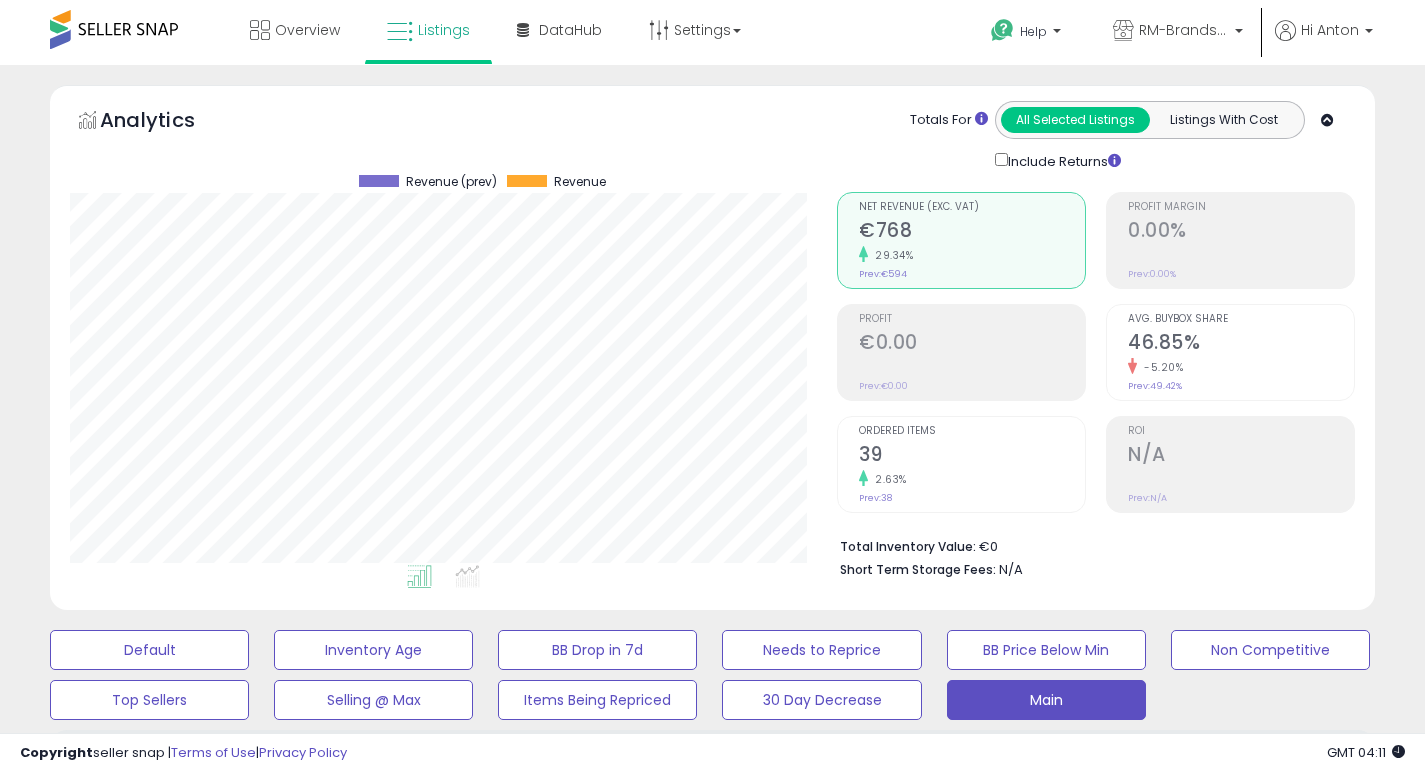 scroll, scrollTop: 999590, scrollLeft: 999233, axis: both 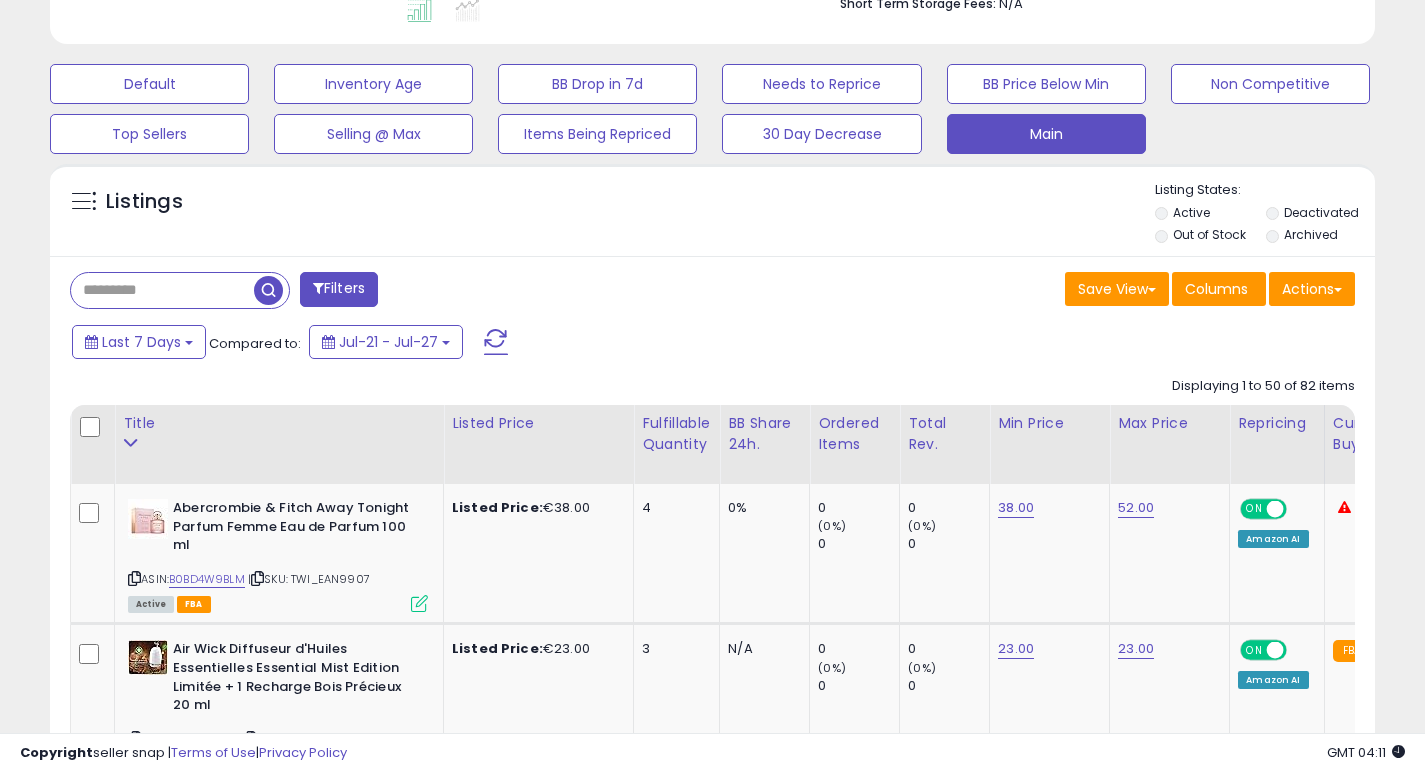 click on "Filters" at bounding box center (339, 289) 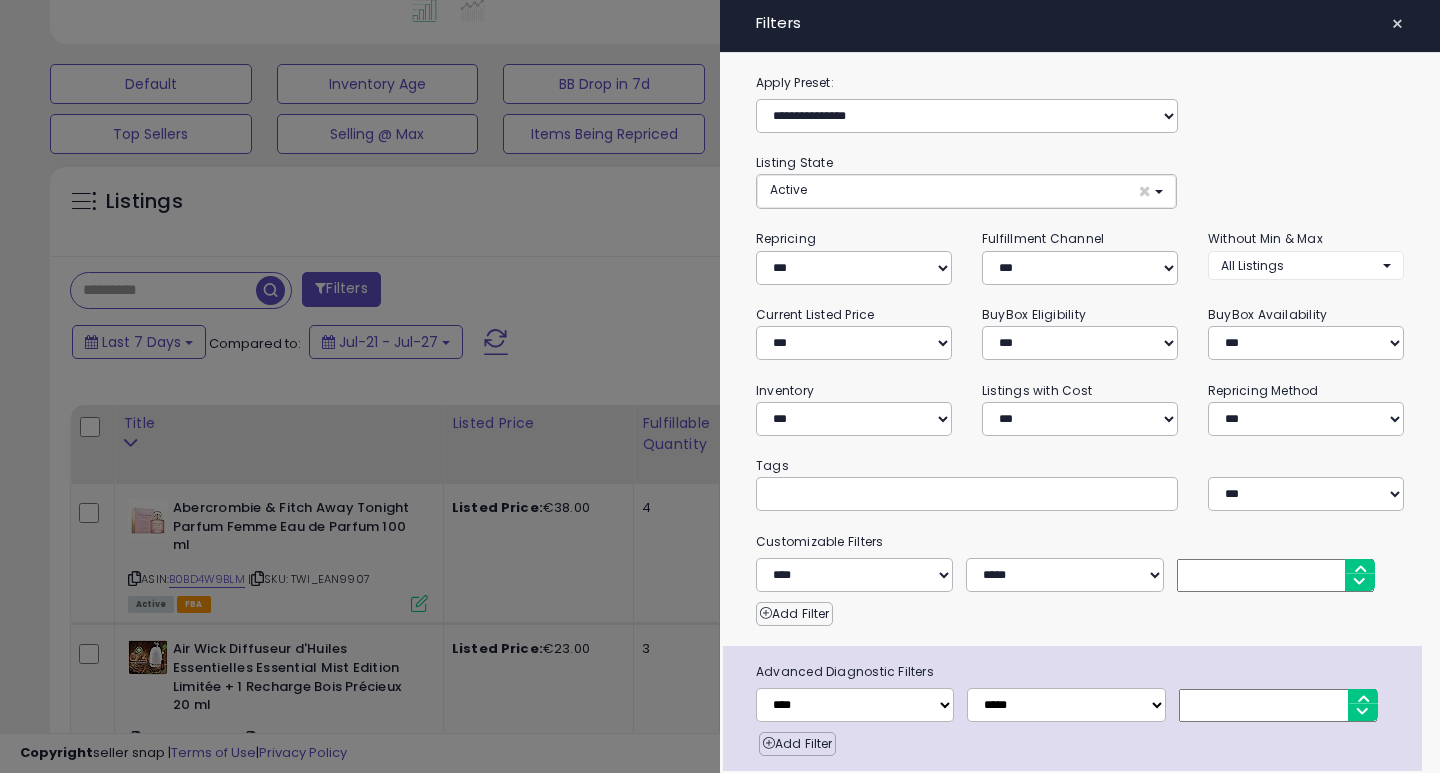scroll, scrollTop: 999590, scrollLeft: 999224, axis: both 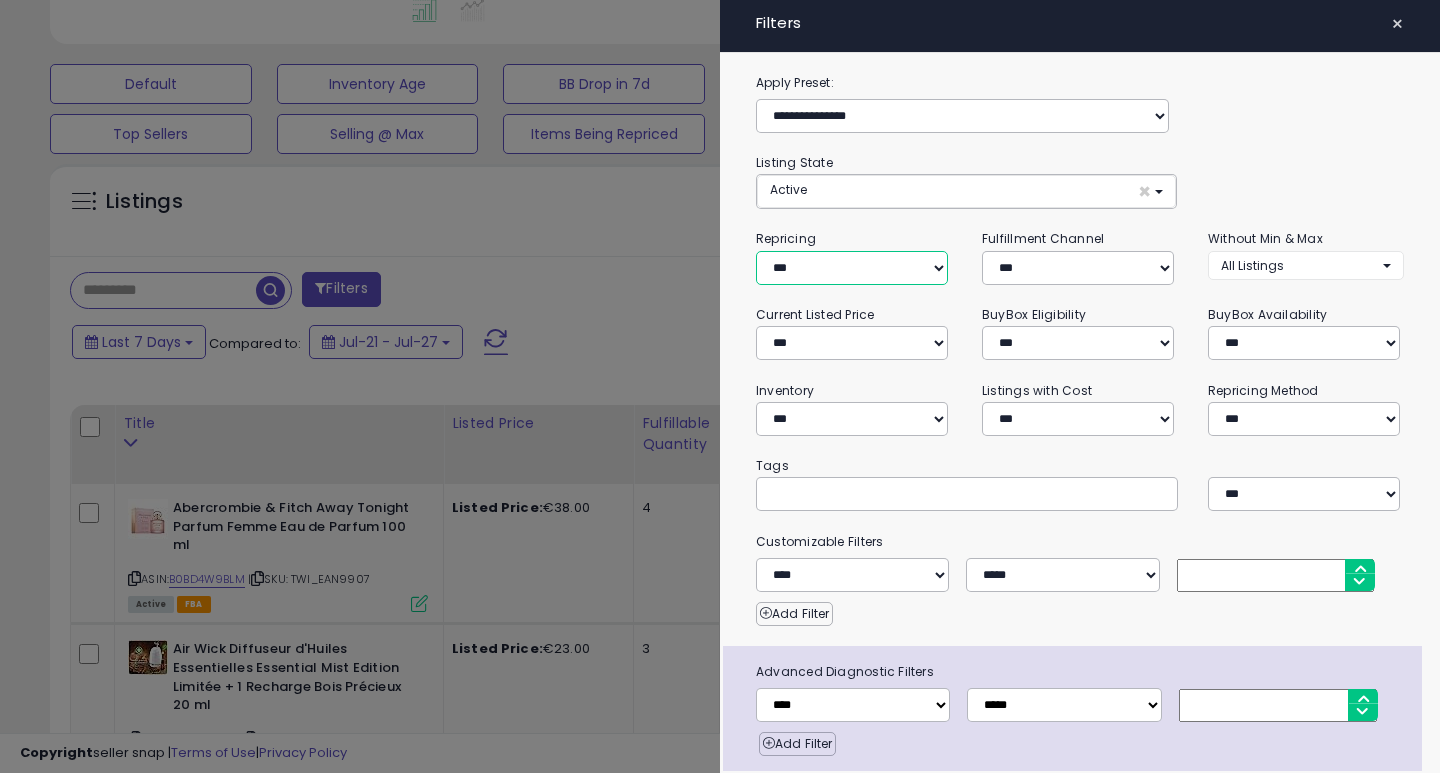 click on "**********" at bounding box center (852, 268) 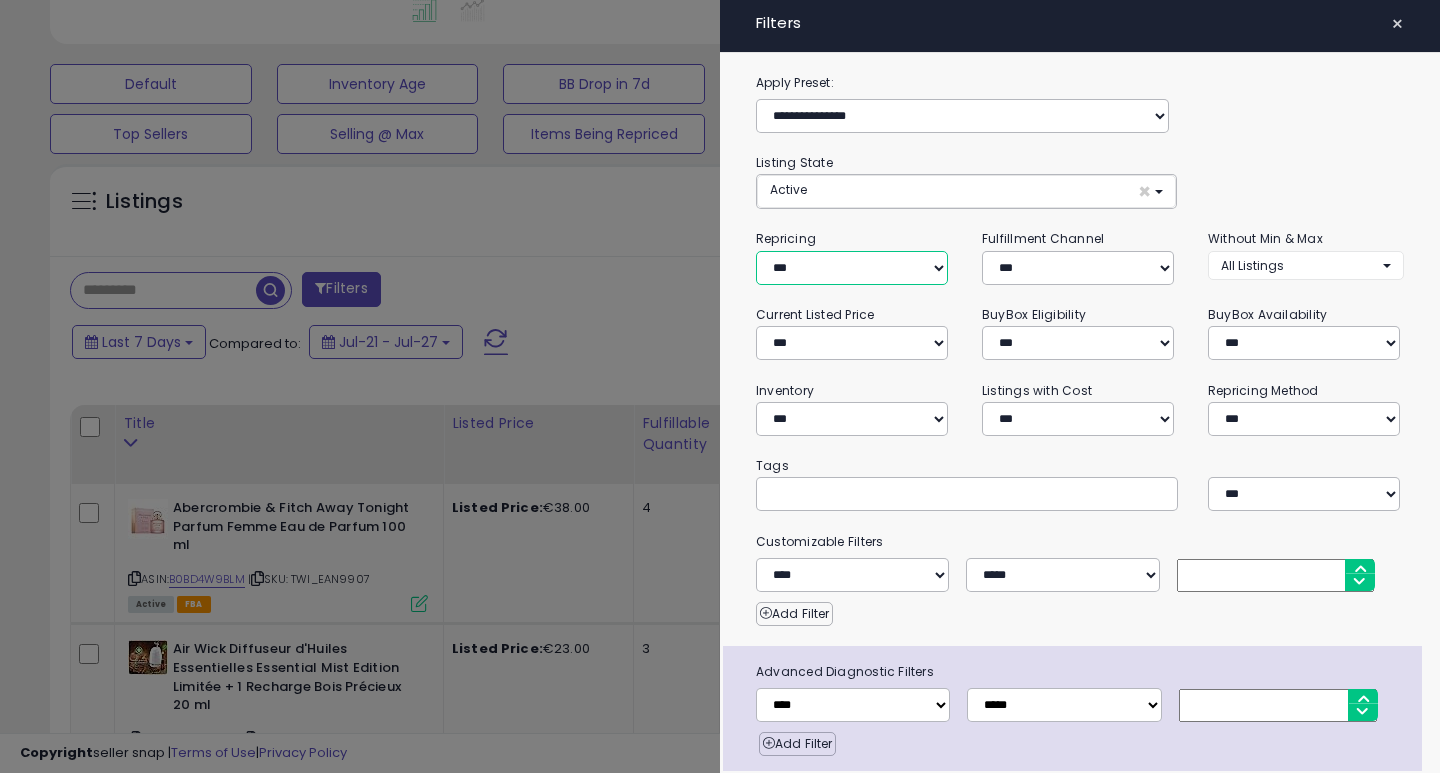 select on "***" 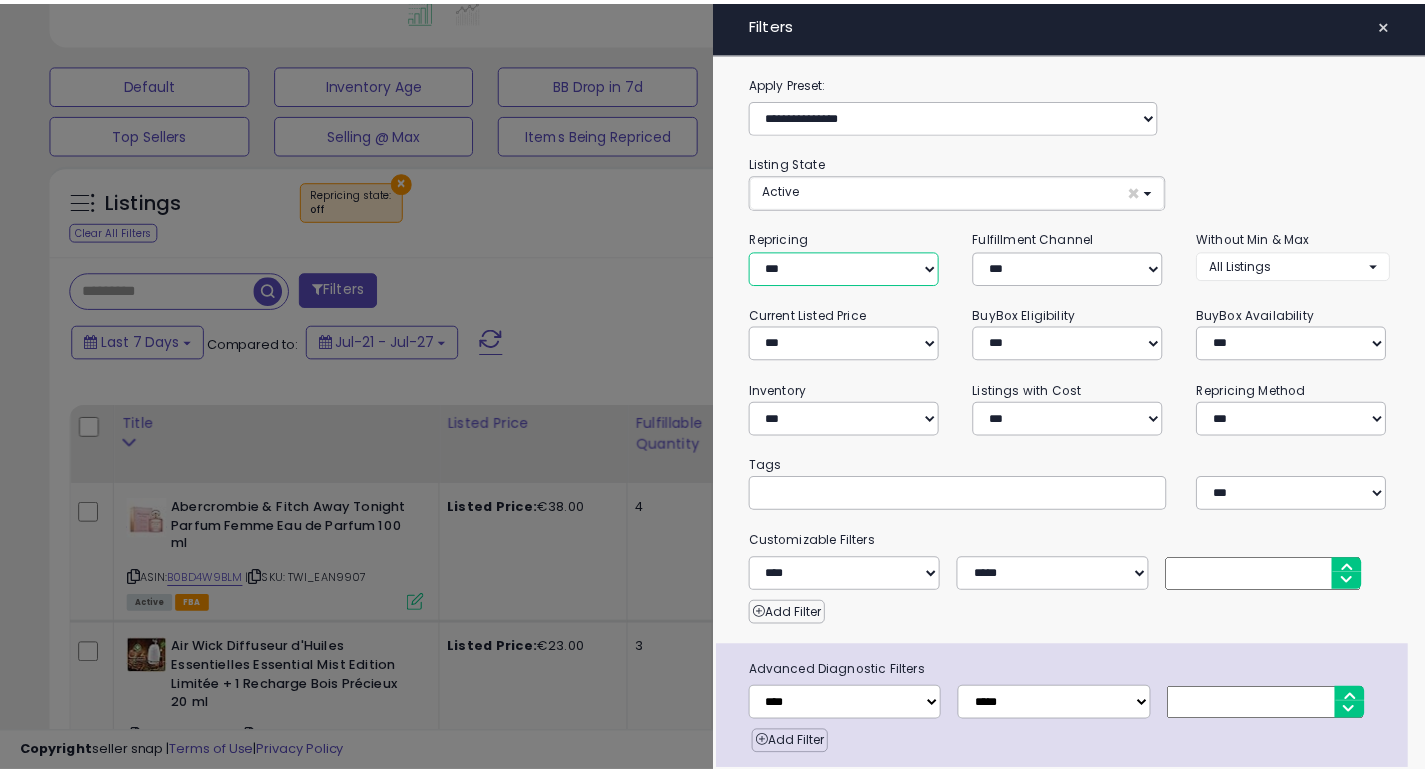 scroll, scrollTop: 68, scrollLeft: 0, axis: vertical 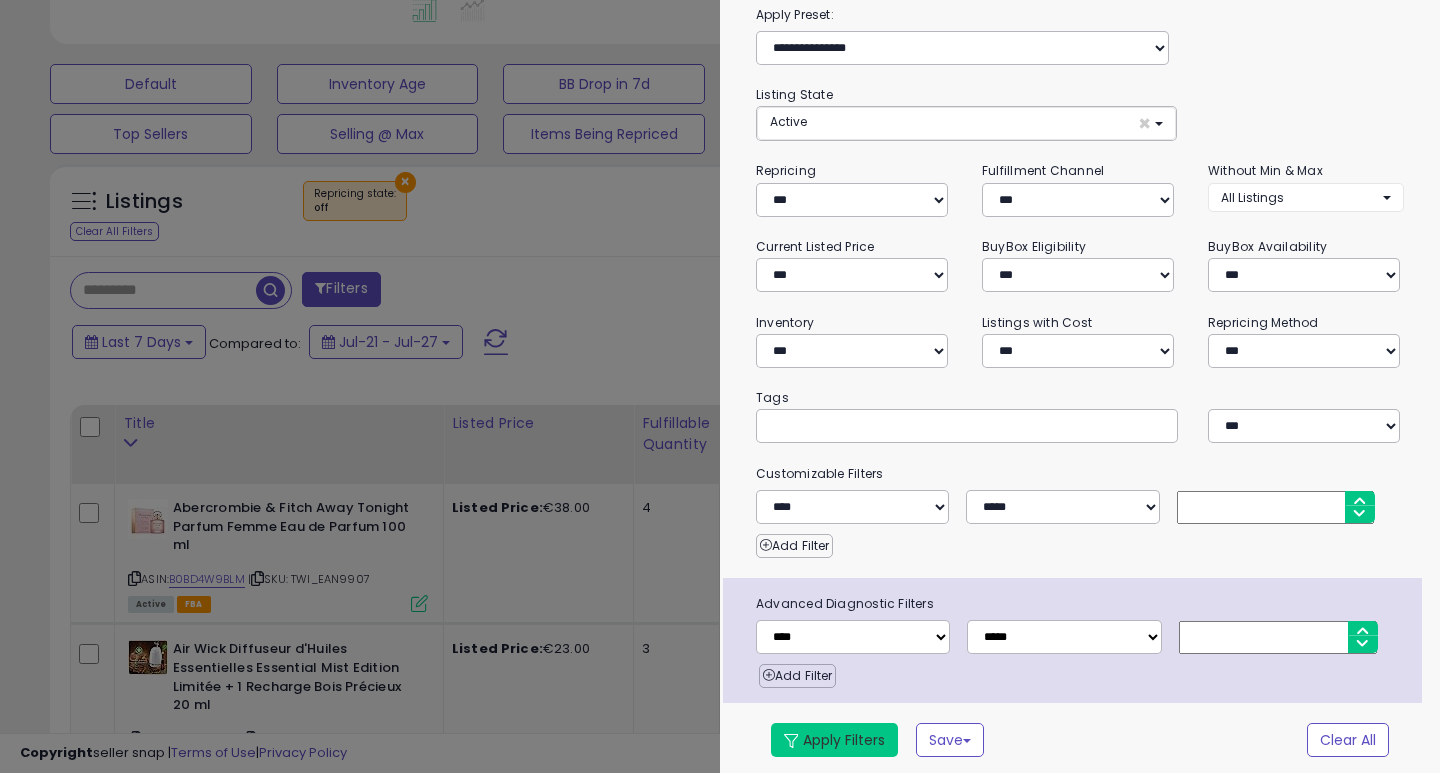 click on "Apply Filters" at bounding box center [834, 740] 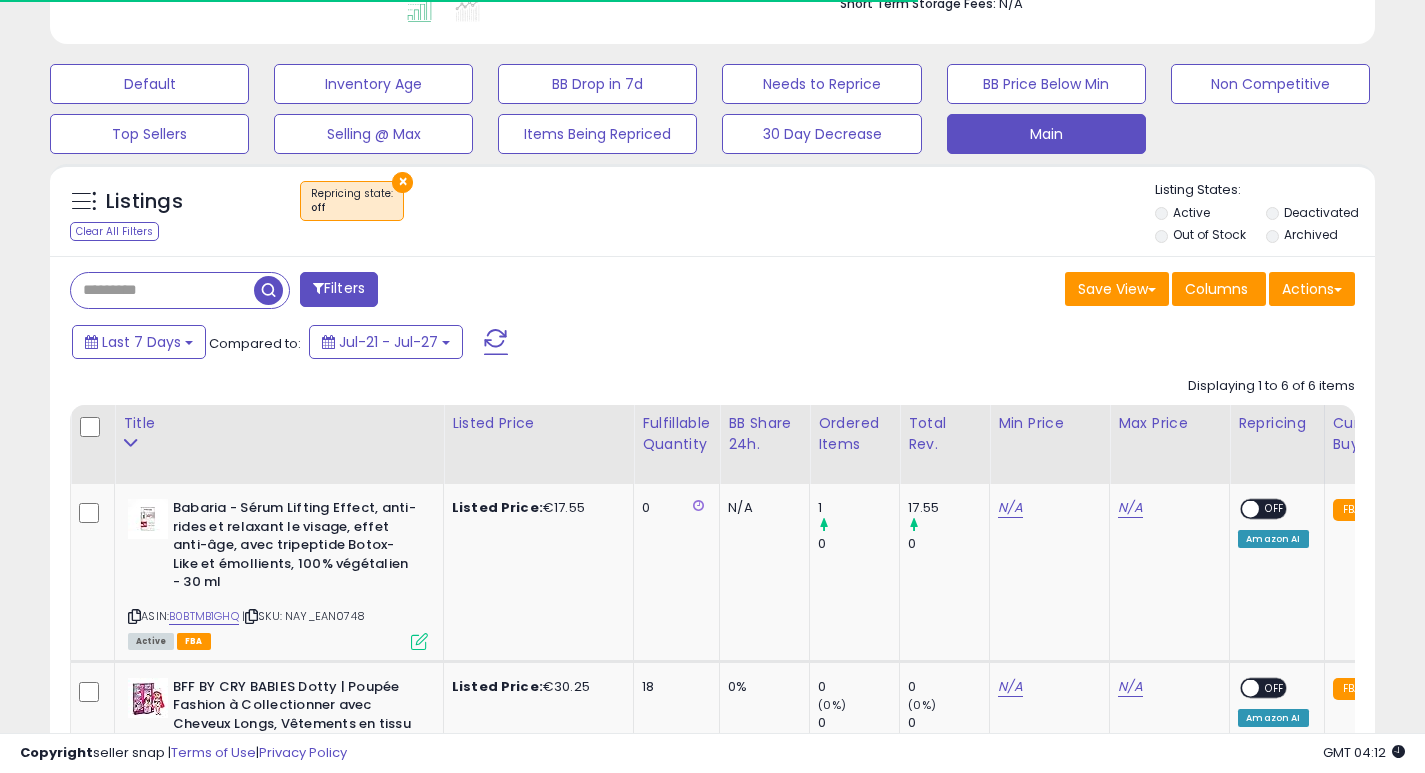scroll, scrollTop: 410, scrollLeft: 767, axis: both 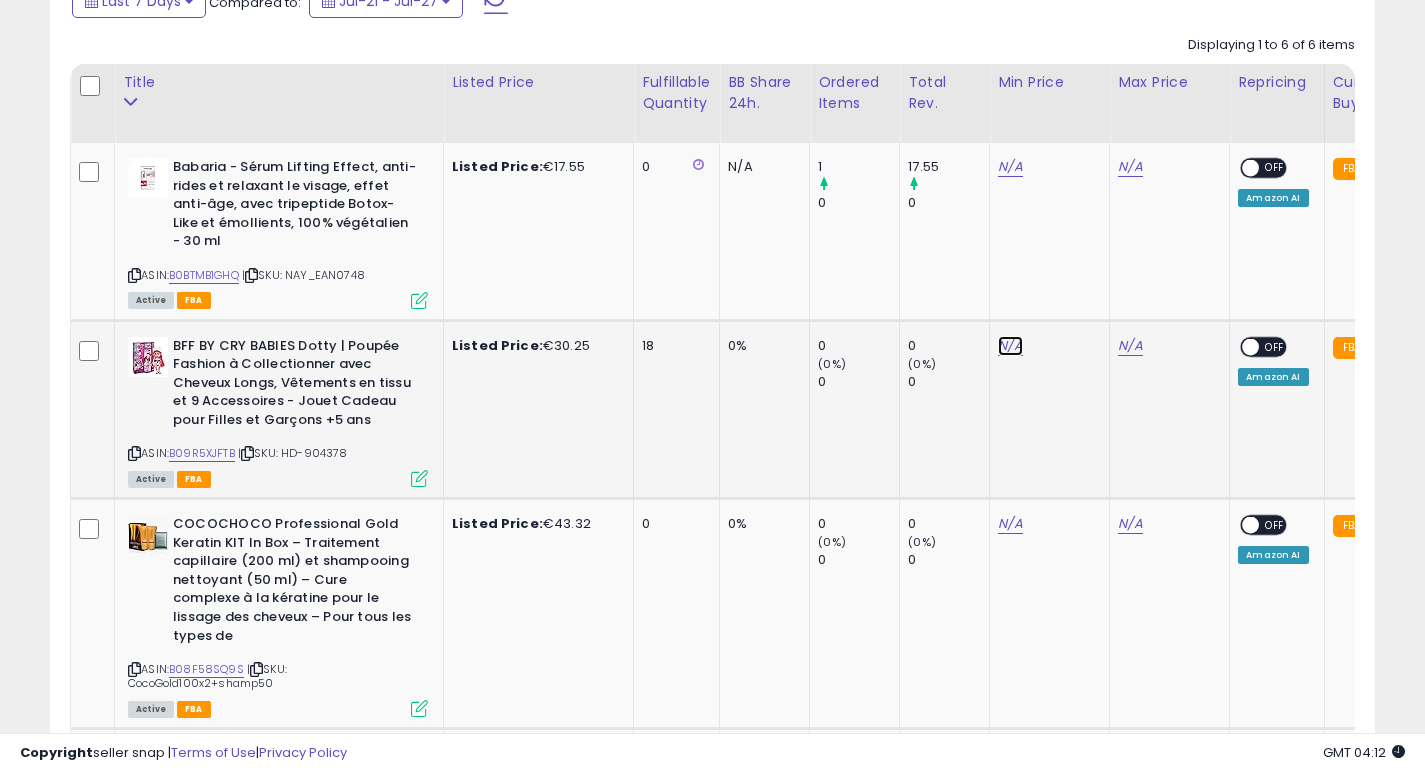 click on "N/A" at bounding box center [1010, 167] 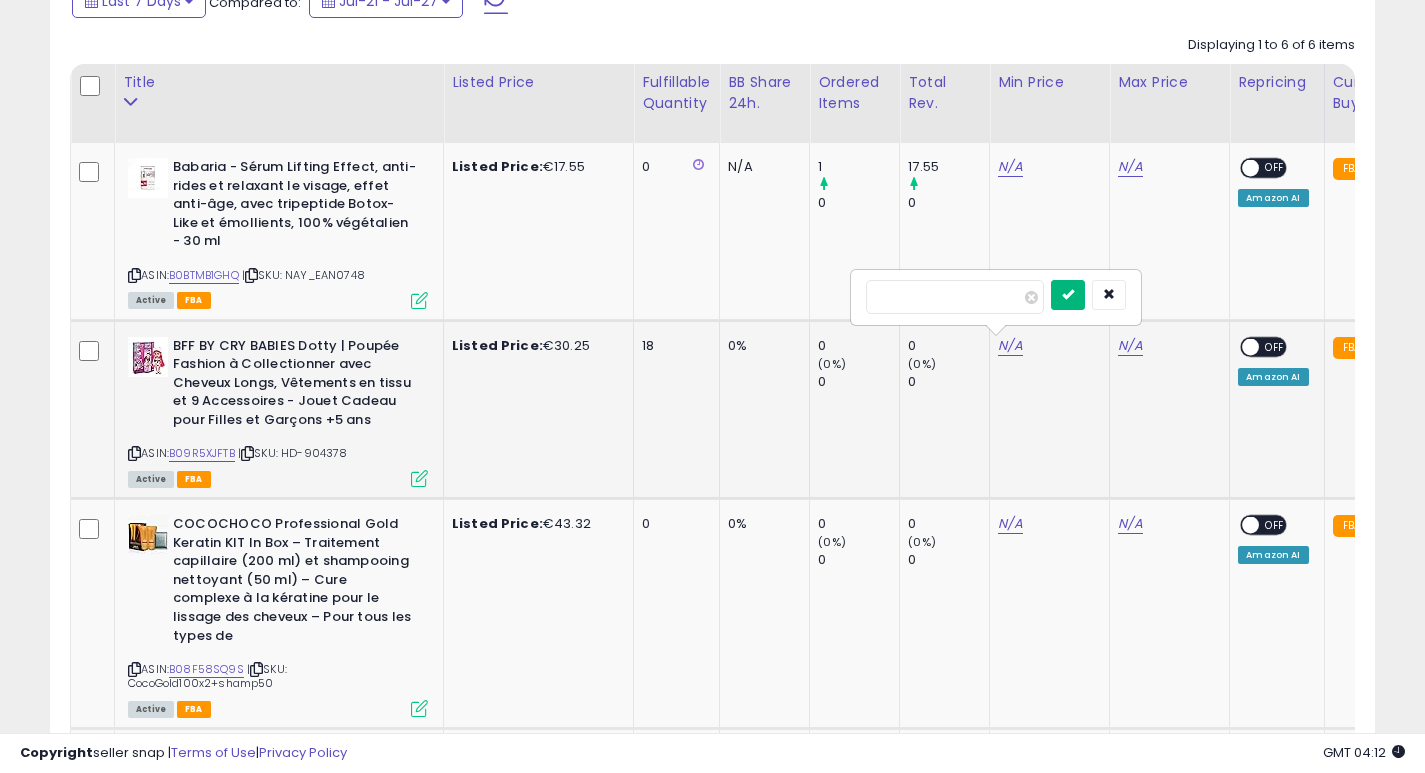 type on "**" 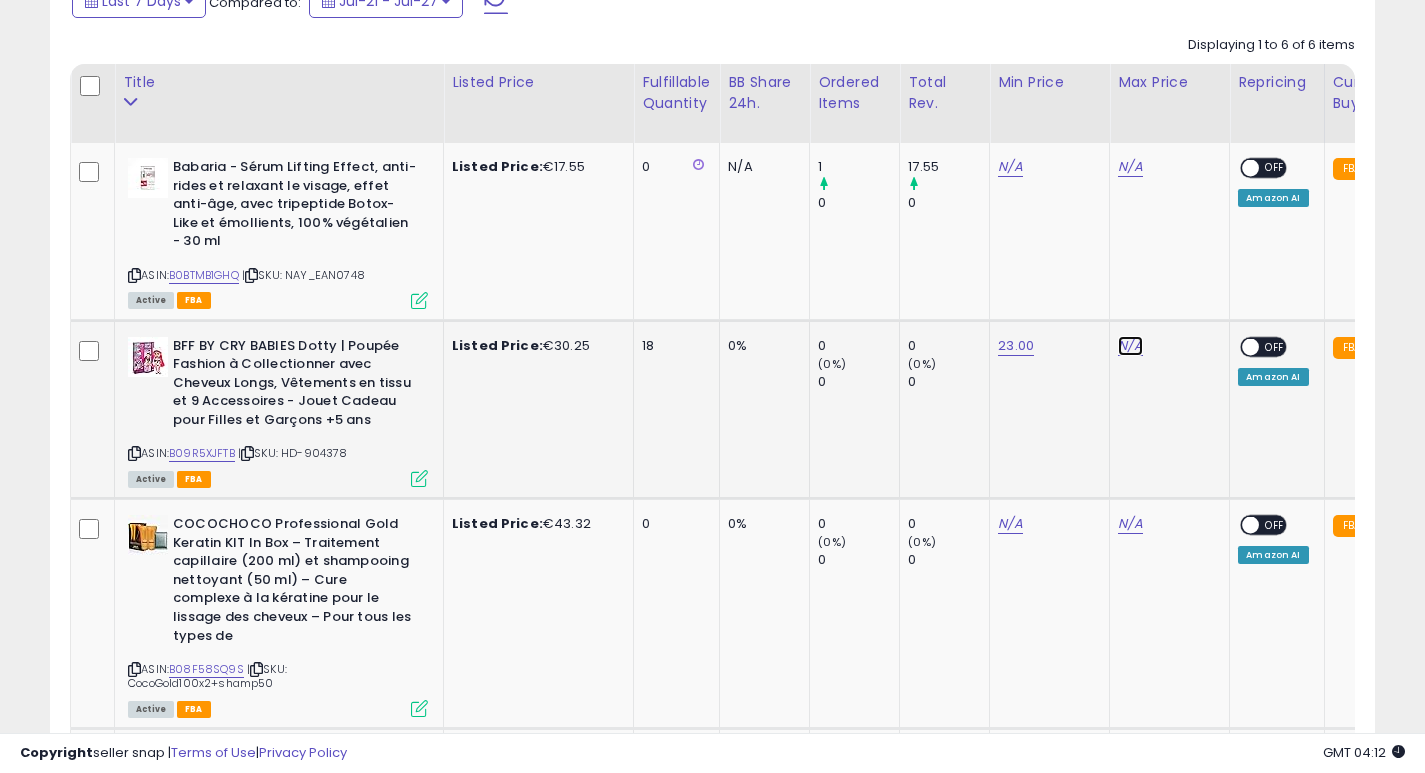 click on "N/A" at bounding box center (1130, 167) 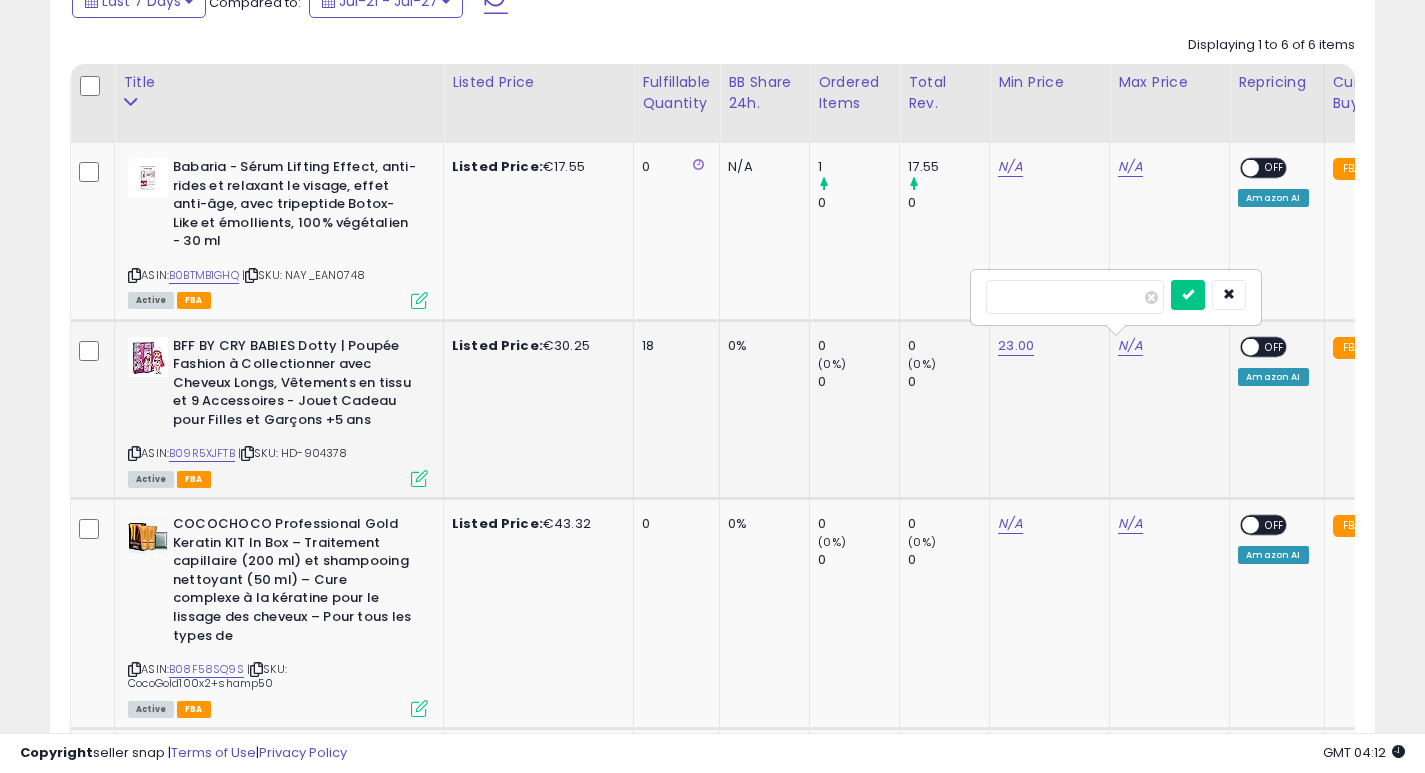 type on "**" 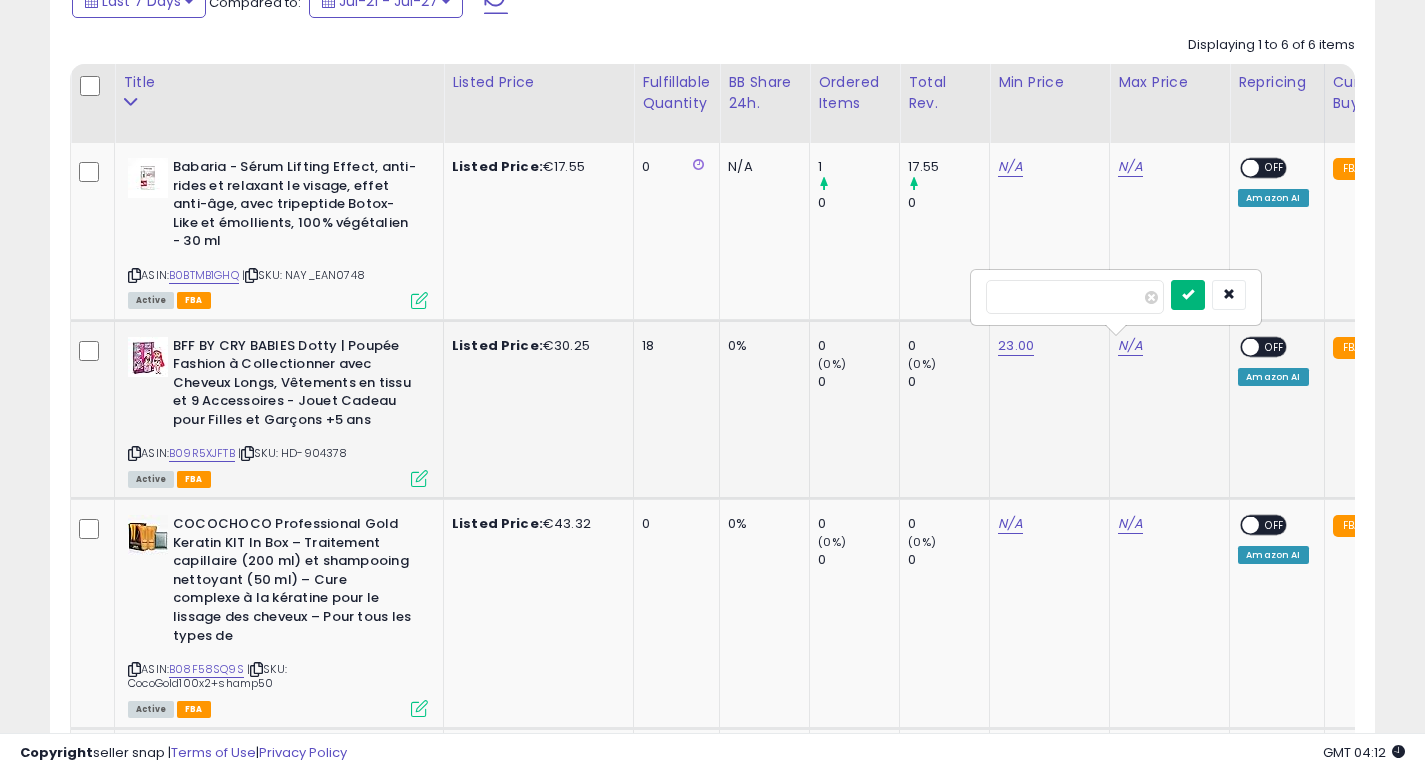 click at bounding box center (1188, 294) 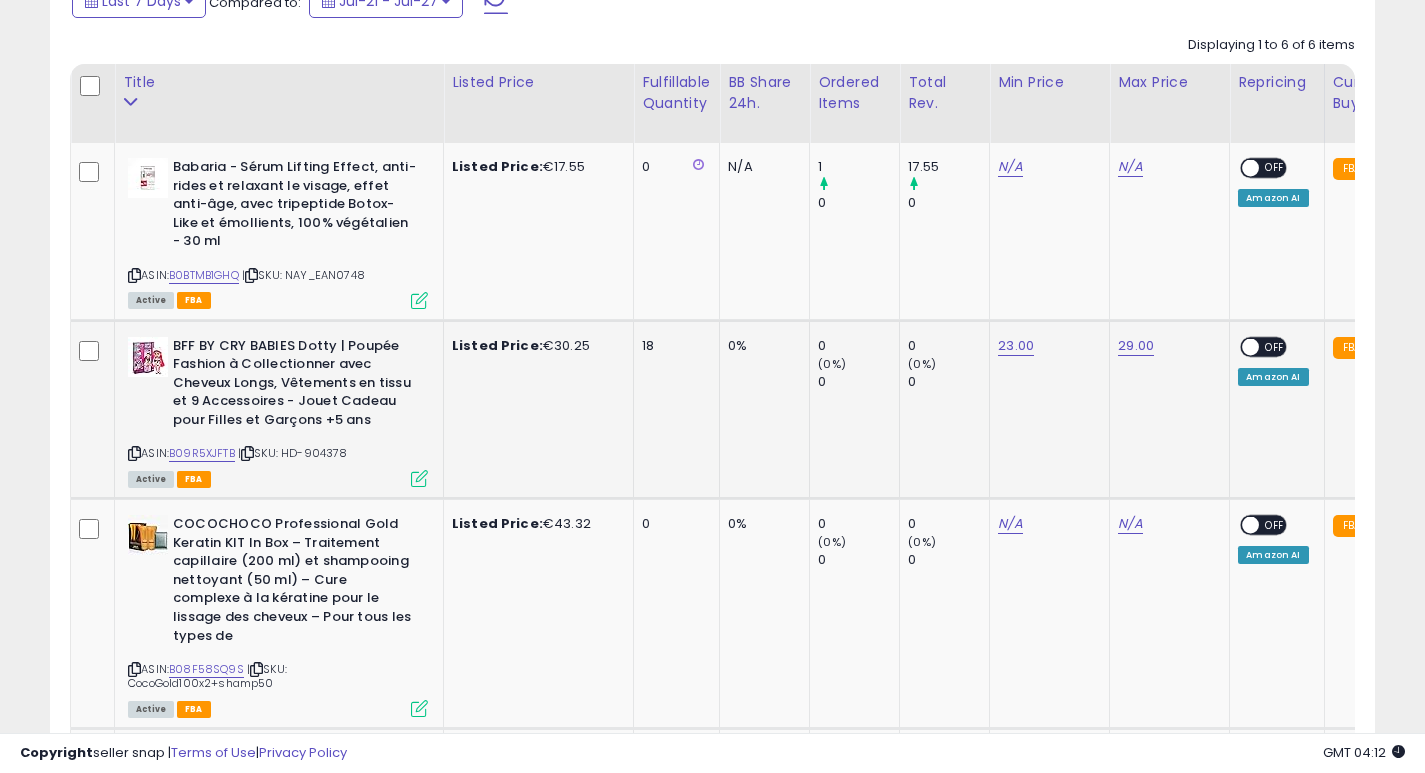 click at bounding box center [1251, 346] 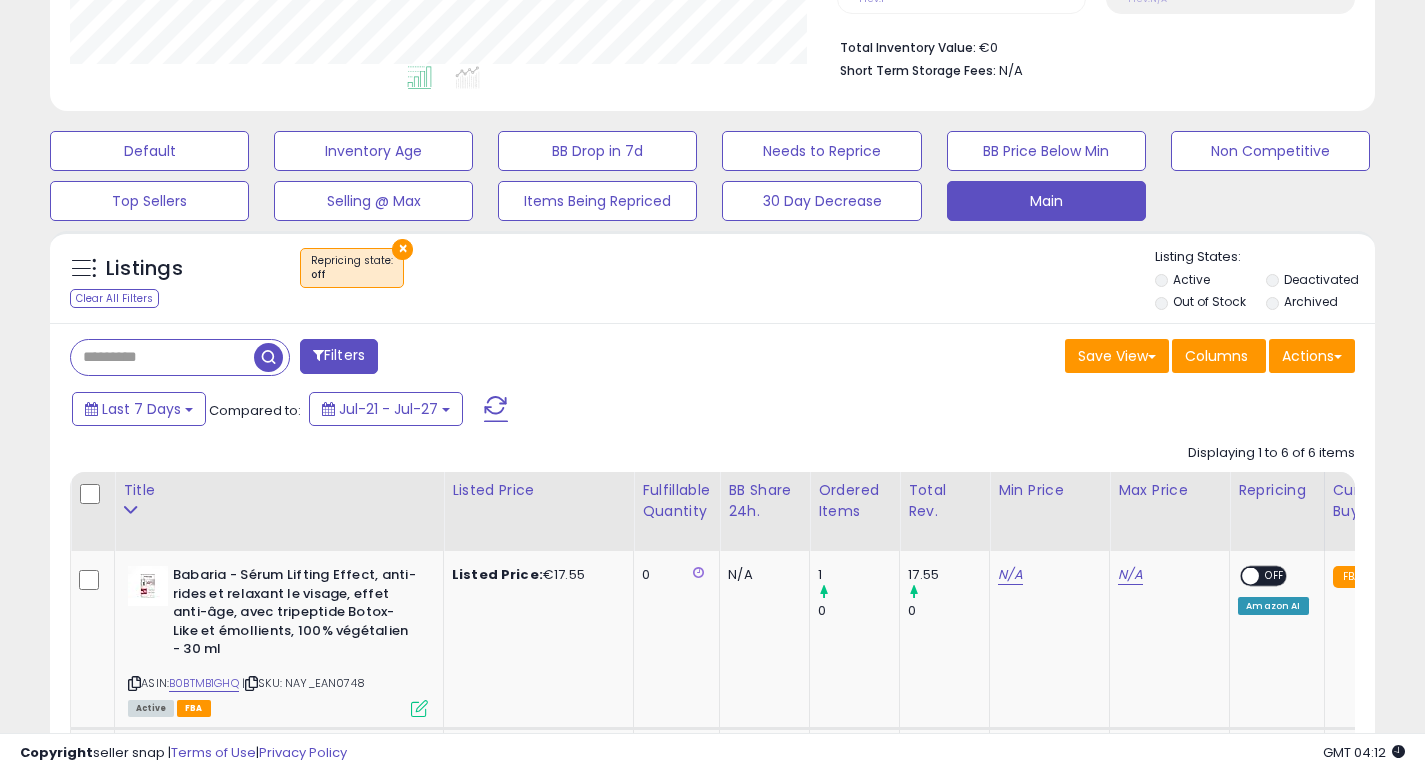 scroll, scrollTop: 0, scrollLeft: 0, axis: both 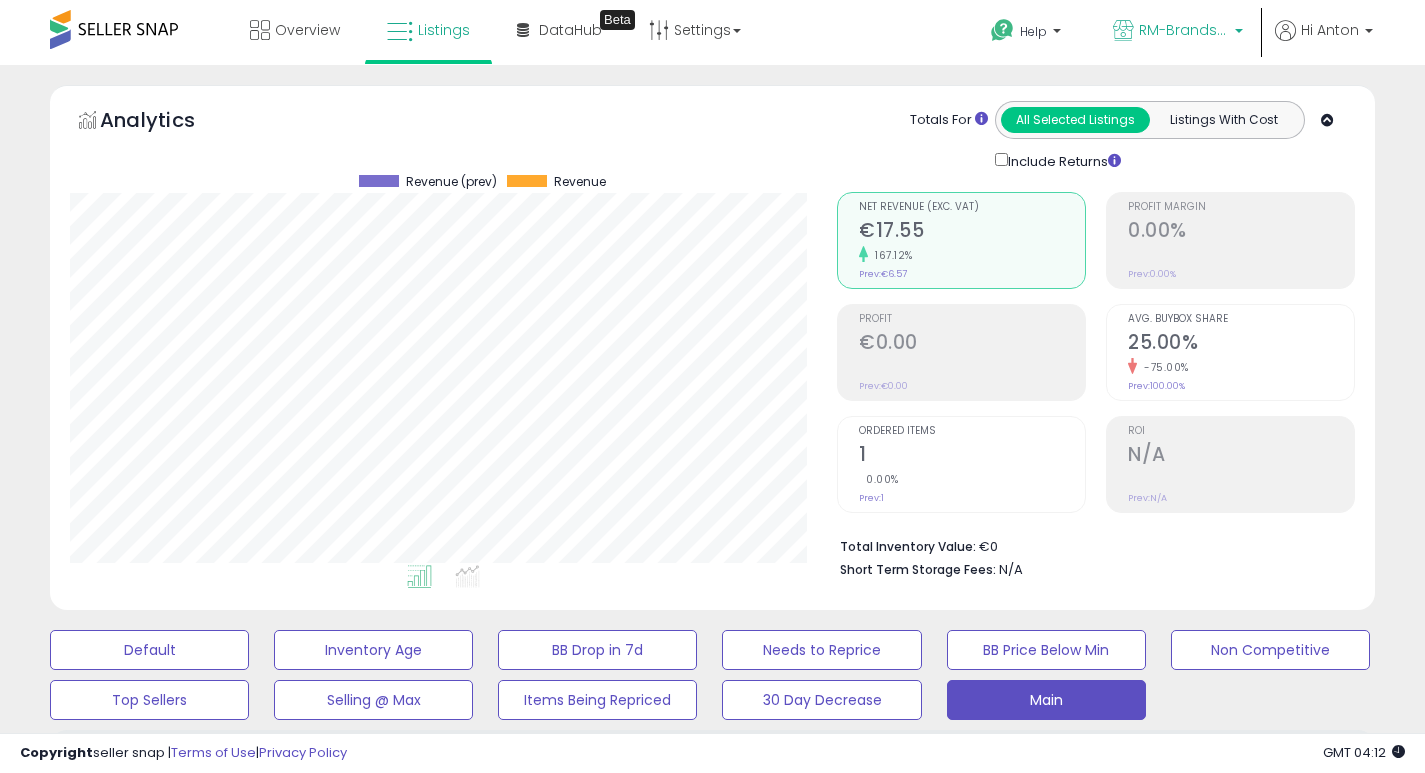 click on "RM-Brands (BE)" at bounding box center [1184, 30] 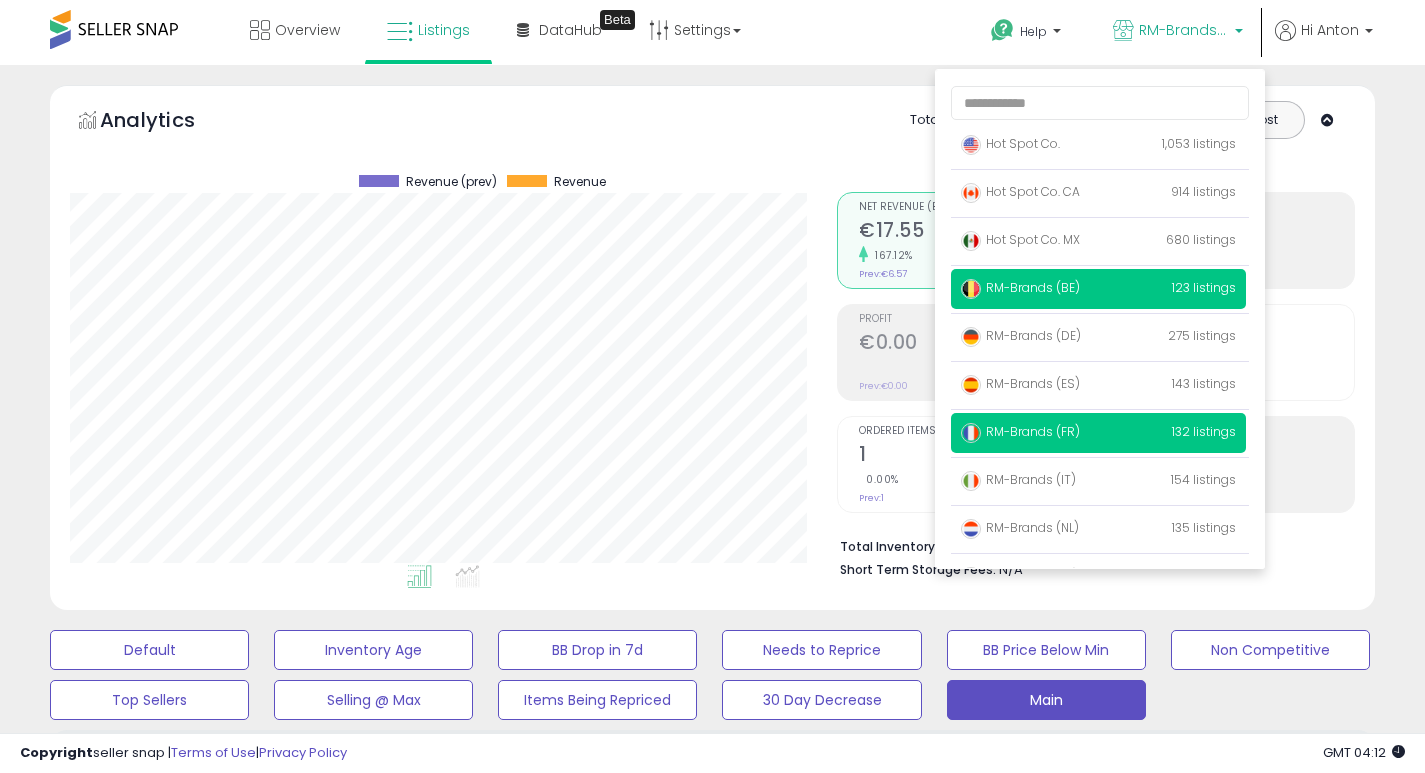 click on "RM-Brands (FR)" at bounding box center (1020, 431) 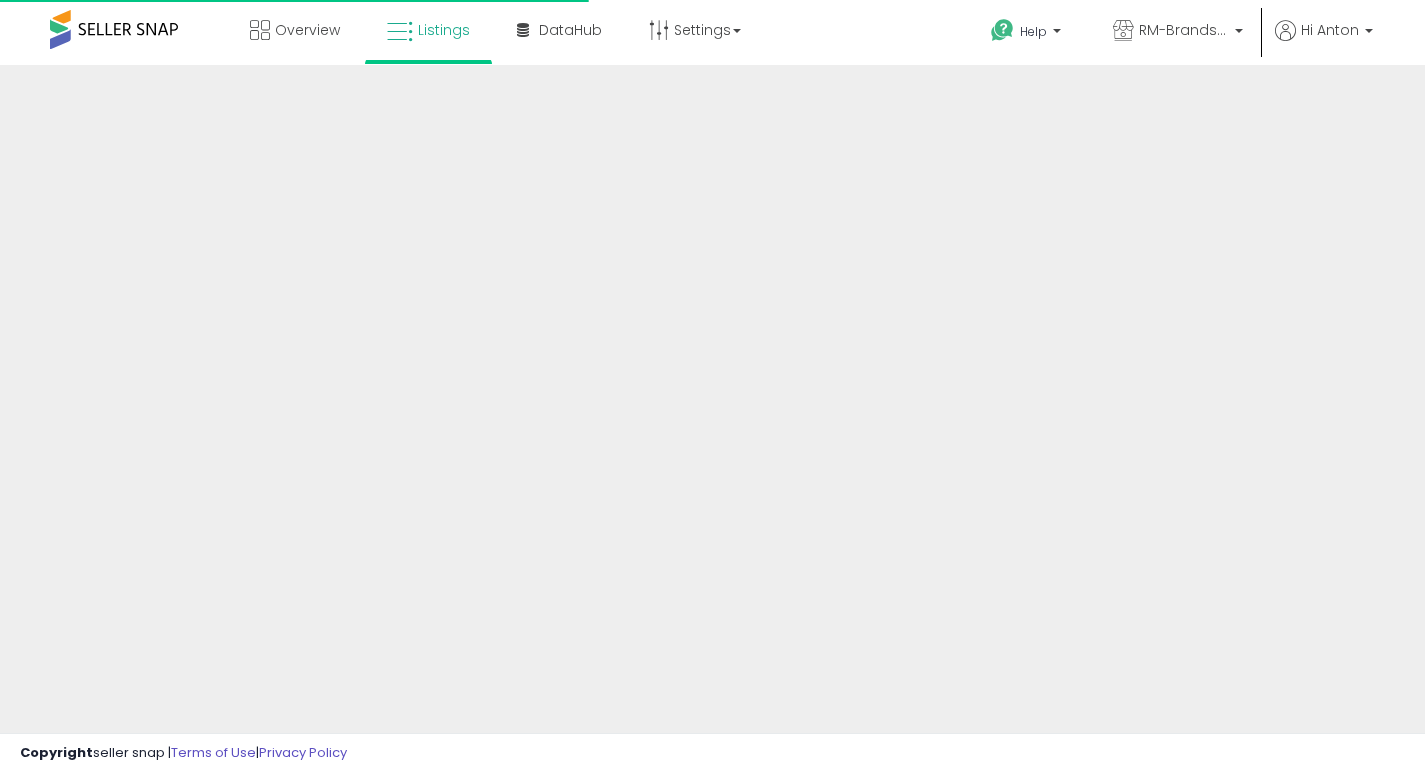scroll, scrollTop: 0, scrollLeft: 0, axis: both 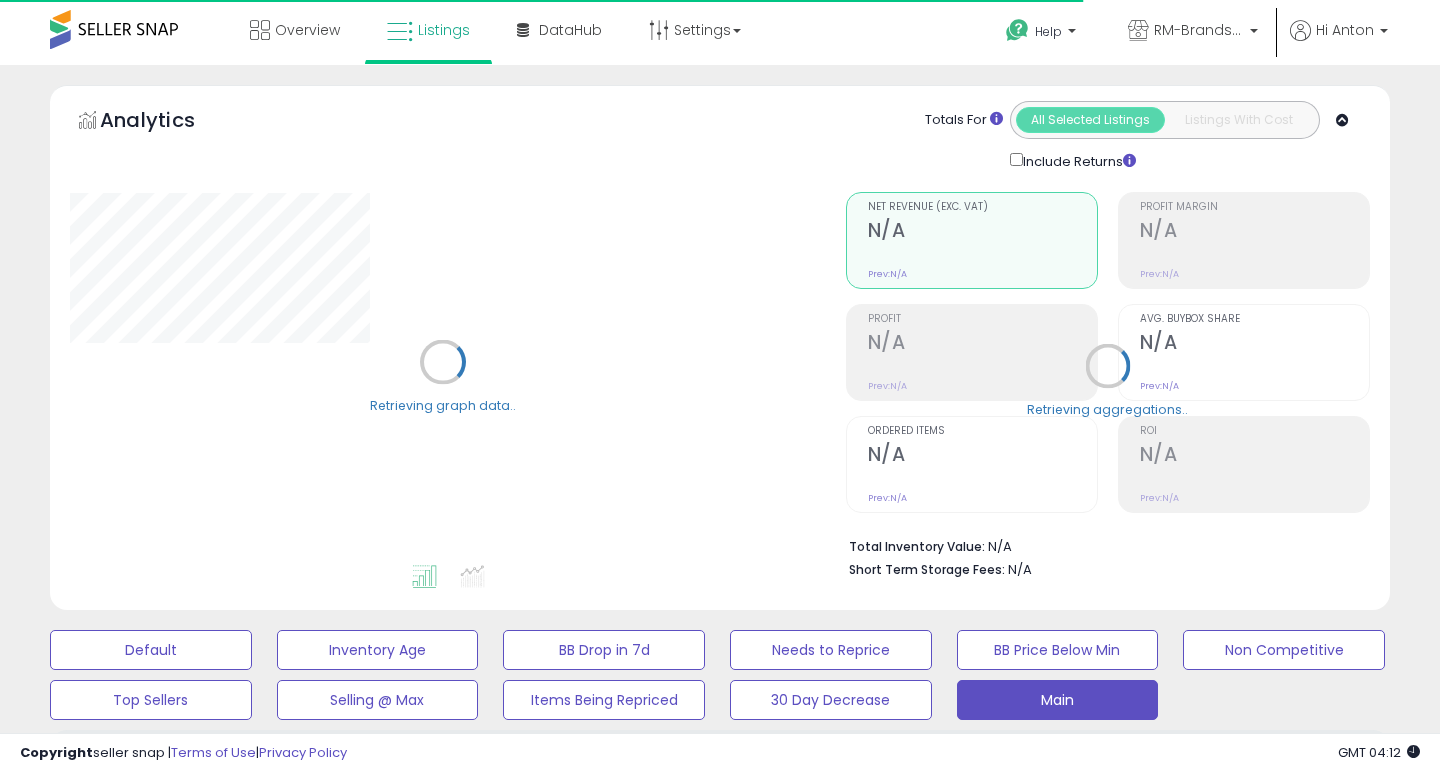select on "**" 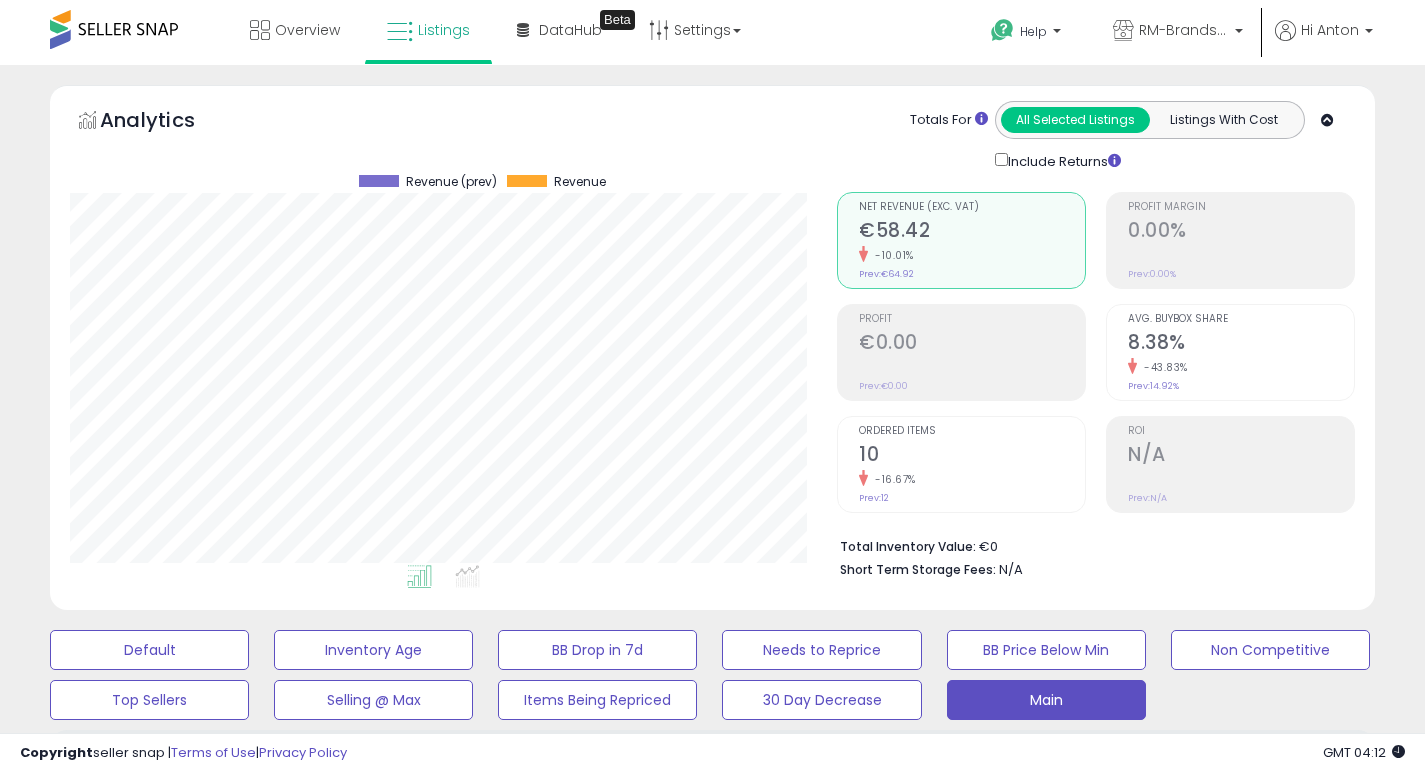 scroll, scrollTop: 999590, scrollLeft: 999233, axis: both 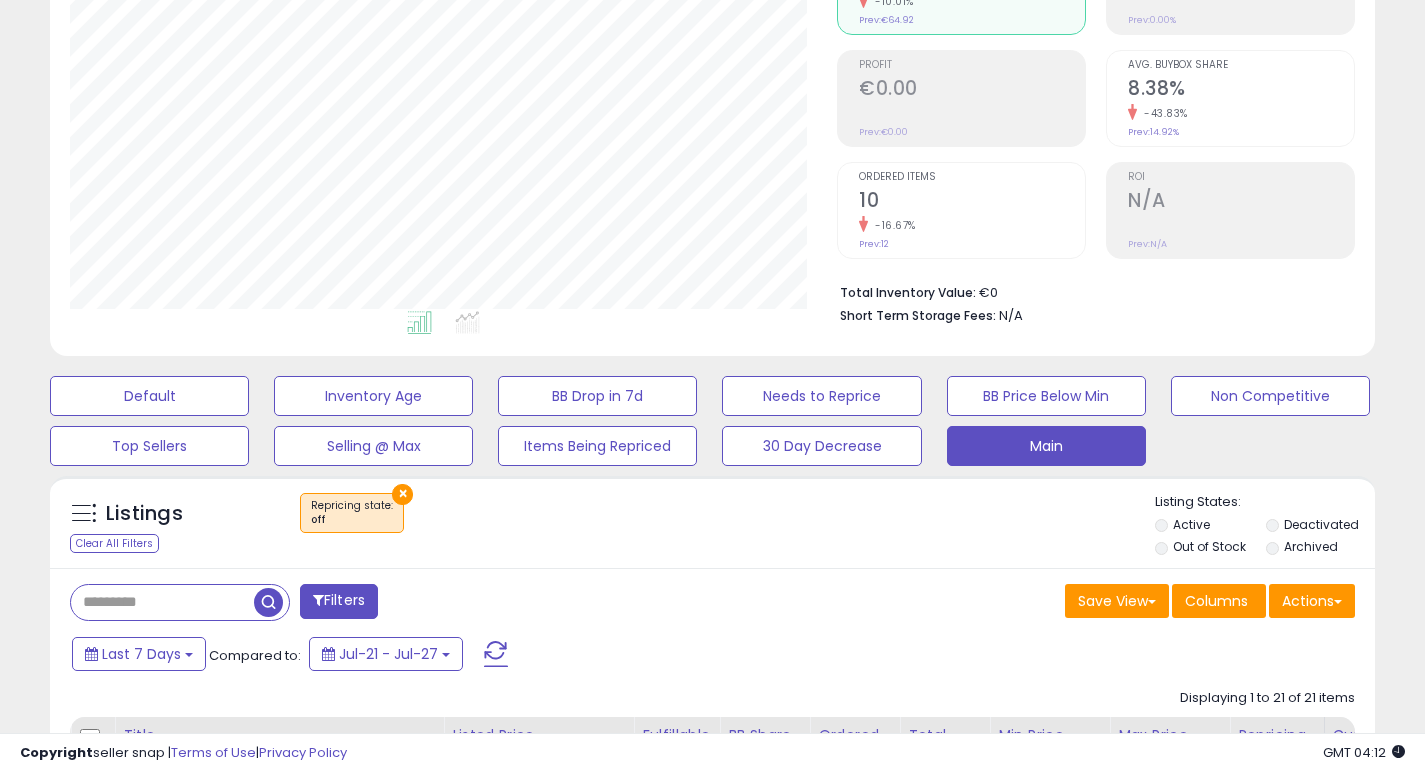 click on "×" at bounding box center [402, 494] 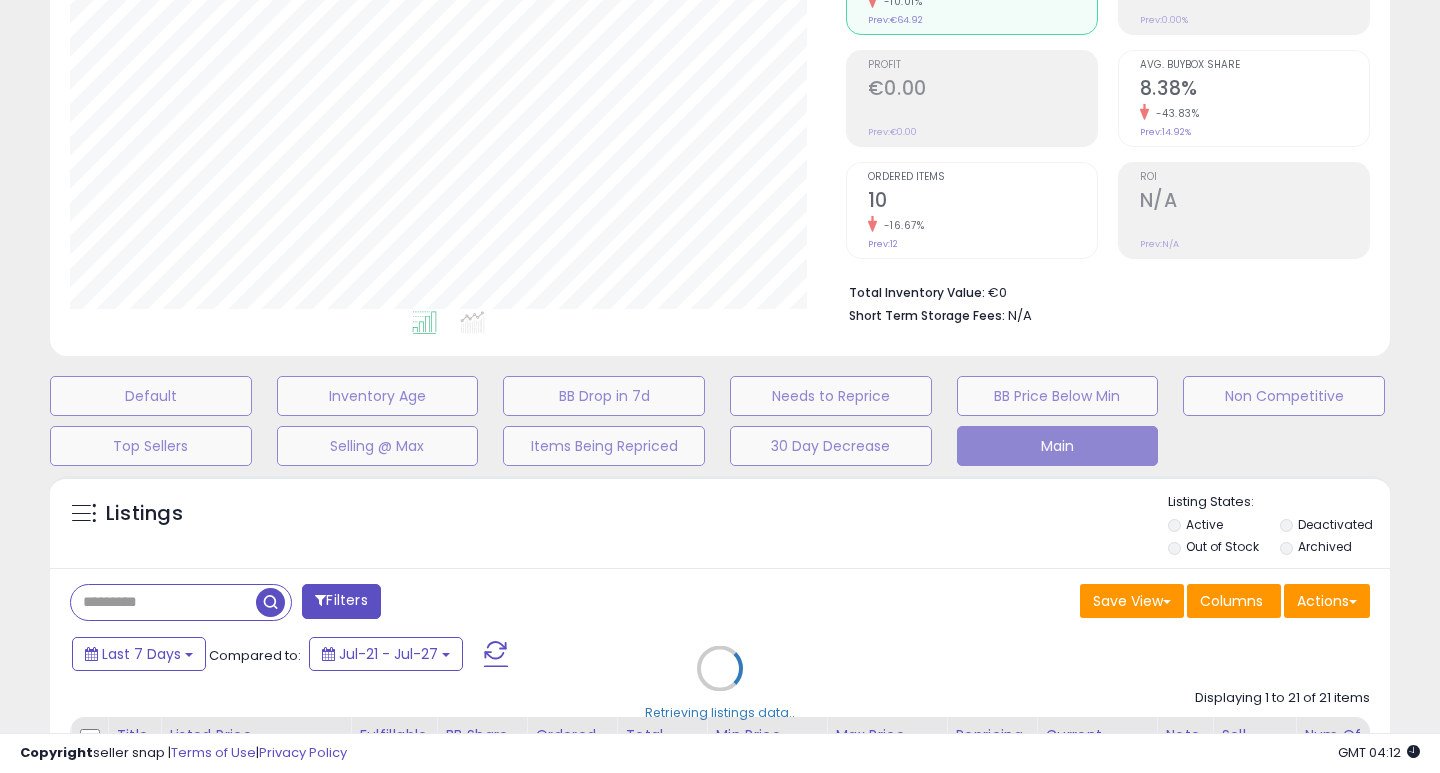 scroll, scrollTop: 999590, scrollLeft: 999224, axis: both 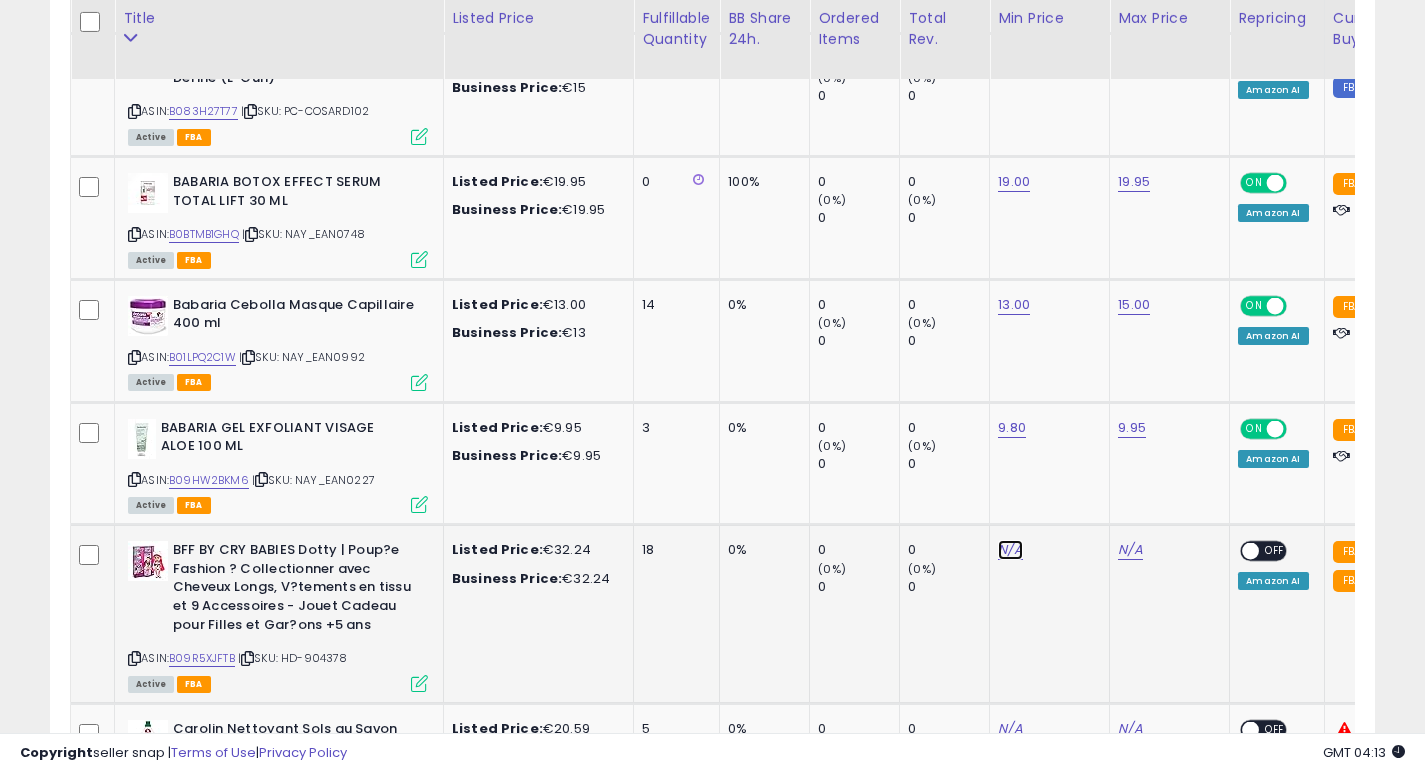 click on "N/A" at bounding box center [1010, -525] 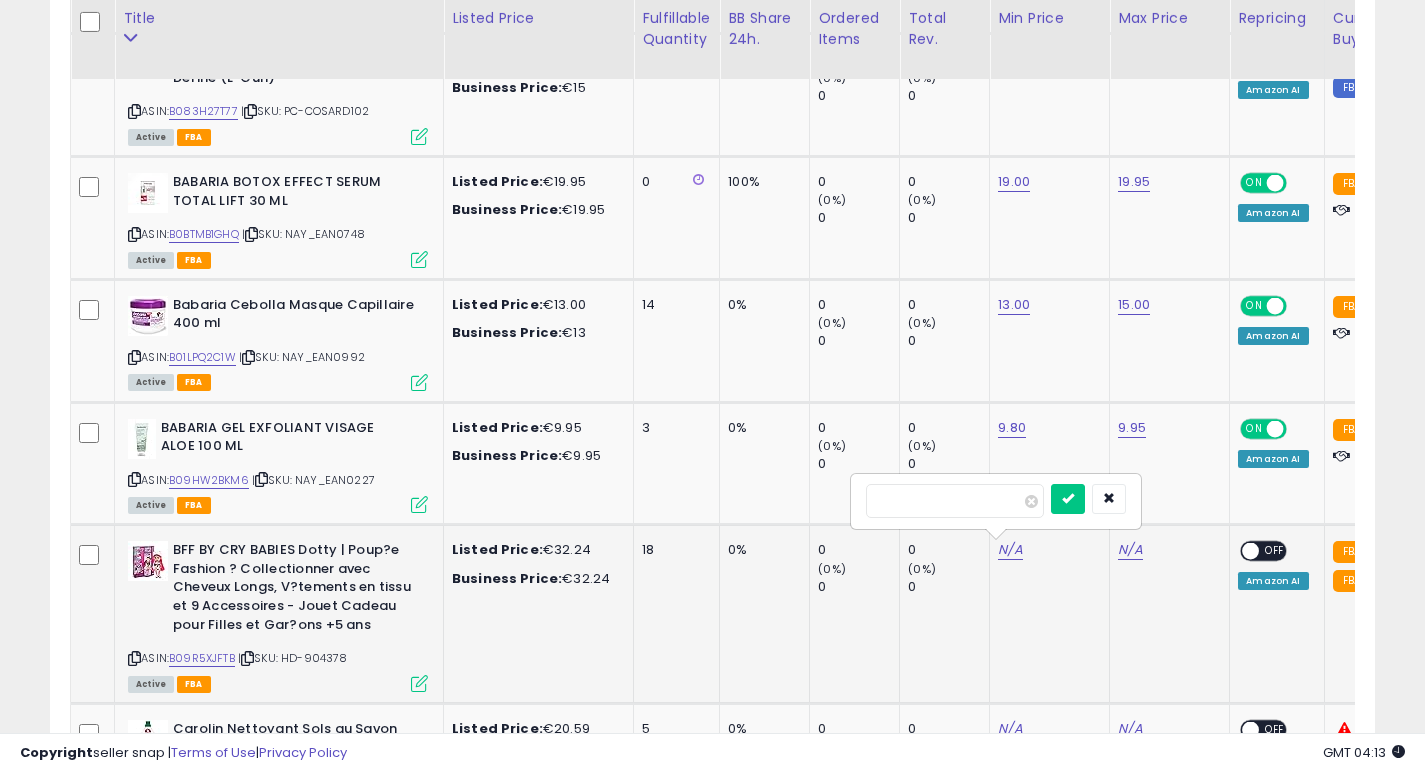 type on "**" 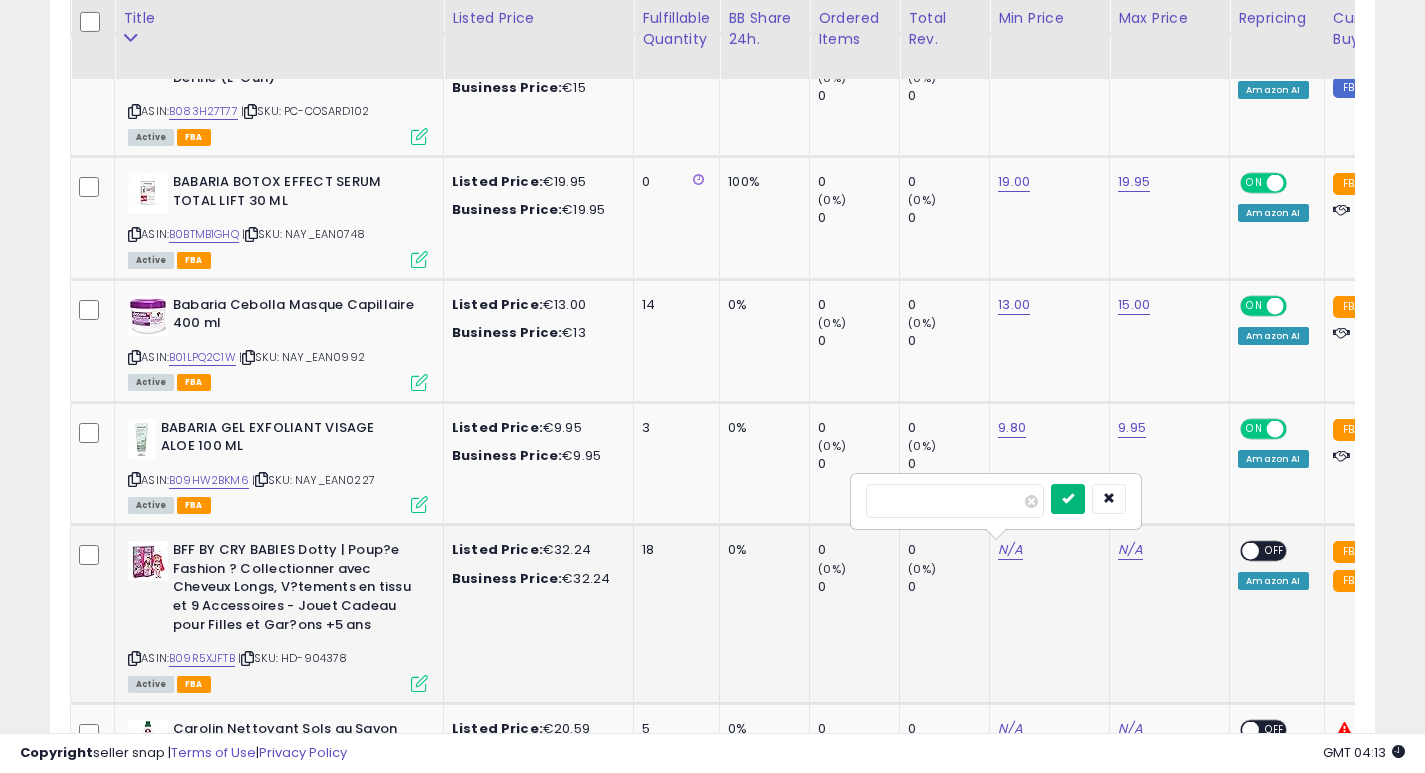 click at bounding box center [1068, 499] 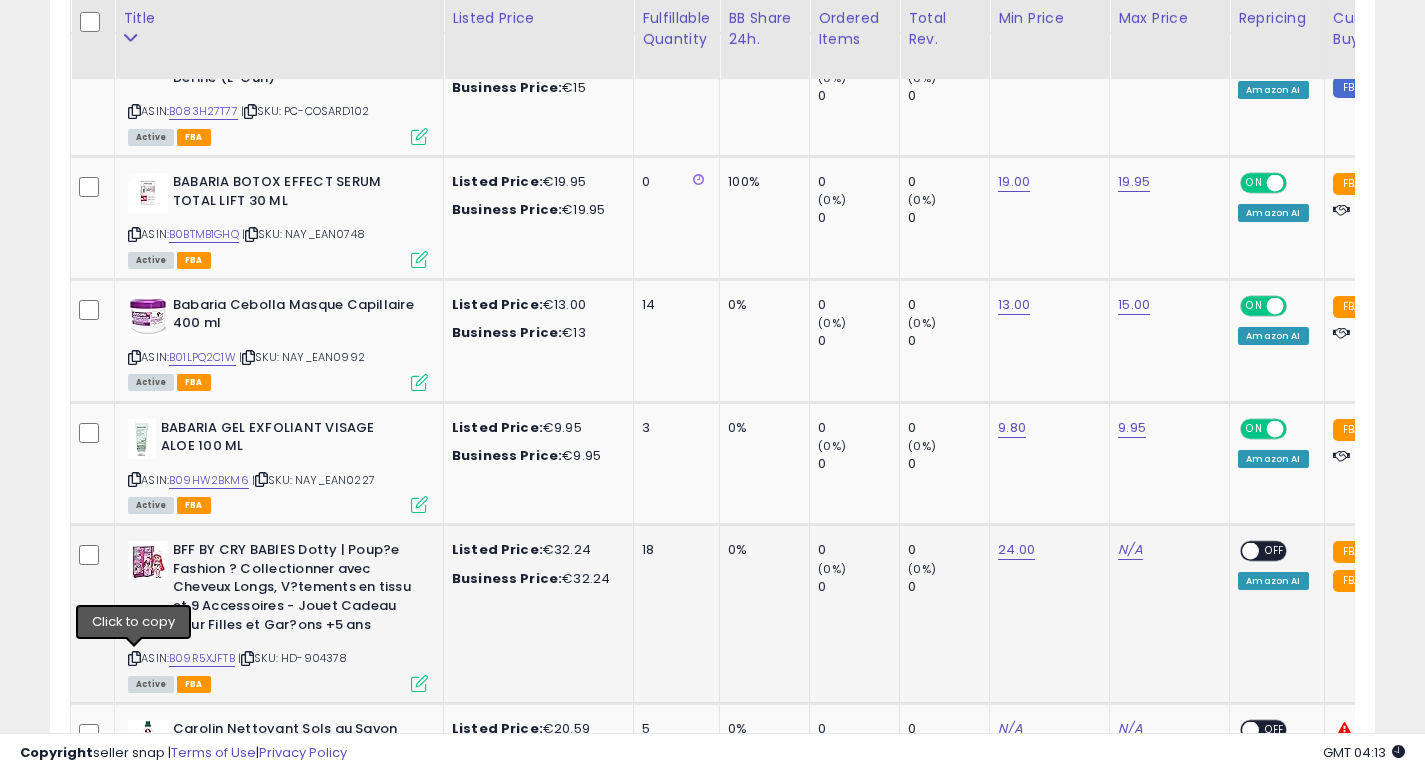 click at bounding box center [134, 658] 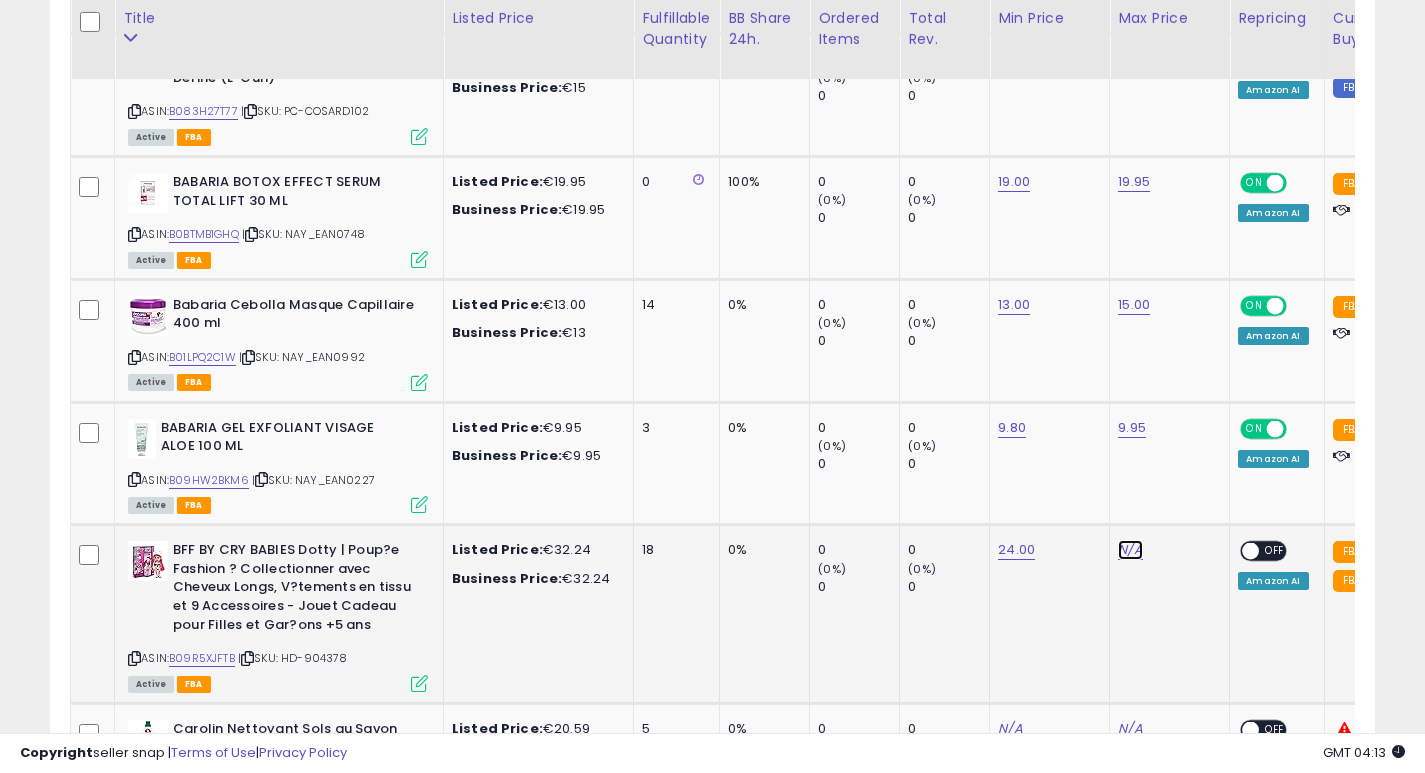 click on "N/A" at bounding box center (1130, -525) 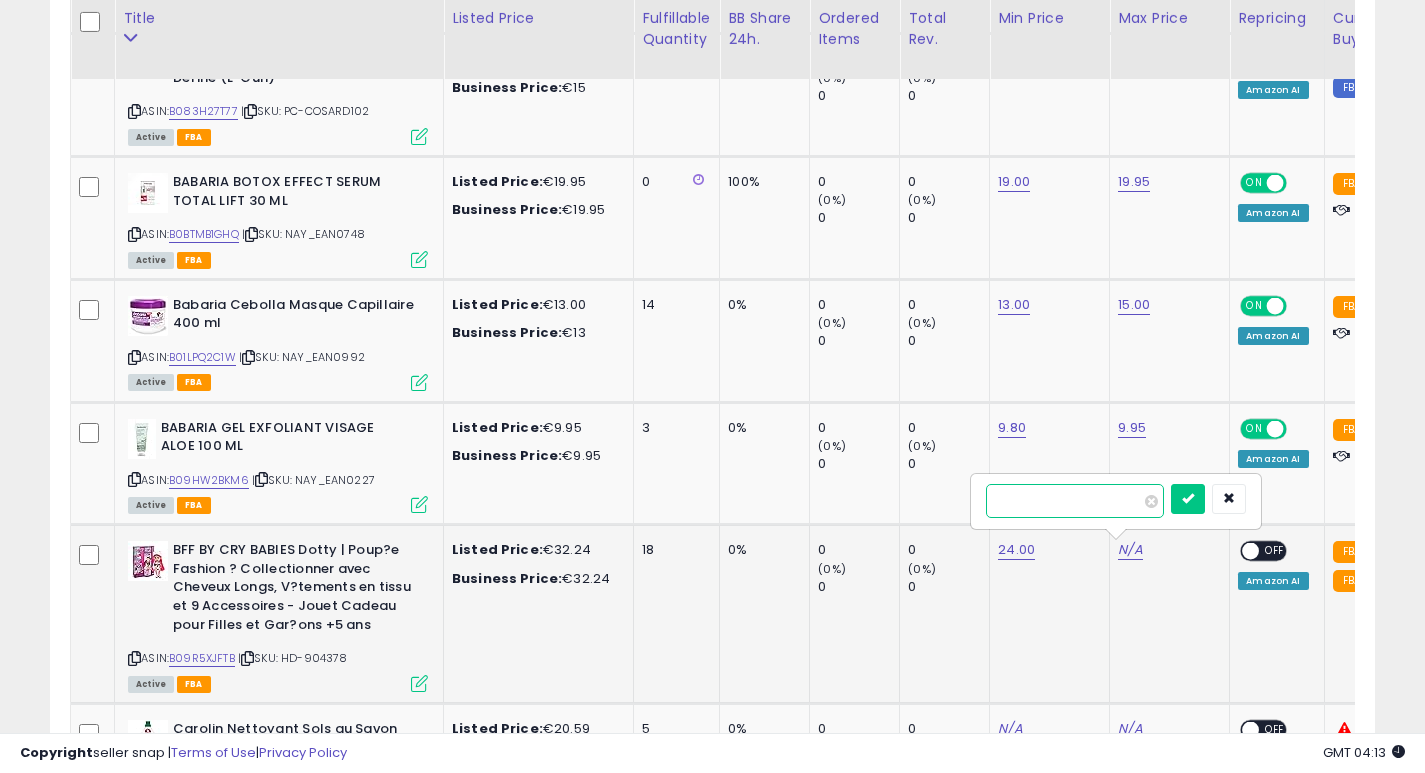 type on "**" 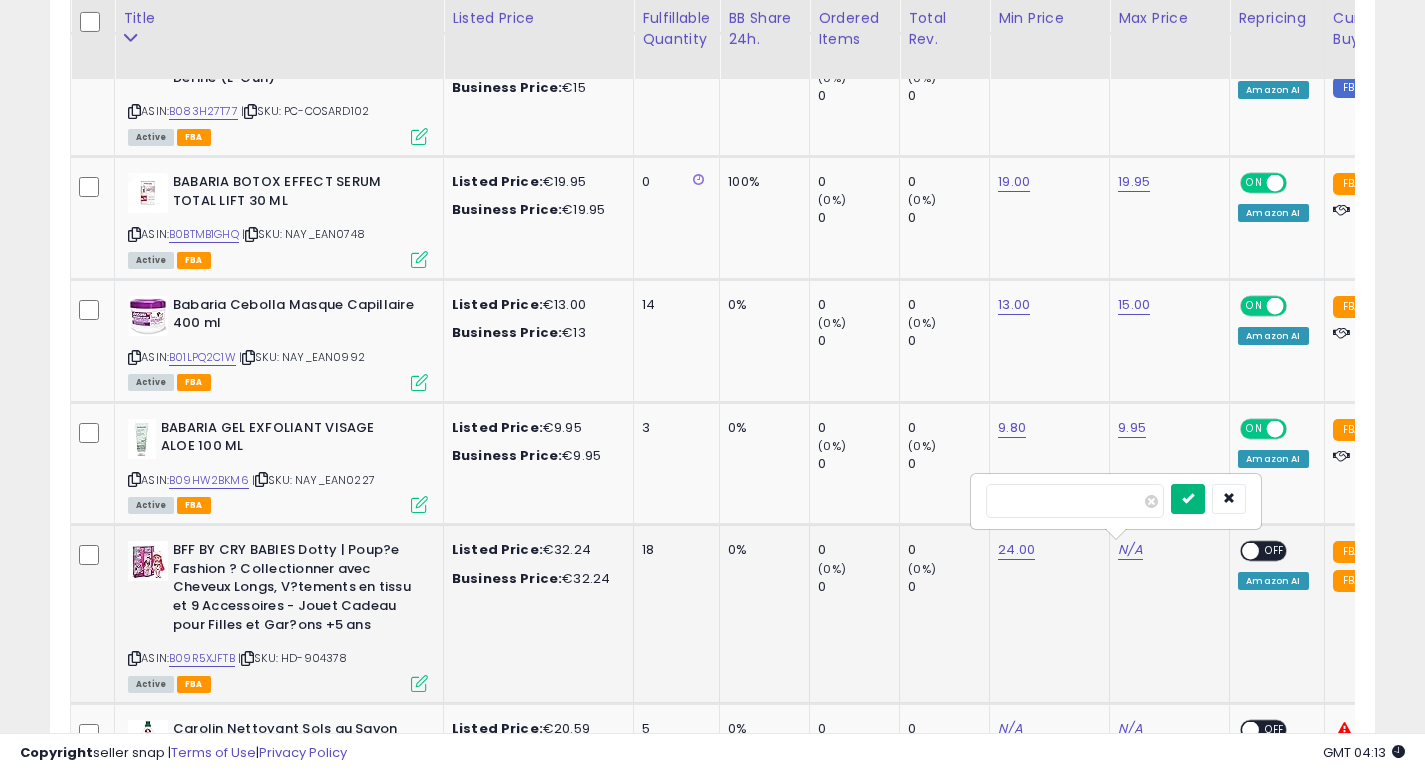 click at bounding box center (1188, 498) 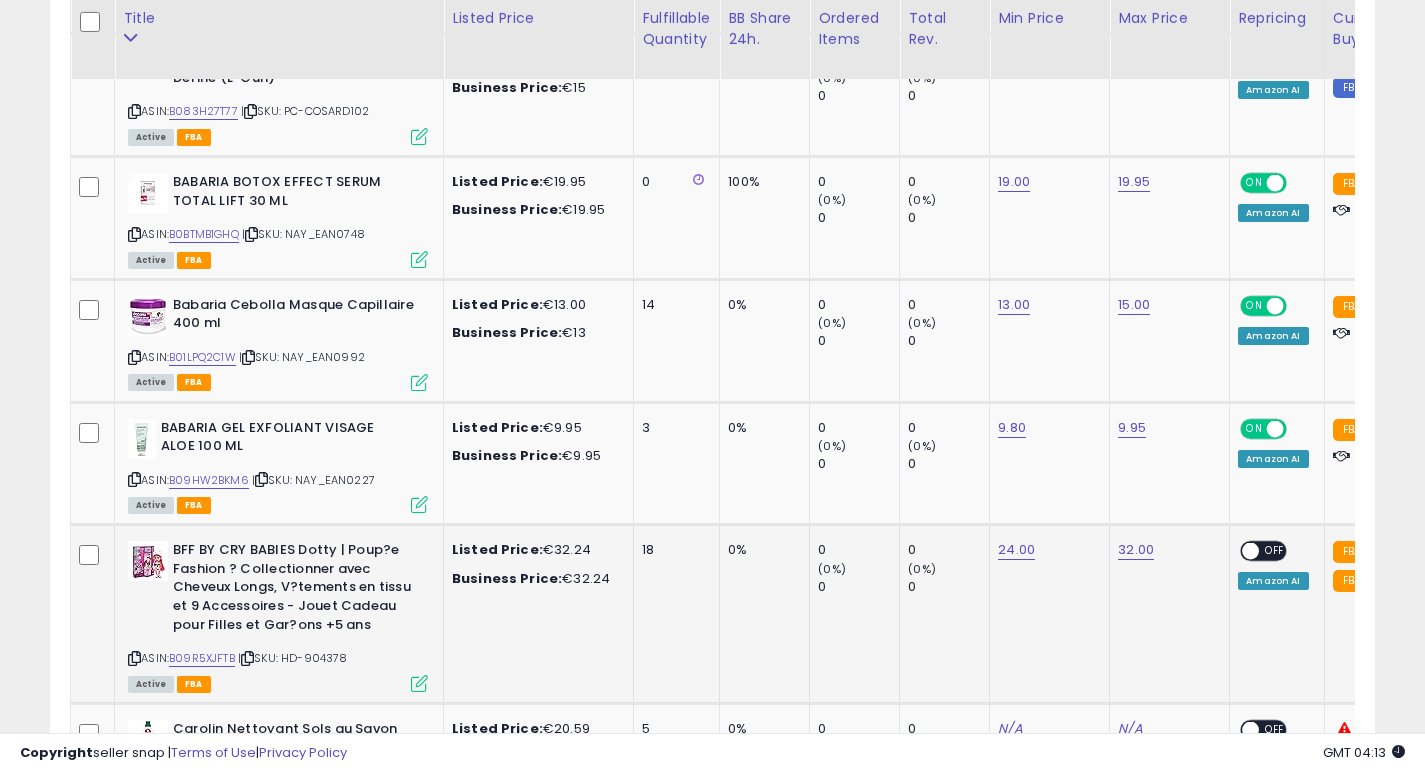 click at bounding box center [1251, 551] 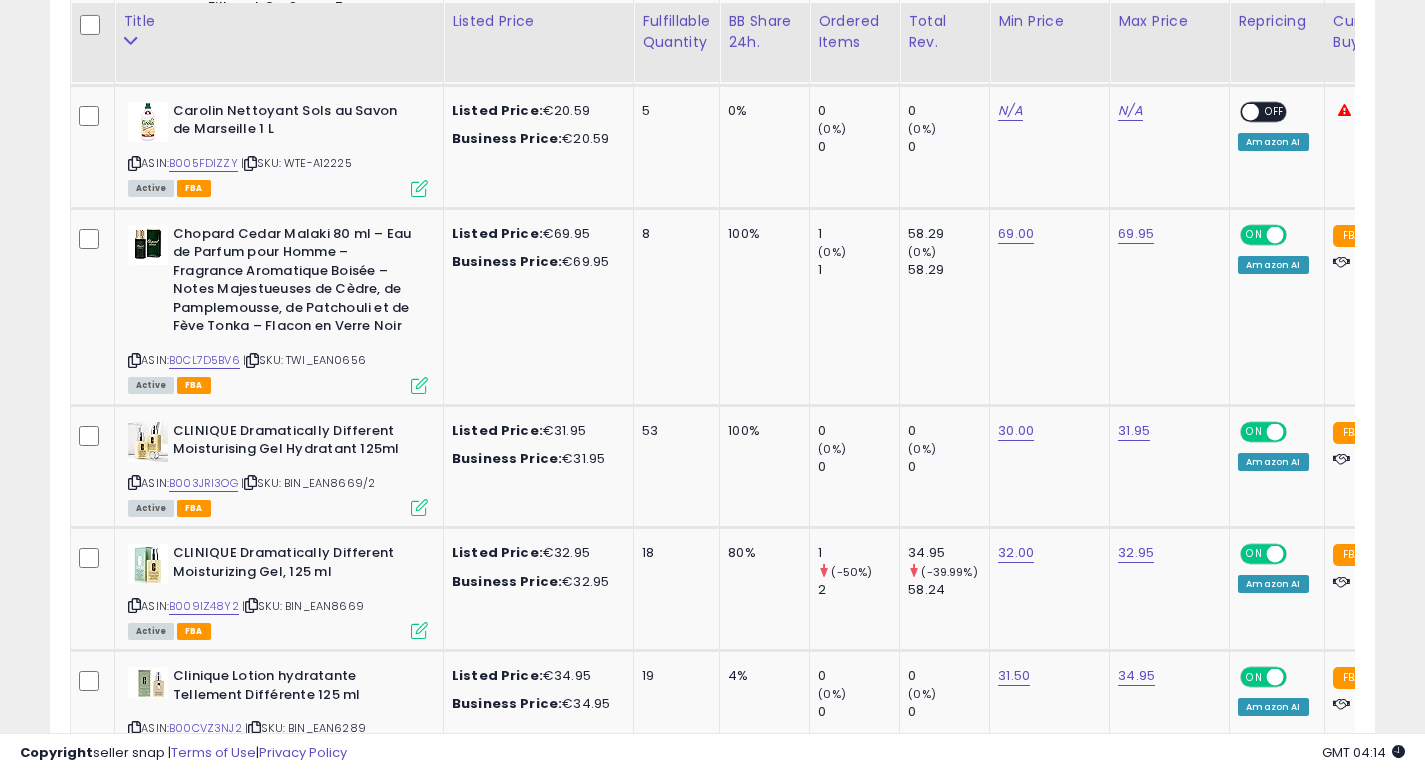 scroll, scrollTop: 2369, scrollLeft: 0, axis: vertical 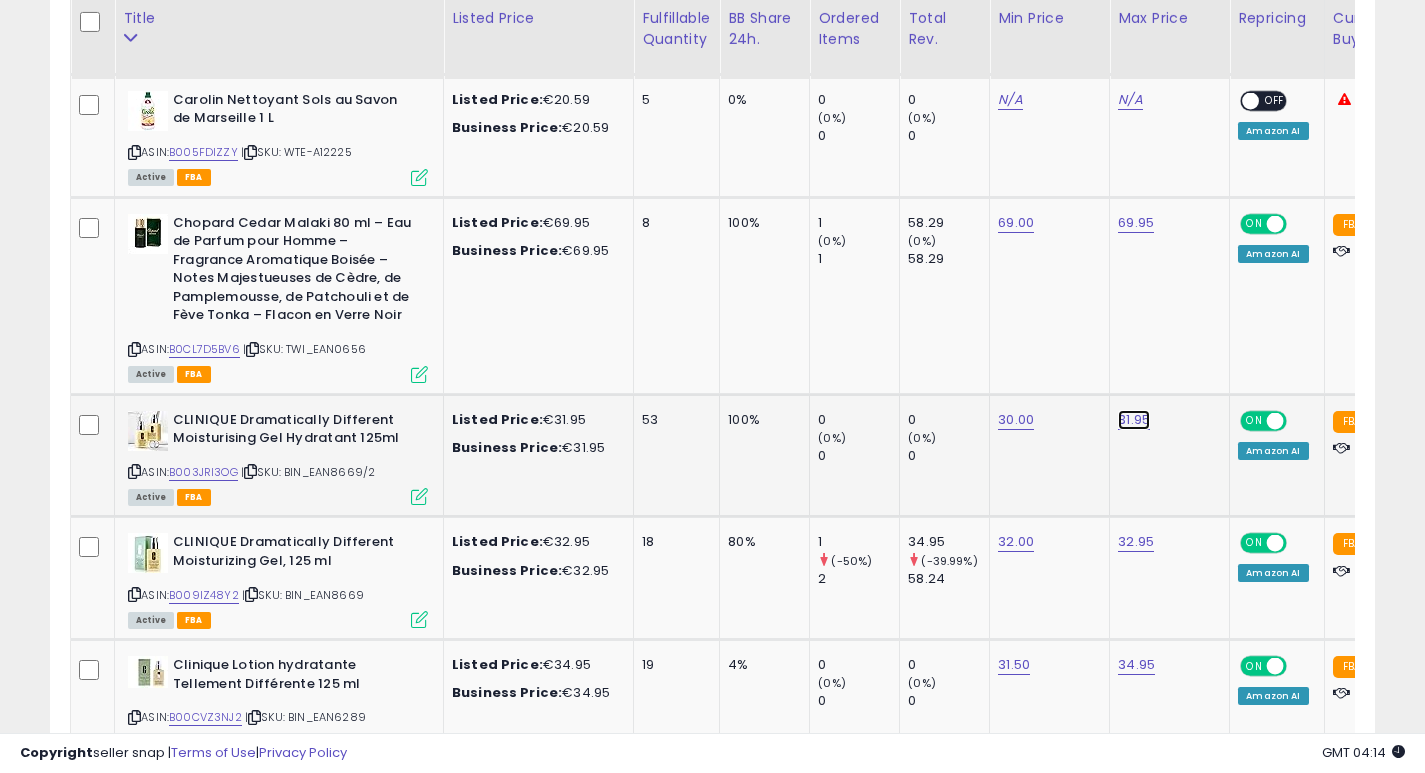 click on "31.95" at bounding box center (1136, -1295) 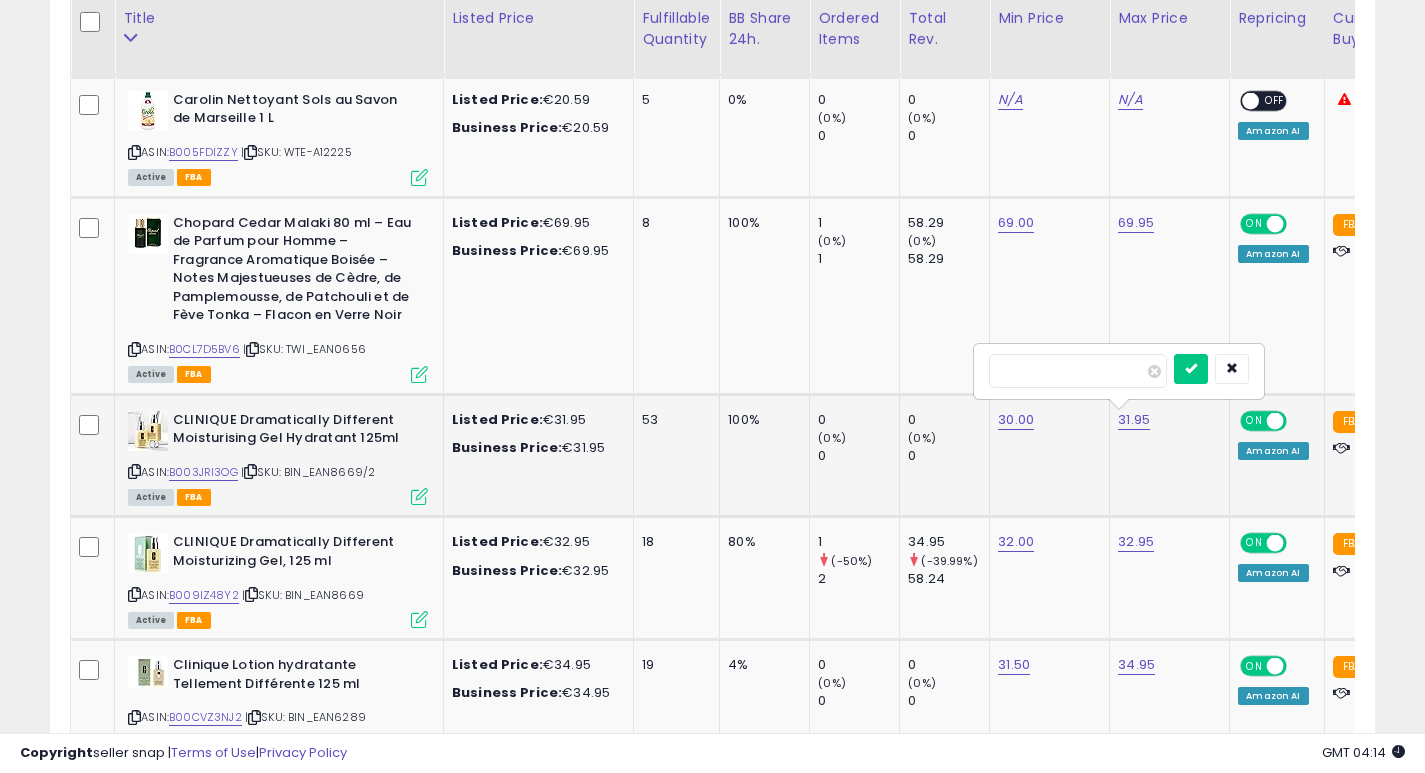click on "*****" at bounding box center [1078, 371] 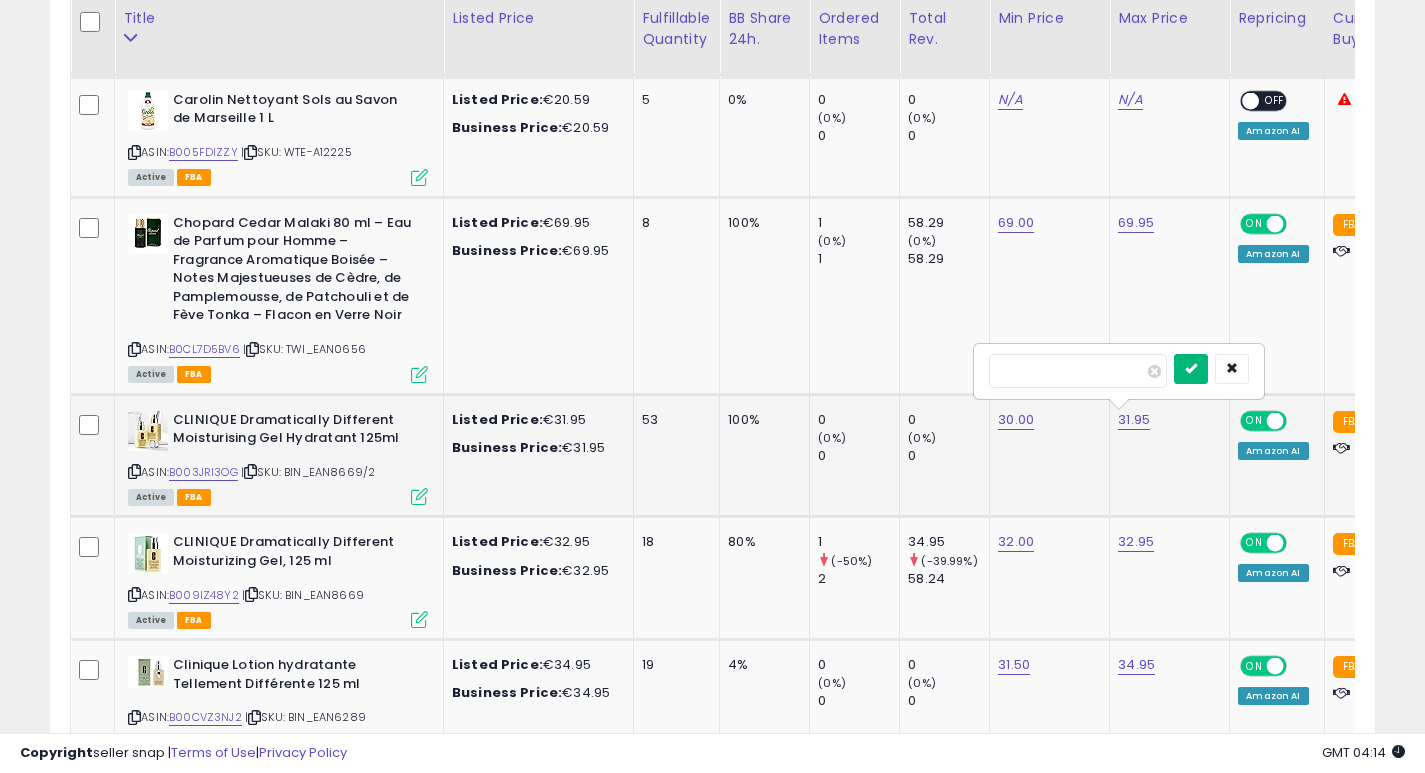 type on "*****" 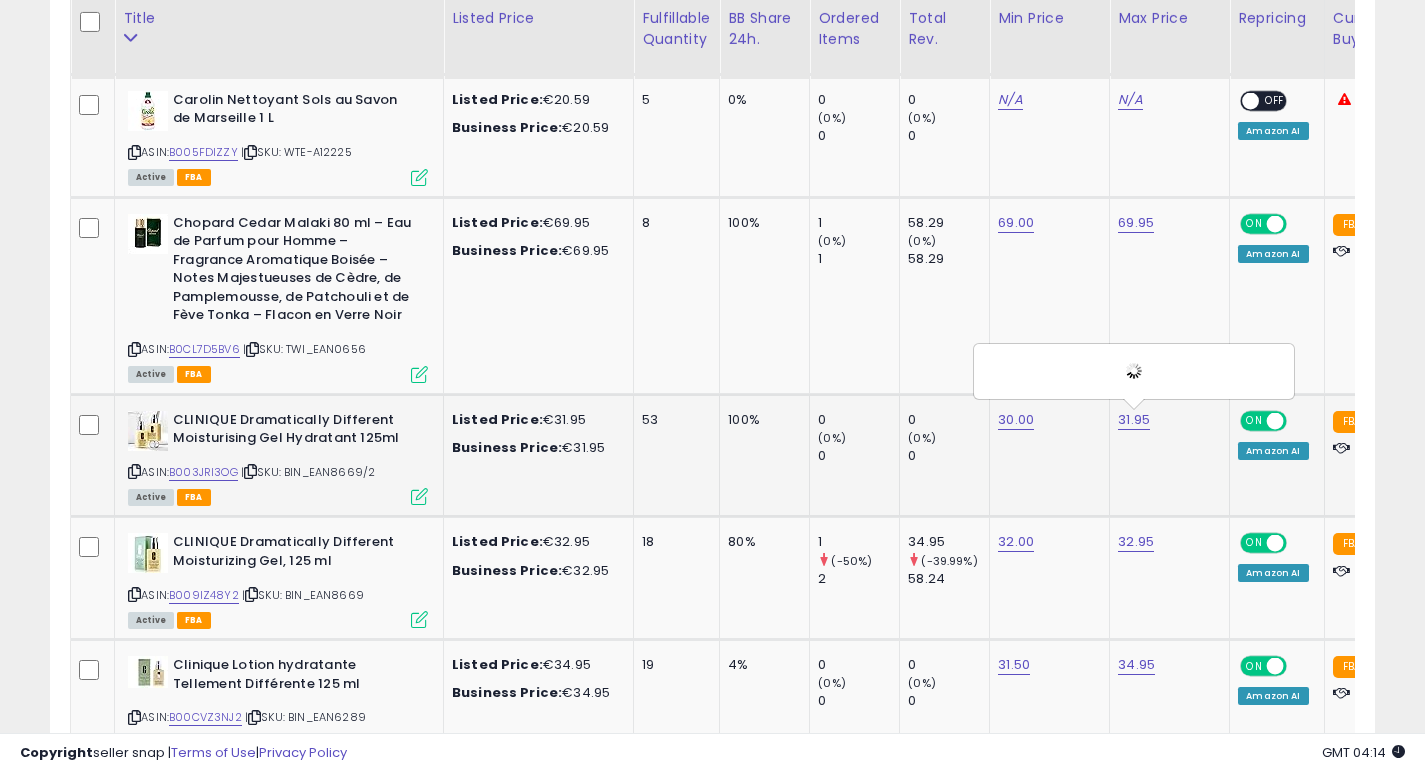 click at bounding box center [1134, 371] 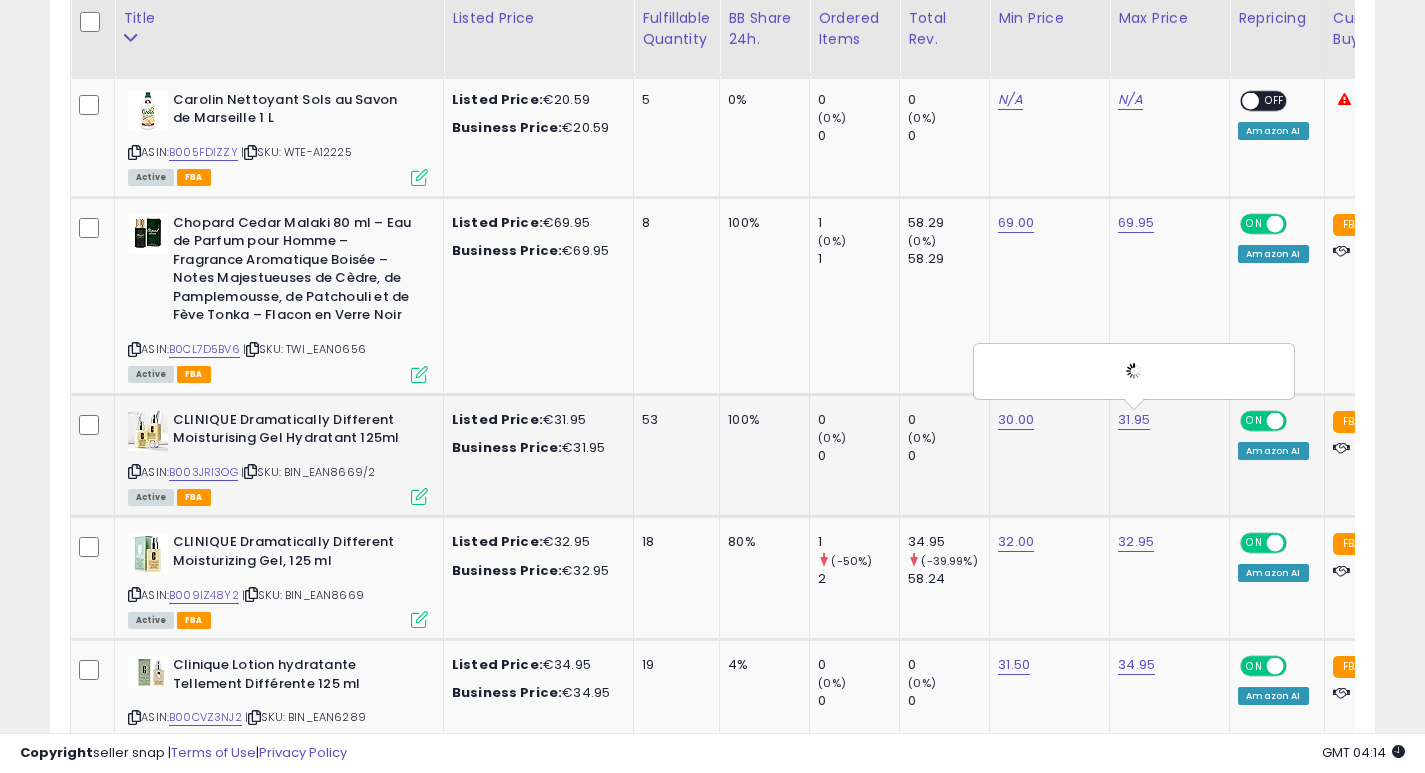 click at bounding box center (1134, 371) 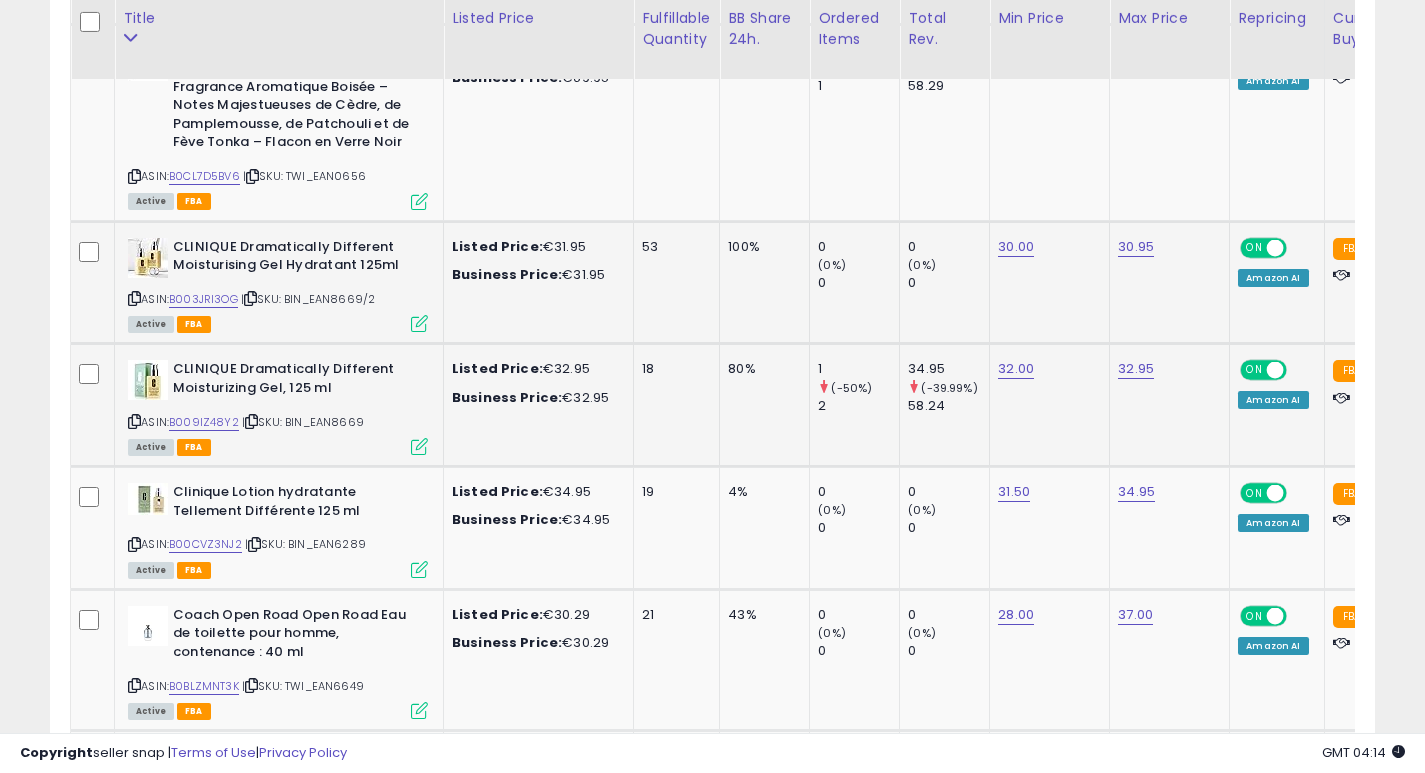 scroll, scrollTop: 2541, scrollLeft: 0, axis: vertical 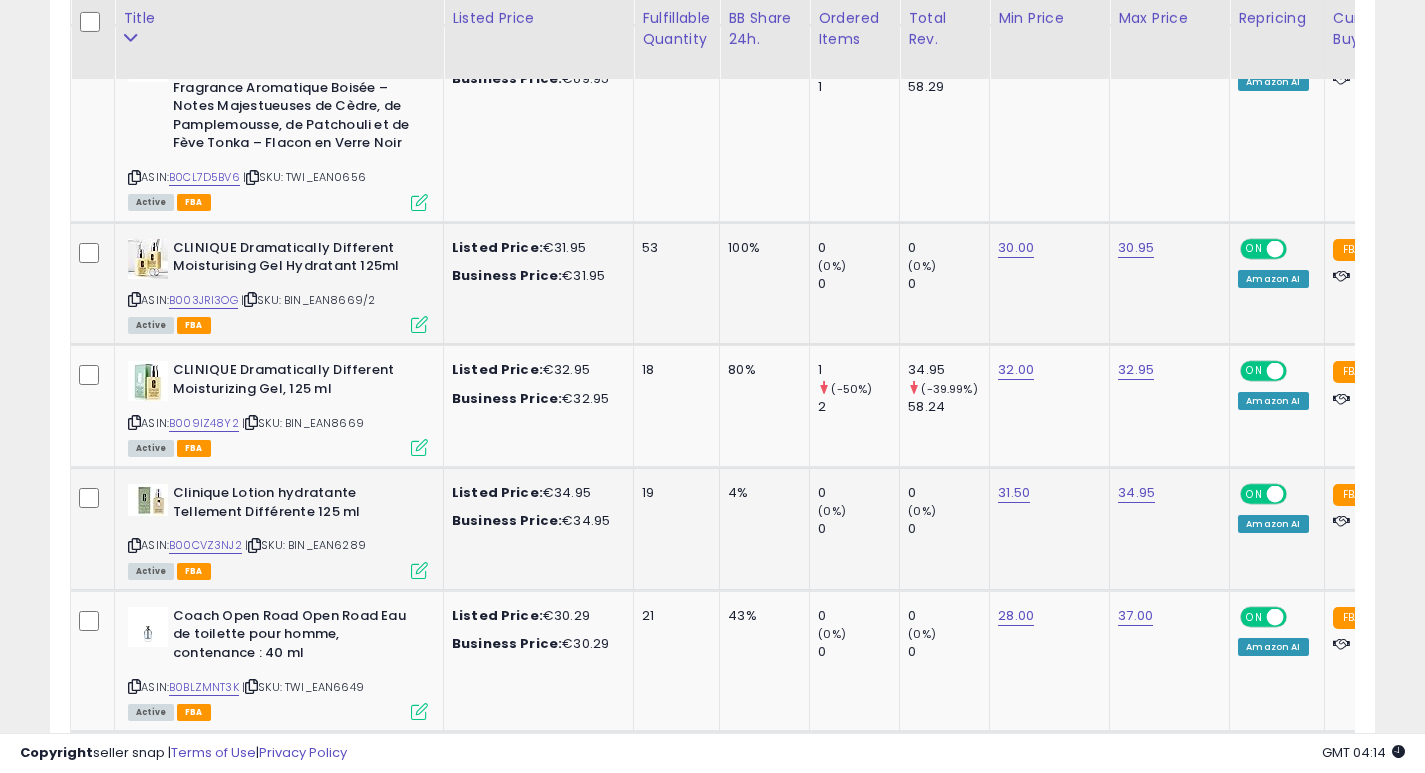 click on "31.50" 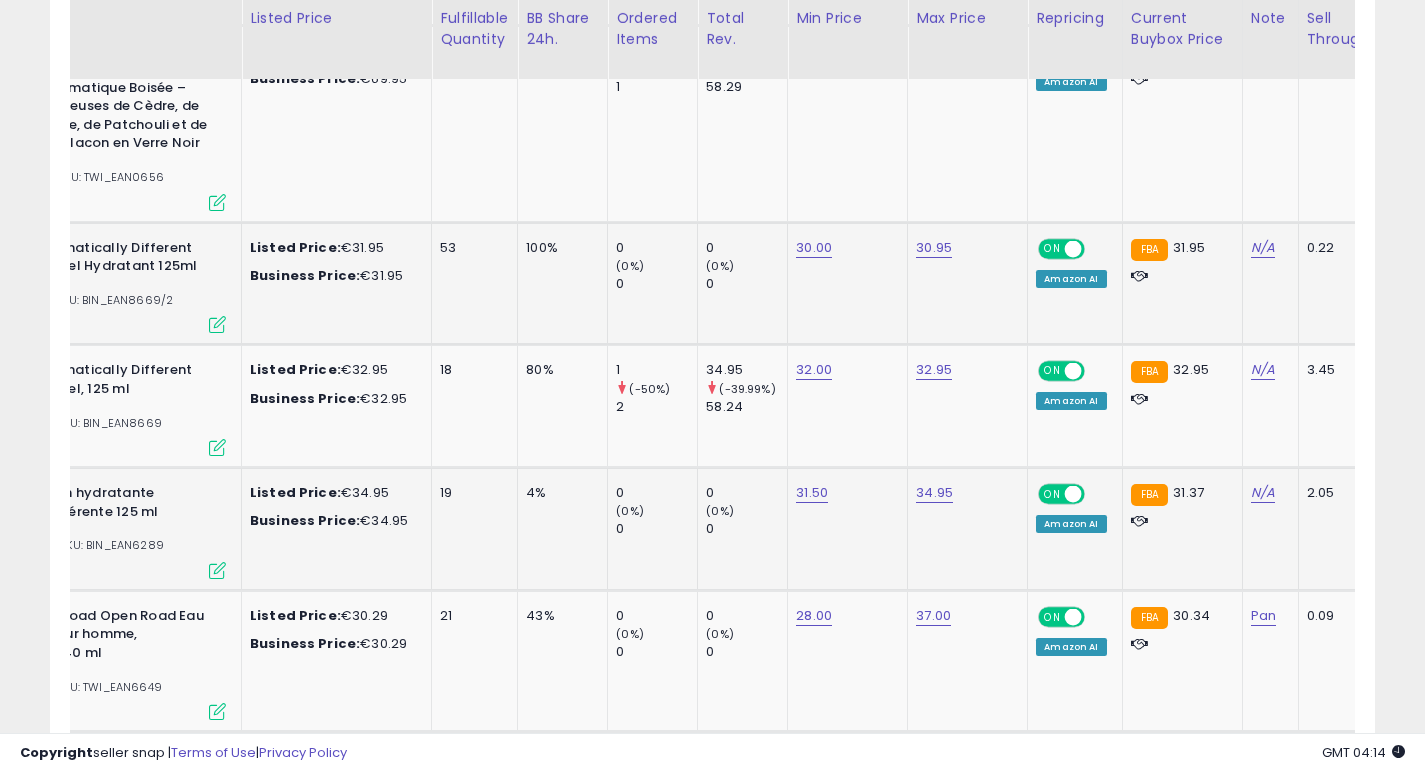 scroll, scrollTop: 0, scrollLeft: 202, axis: horizontal 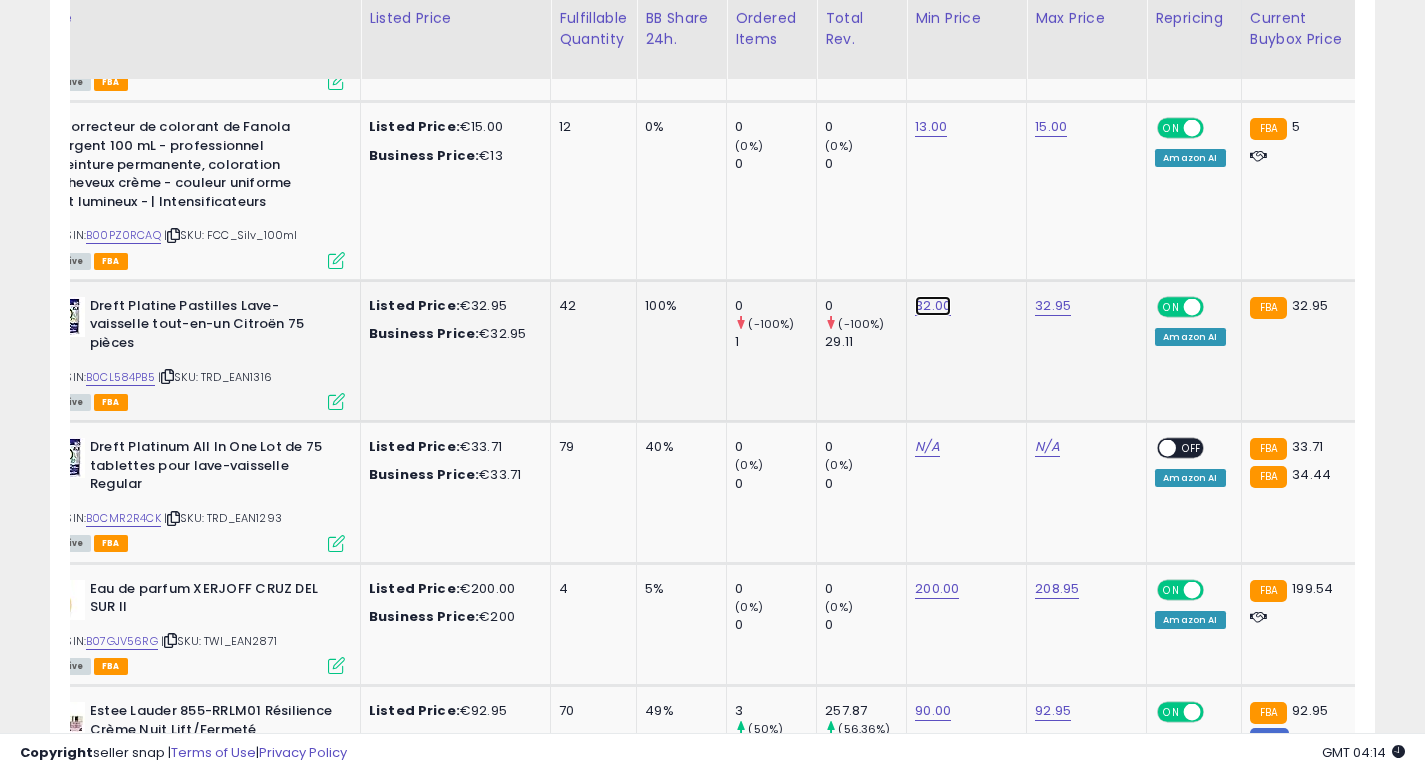 click on "32.00" at bounding box center [933, -3496] 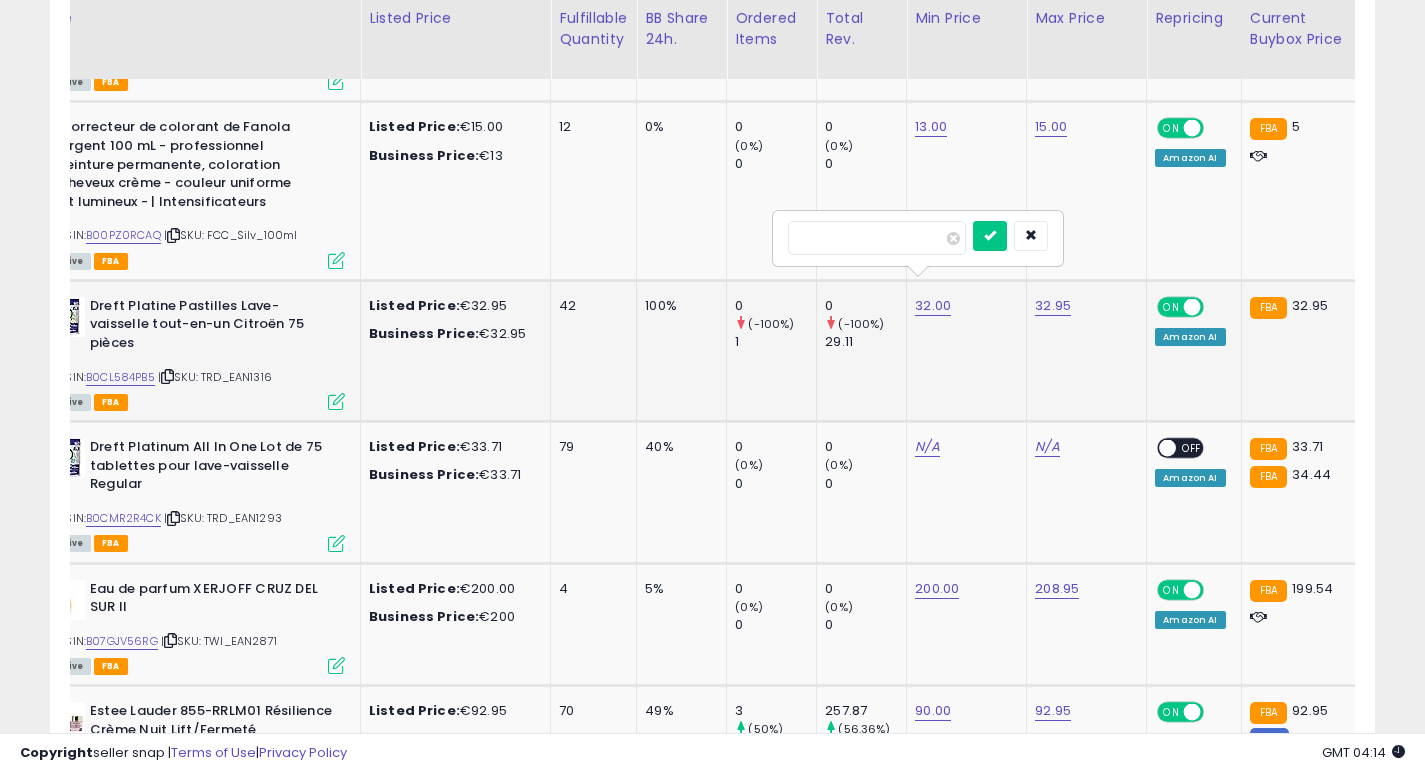 type on "**" 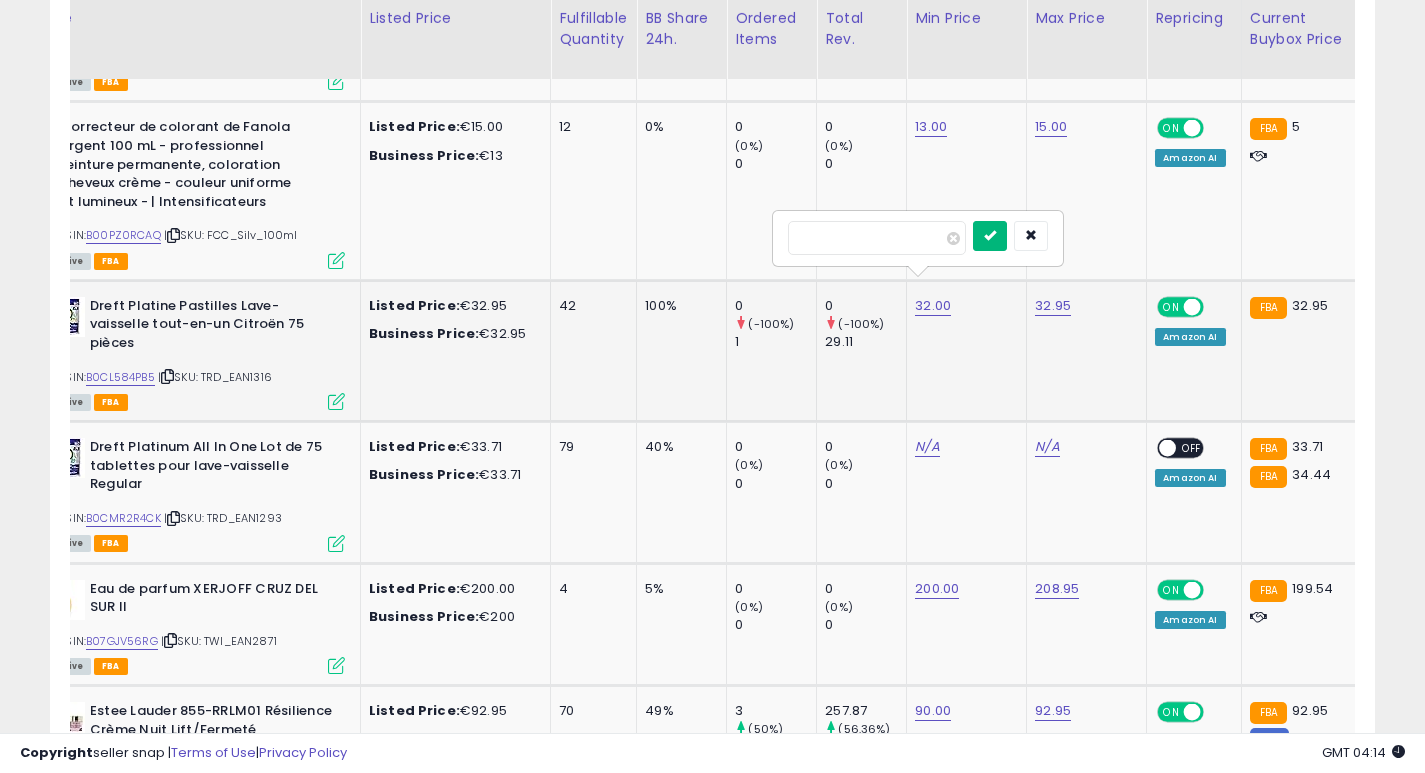 click at bounding box center [990, 235] 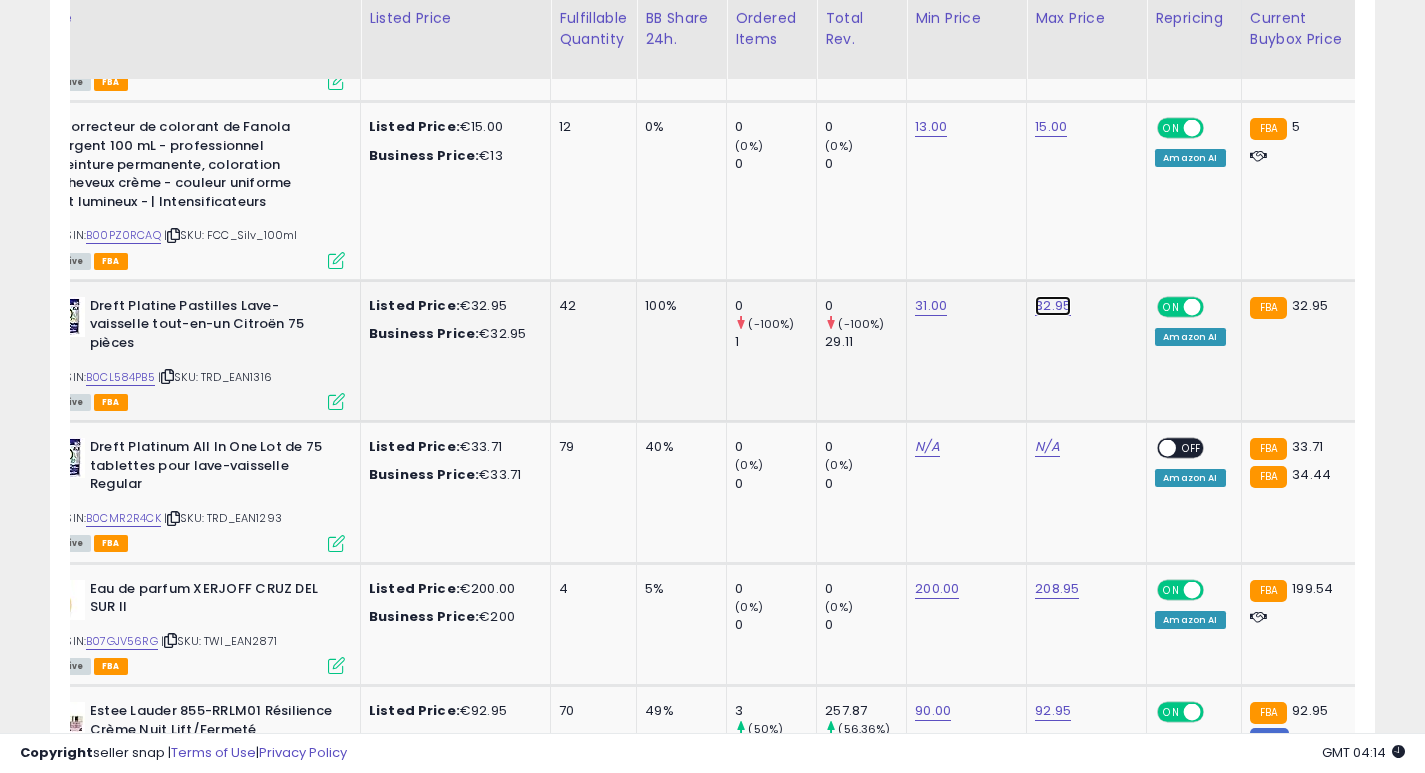 click on "32.95" at bounding box center [1053, -3496] 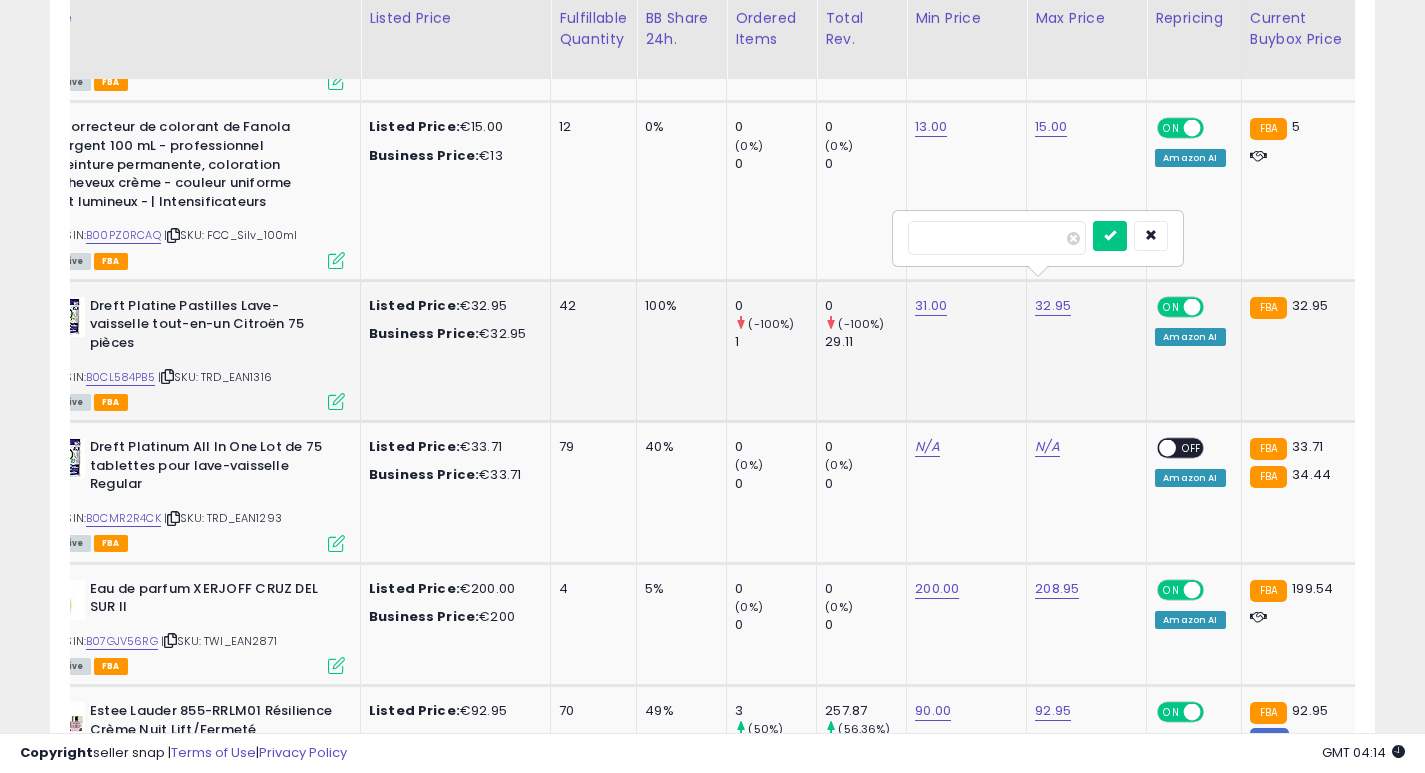 click on "*****" at bounding box center [997, 238] 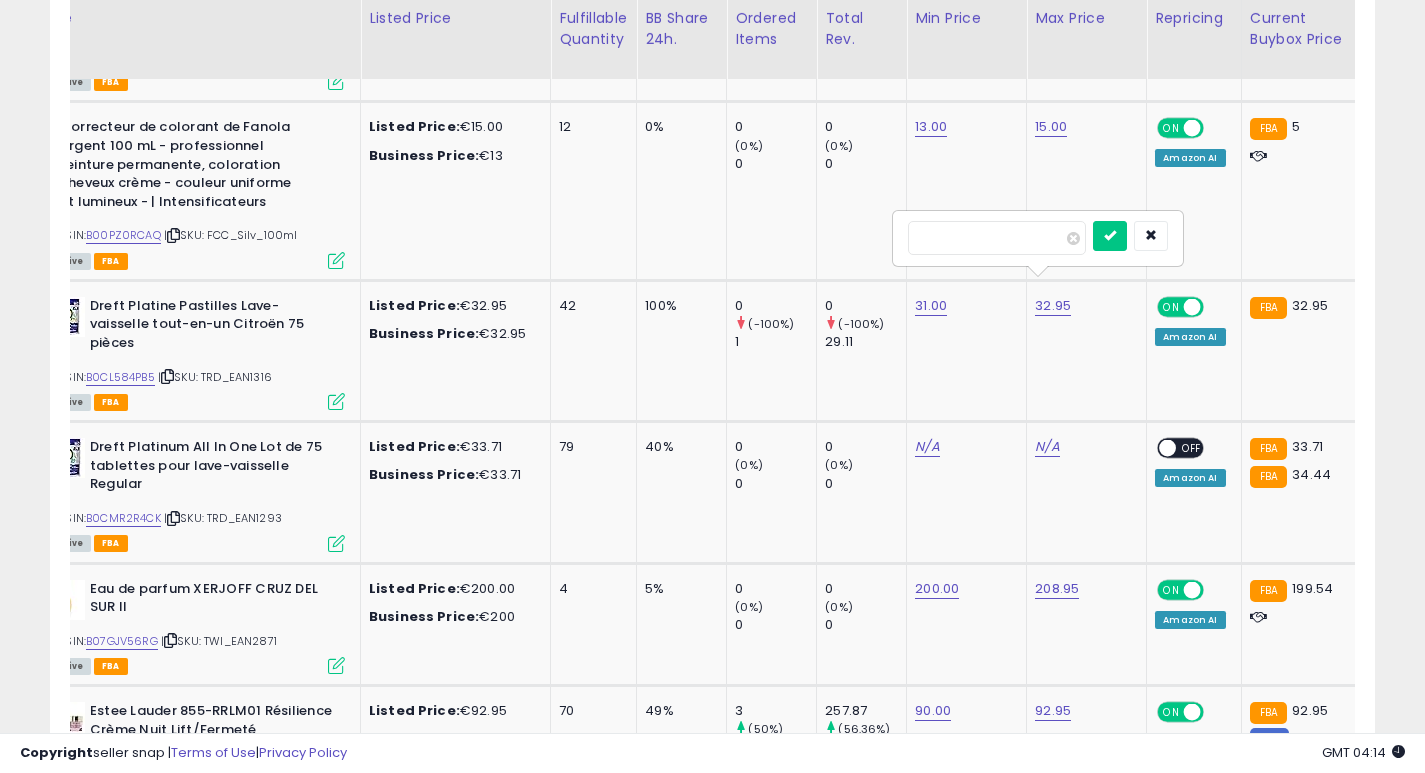 type on "*****" 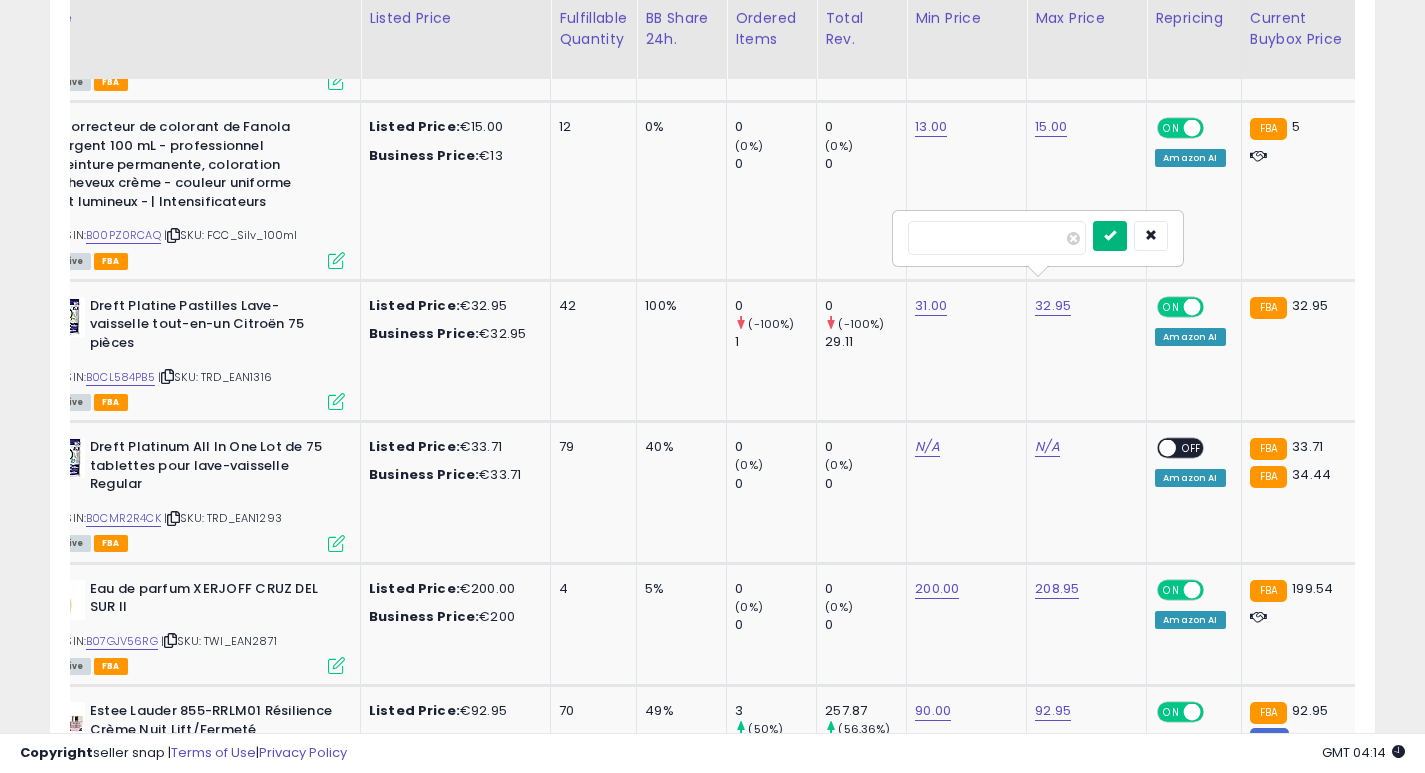 click at bounding box center (1110, 235) 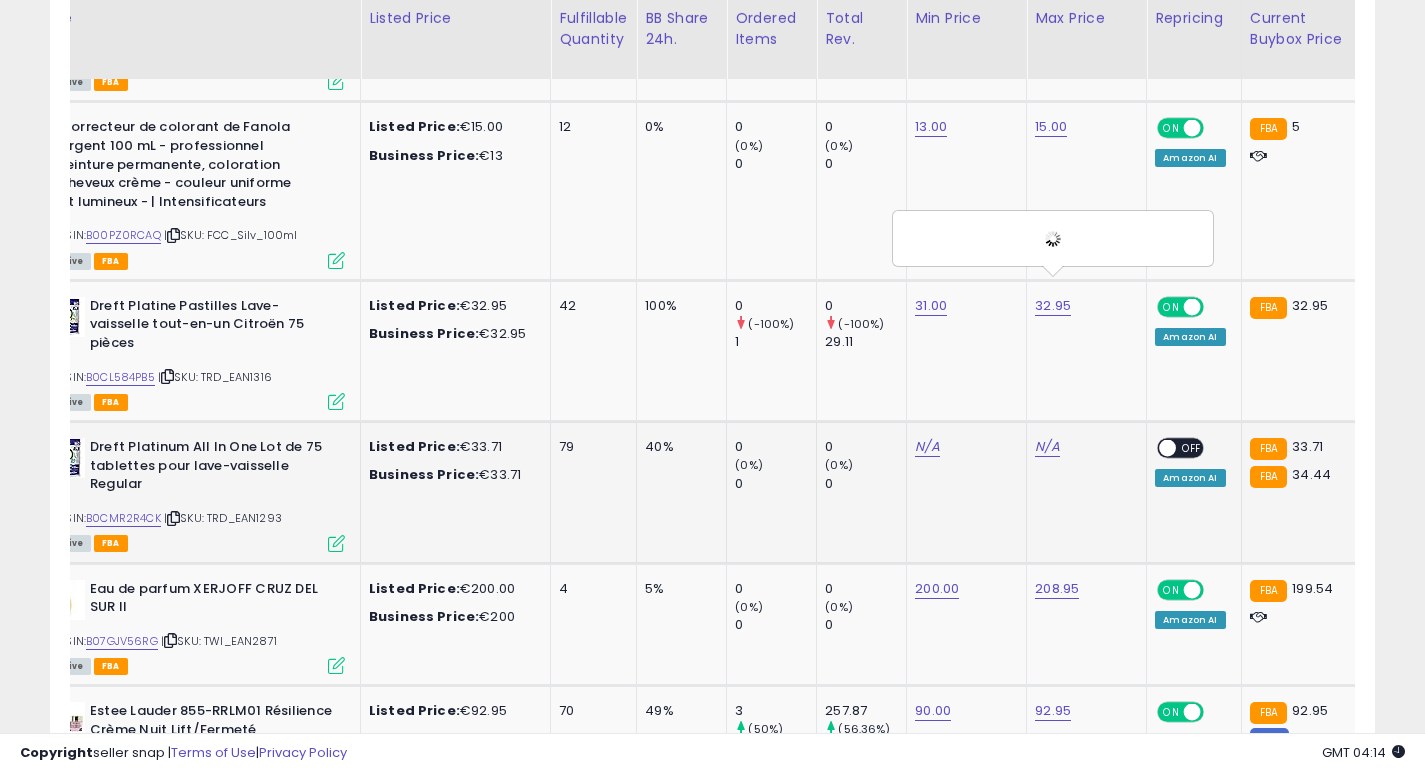 scroll, scrollTop: 0, scrollLeft: 42, axis: horizontal 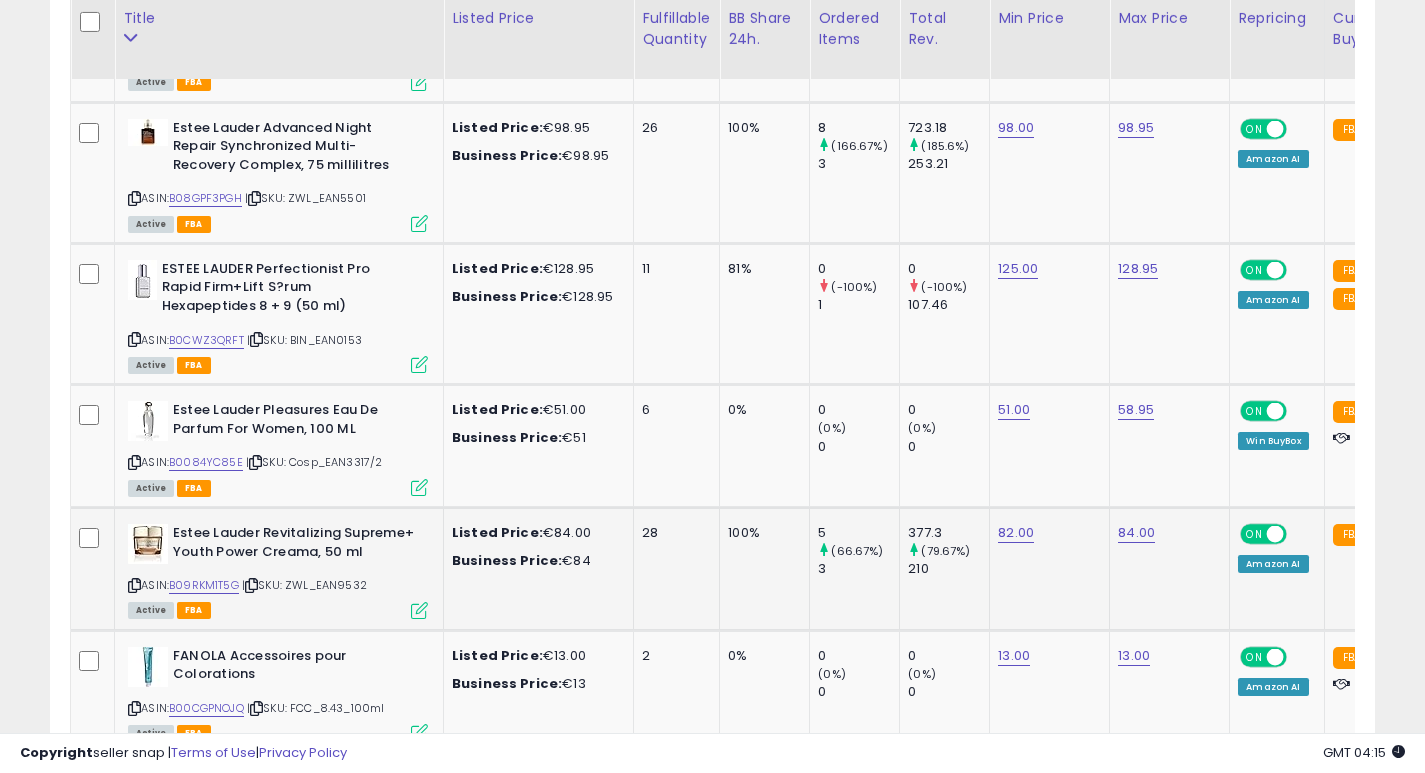 click on "28" 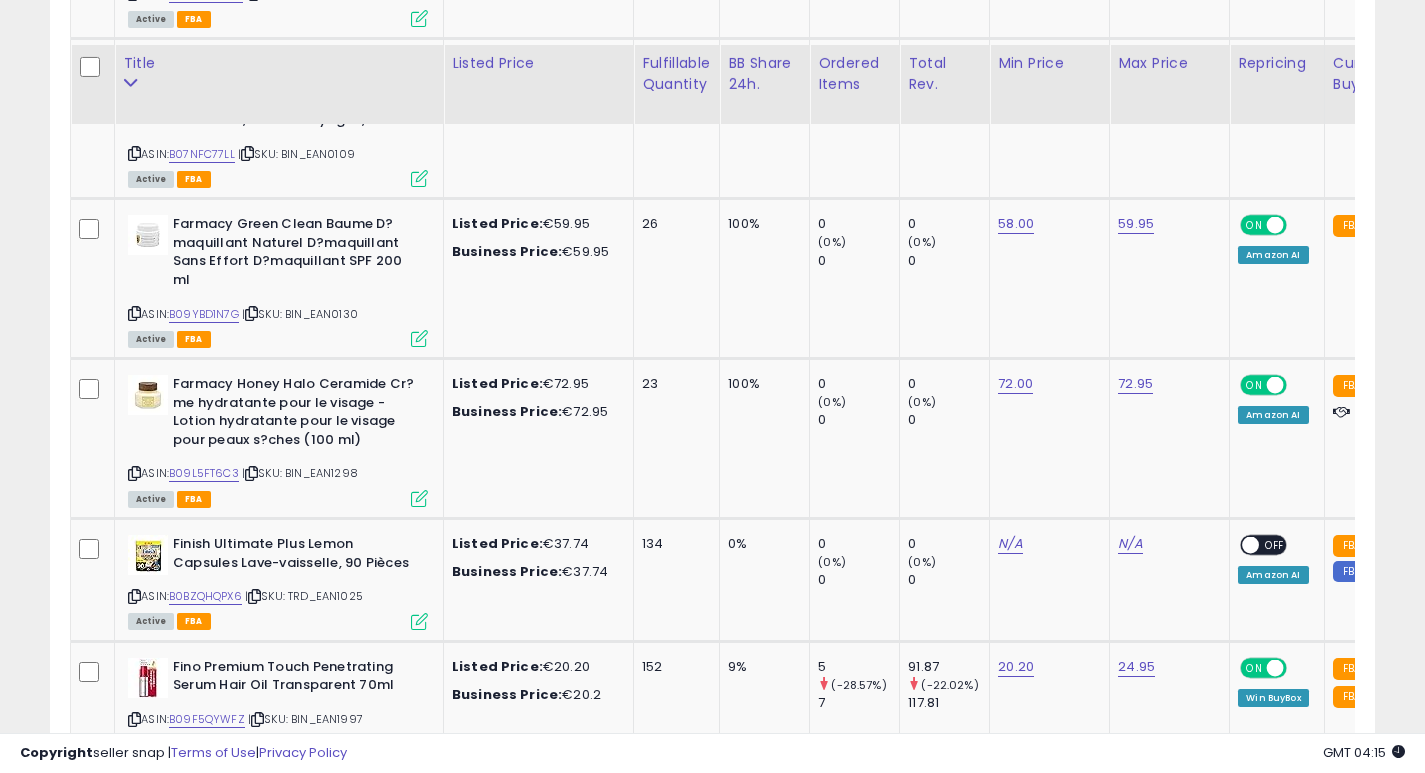 scroll, scrollTop: 6803, scrollLeft: 0, axis: vertical 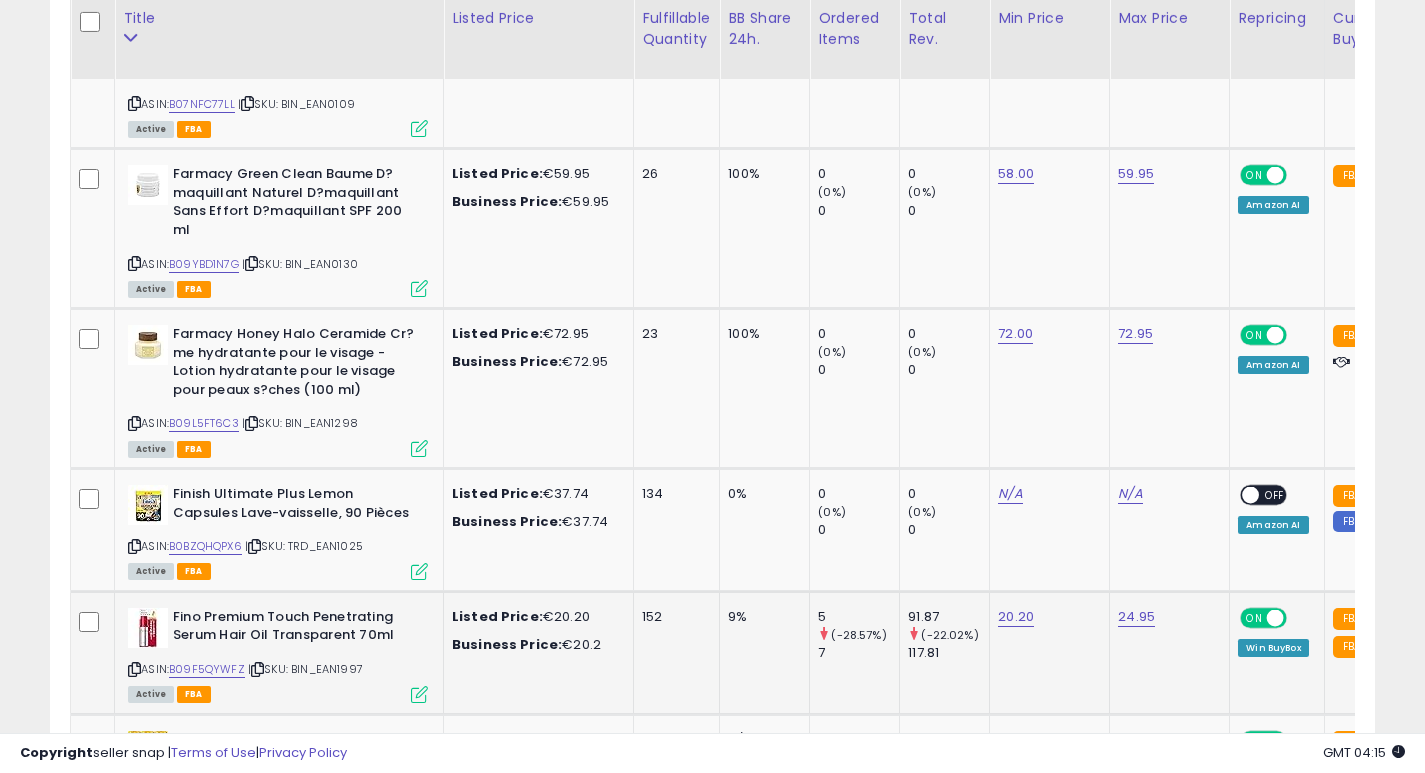 click on "152" at bounding box center [673, 617] 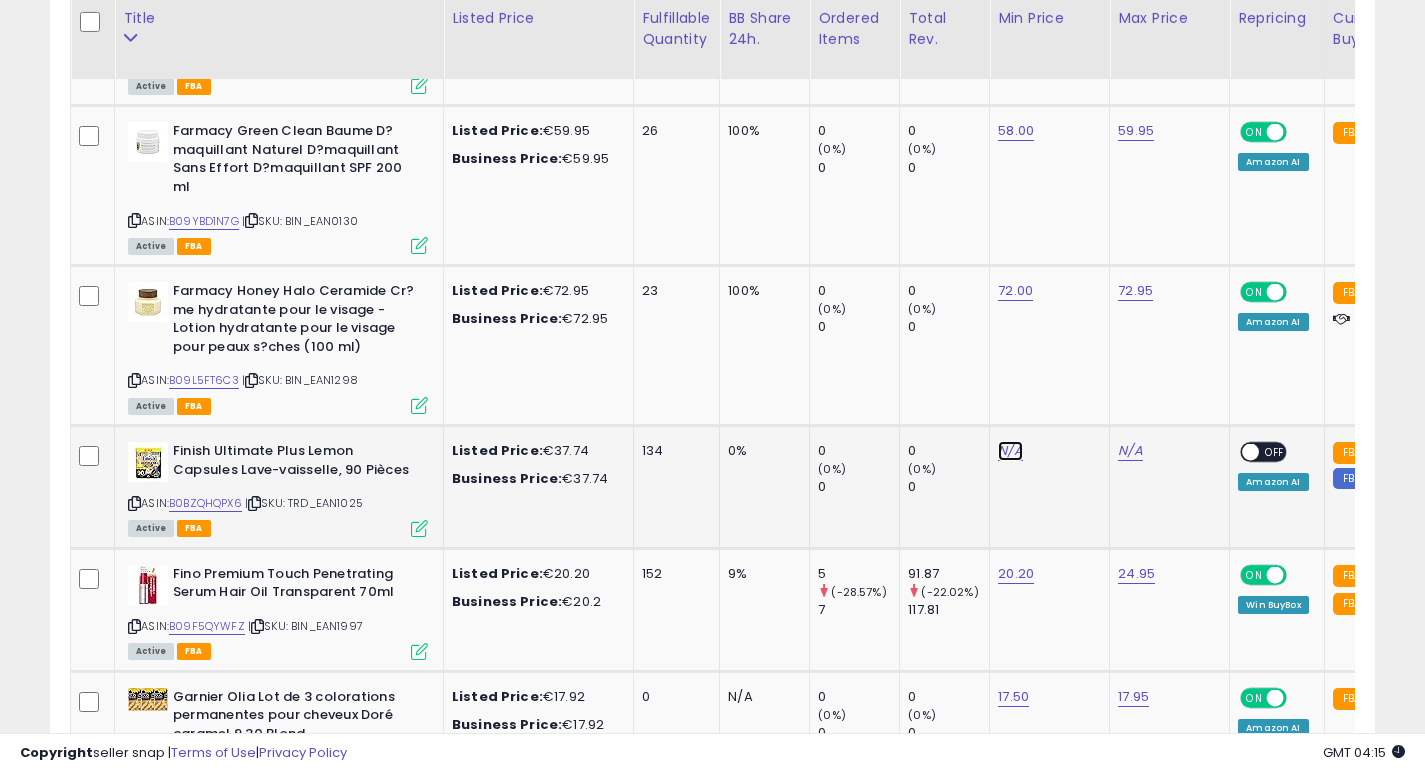 click on "N/A" at bounding box center (1010, -5631) 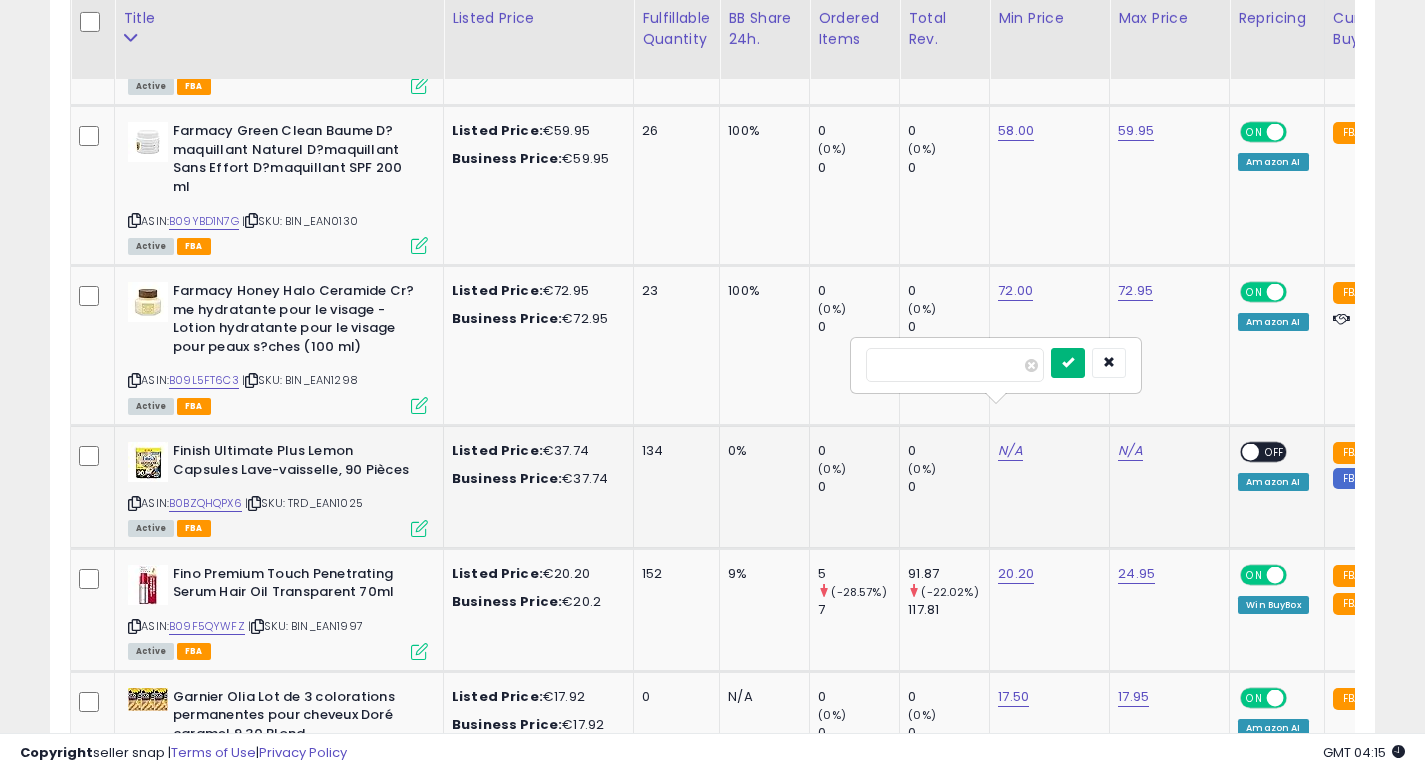 type on "**" 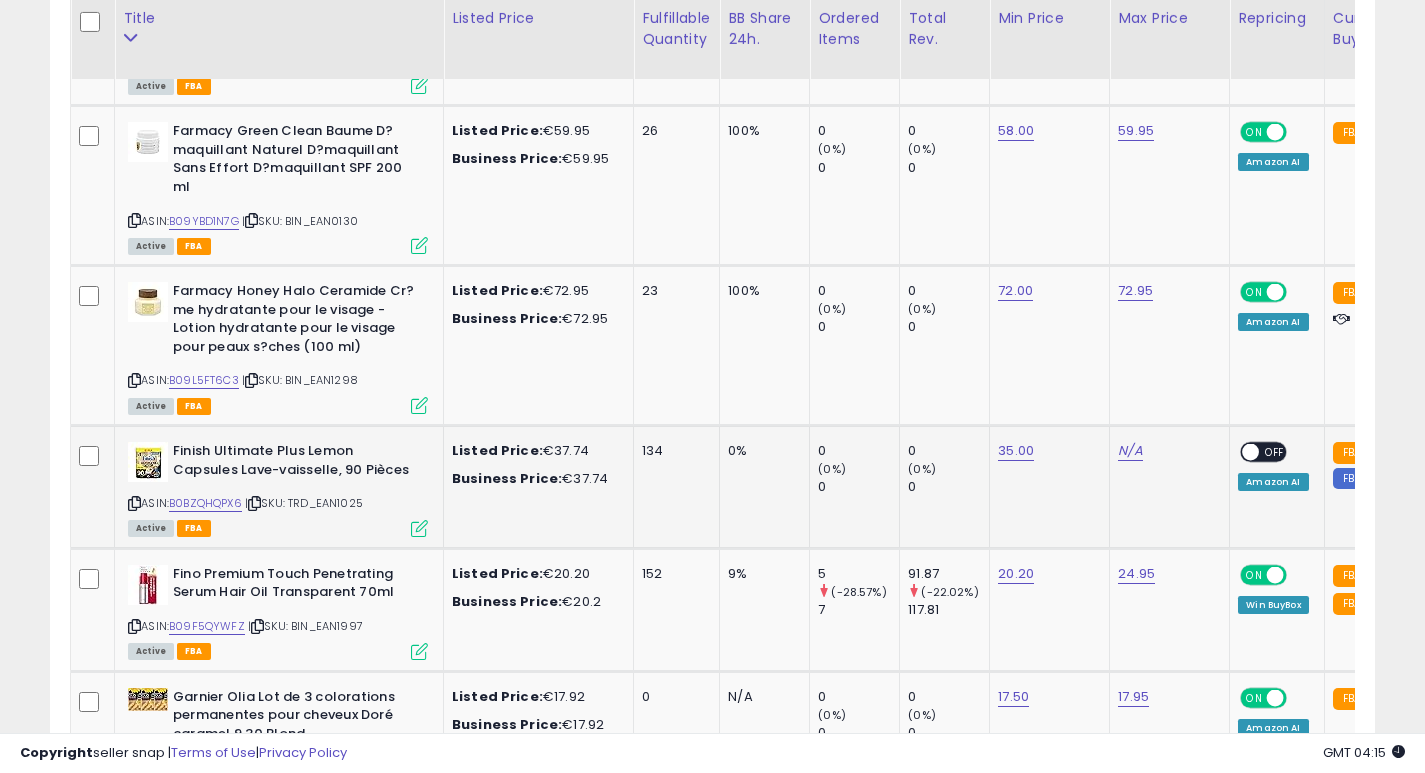 scroll, scrollTop: 0, scrollLeft: 62, axis: horizontal 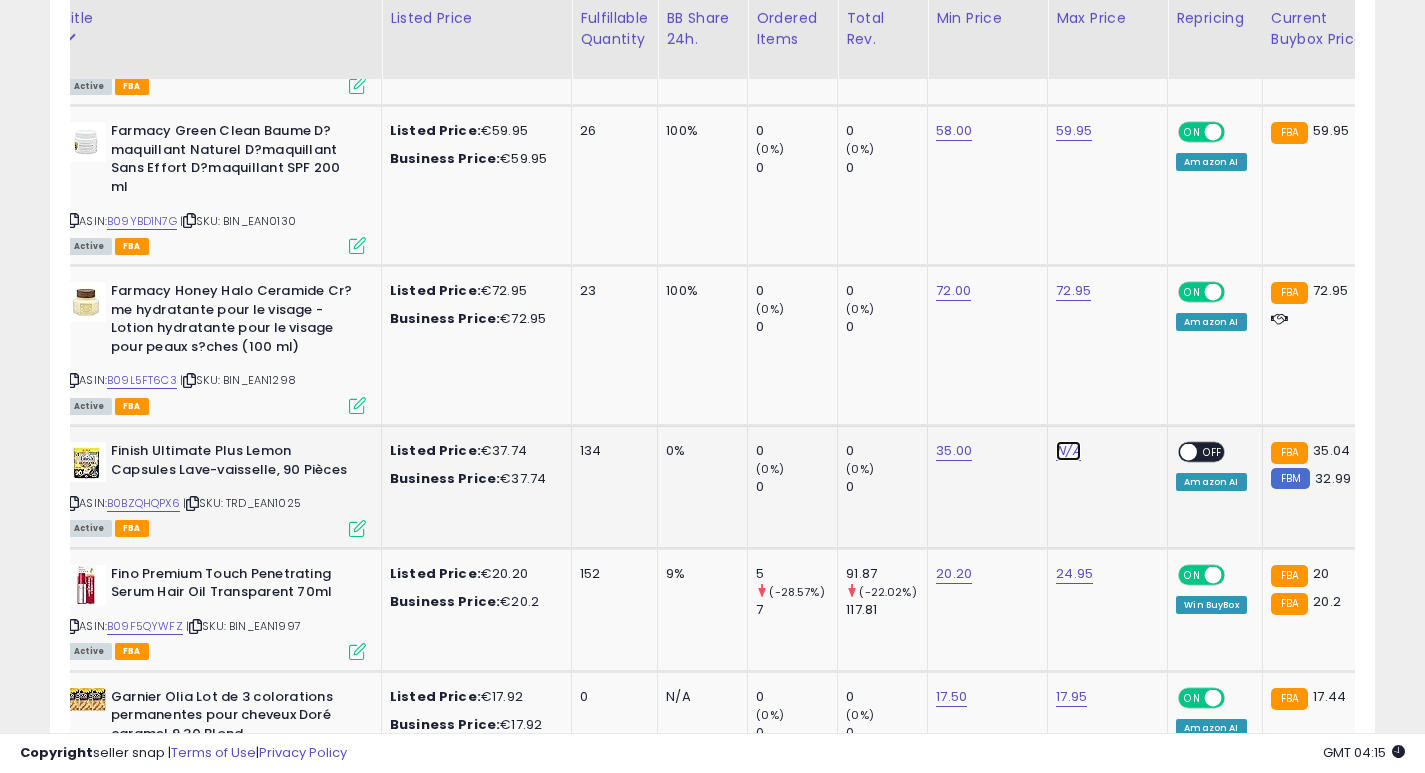 click on "N/A" at bounding box center (1068, -5631) 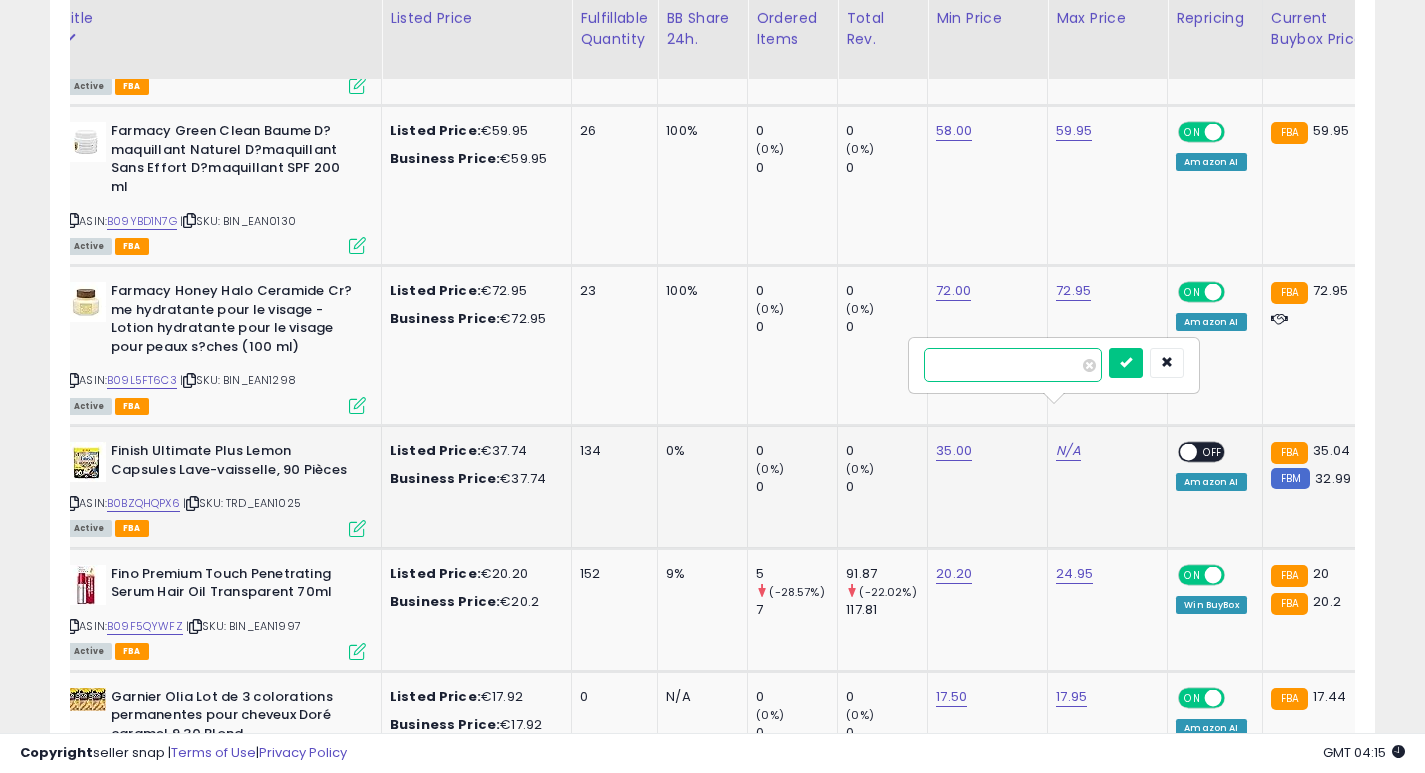 type on "**" 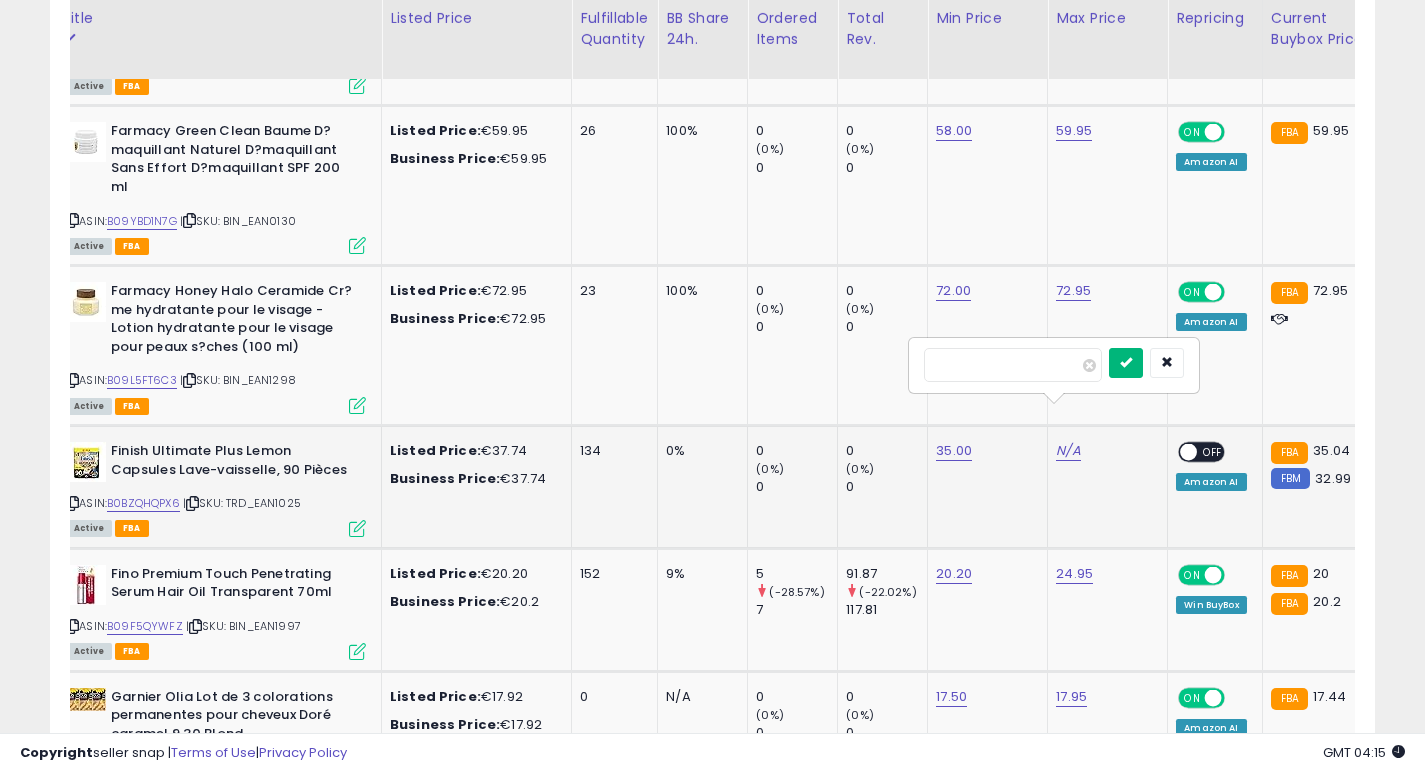 click at bounding box center [1126, 363] 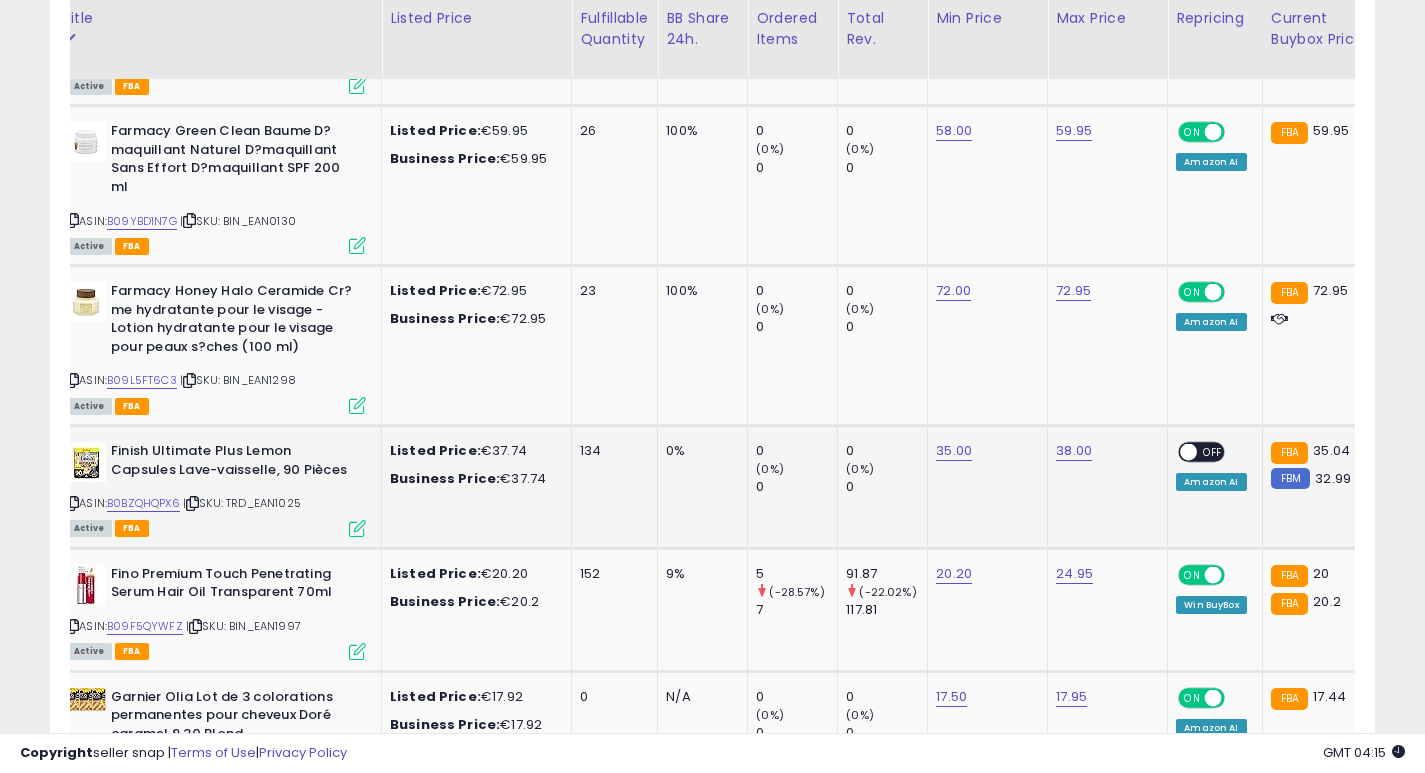 click at bounding box center (1189, 452) 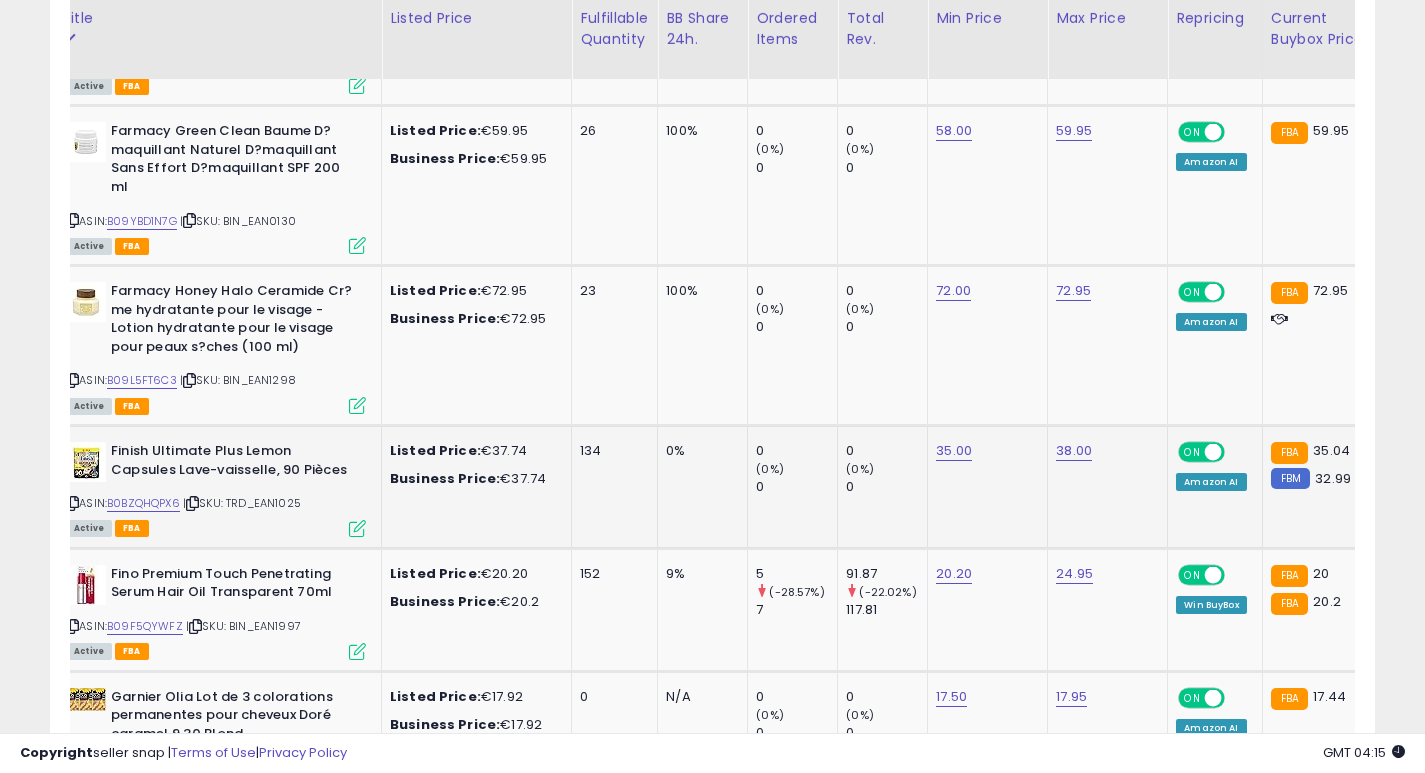 scroll, scrollTop: 0, scrollLeft: 0, axis: both 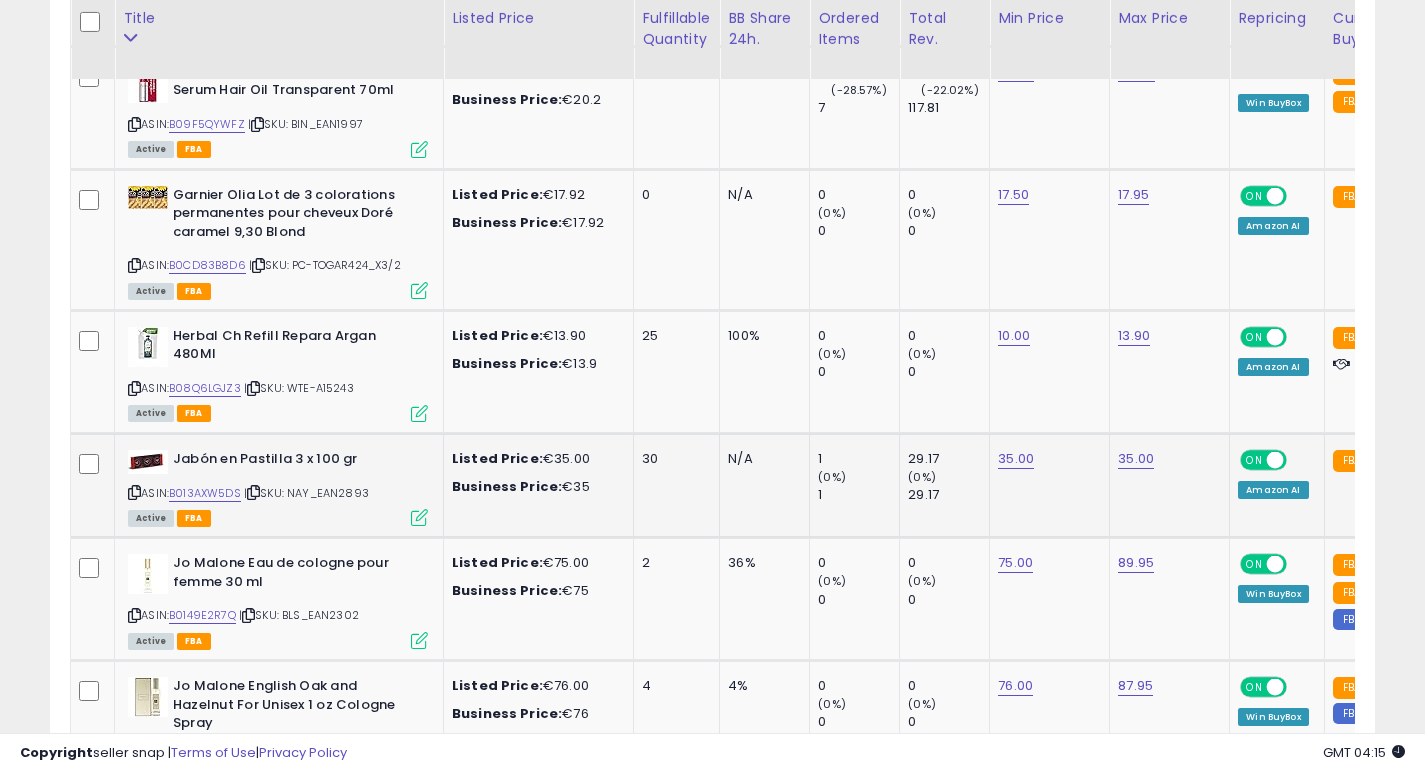 click at bounding box center [134, 492] 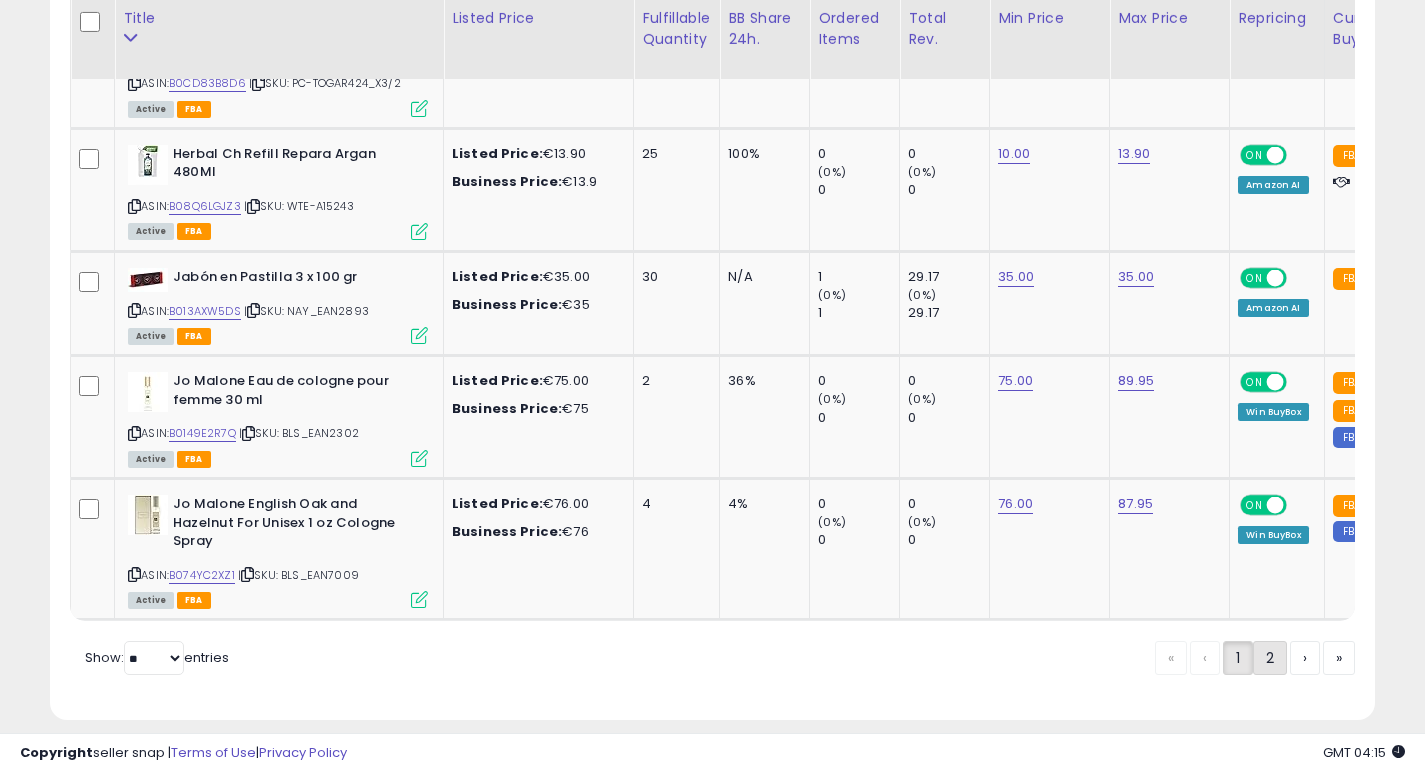 click on "2" 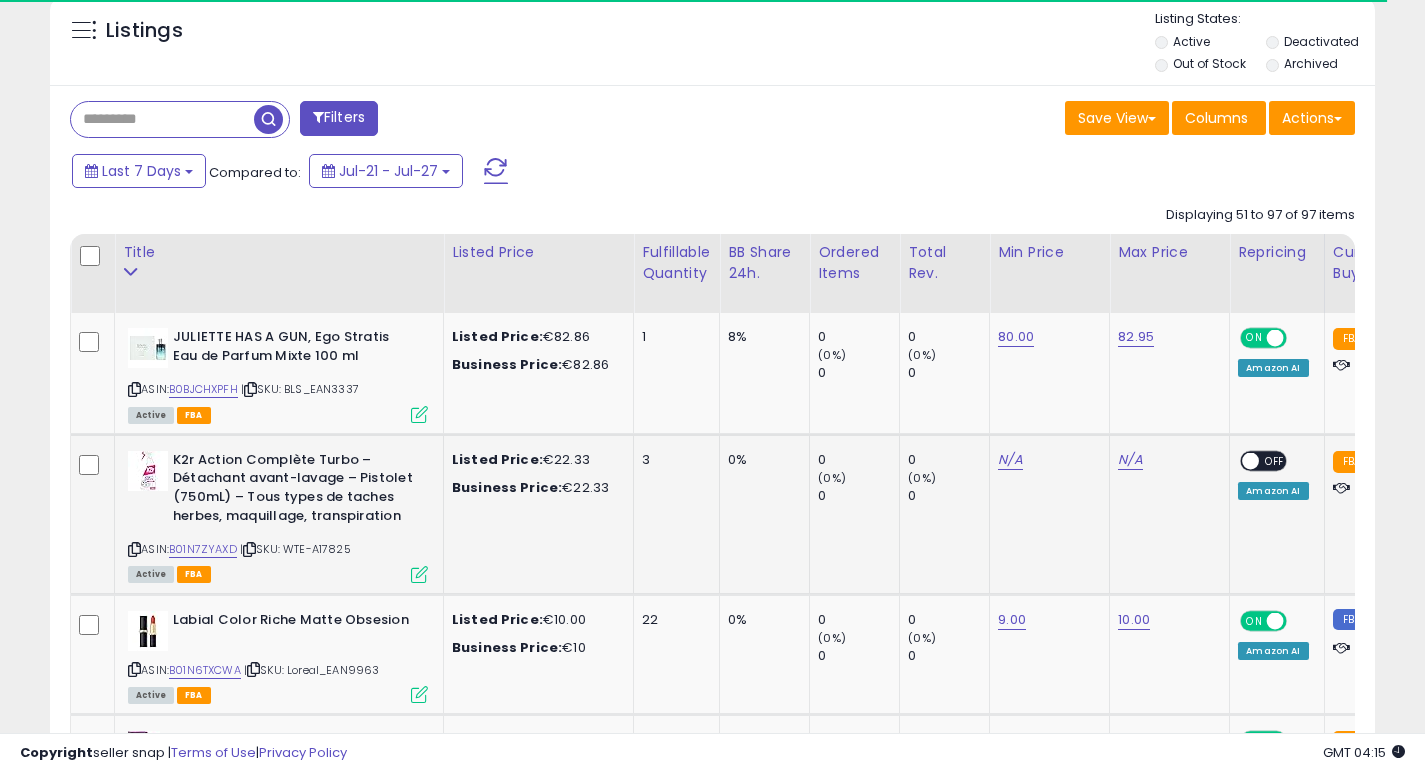 scroll, scrollTop: 0, scrollLeft: 1, axis: horizontal 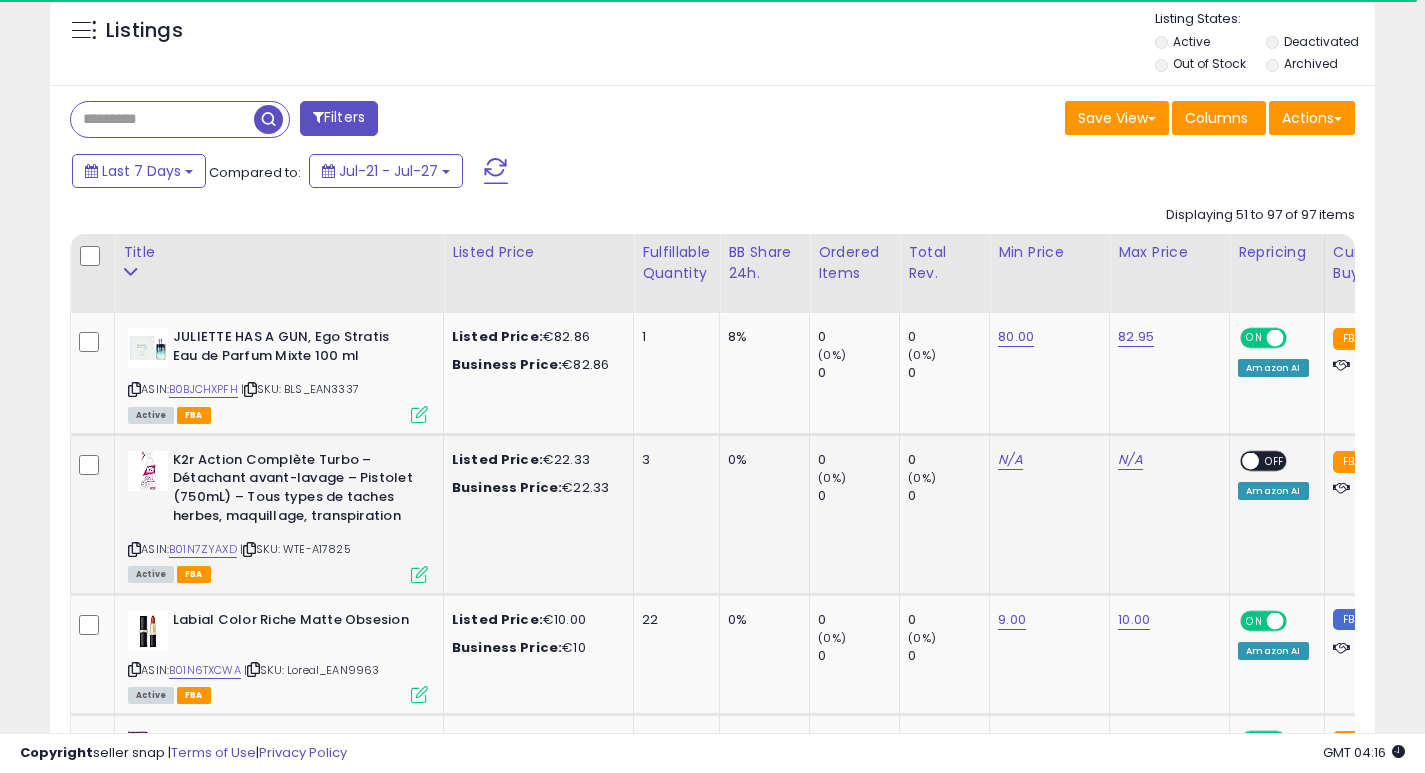 click on "3" 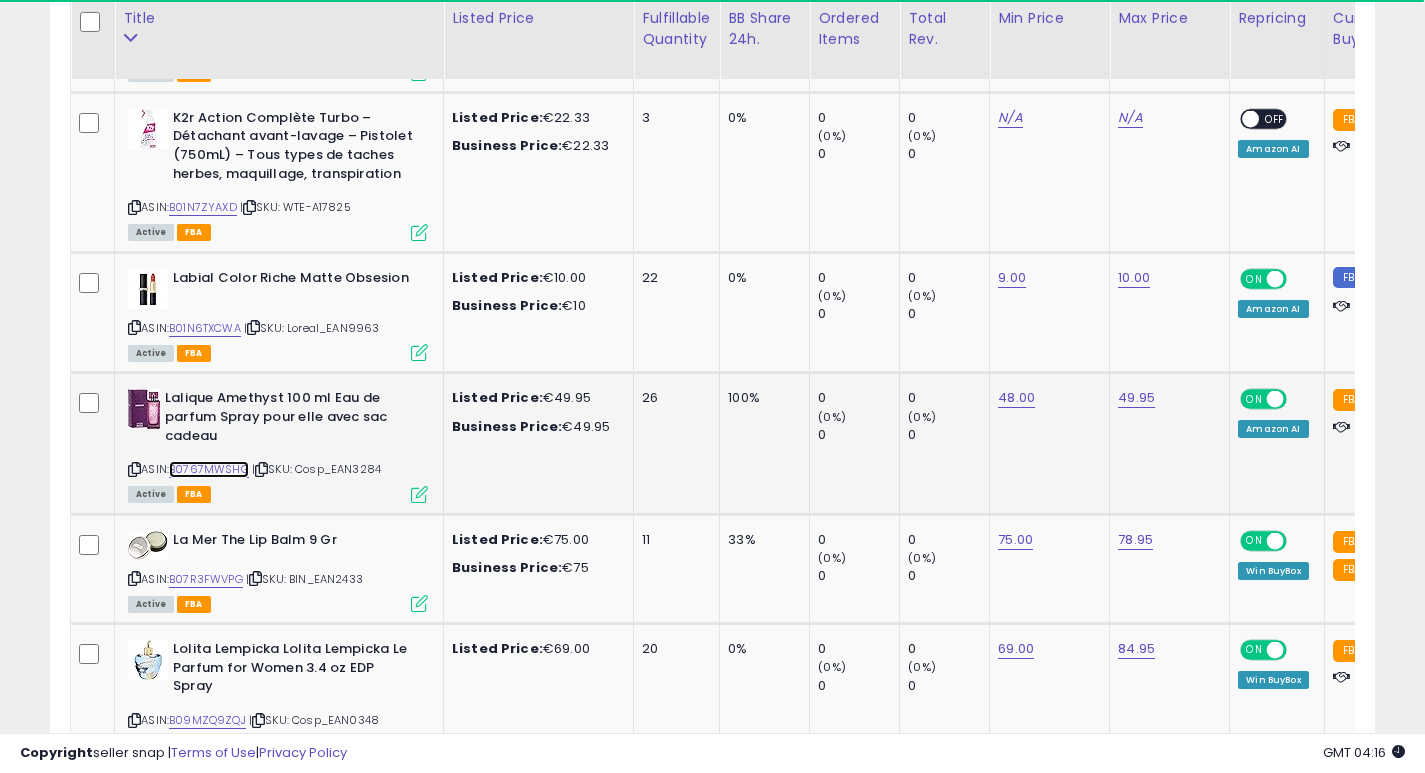click on "B0767MWSHG" at bounding box center [209, 469] 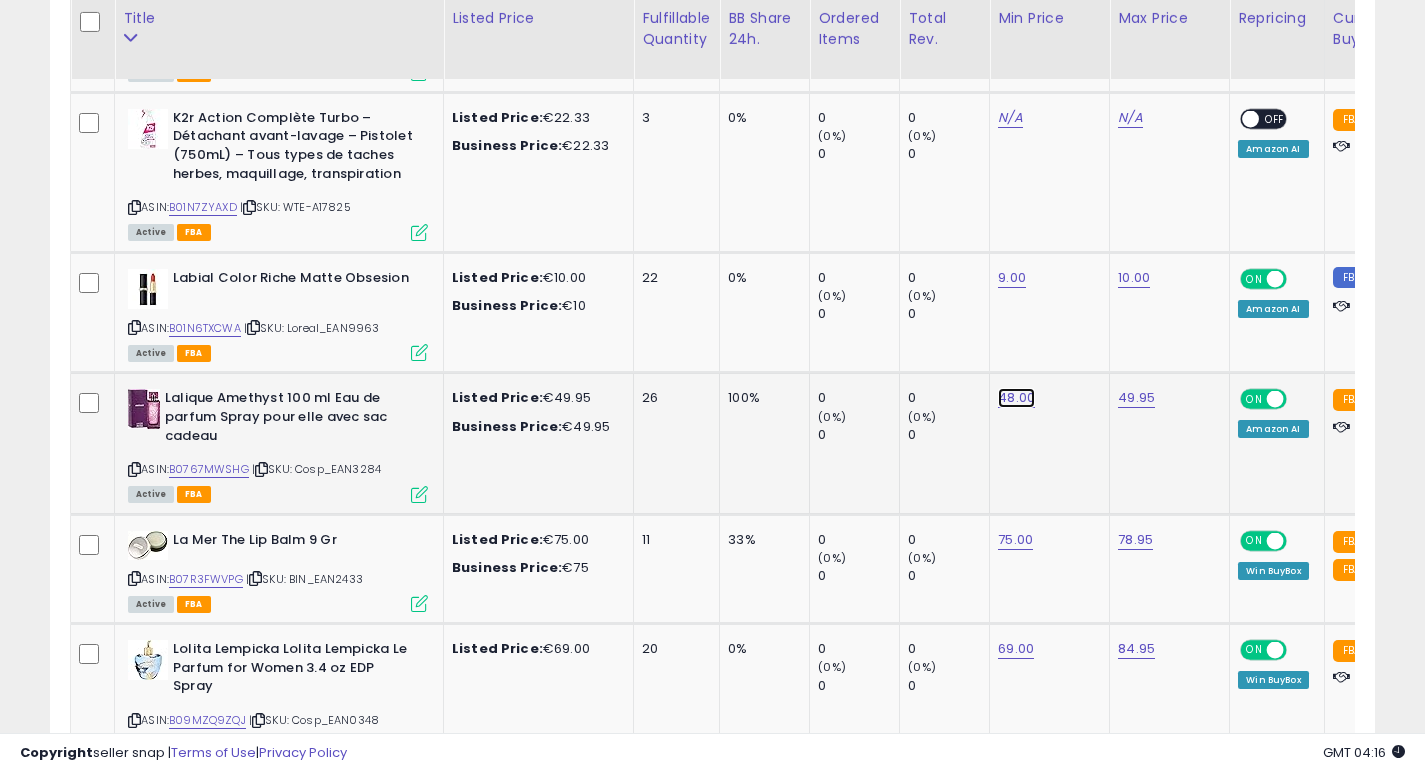click on "48.00" at bounding box center [1016, -5] 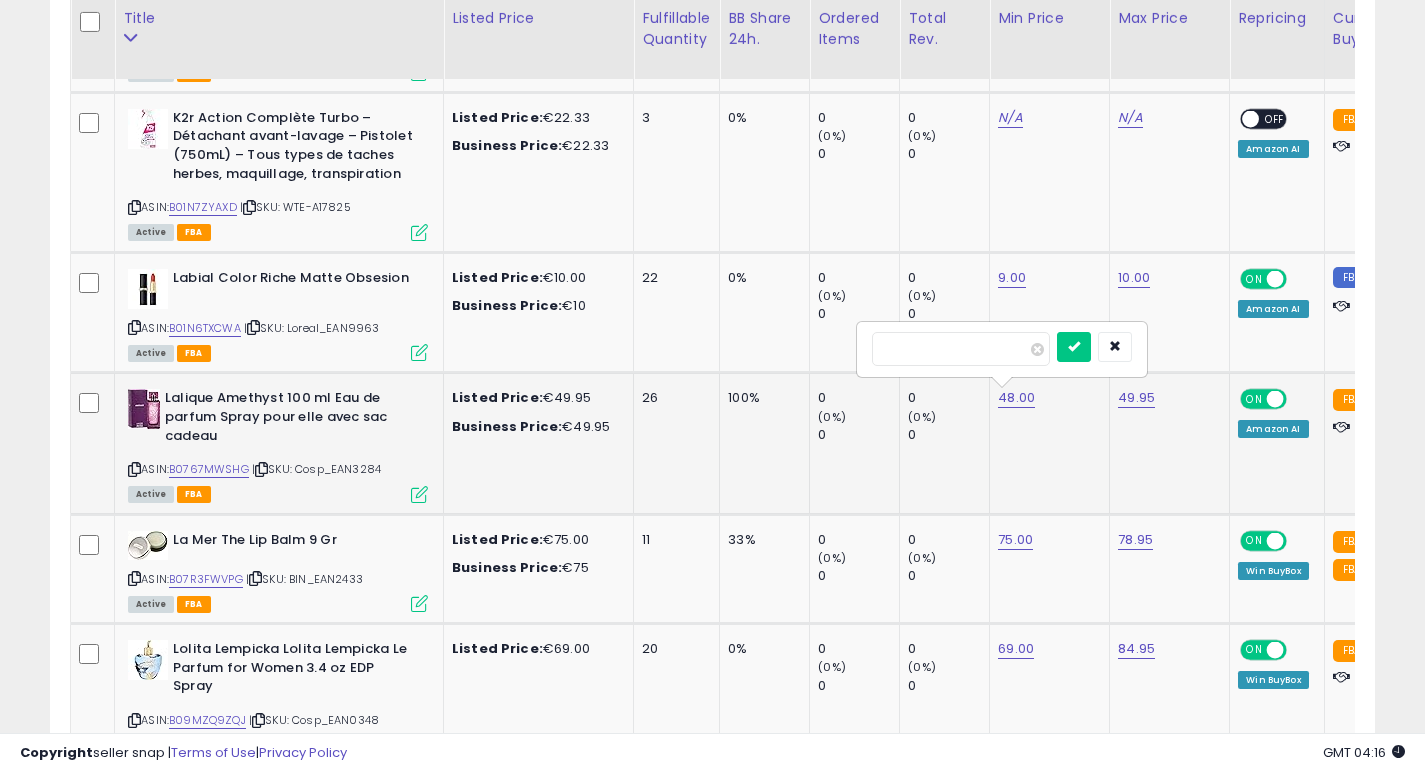 type on "*" 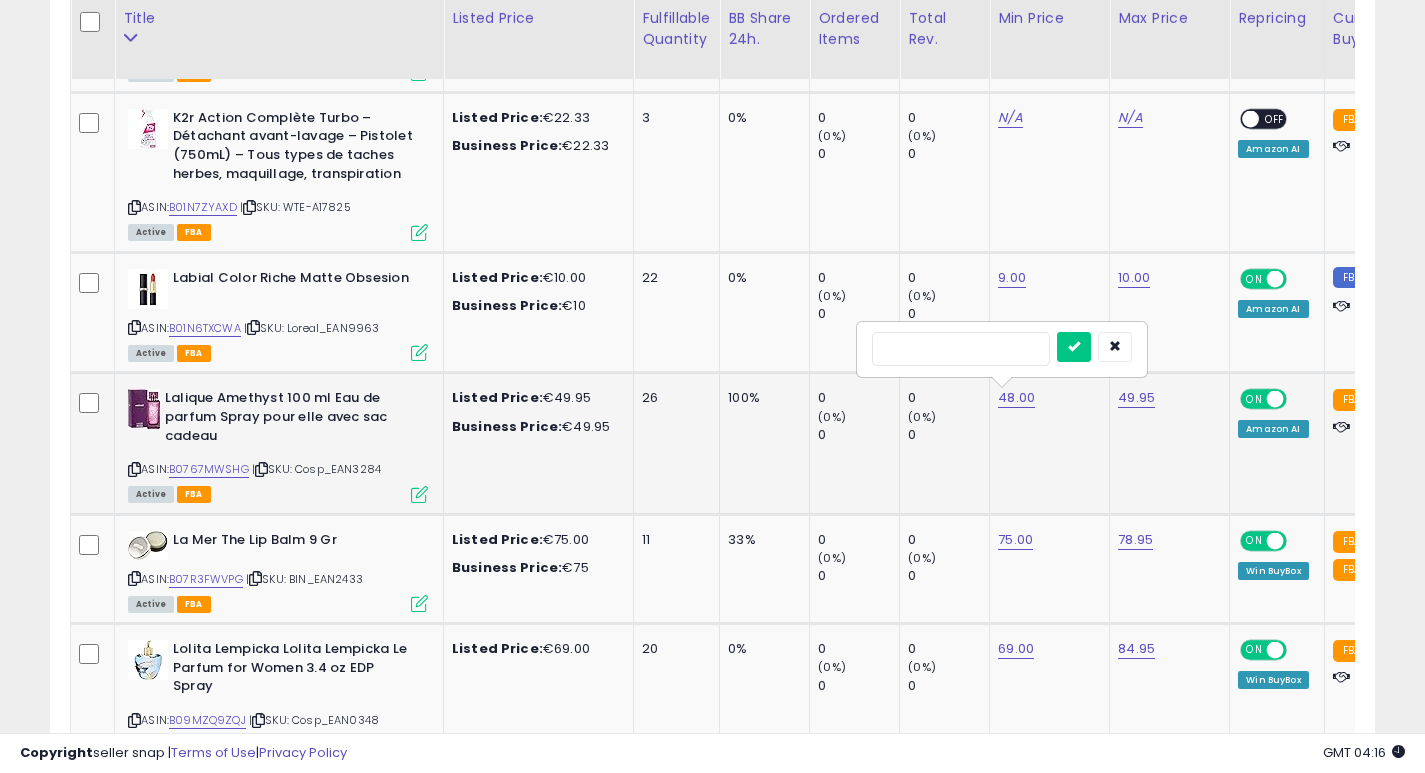 type on "**" 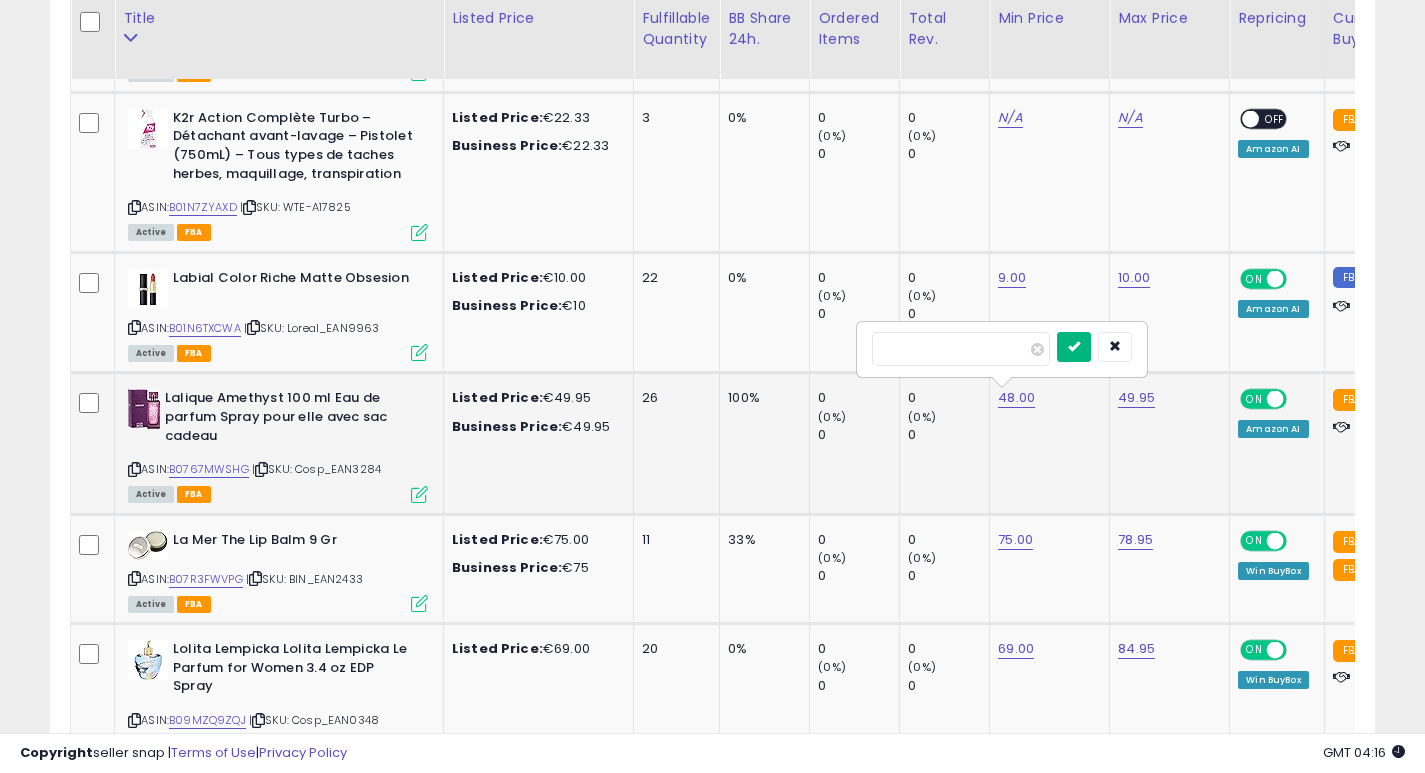 click at bounding box center [1074, 347] 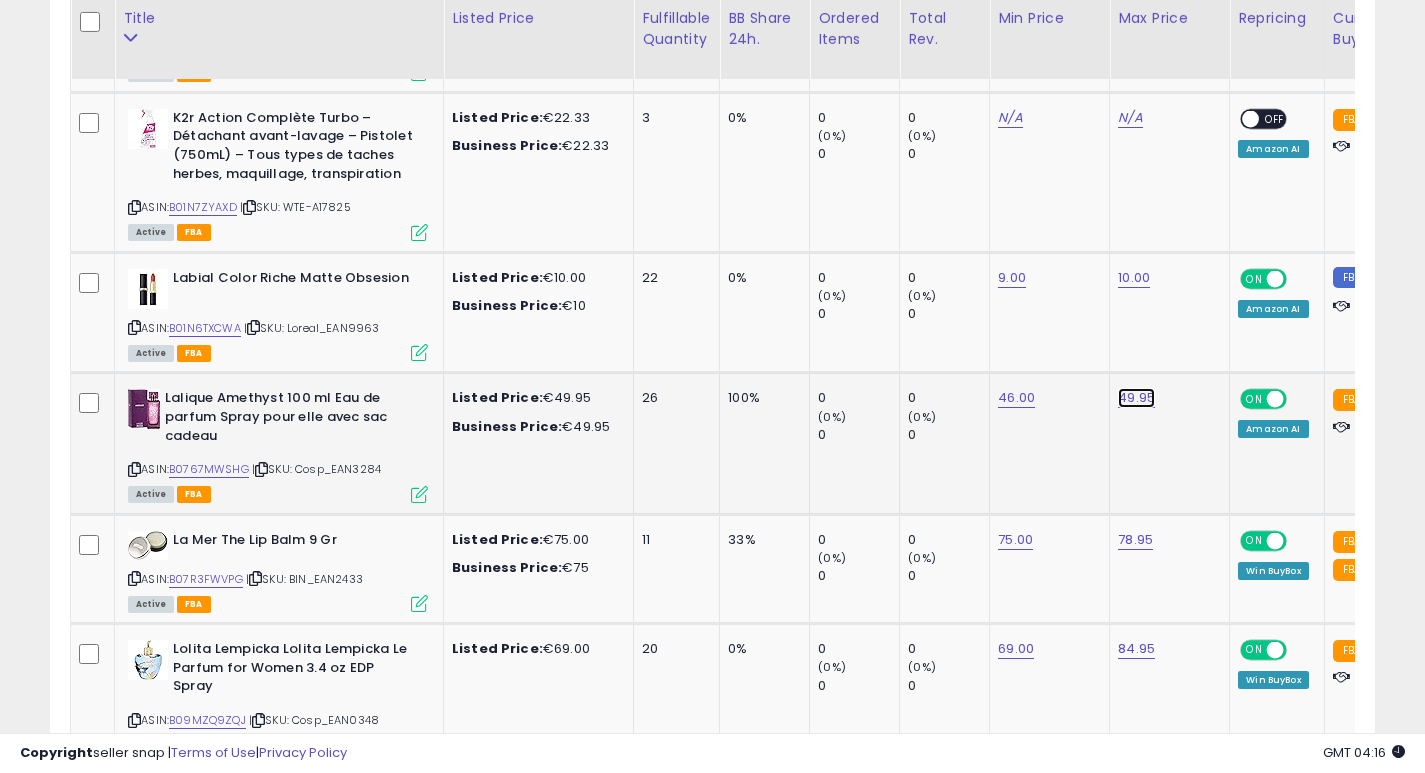 click on "49.95" at bounding box center (1136, -5) 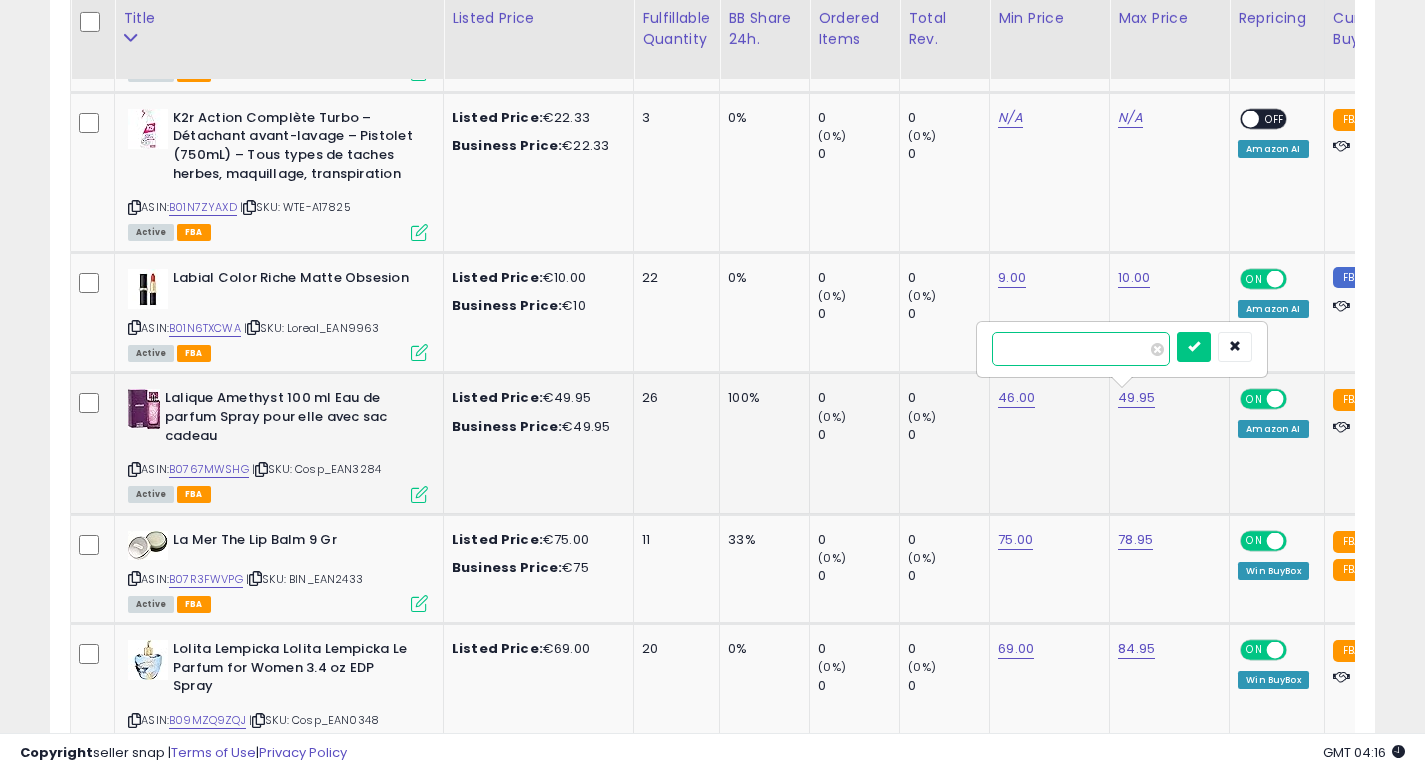 click on "*****" at bounding box center [1081, 349] 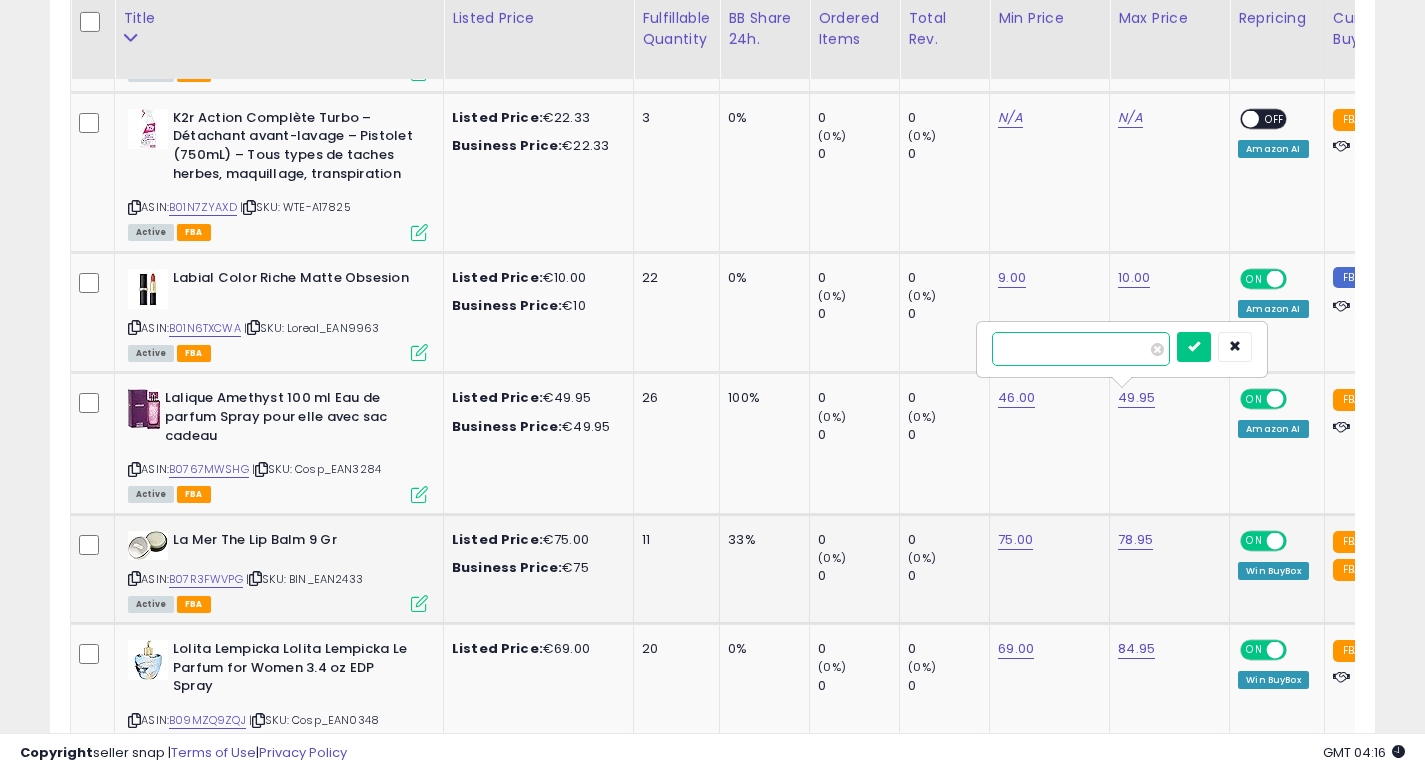 type on "*****" 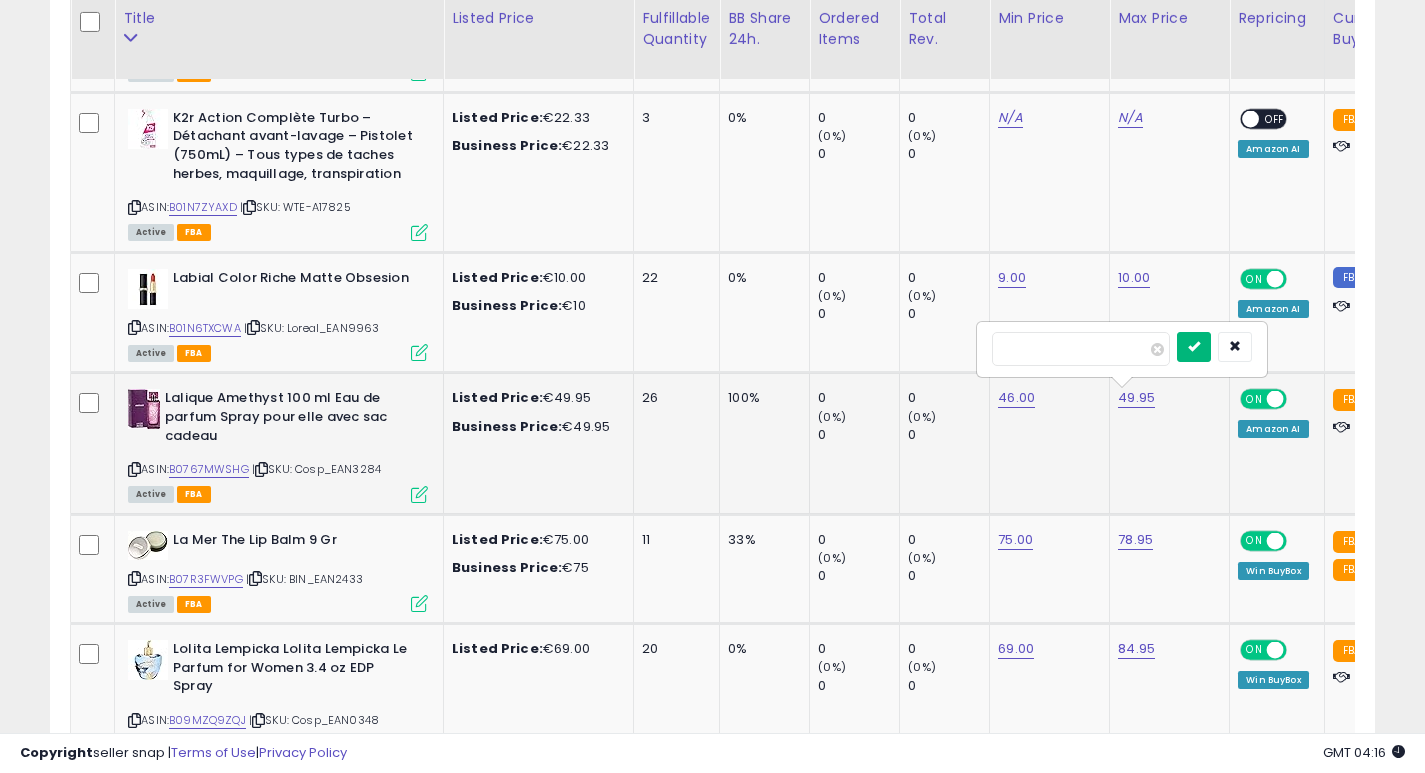 click at bounding box center [1194, 346] 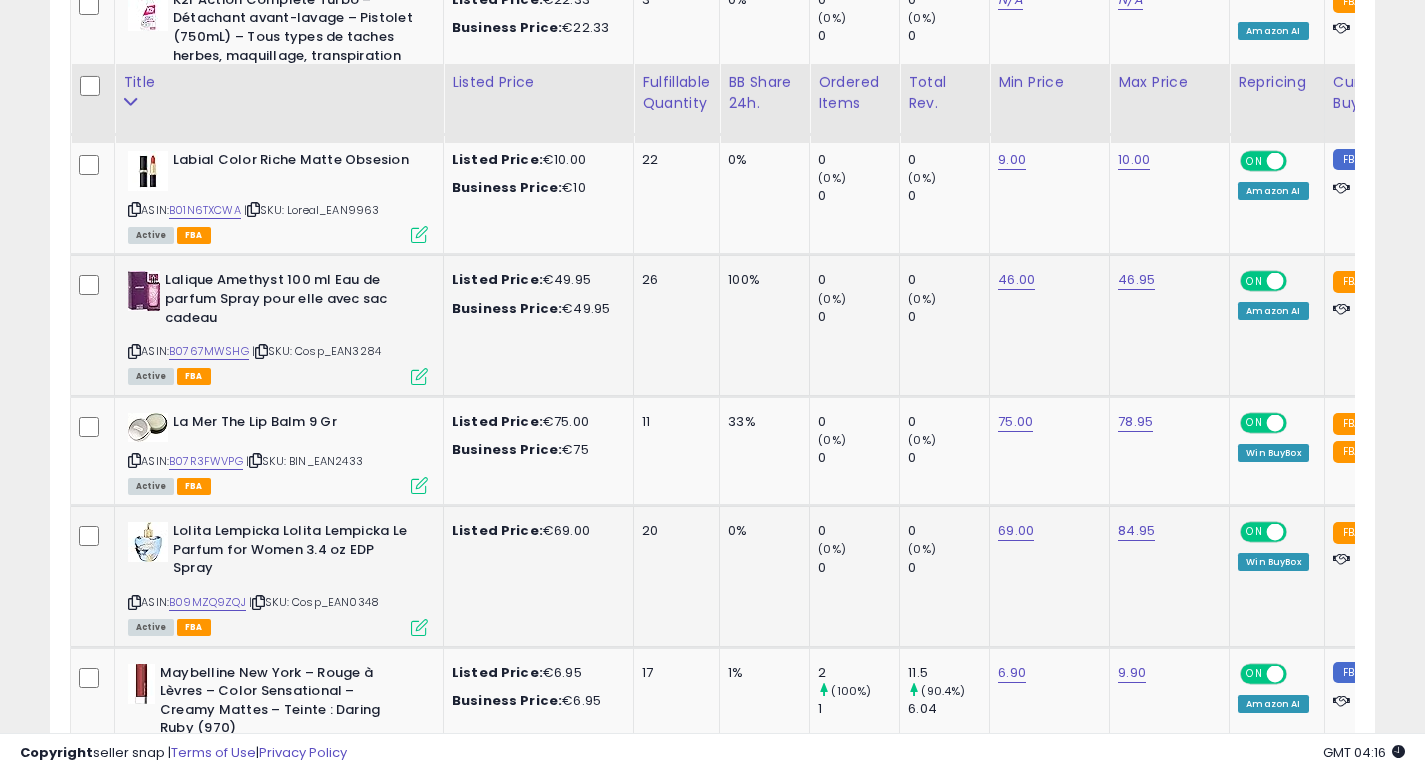 scroll, scrollTop: 1261, scrollLeft: 0, axis: vertical 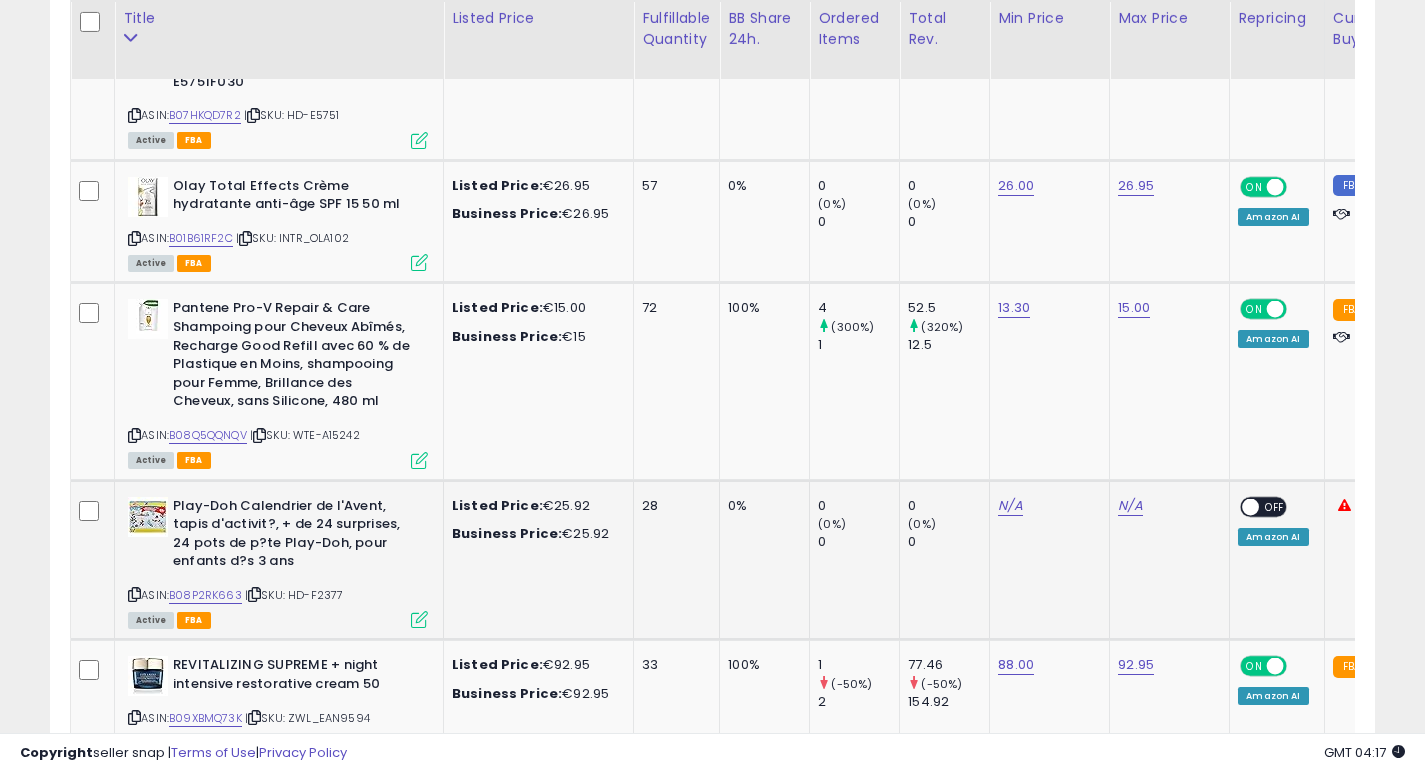 click on "ASIN:  B08P2RK663    |   SKU: HD-F2377 Active FBA" at bounding box center [278, 562] 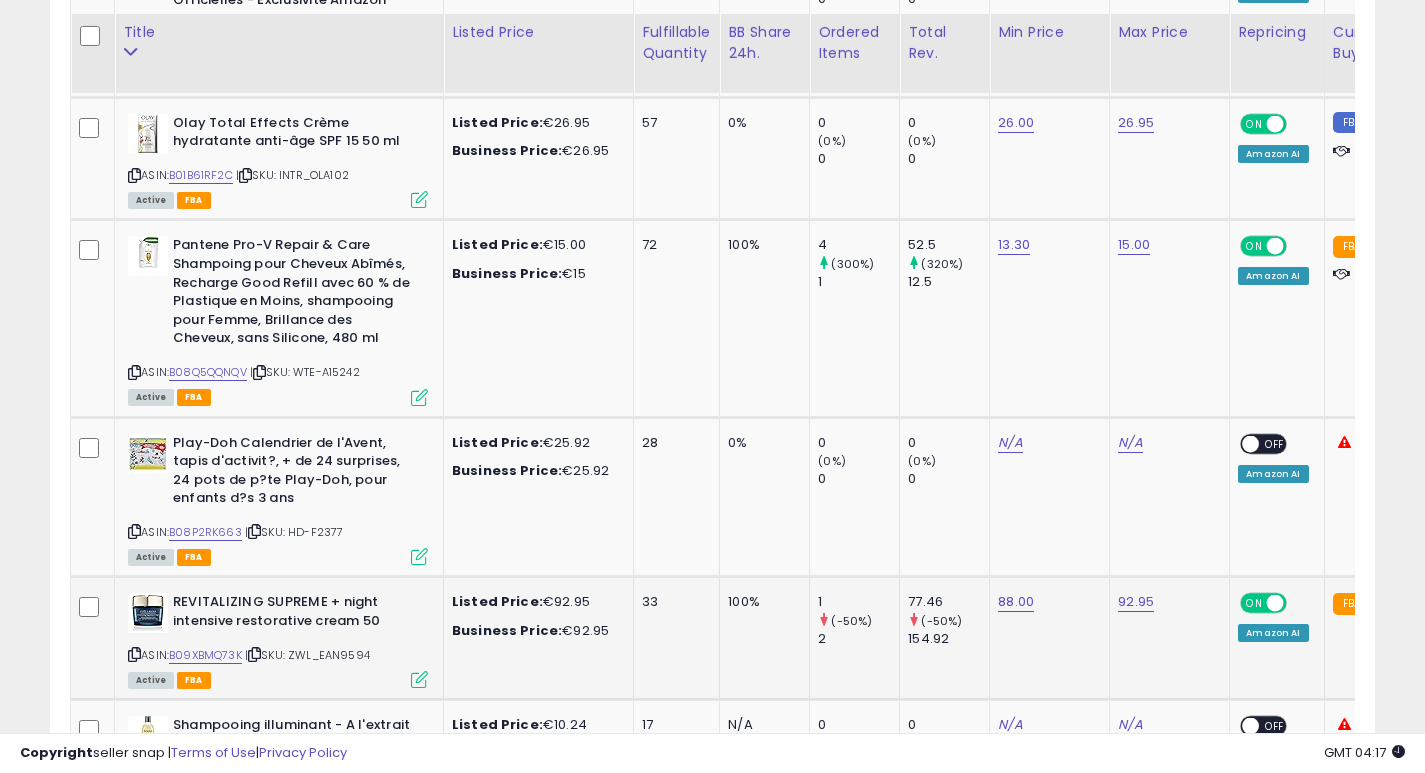 scroll, scrollTop: 3105, scrollLeft: 0, axis: vertical 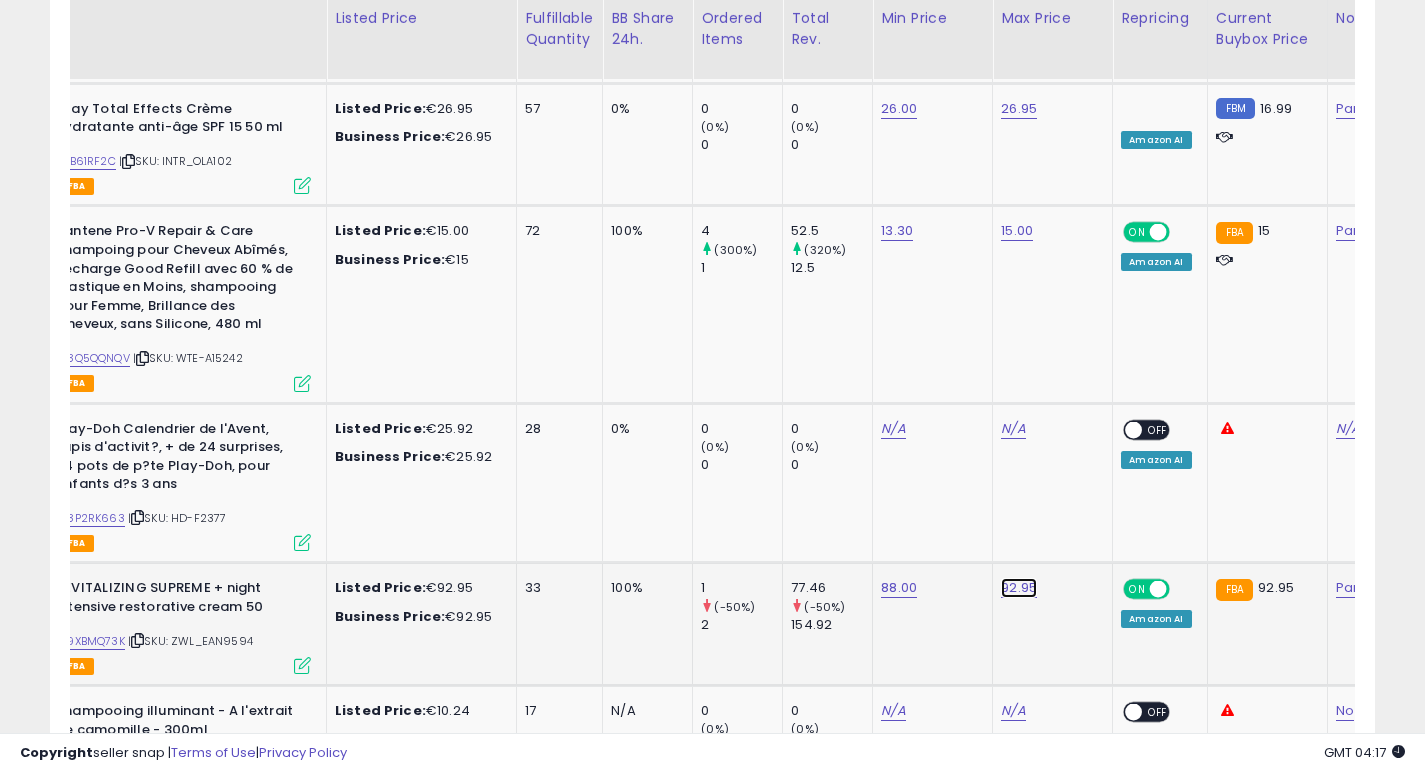 click on "92.95" at bounding box center [1019, -2031] 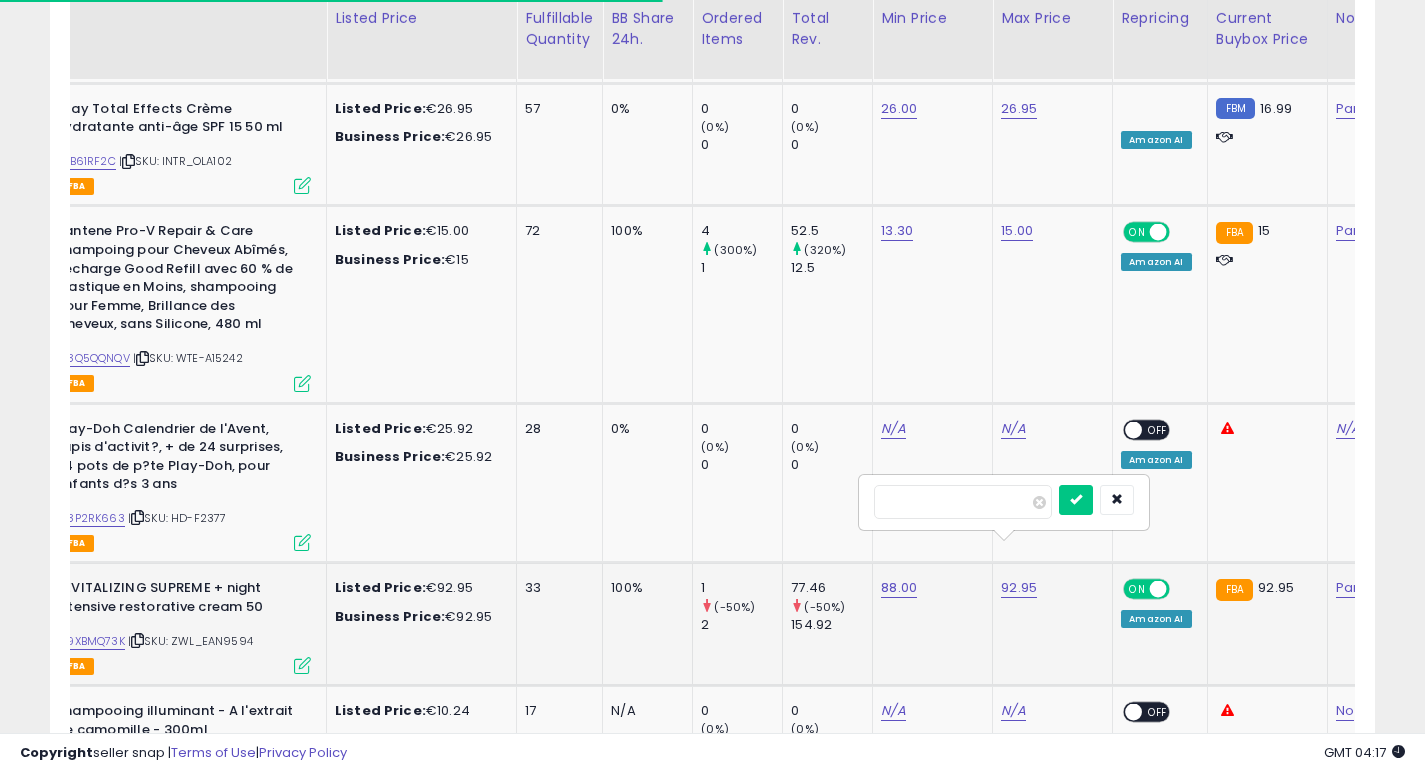 drag, startPoint x: 898, startPoint y: 498, endPoint x: 874, endPoint y: 502, distance: 24.33105 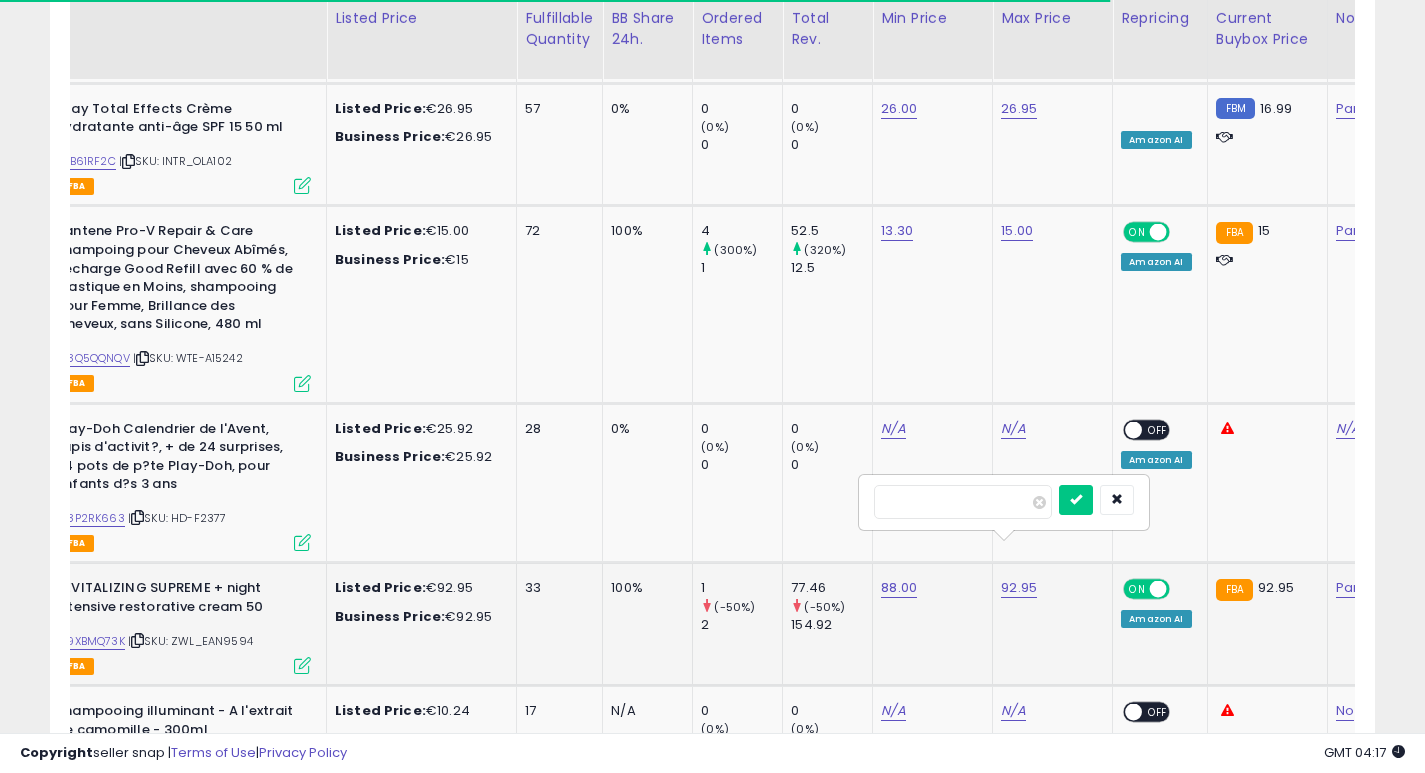 type on "*****" 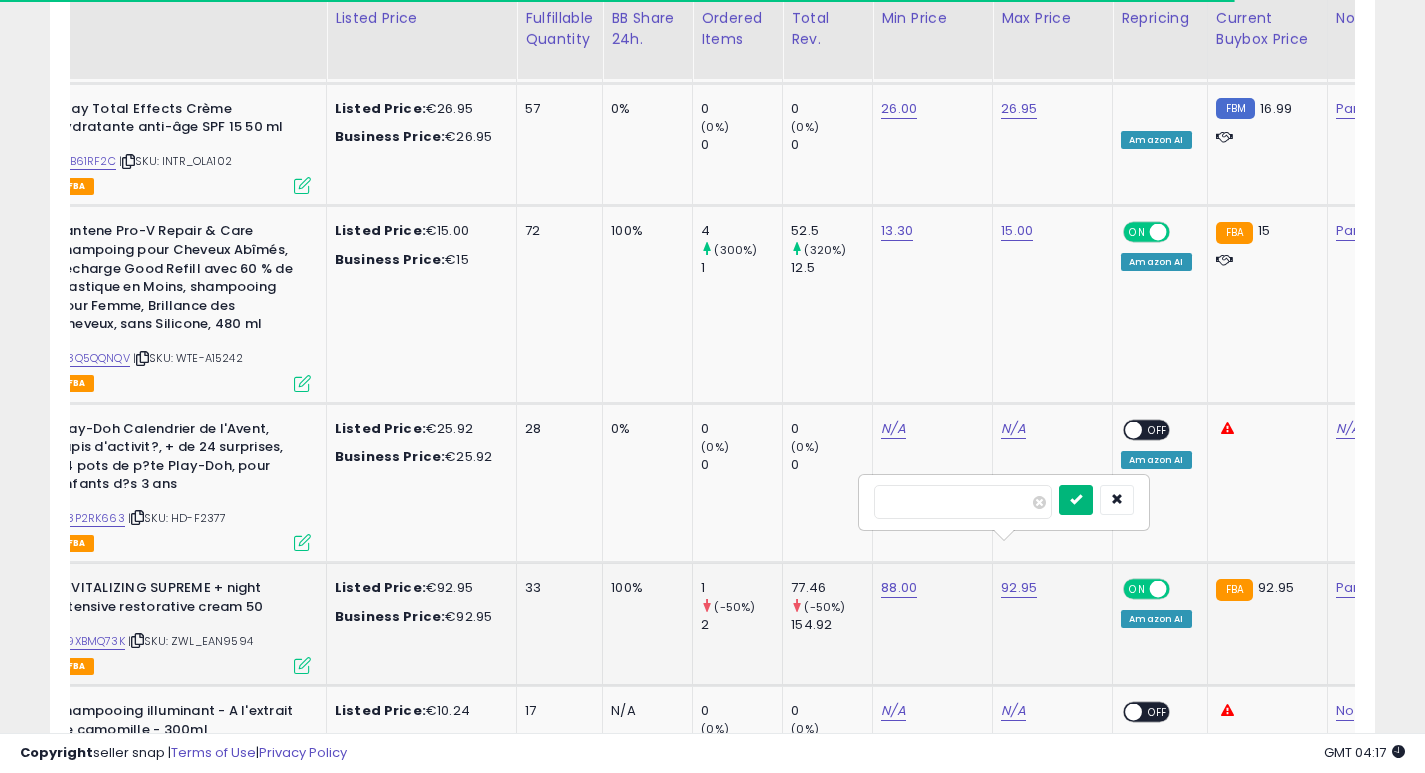 click at bounding box center (1076, 499) 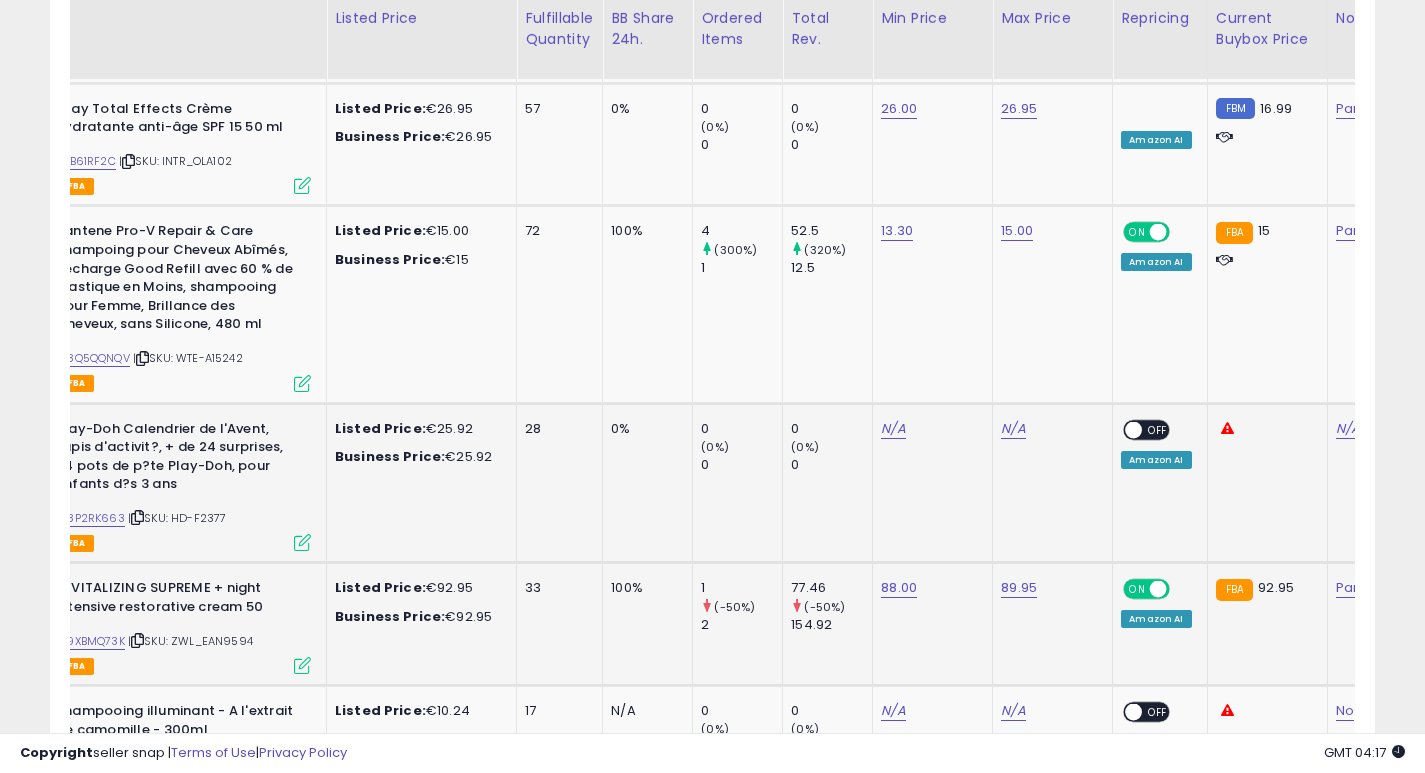 scroll, scrollTop: 0, scrollLeft: 0, axis: both 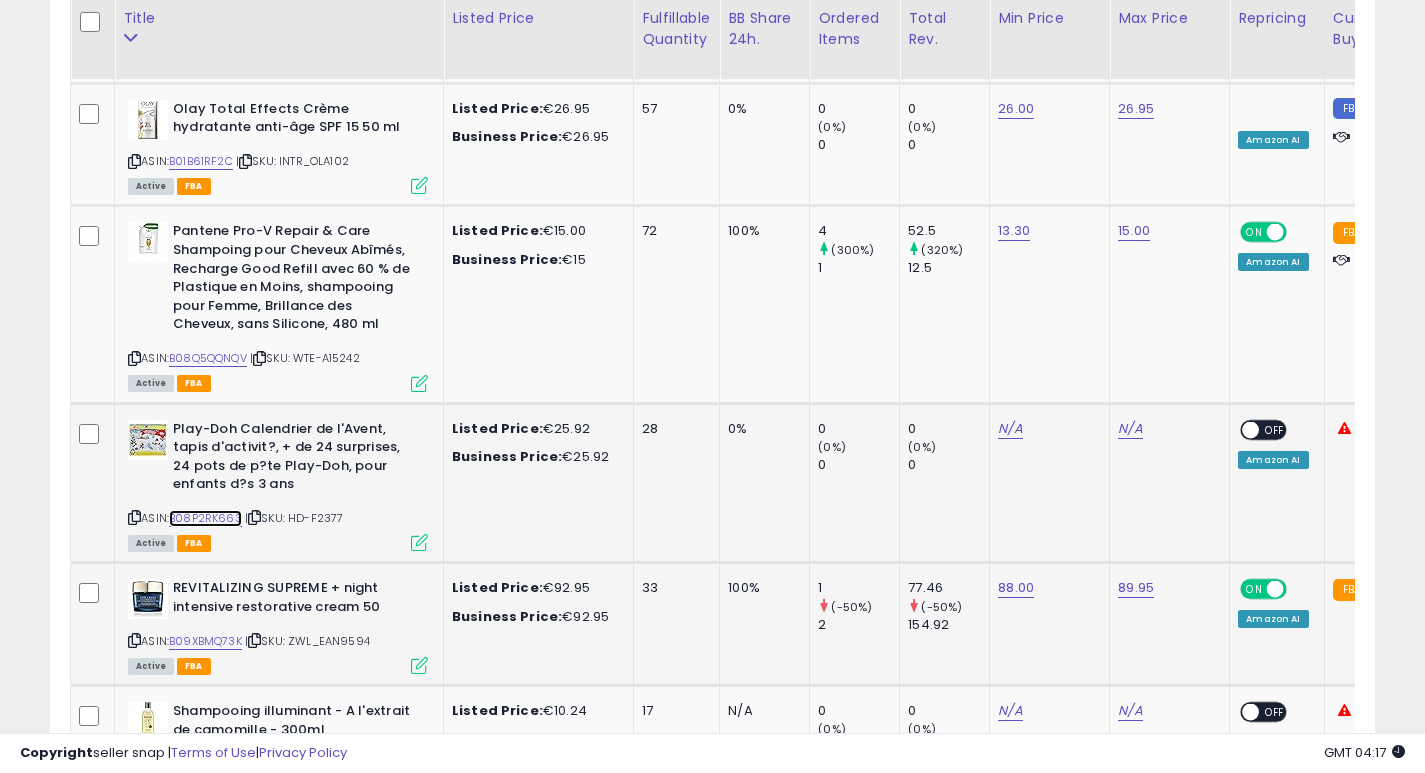click on "B08P2RK663" at bounding box center [205, 518] 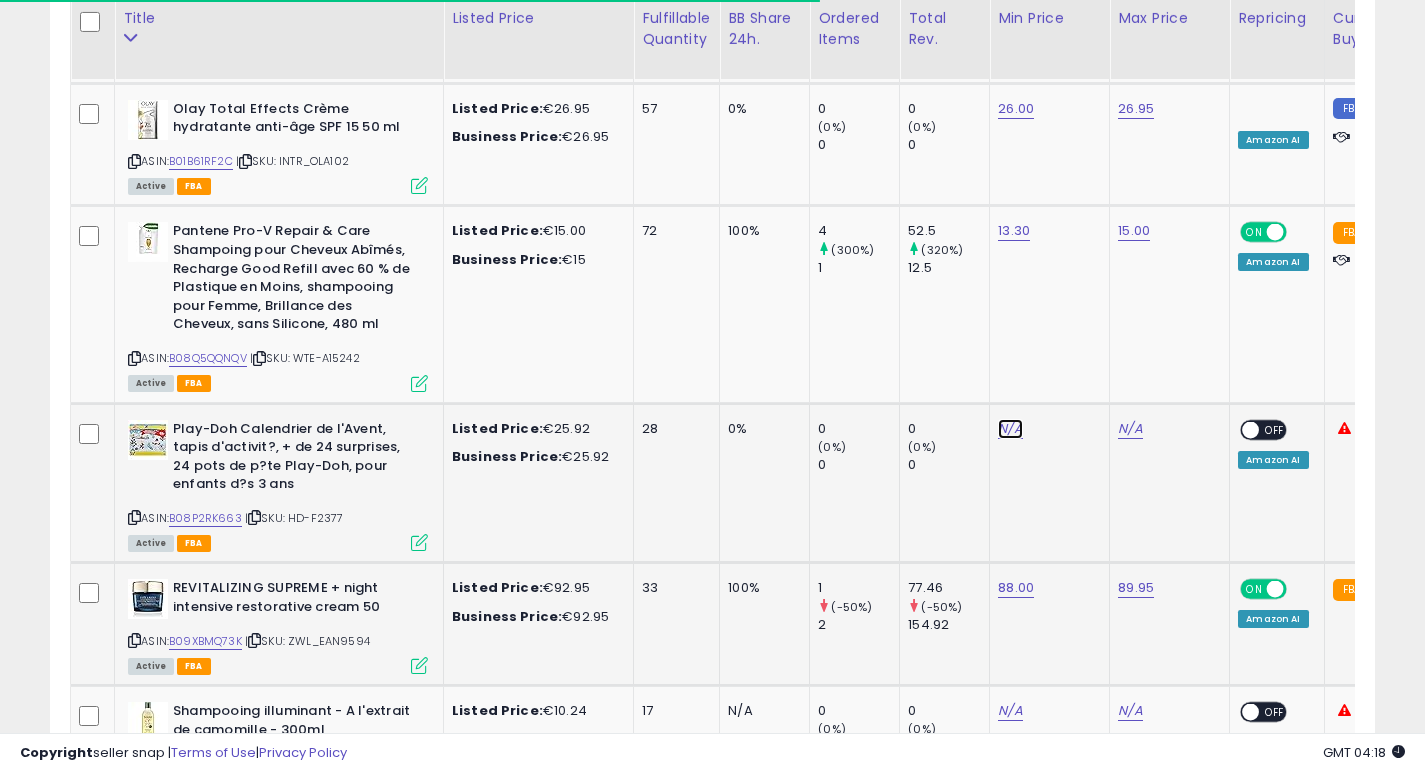 click on "N/A" at bounding box center (1010, -1908) 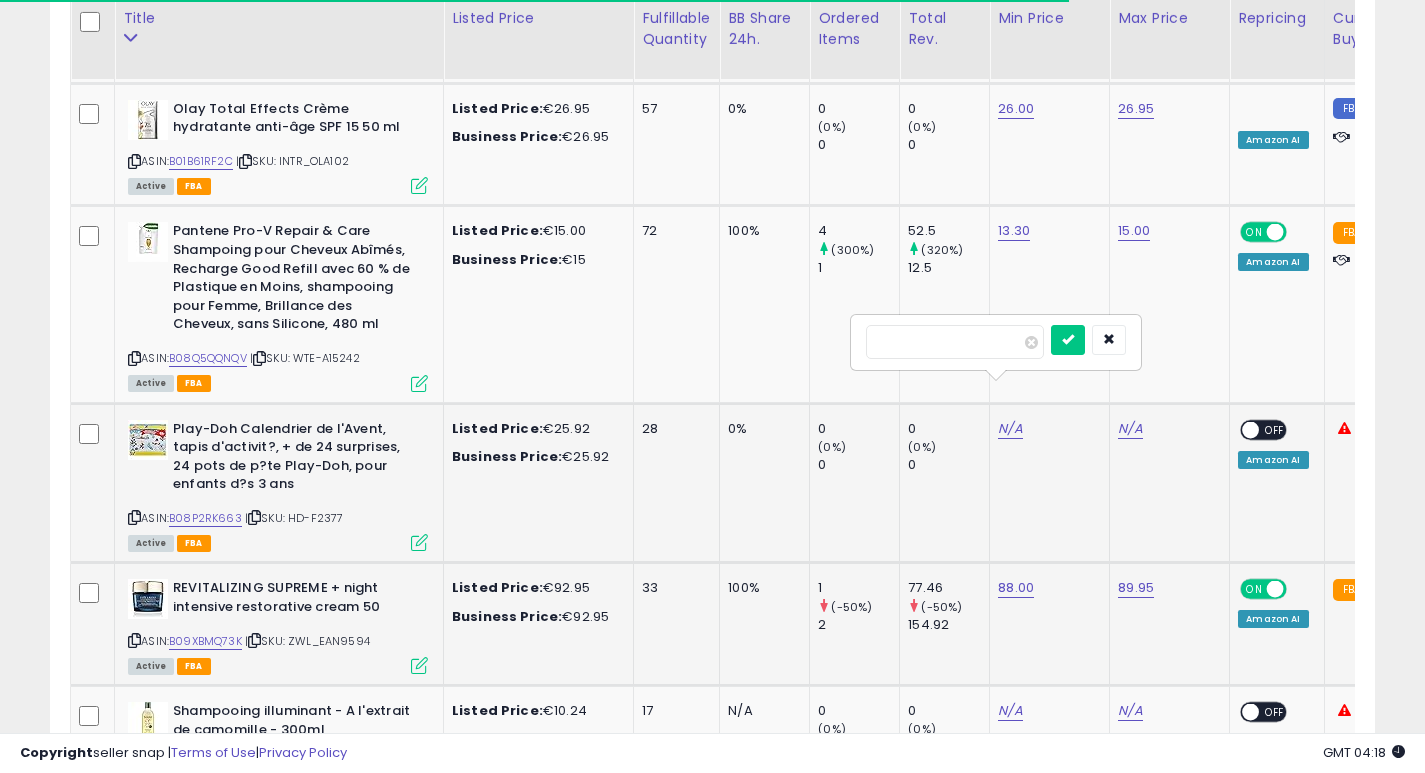 type on "**" 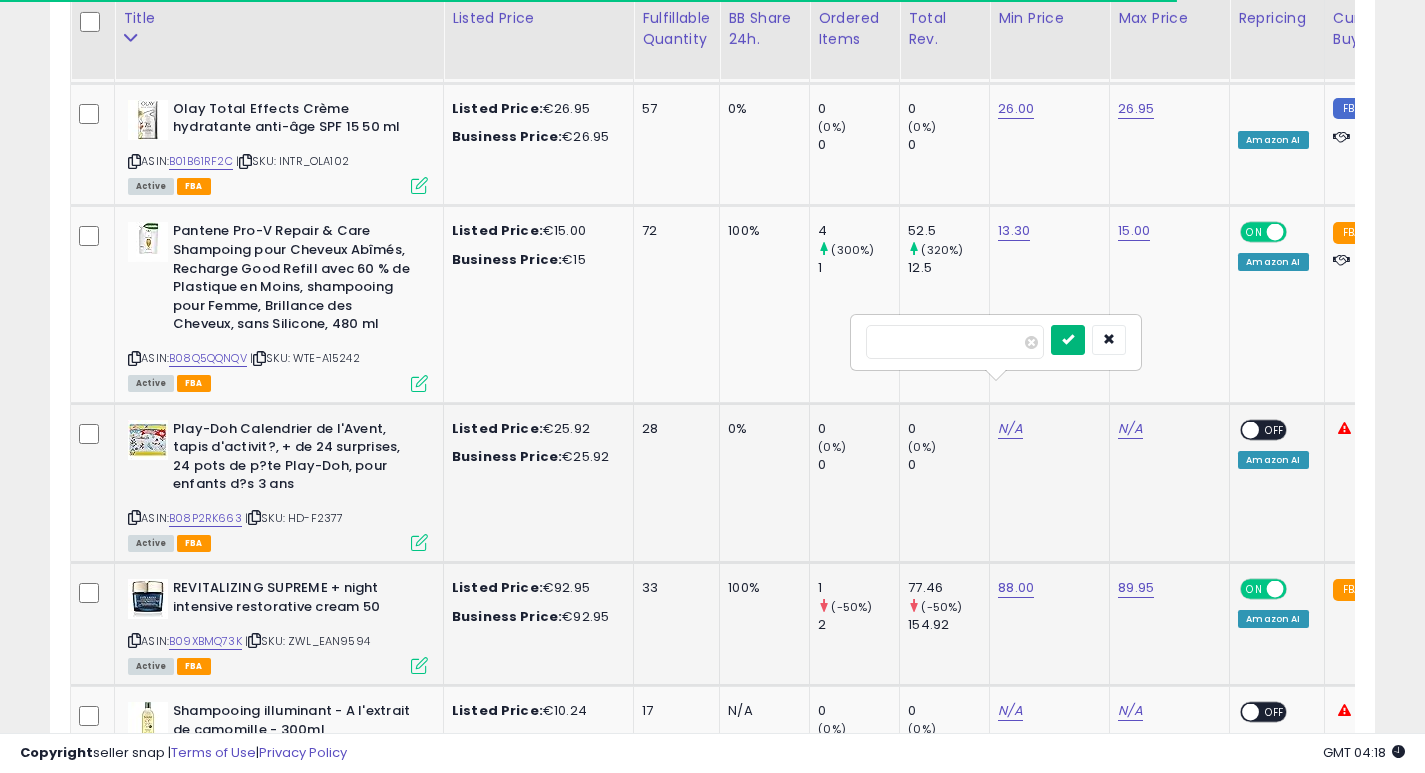 click at bounding box center [1068, 339] 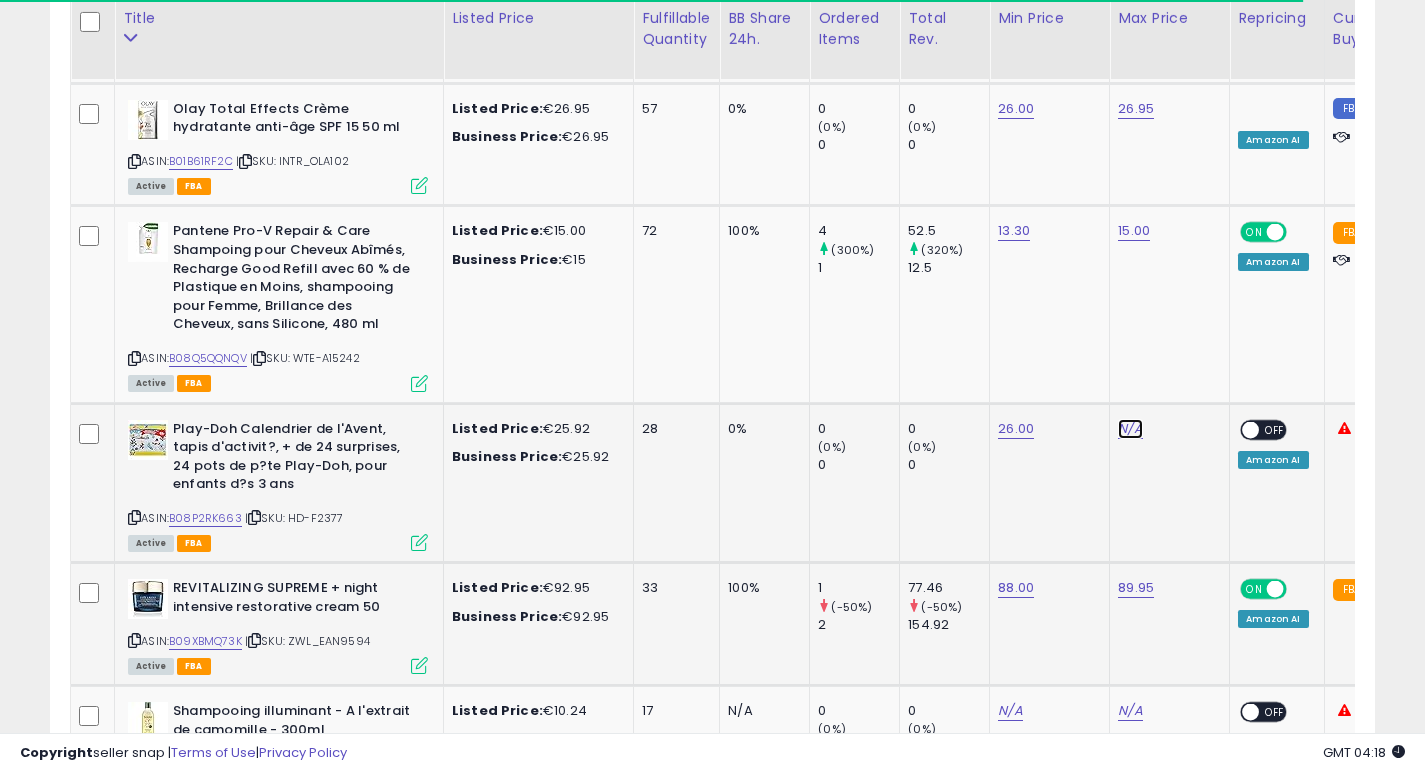 click on "N/A" at bounding box center [1130, -1908] 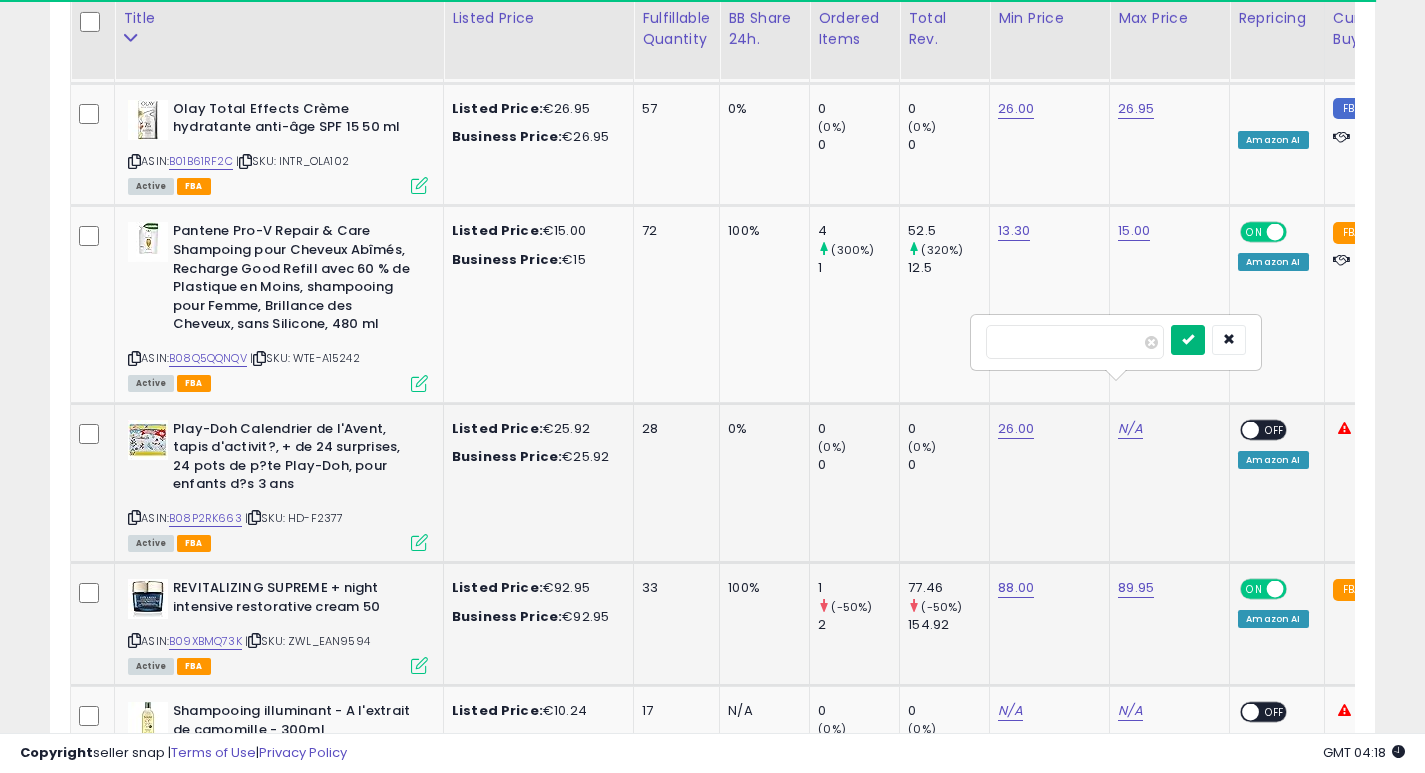 type on "**" 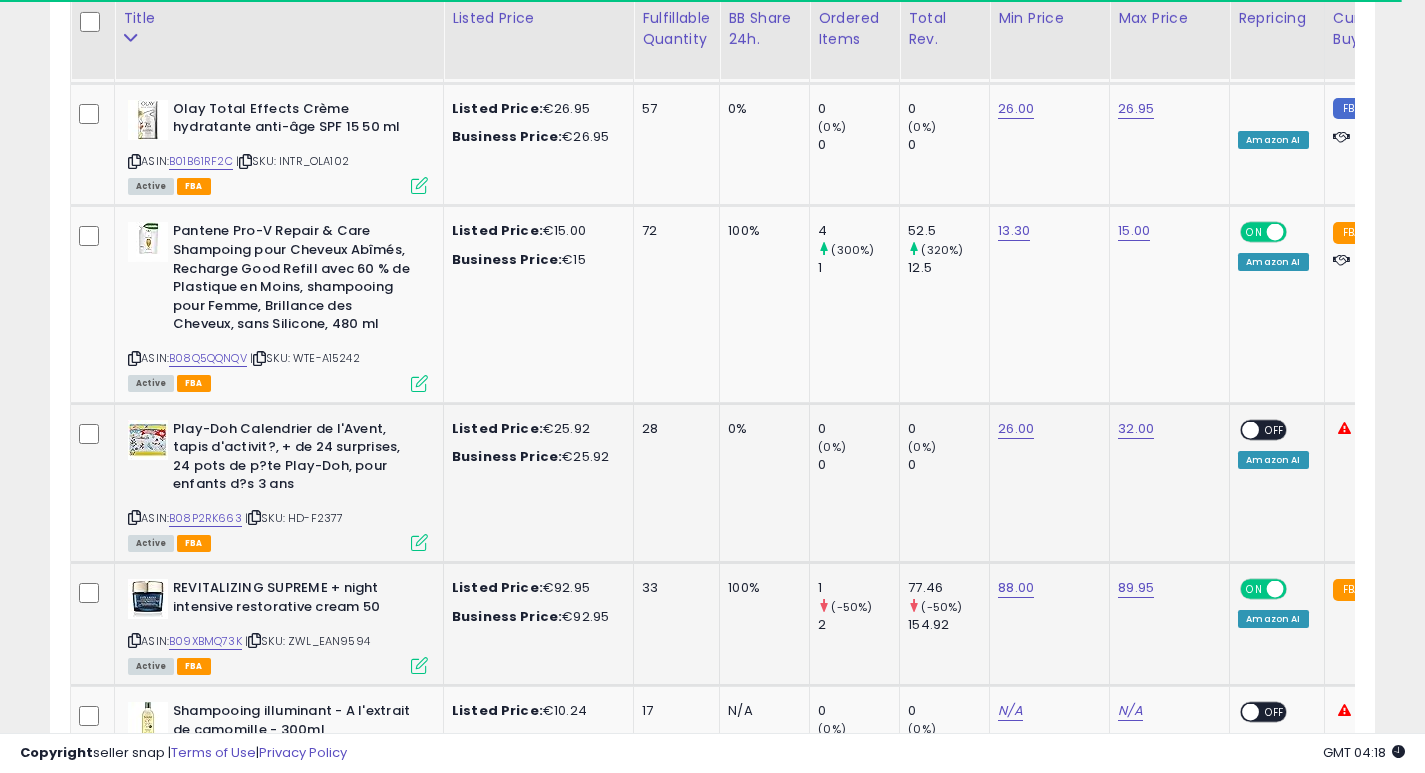 click at bounding box center [1251, 429] 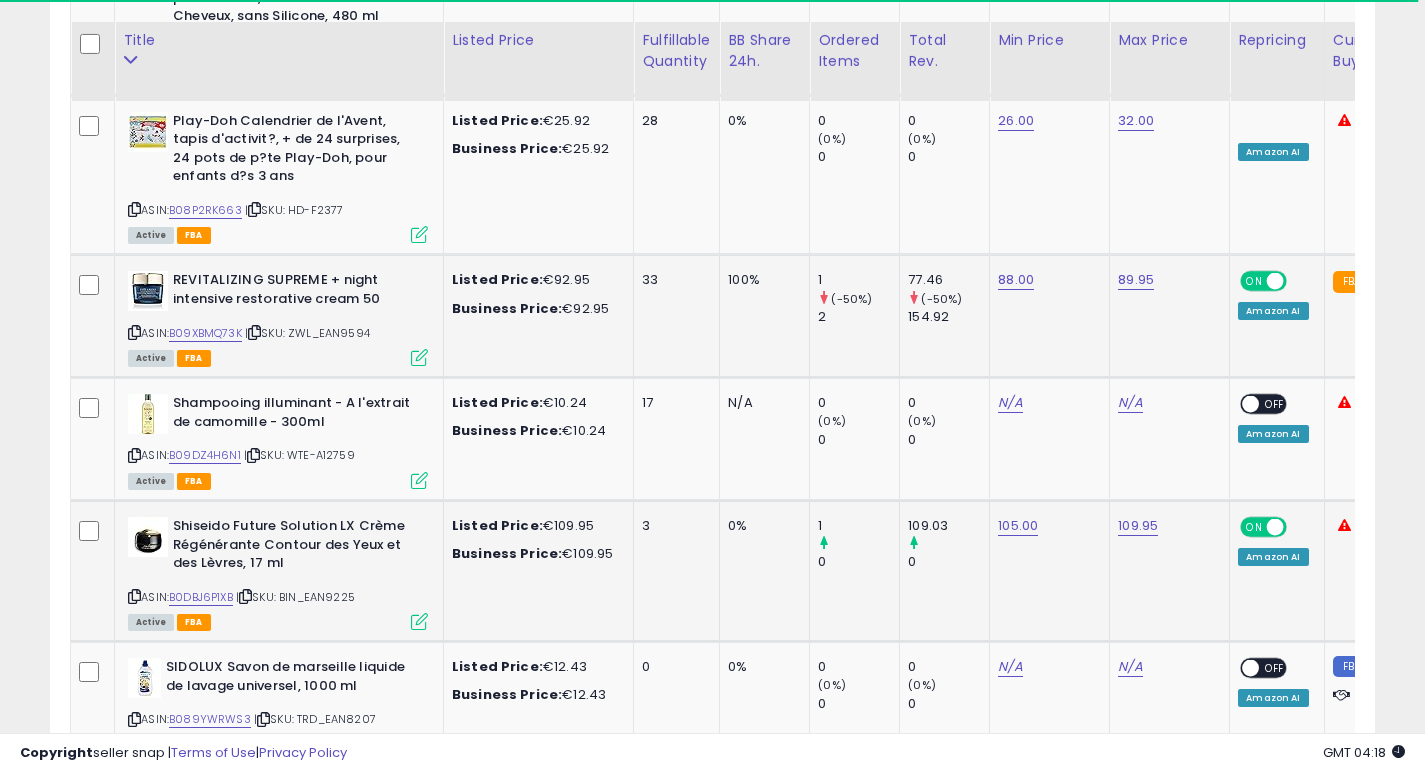 scroll, scrollTop: 3443, scrollLeft: 0, axis: vertical 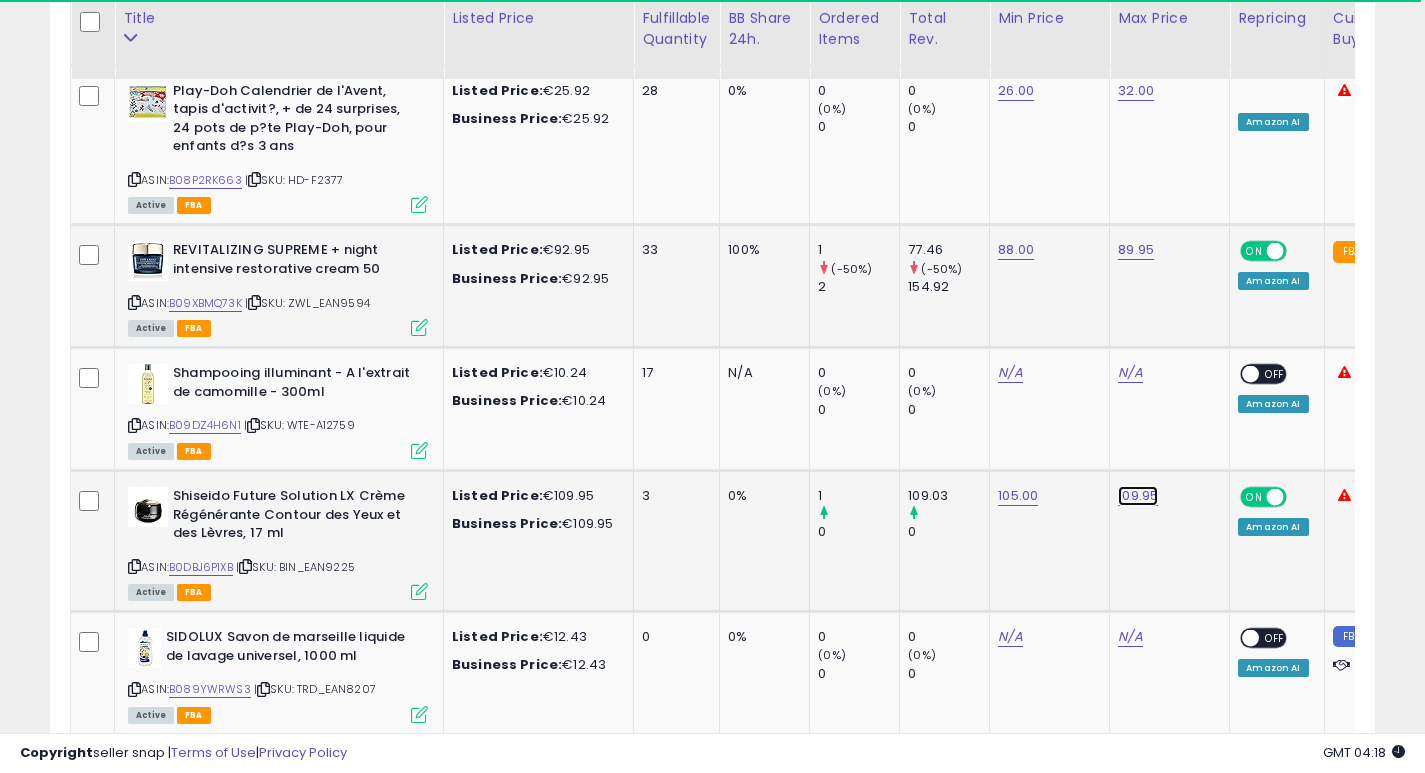 click on "109.95" at bounding box center (1136, -2369) 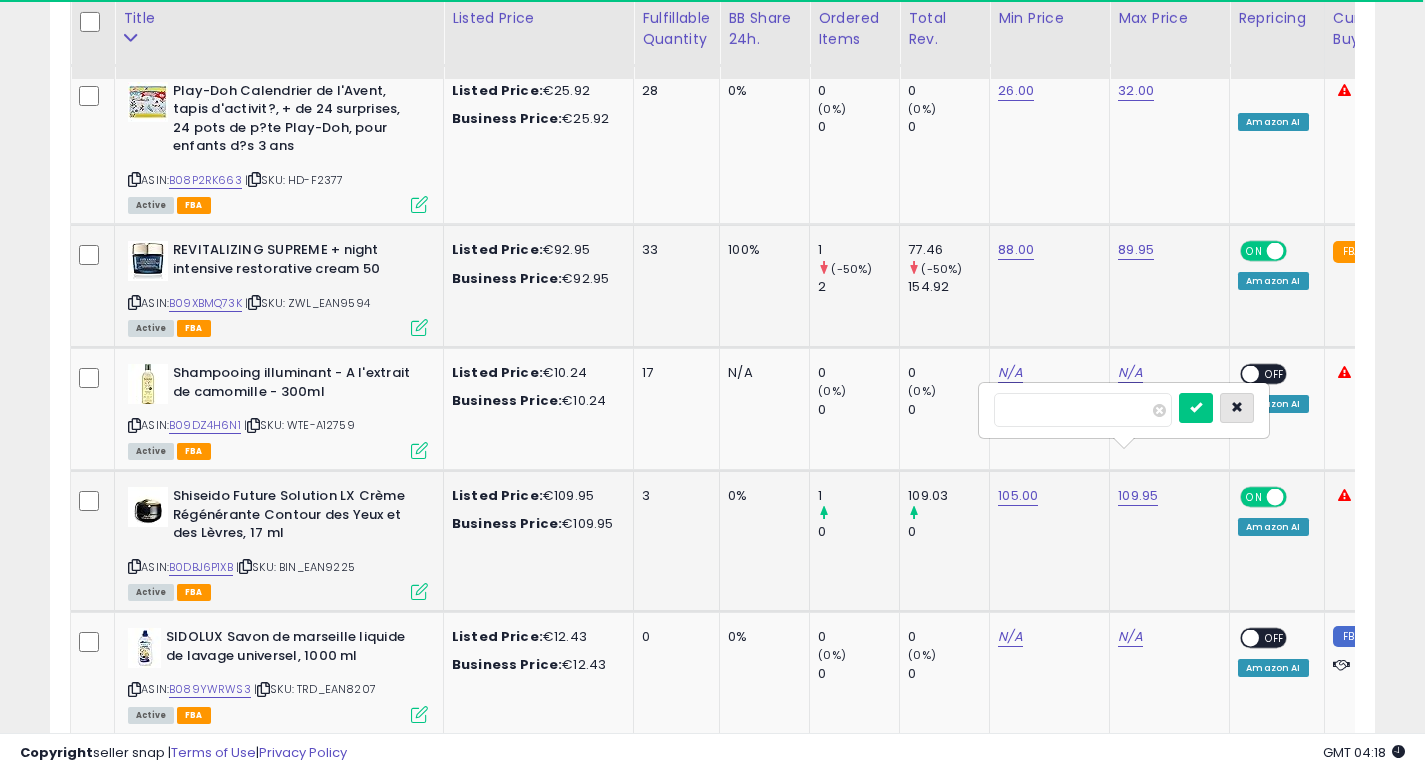 click at bounding box center [1237, 408] 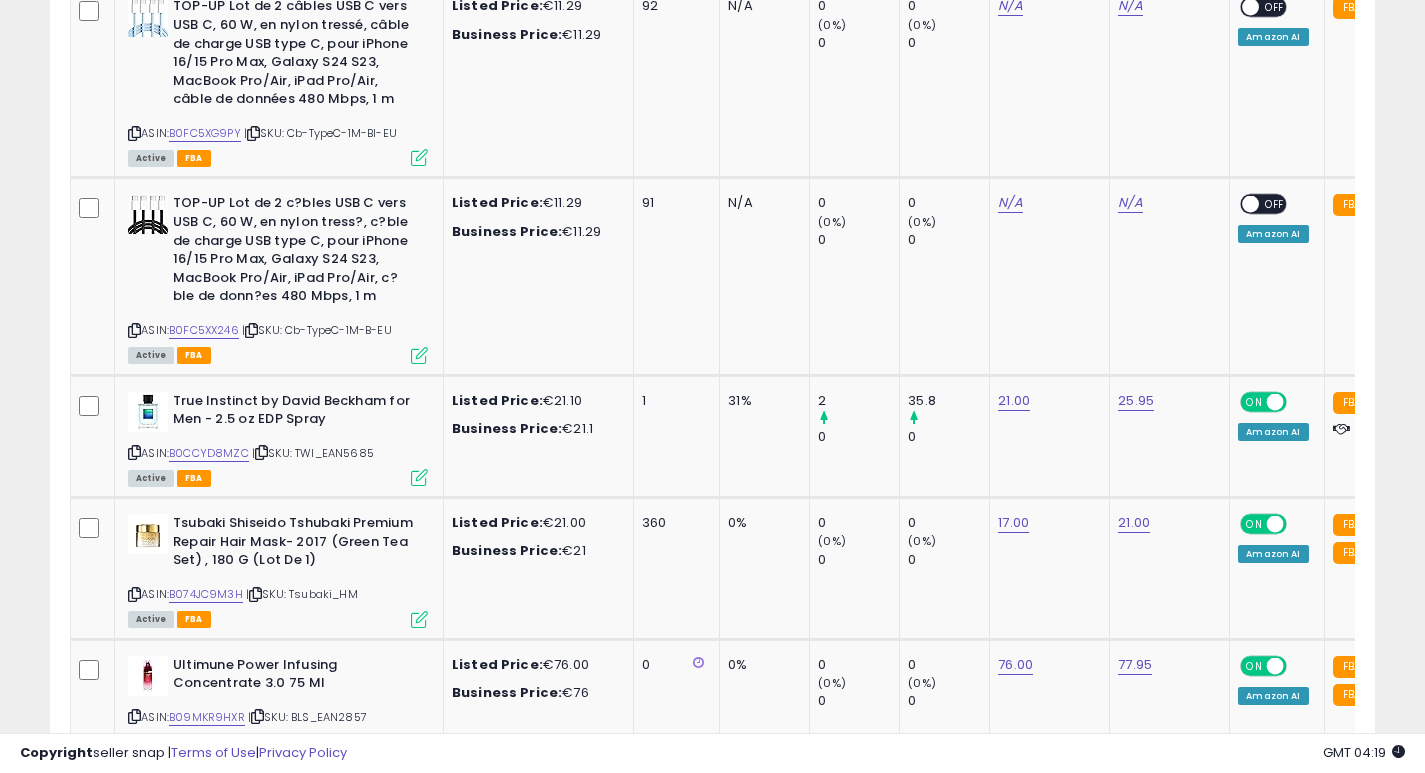 scroll, scrollTop: 0, scrollLeft: 0, axis: both 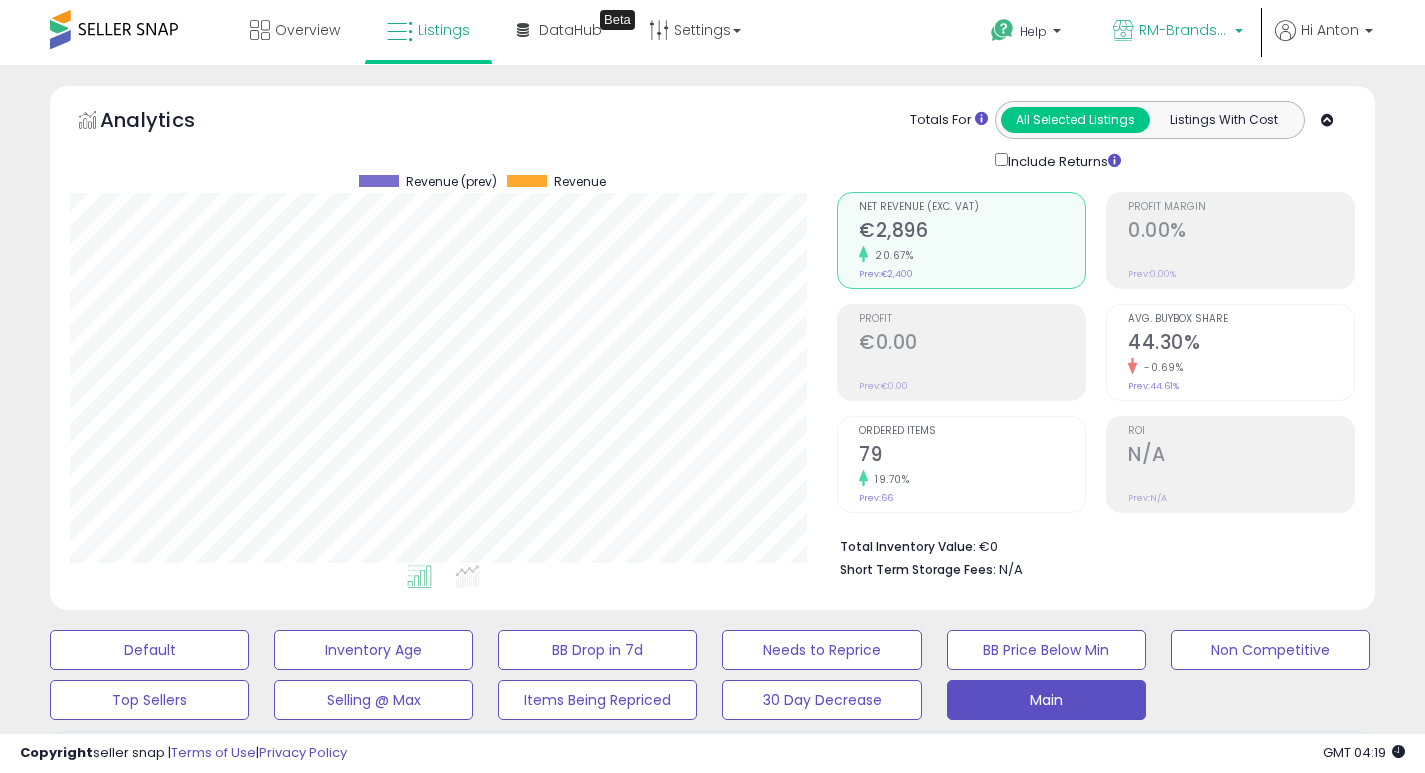 click on "RM-Brands (FR)" at bounding box center [1178, 32] 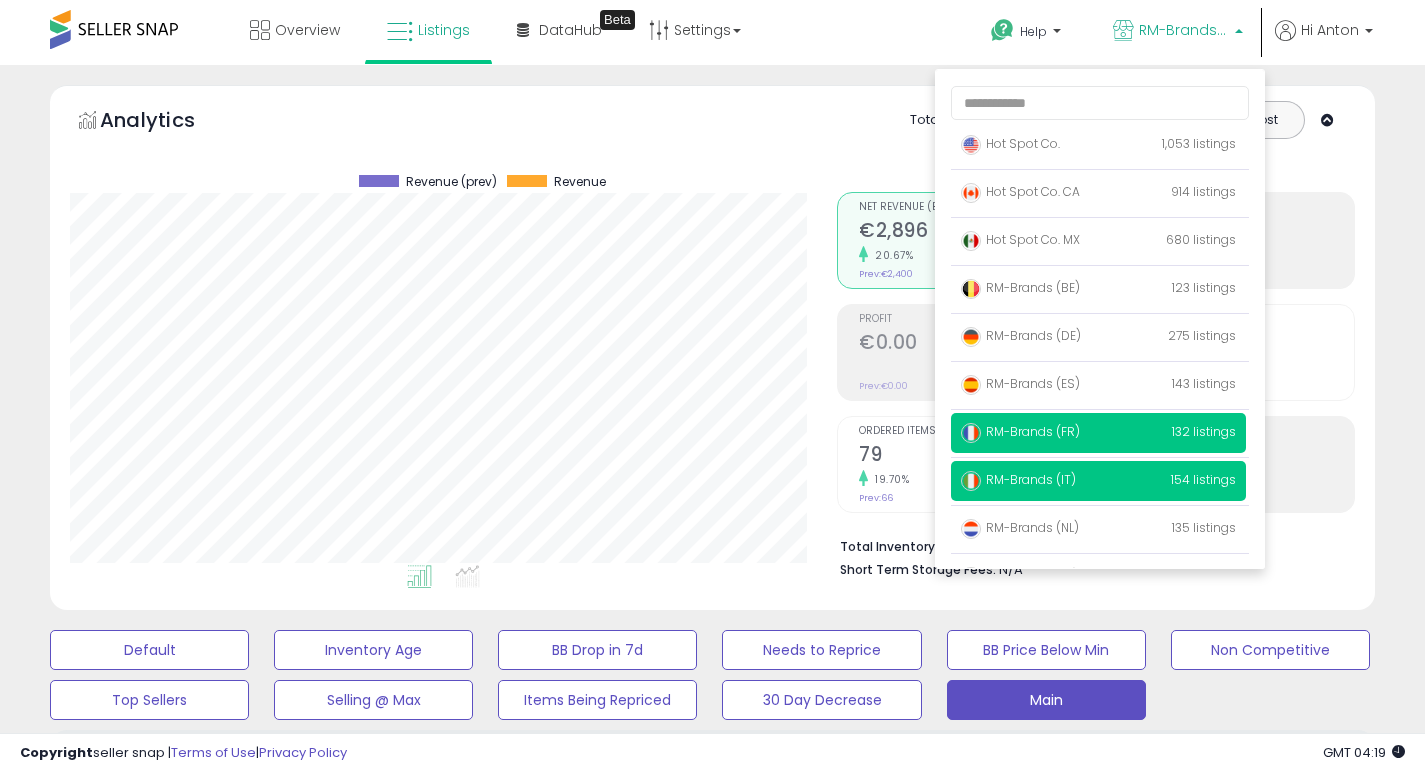 click on "RM-Brands (IT)" at bounding box center (1018, 479) 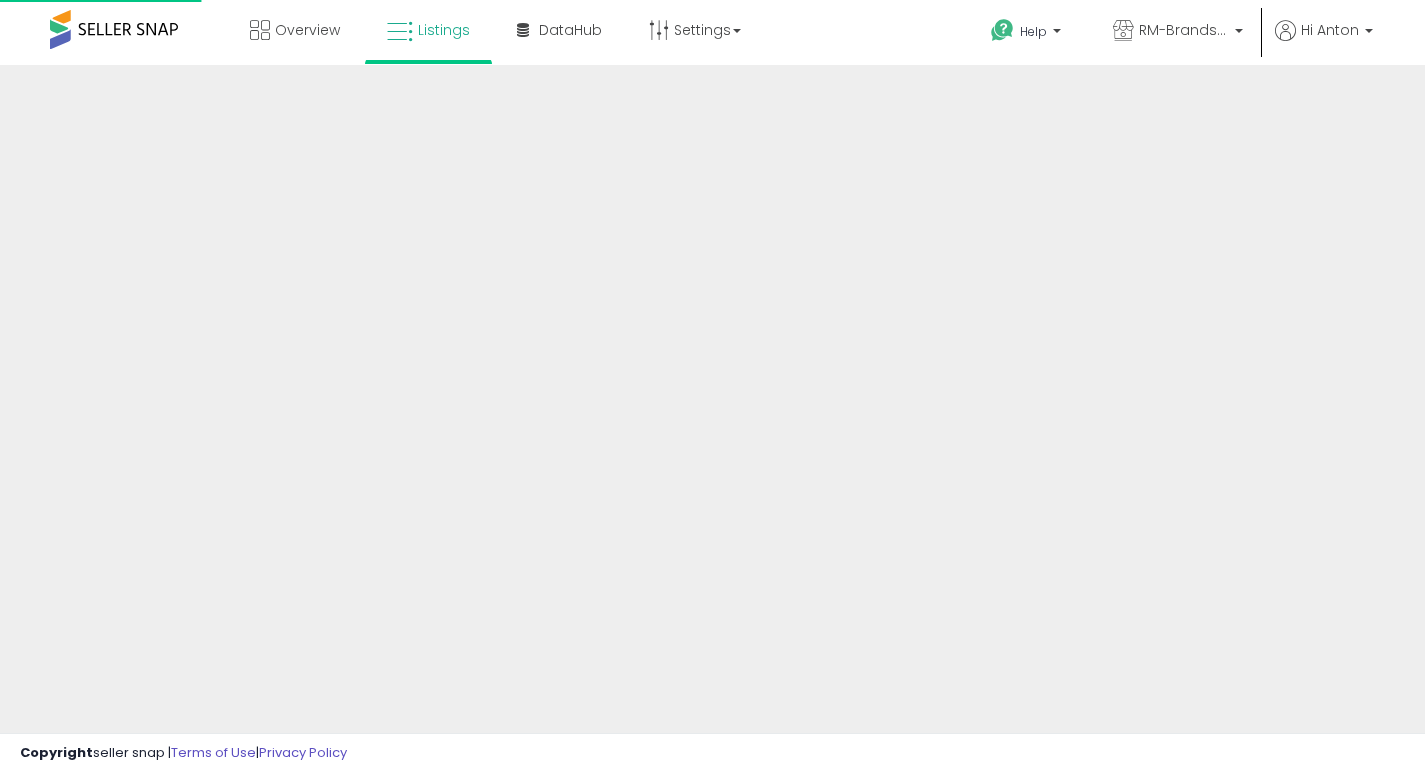 scroll, scrollTop: 0, scrollLeft: 0, axis: both 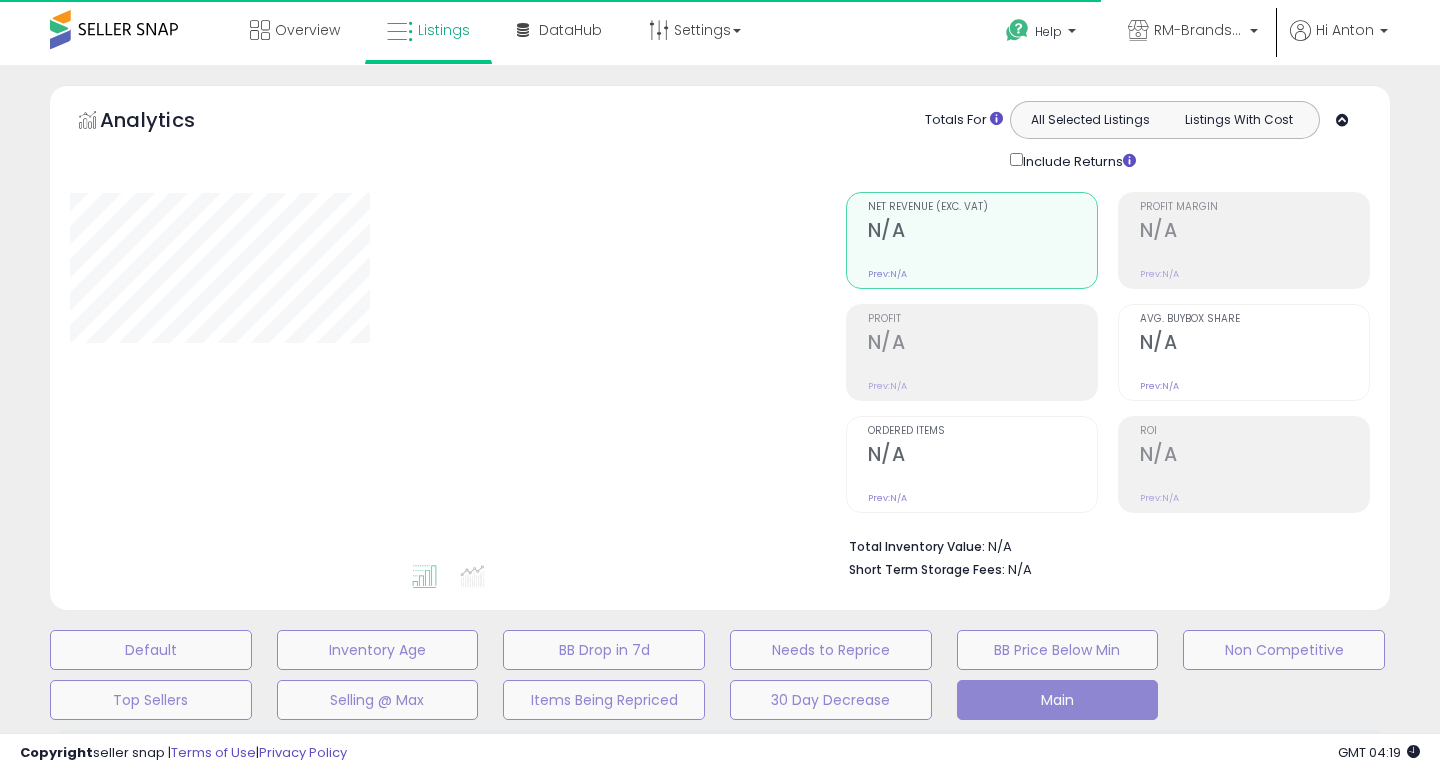 select on "**" 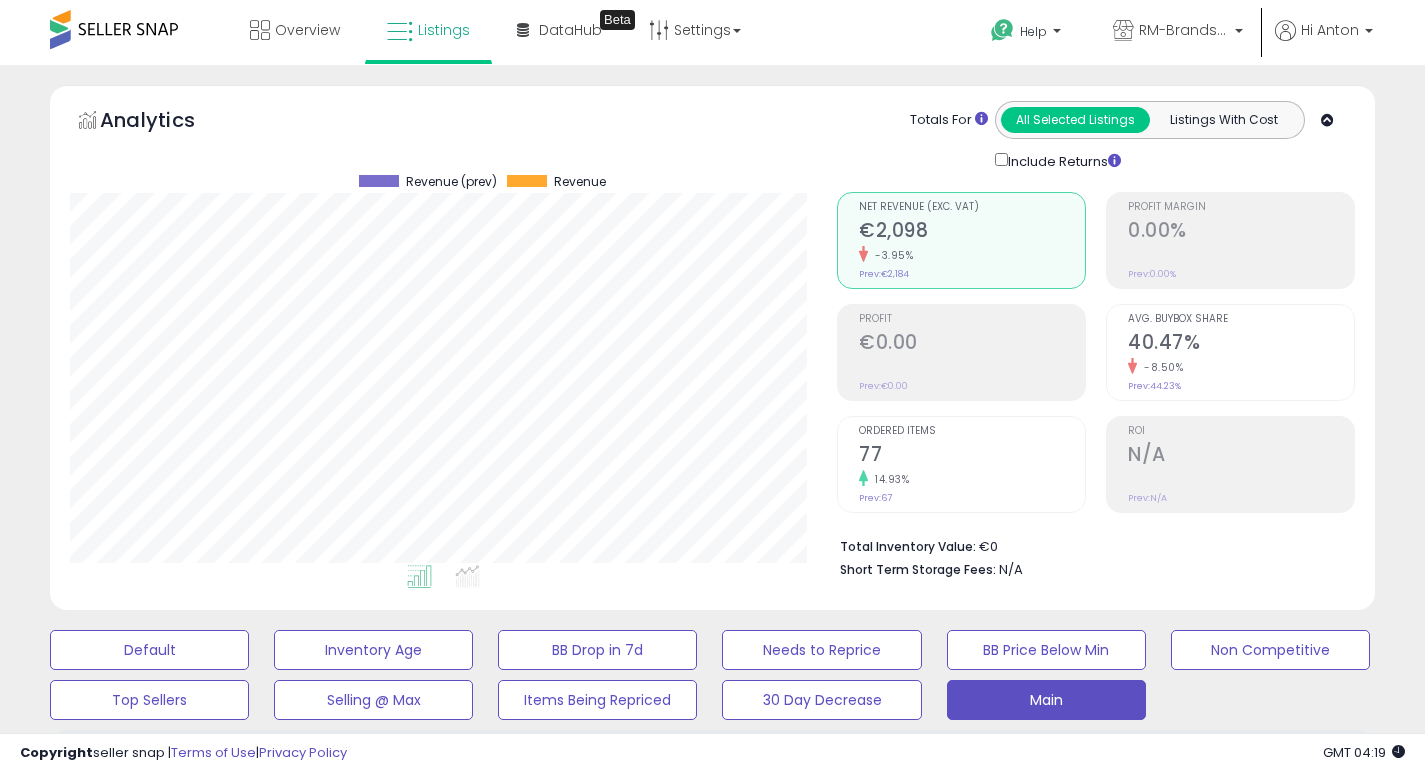 scroll, scrollTop: 999590, scrollLeft: 999233, axis: both 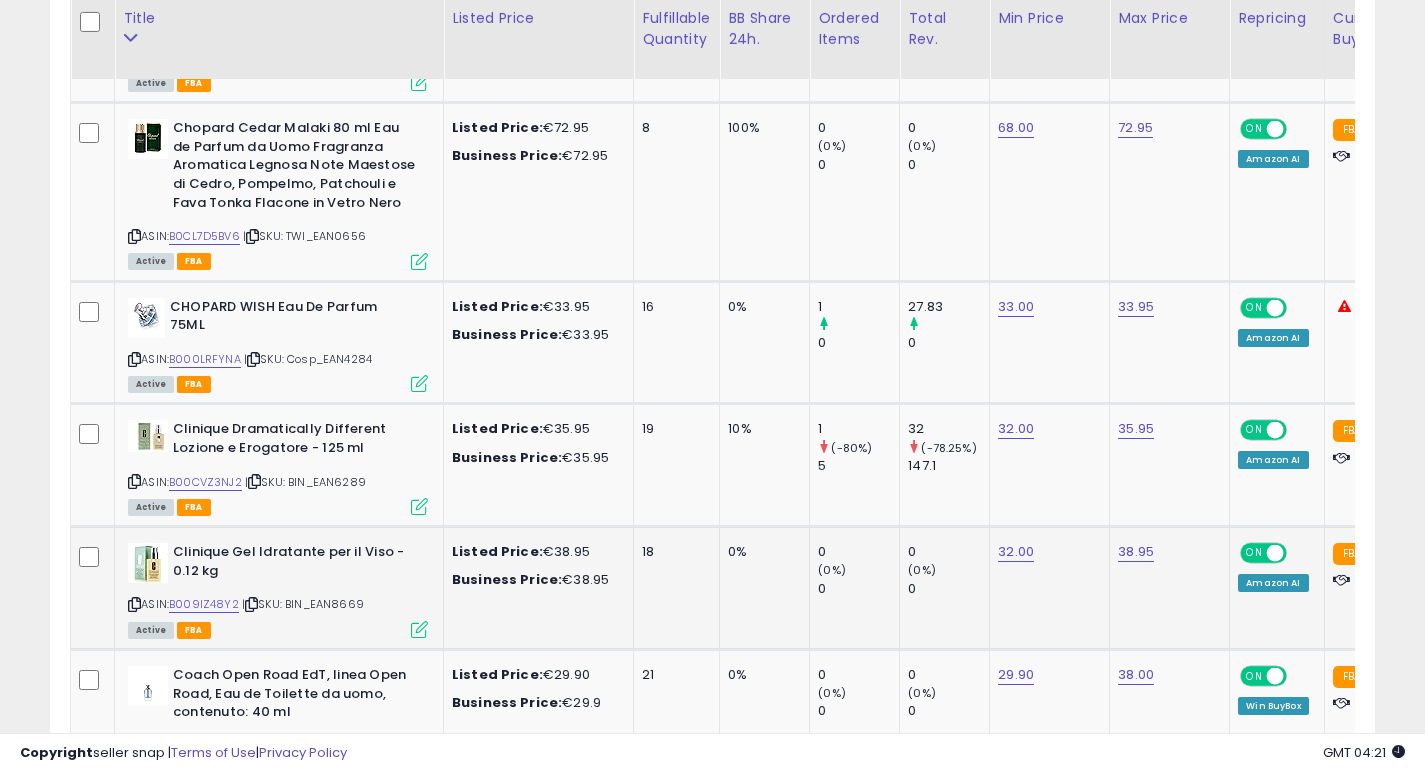 click on "19" 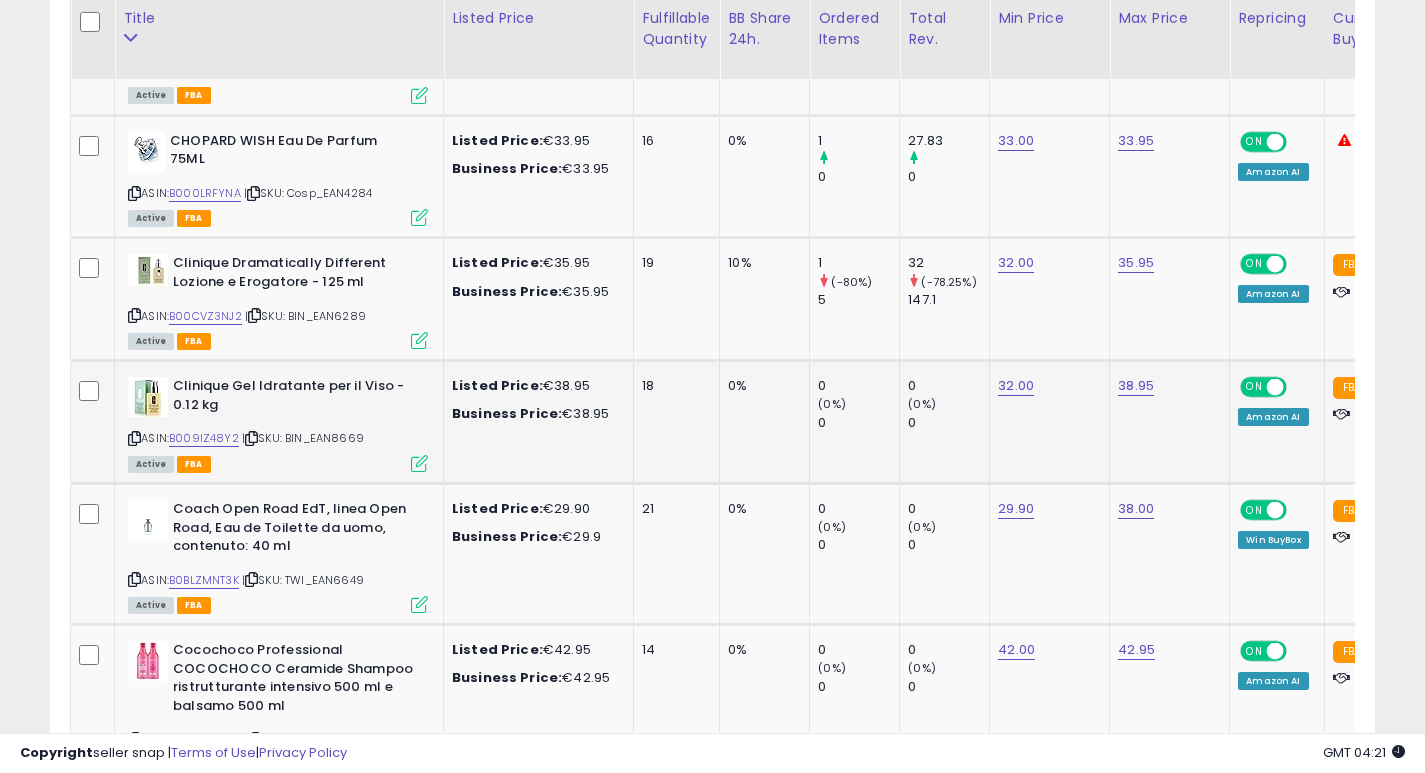 scroll, scrollTop: 2532, scrollLeft: 0, axis: vertical 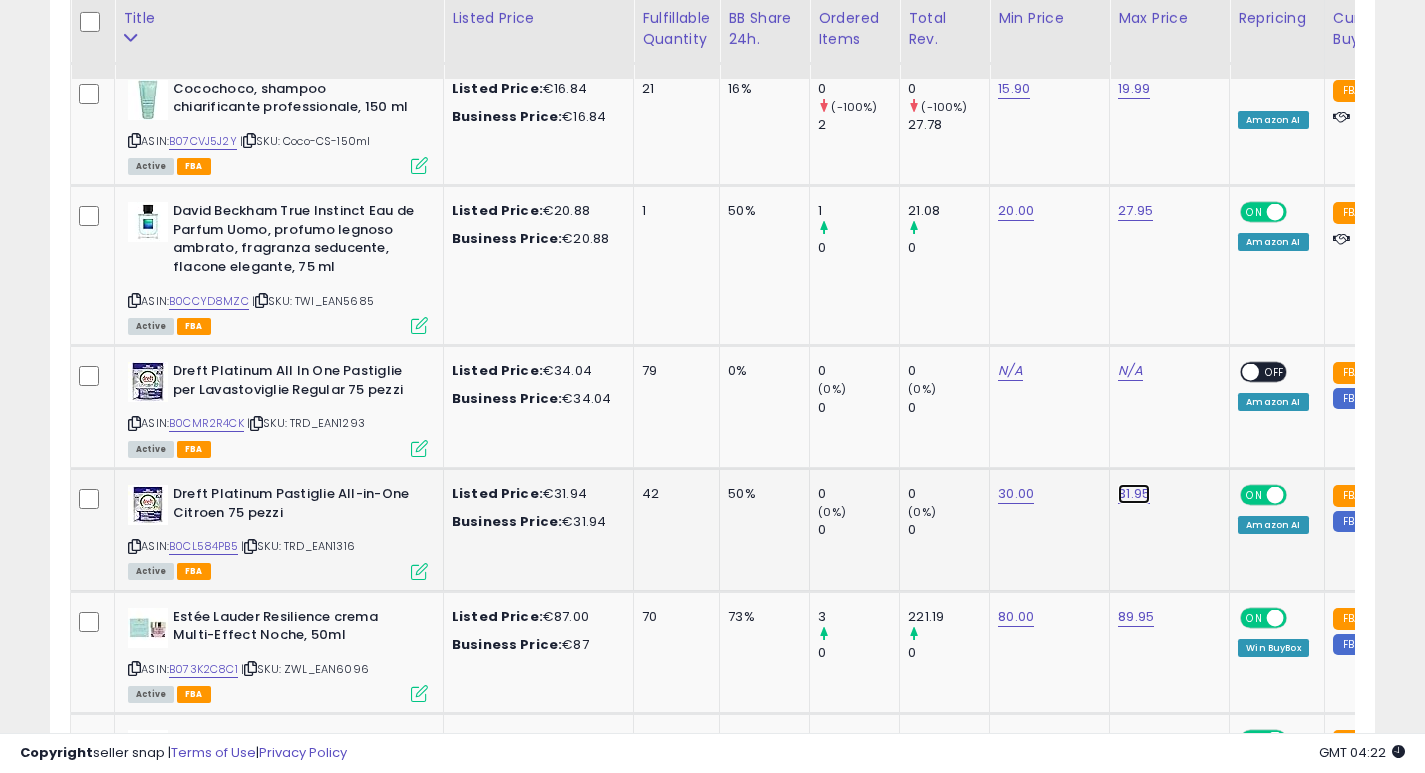click on "31.95" at bounding box center [1136, -3185] 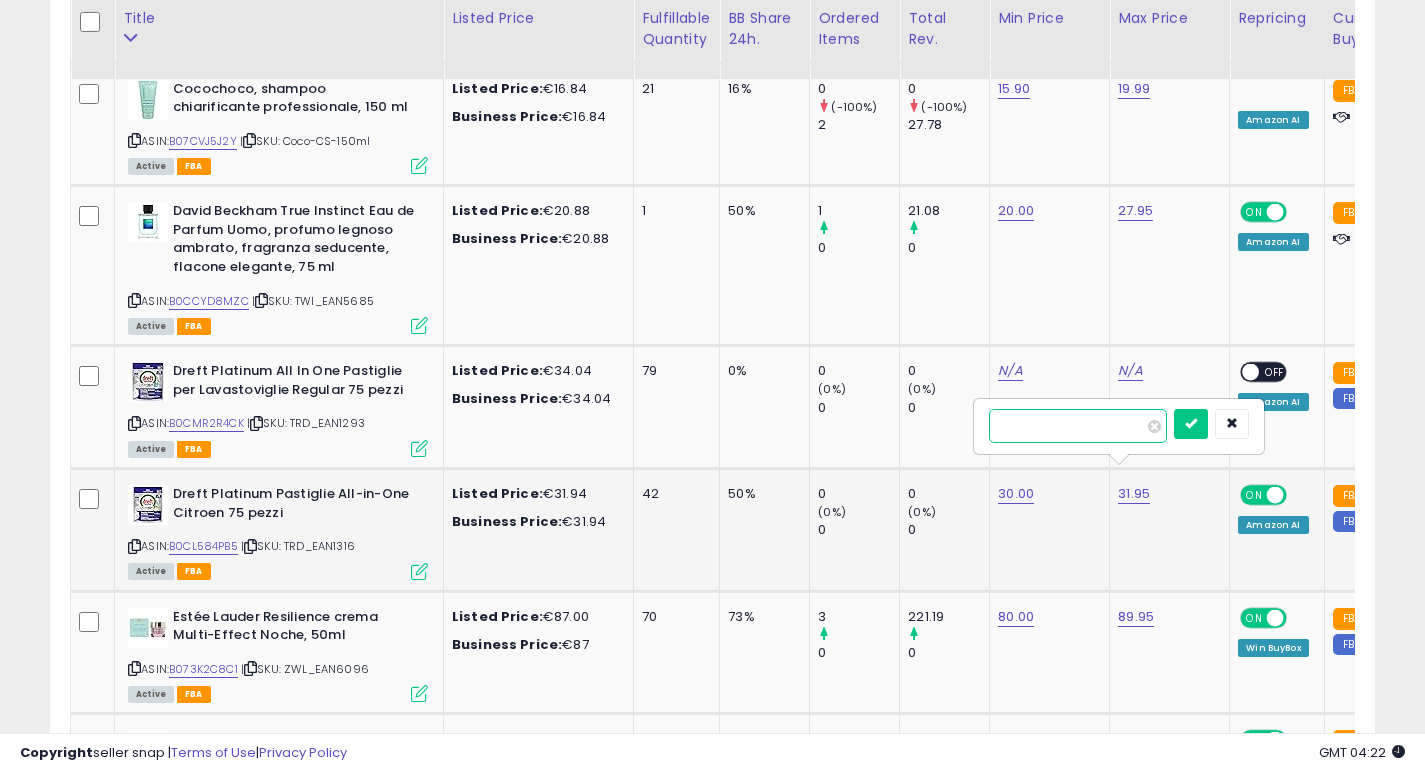 click on "*****" at bounding box center [1078, 426] 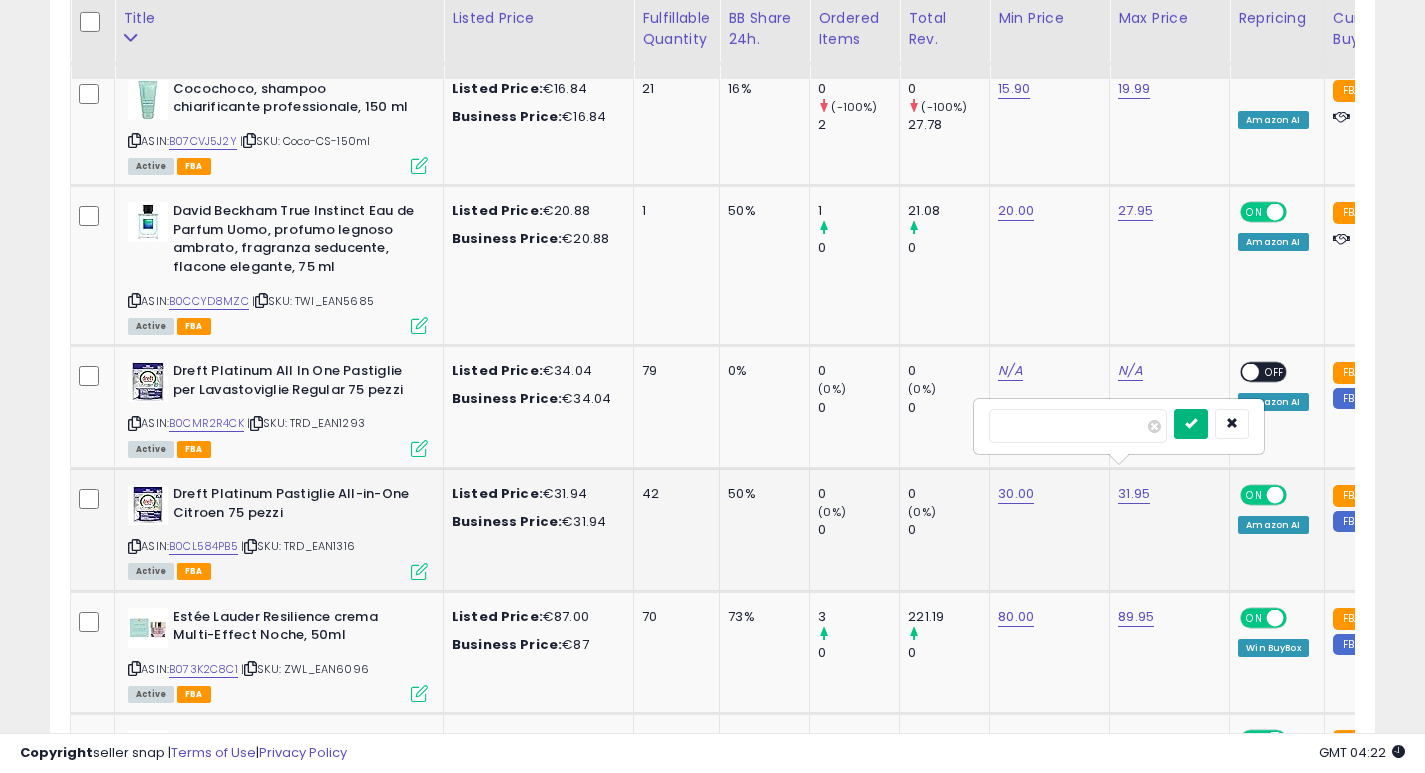 click at bounding box center [1191, 423] 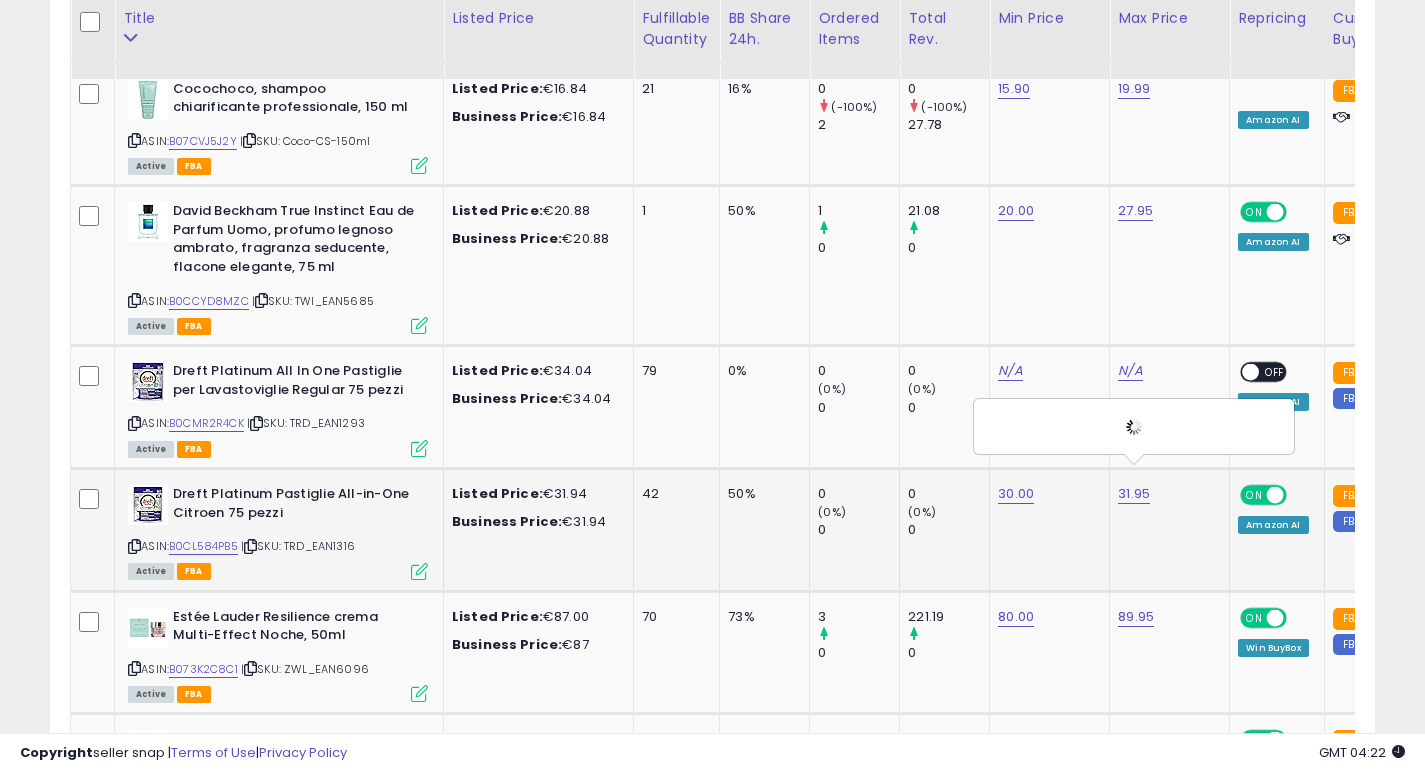 scroll, scrollTop: 0, scrollLeft: 114, axis: horizontal 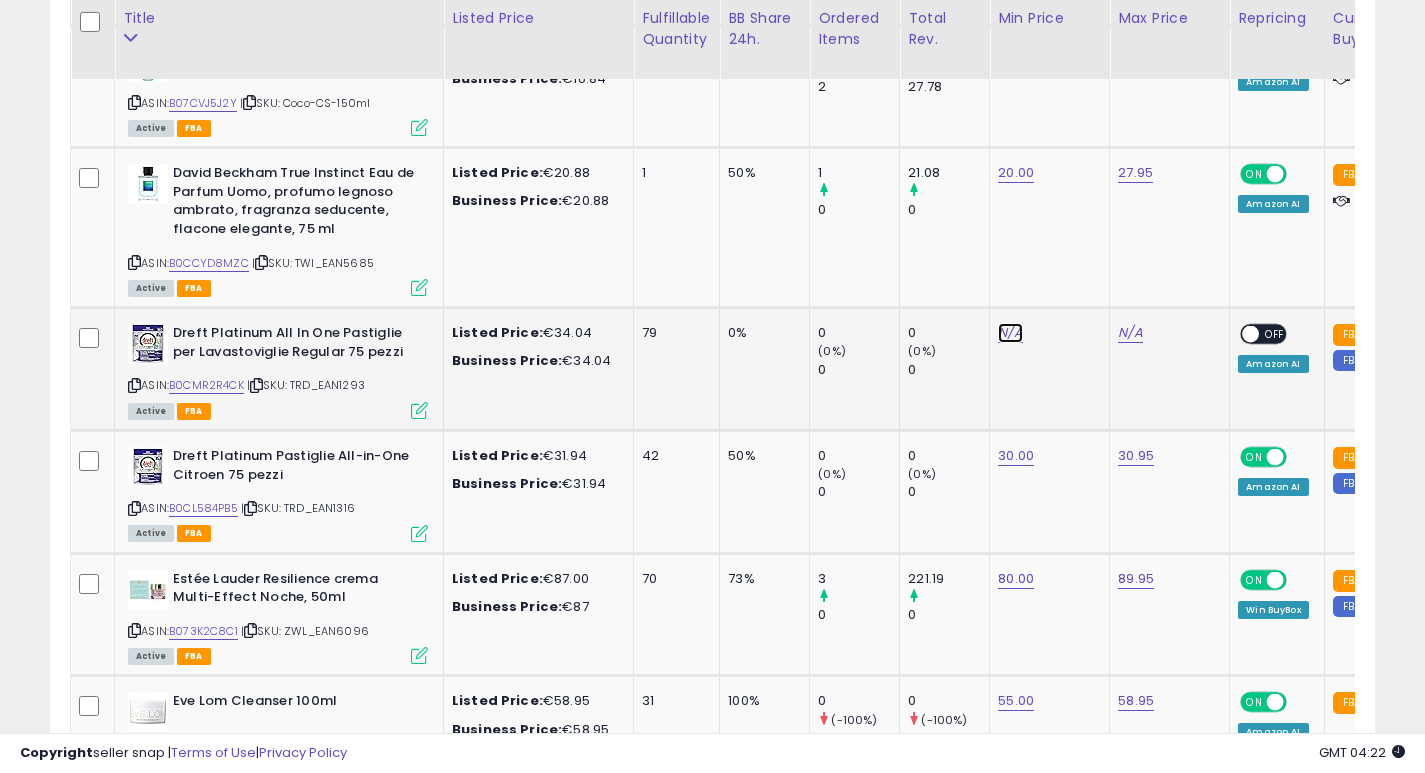 click on "N/A" at bounding box center (1010, -3100) 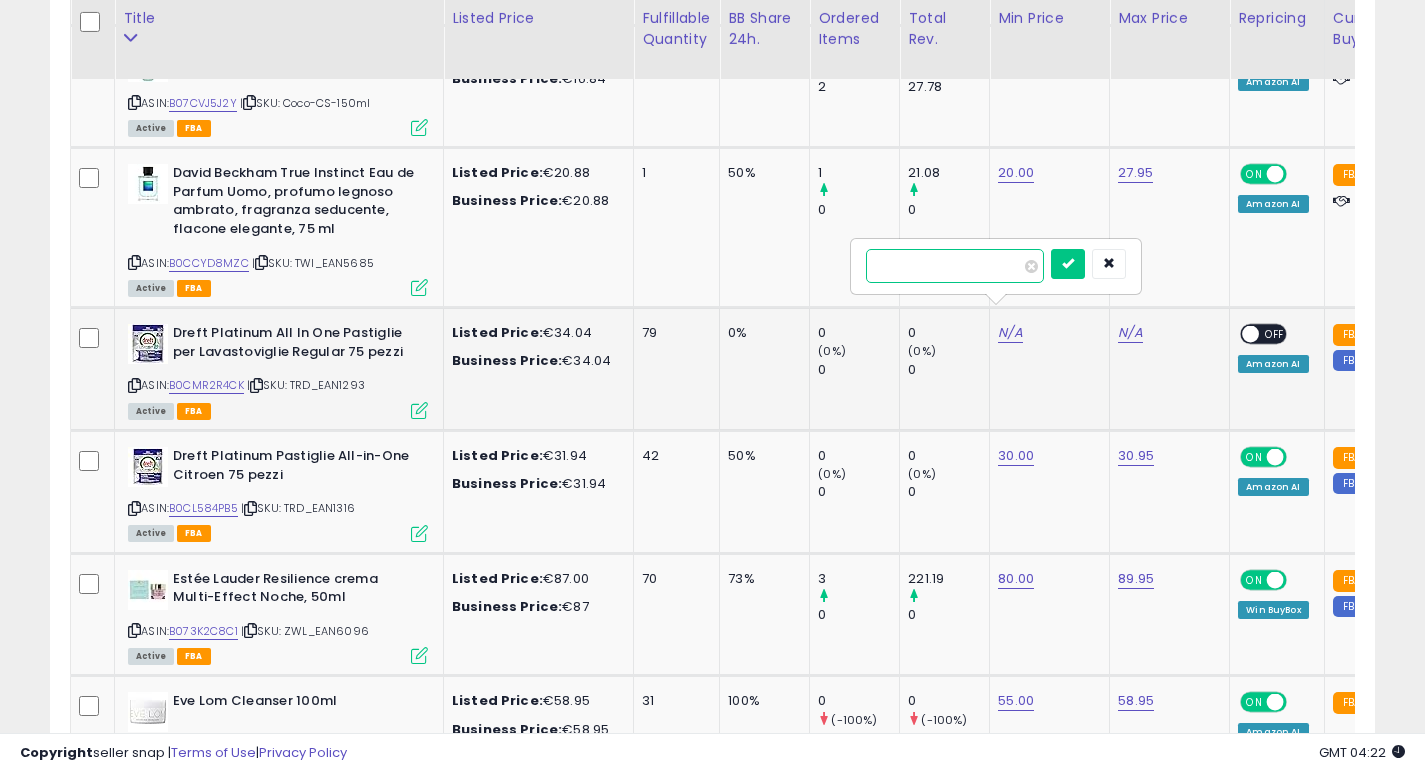 type on "**" 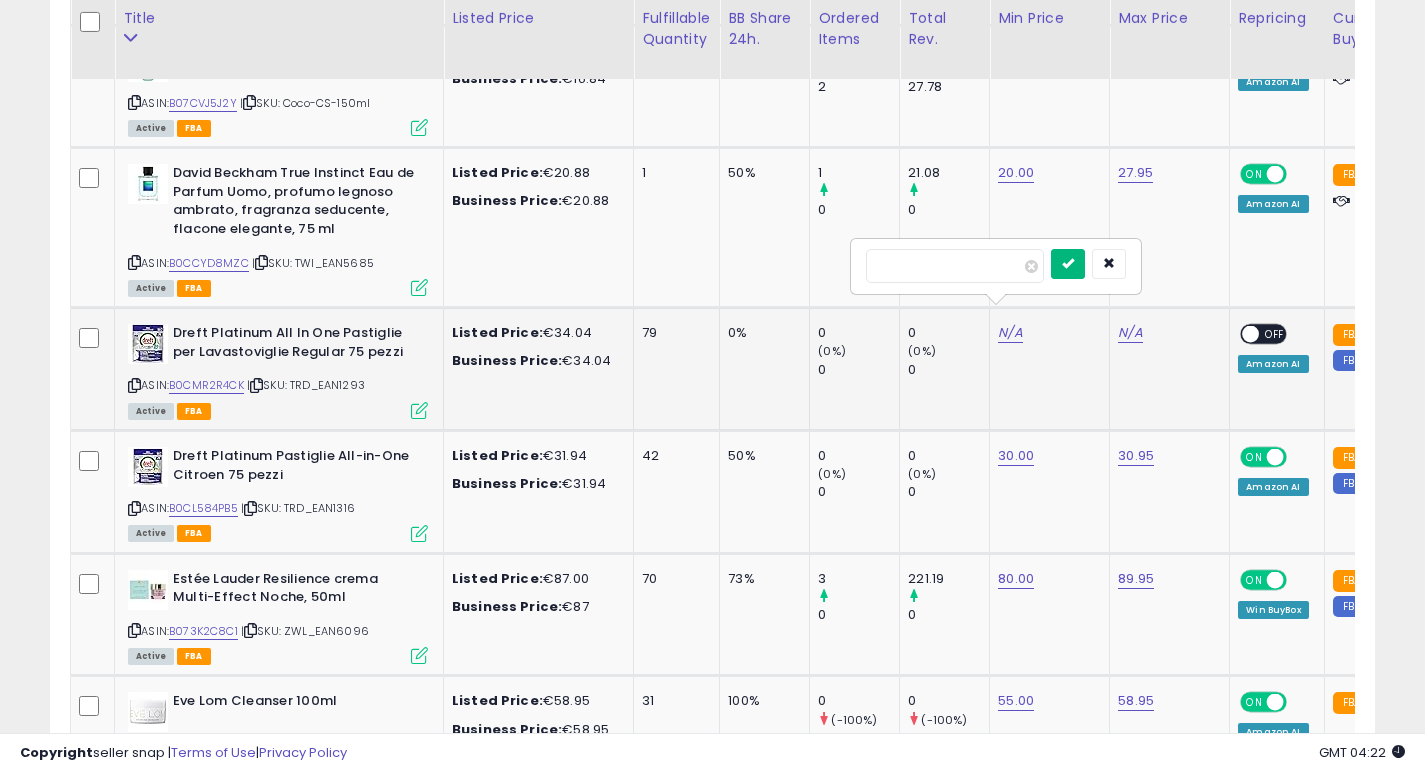 click at bounding box center (1068, 264) 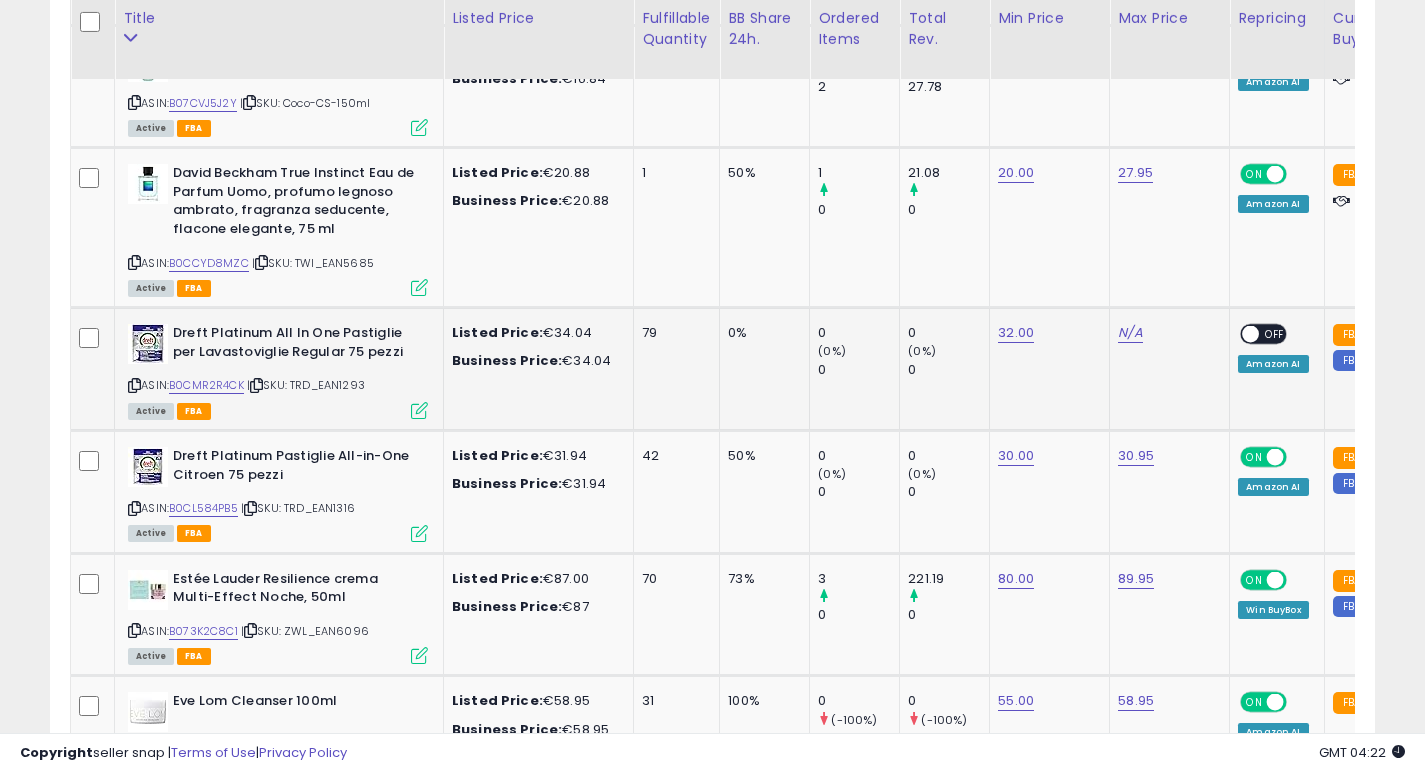 scroll, scrollTop: 0, scrollLeft: 81, axis: horizontal 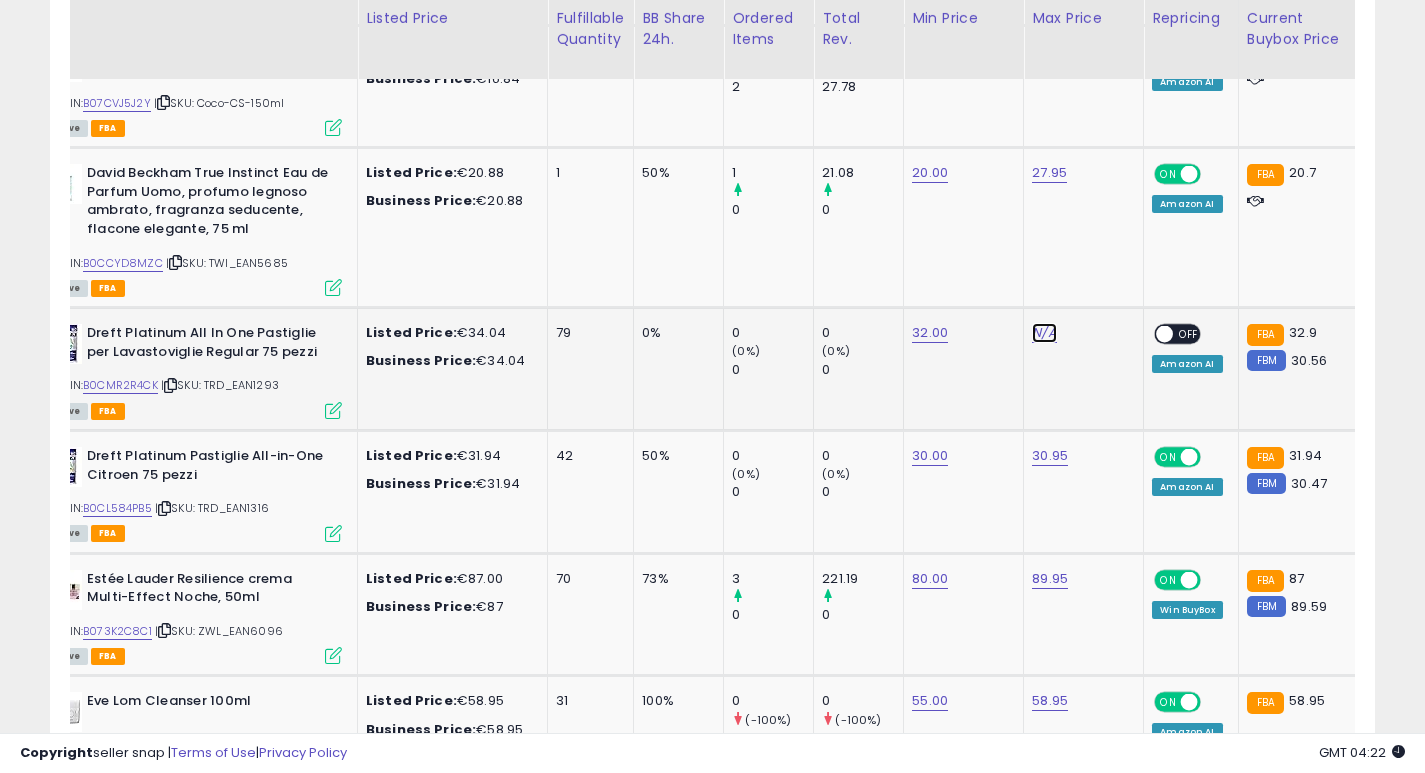 click on "N/A" at bounding box center (1044, -3100) 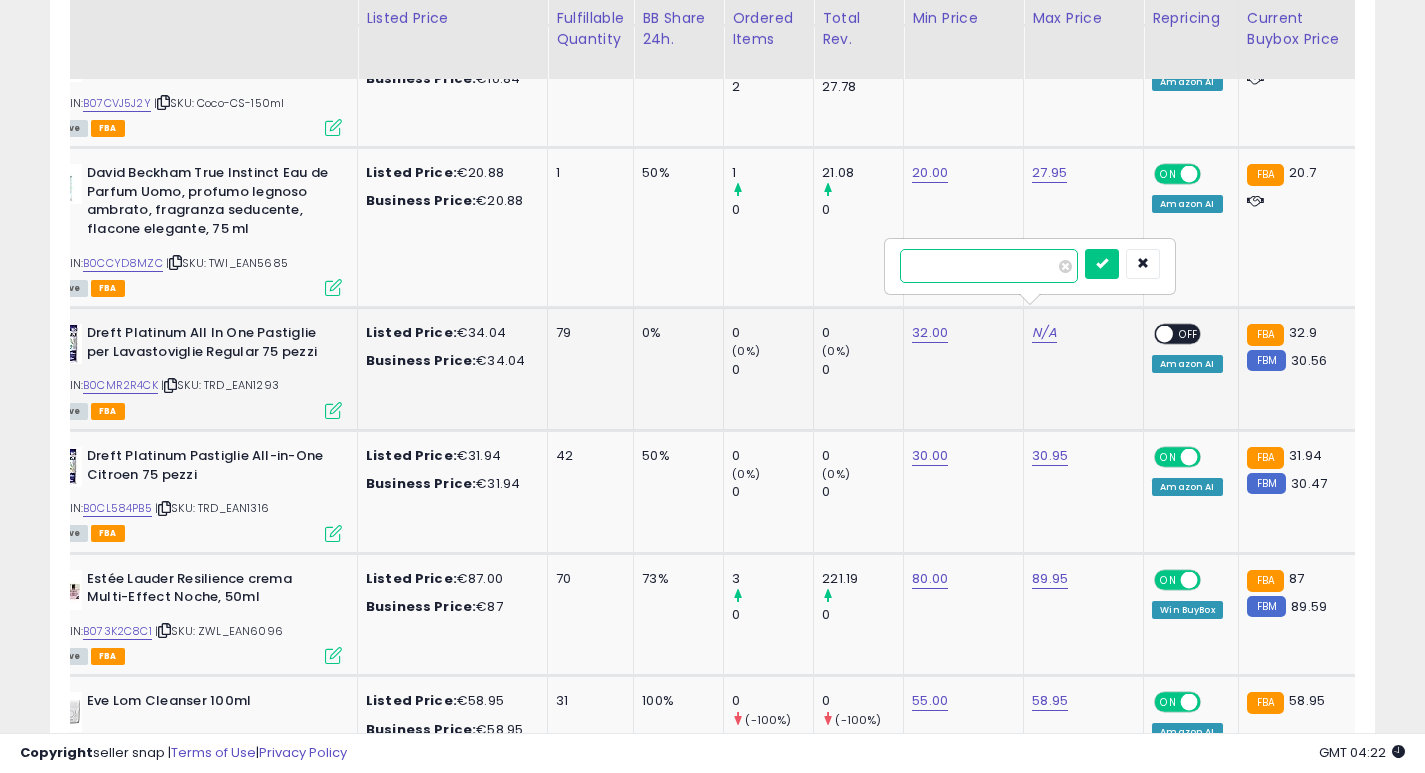 type on "**" 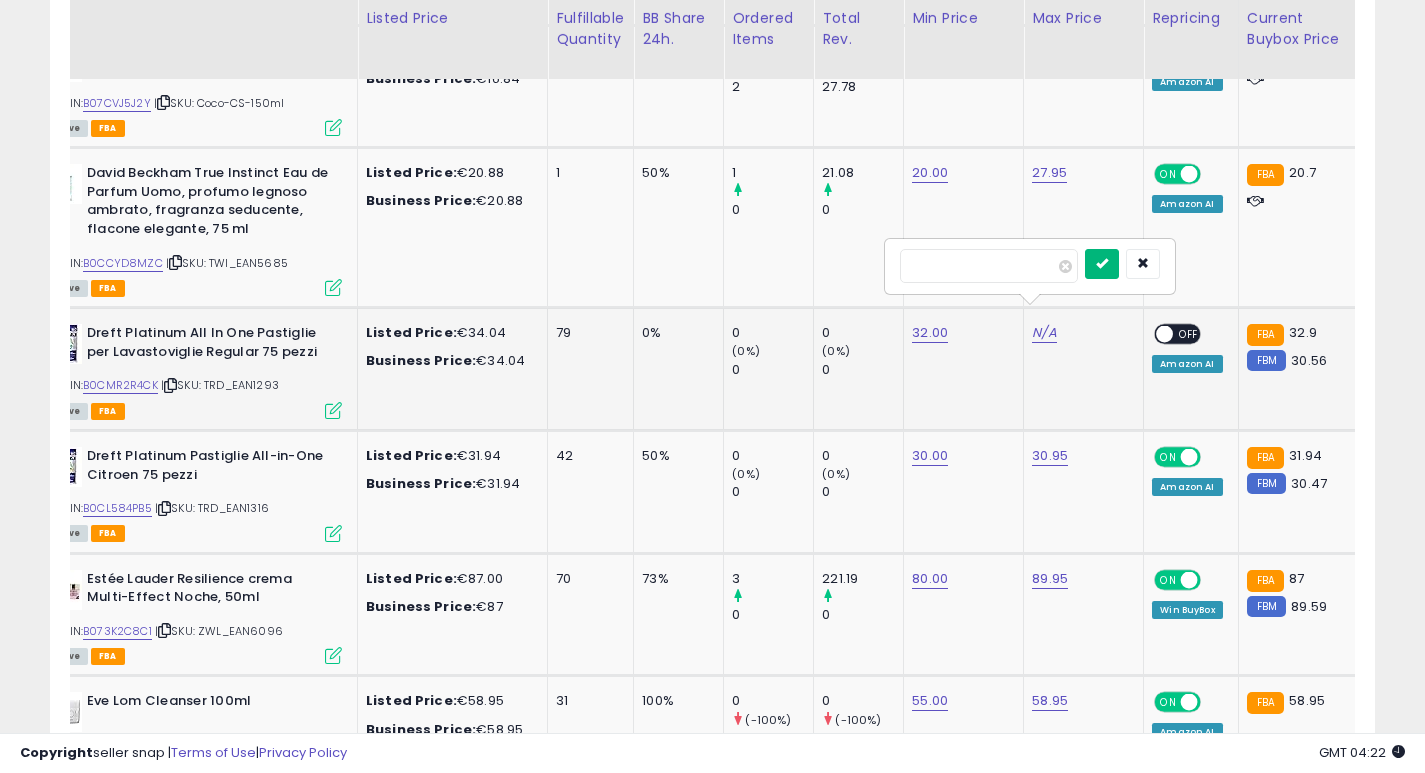 click at bounding box center [1102, 263] 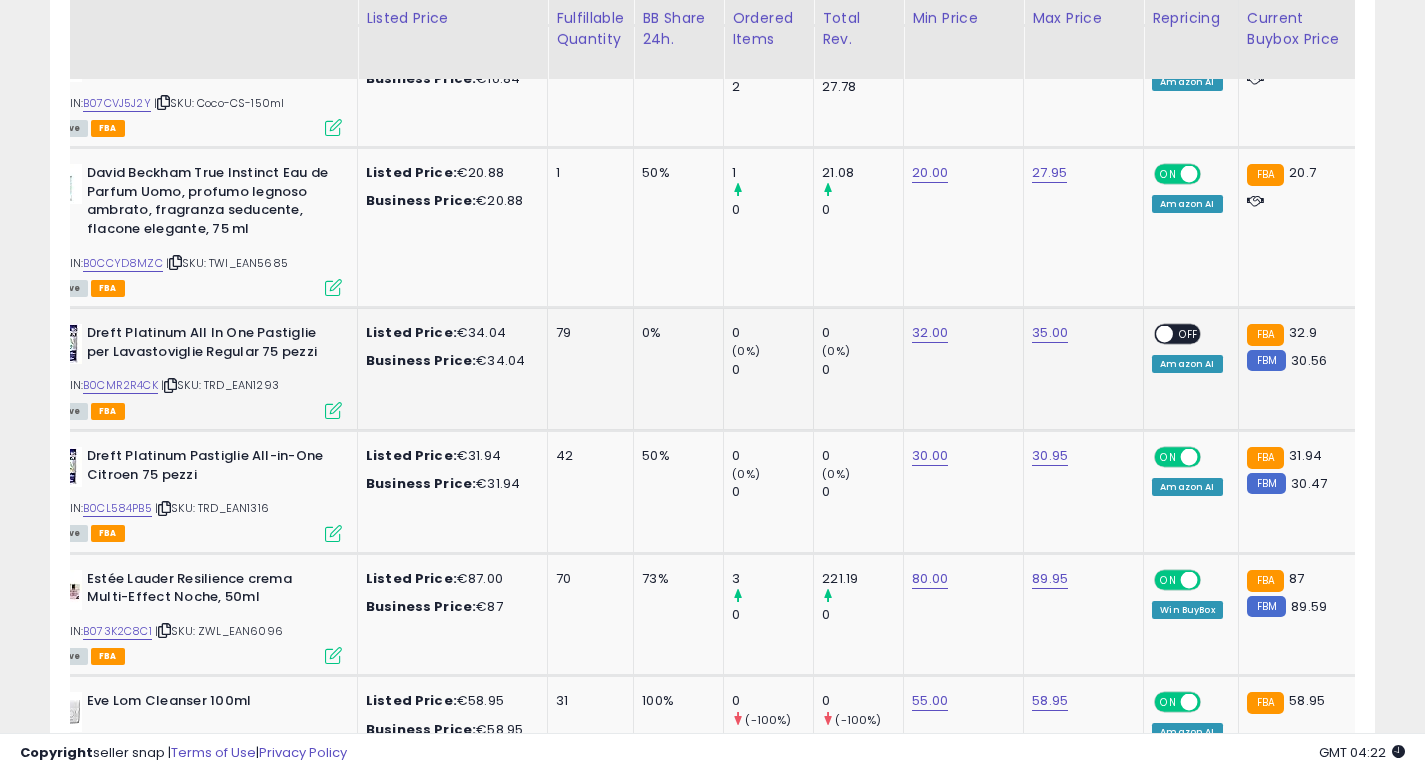 click at bounding box center (1165, 334) 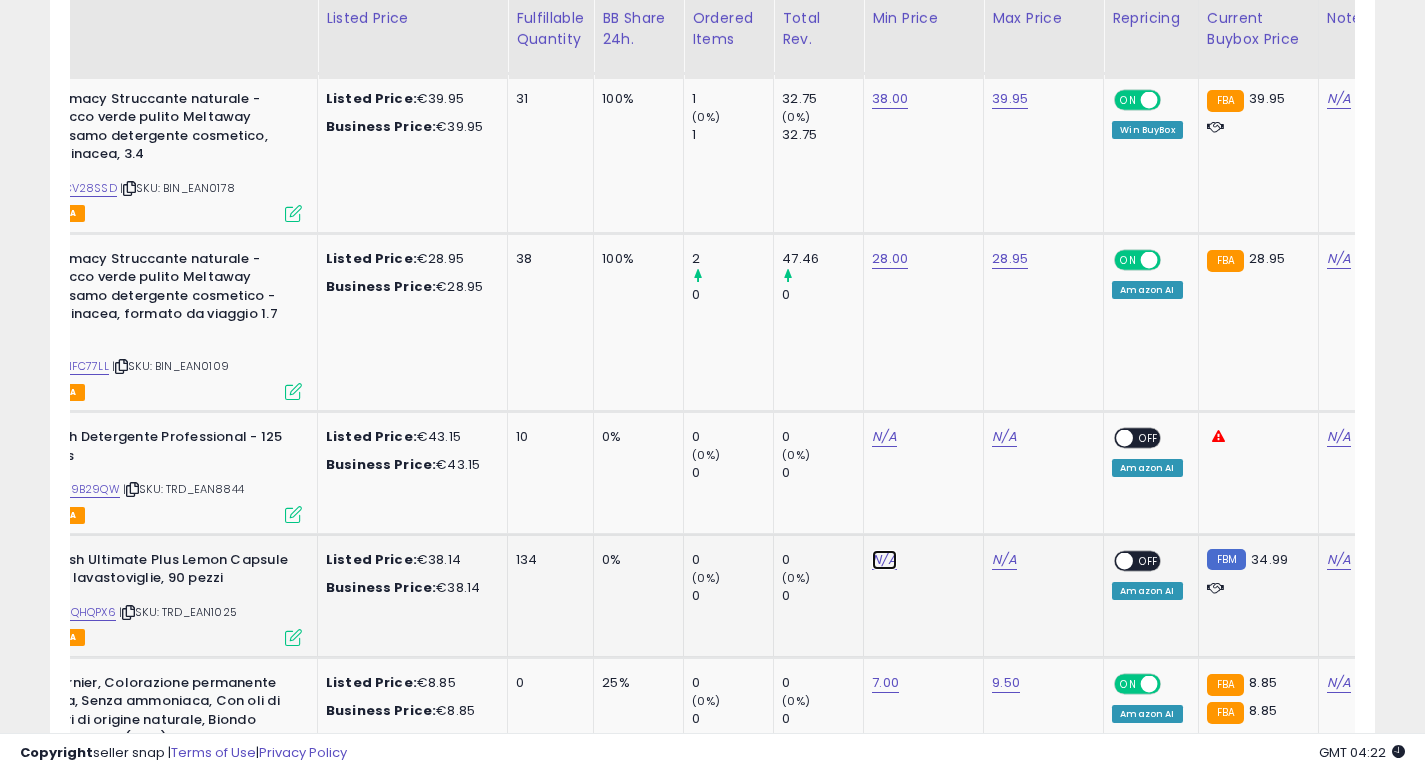 click on "N/A" at bounding box center [884, -5056] 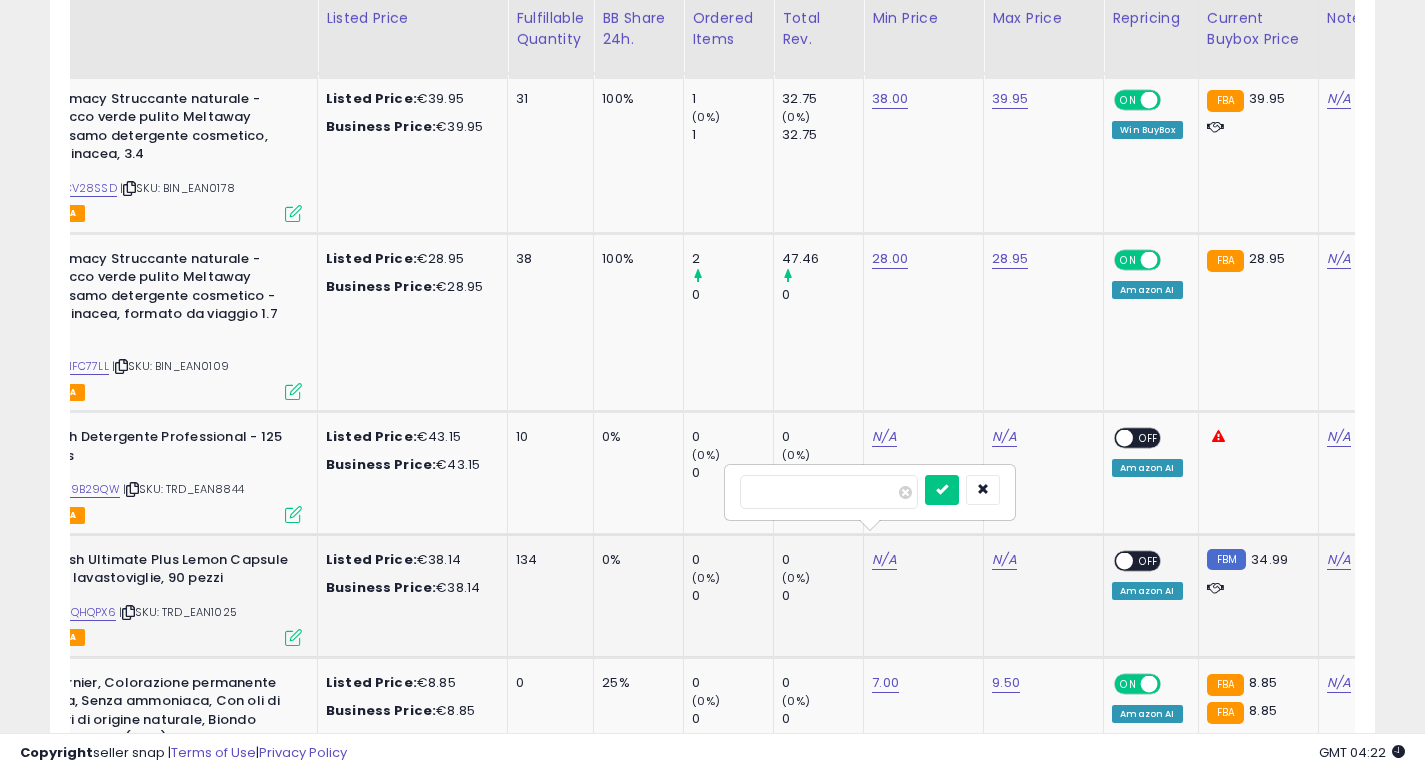 type on "**" 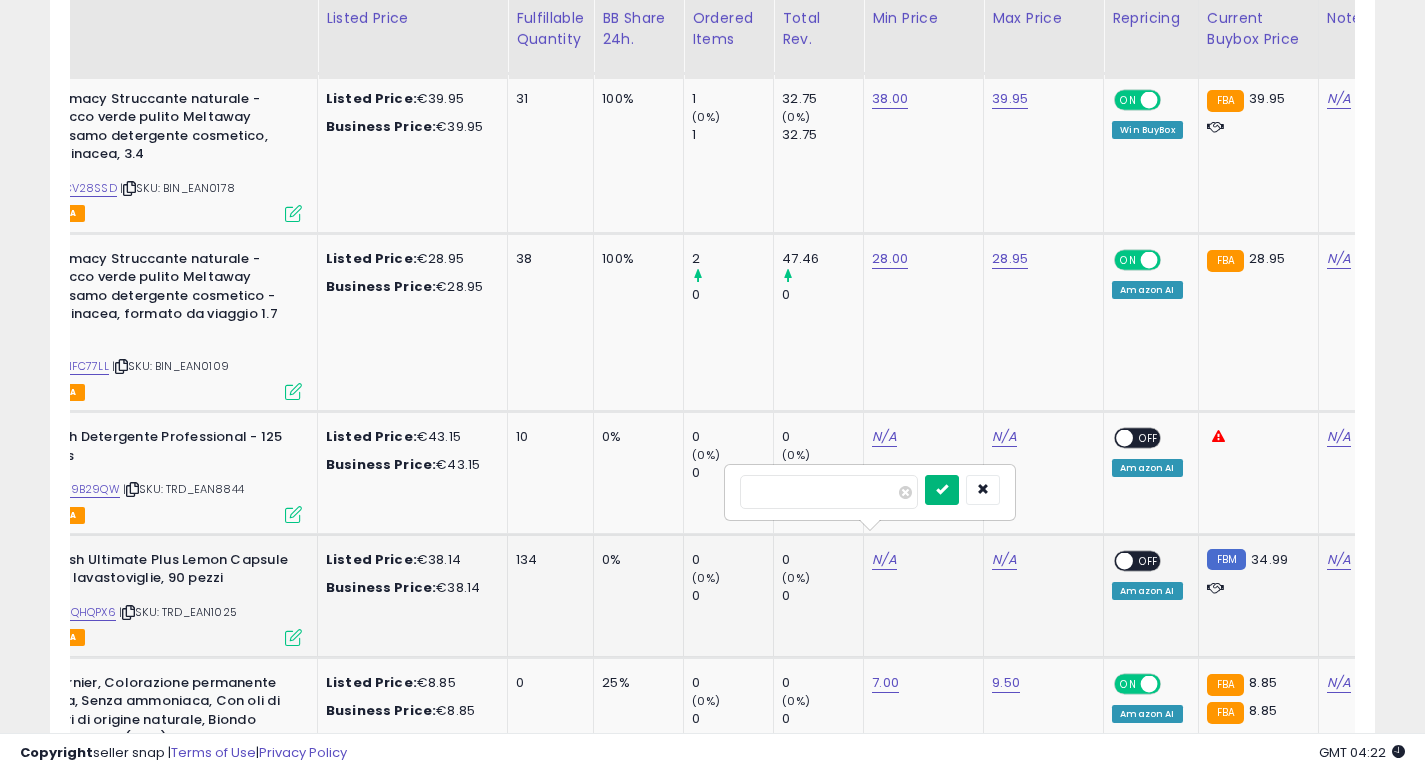 click at bounding box center (942, 490) 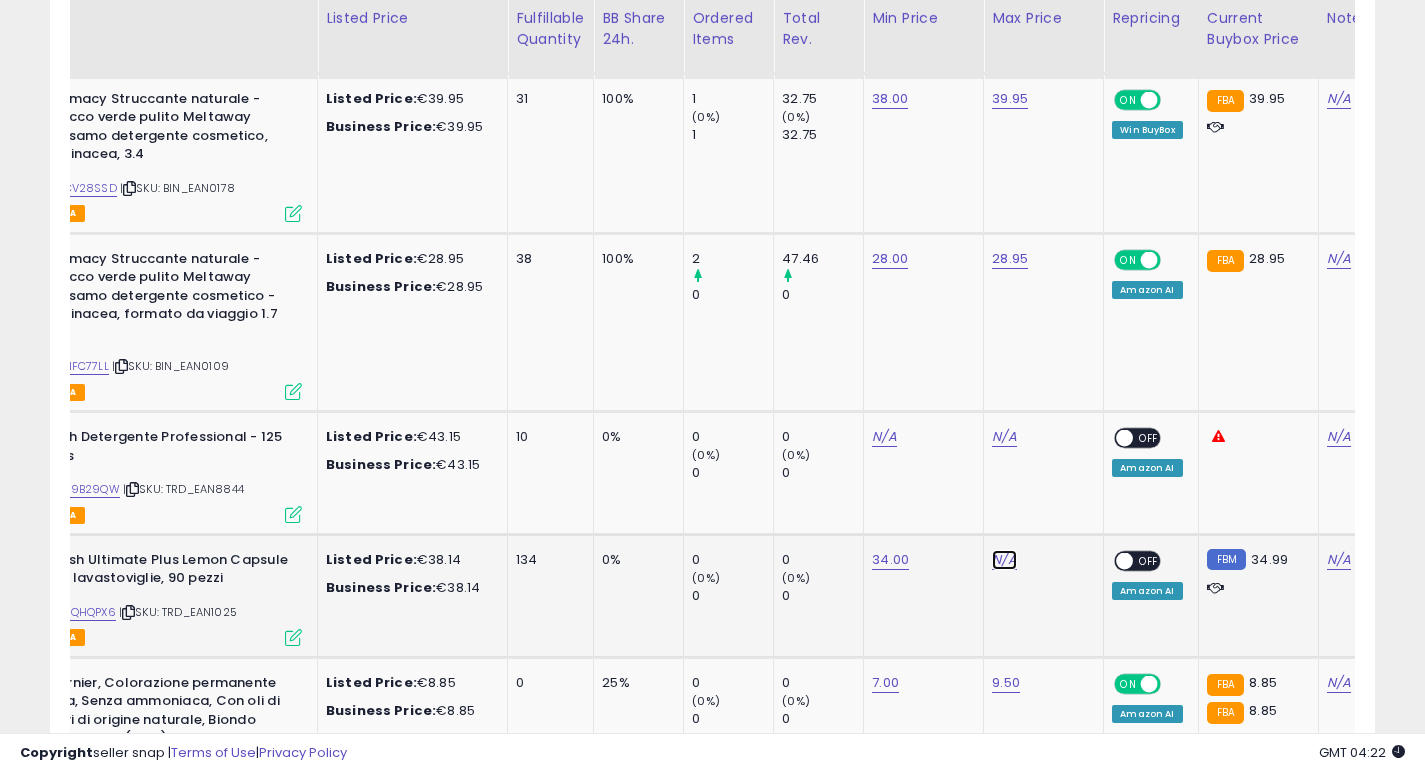 click on "N/A" at bounding box center (1004, -5056) 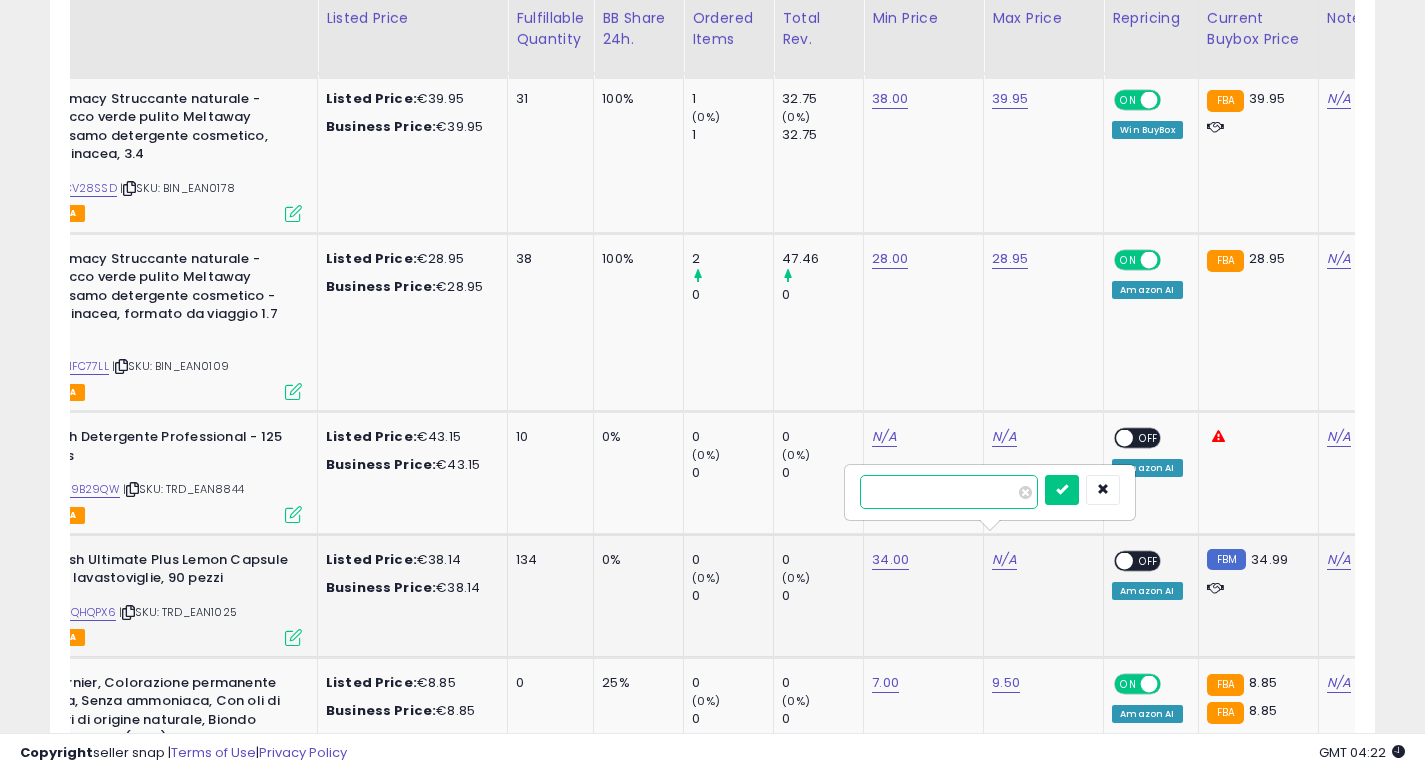 type on "**" 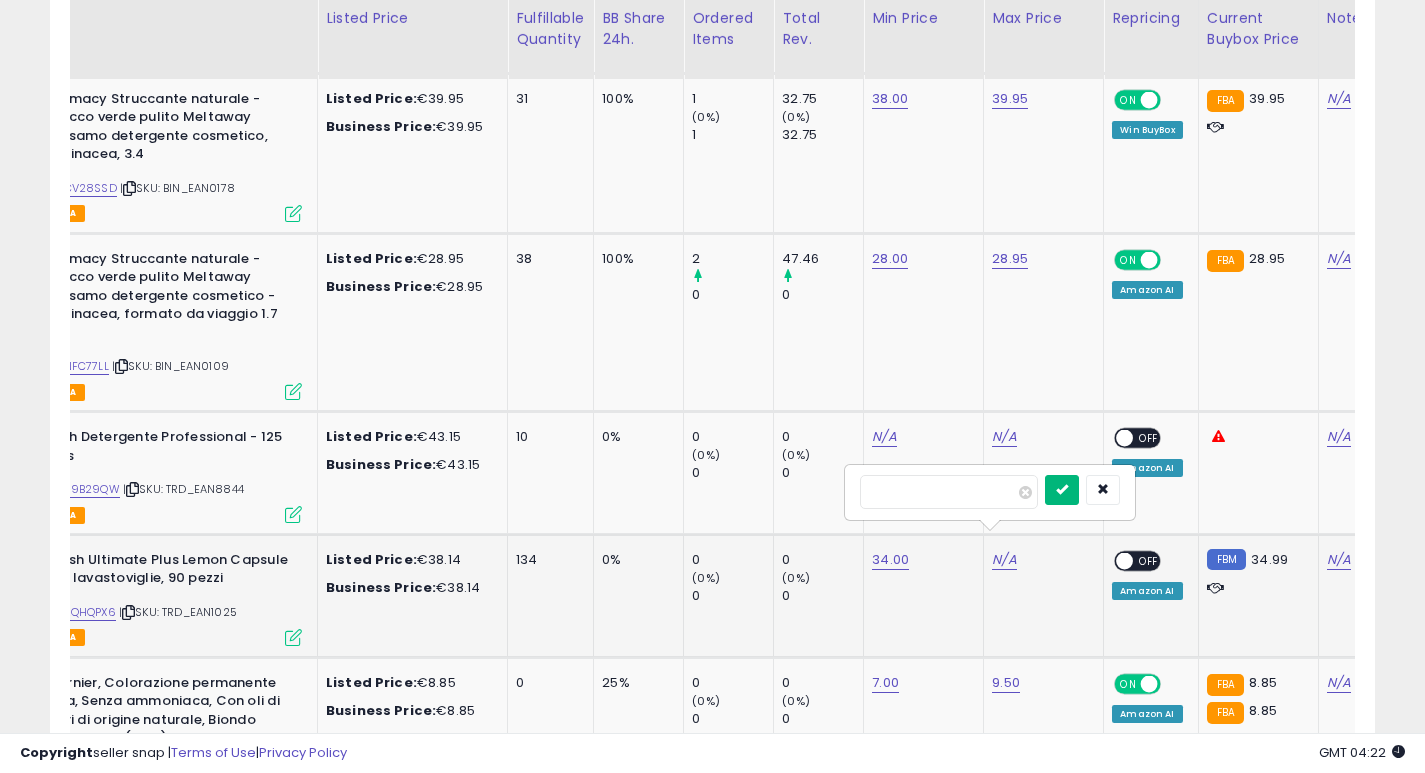 click at bounding box center [1062, 489] 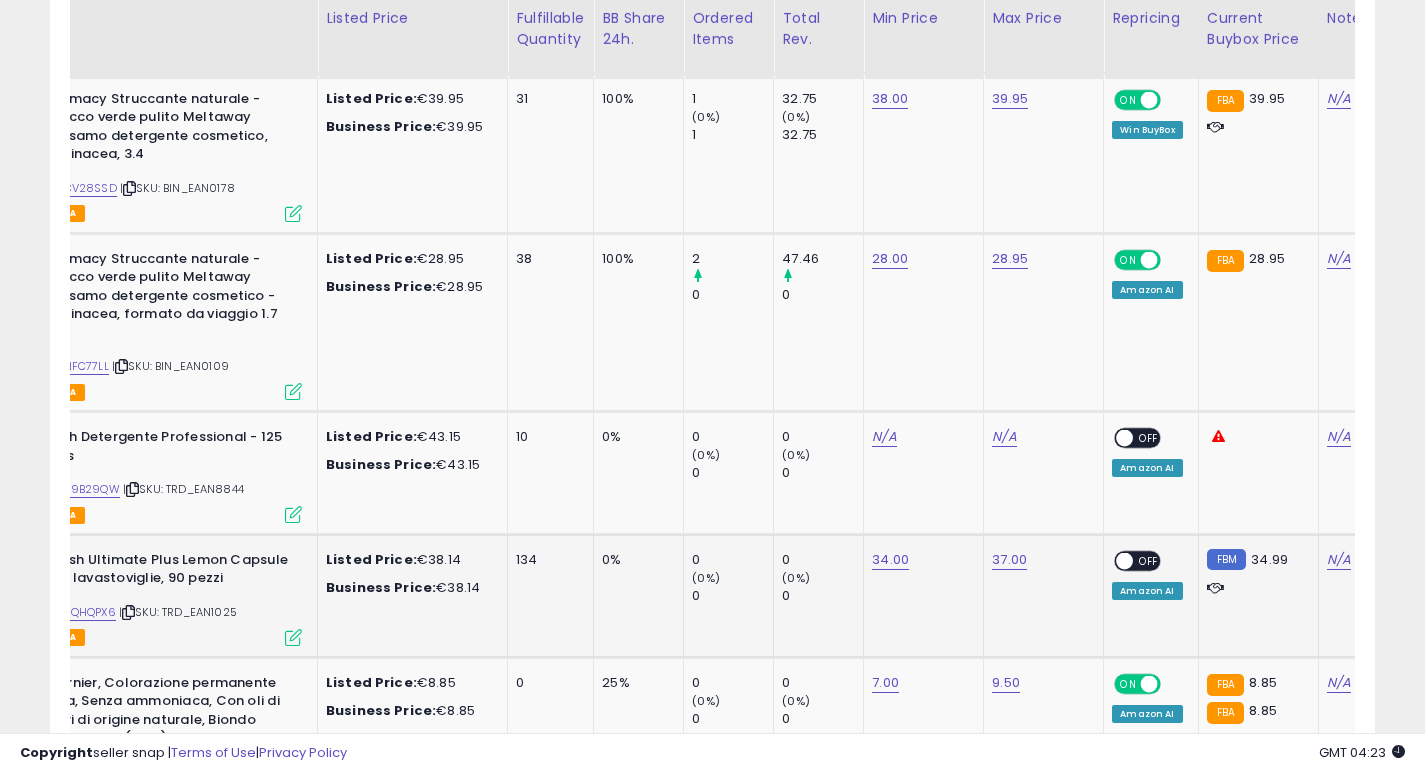 click at bounding box center (1125, 560) 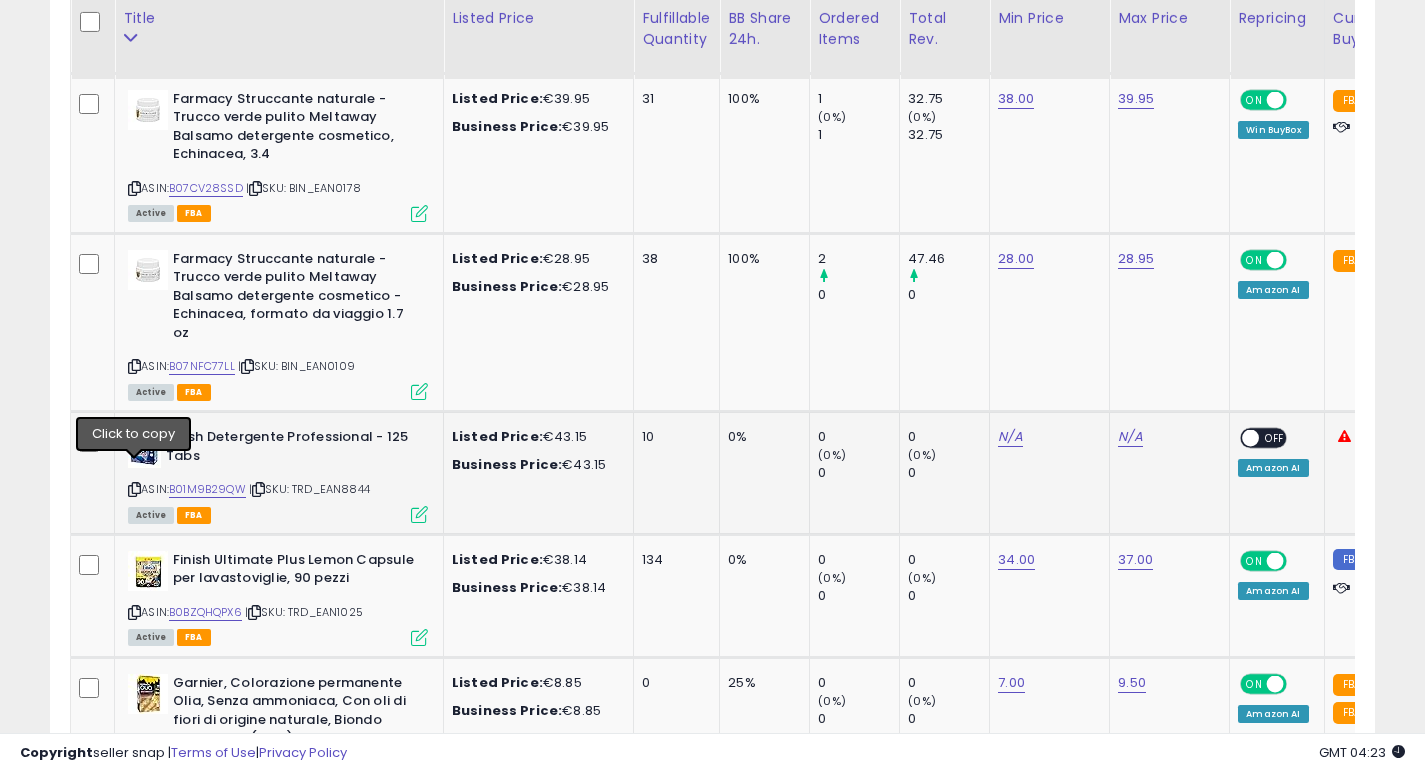 click at bounding box center (134, 489) 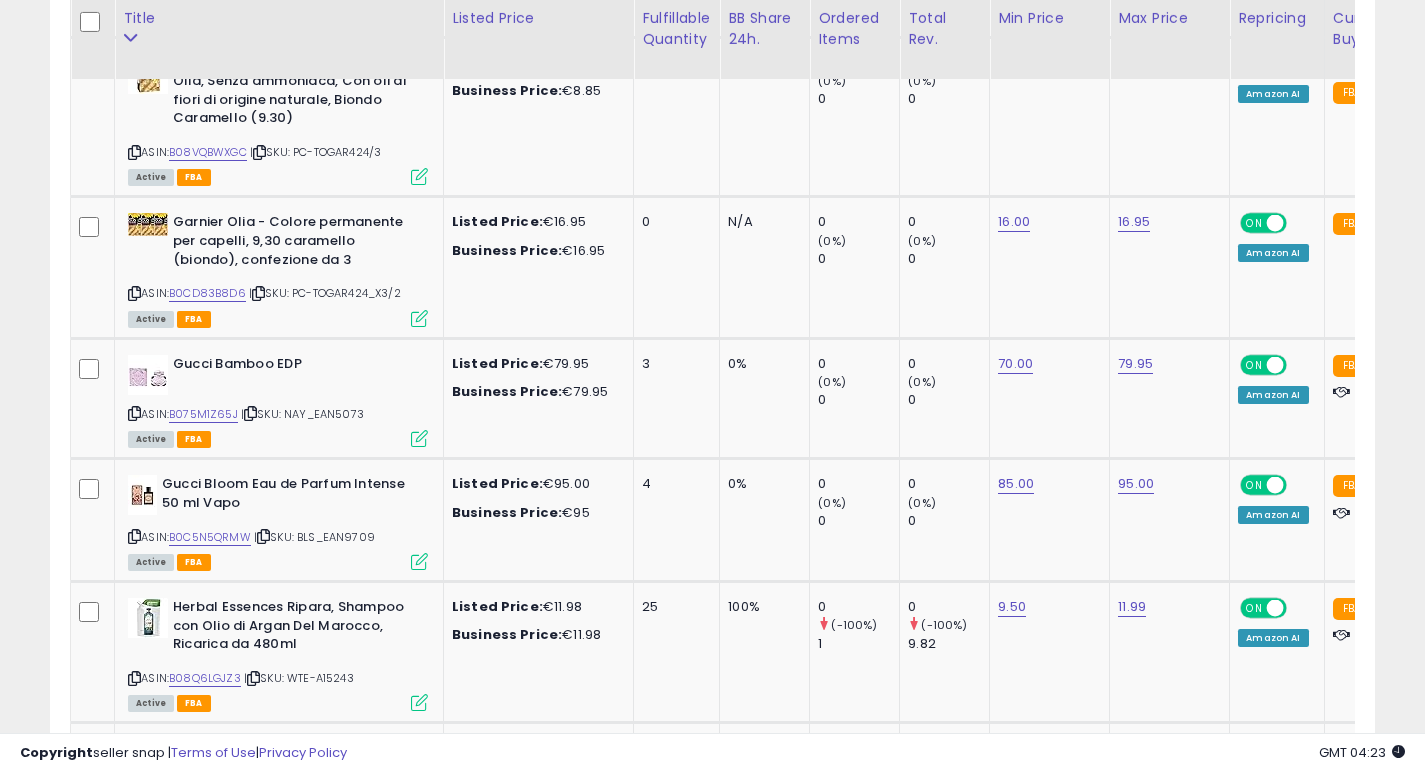 scroll, scrollTop: 6878, scrollLeft: 0, axis: vertical 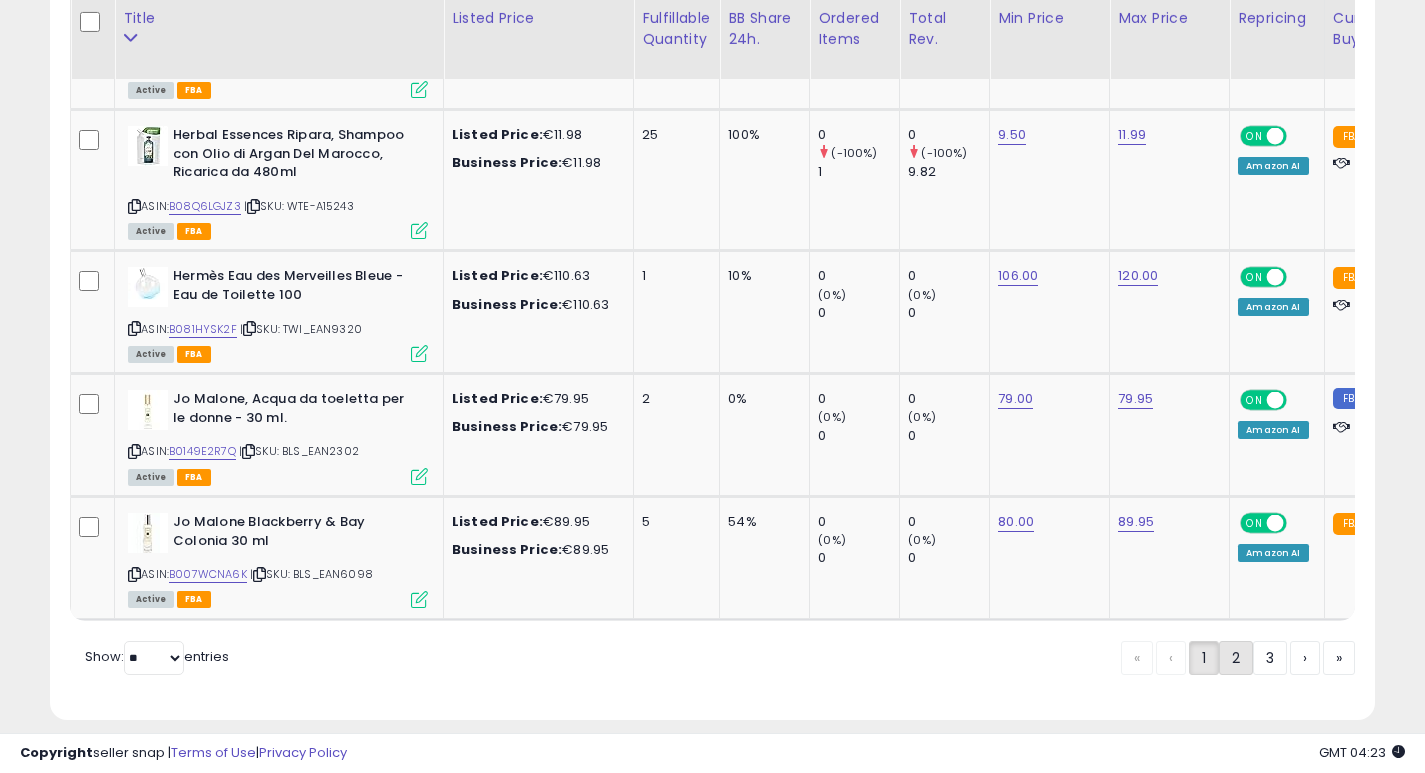 click on "2" 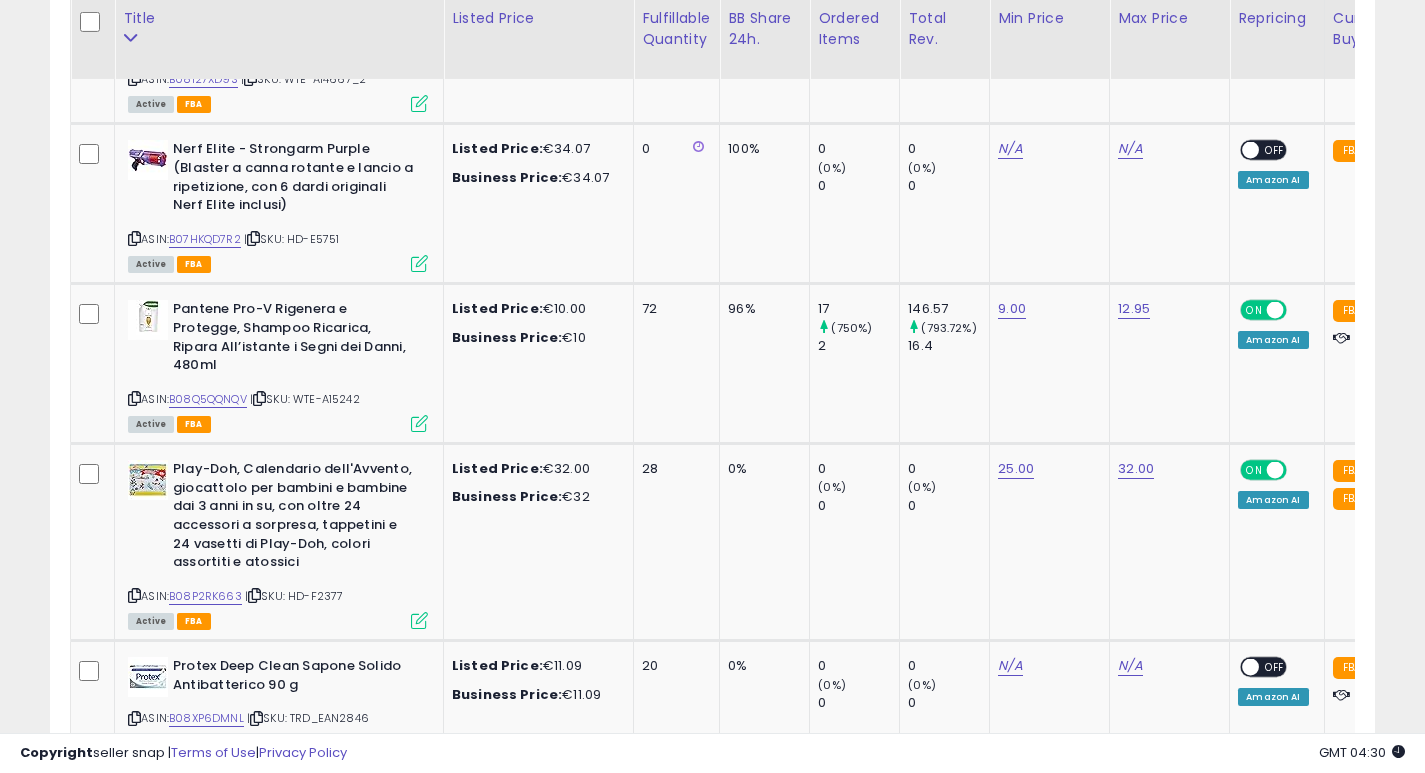 scroll, scrollTop: 3278, scrollLeft: 0, axis: vertical 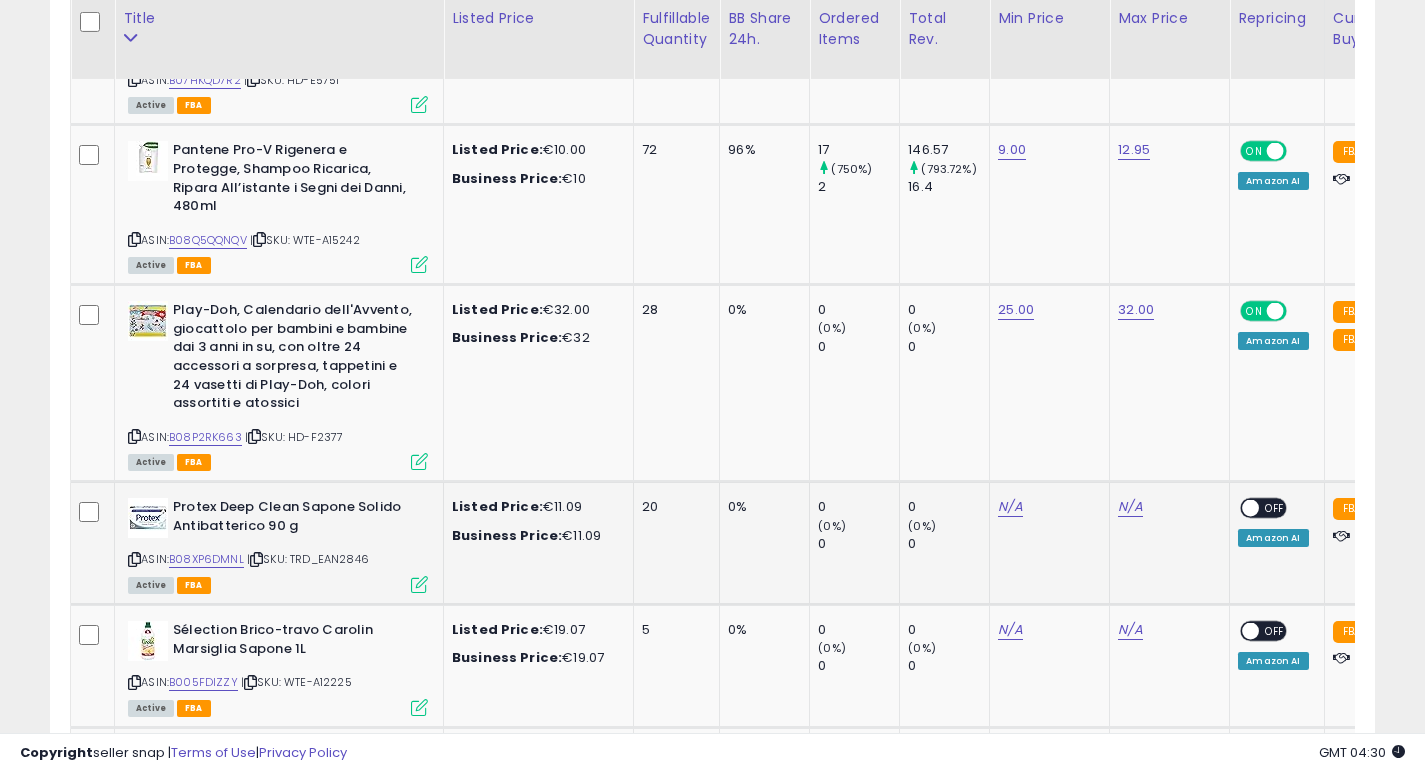 click on "20" 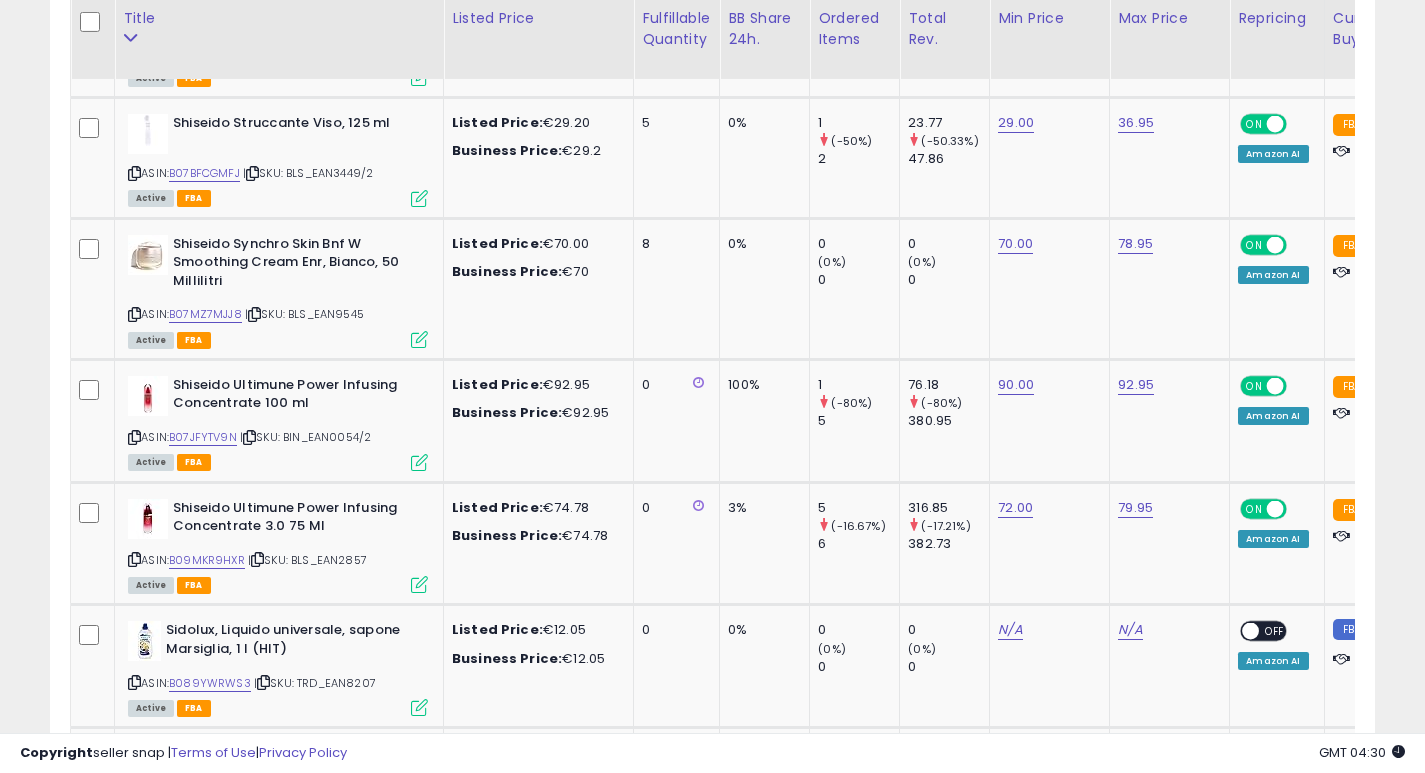 scroll, scrollTop: 4583, scrollLeft: 0, axis: vertical 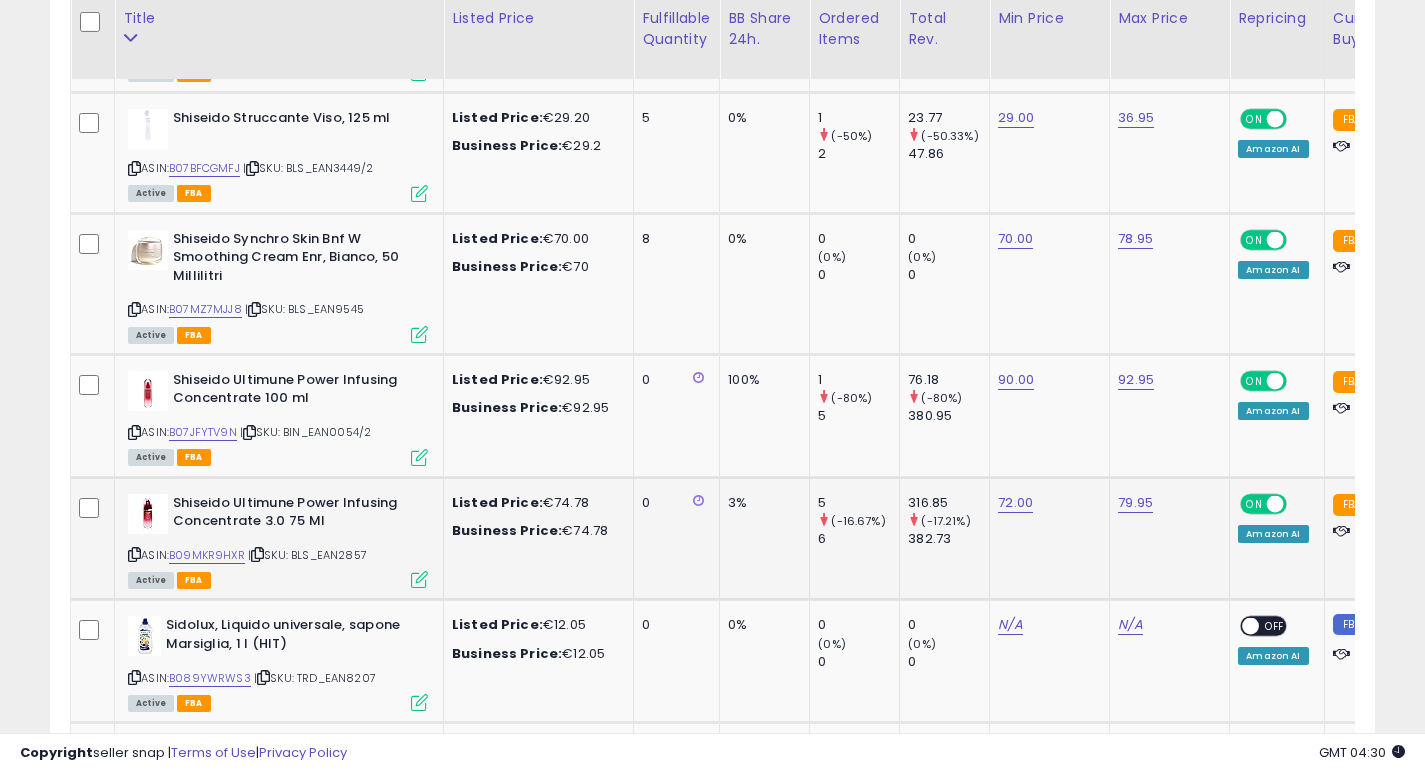 click on "3%" 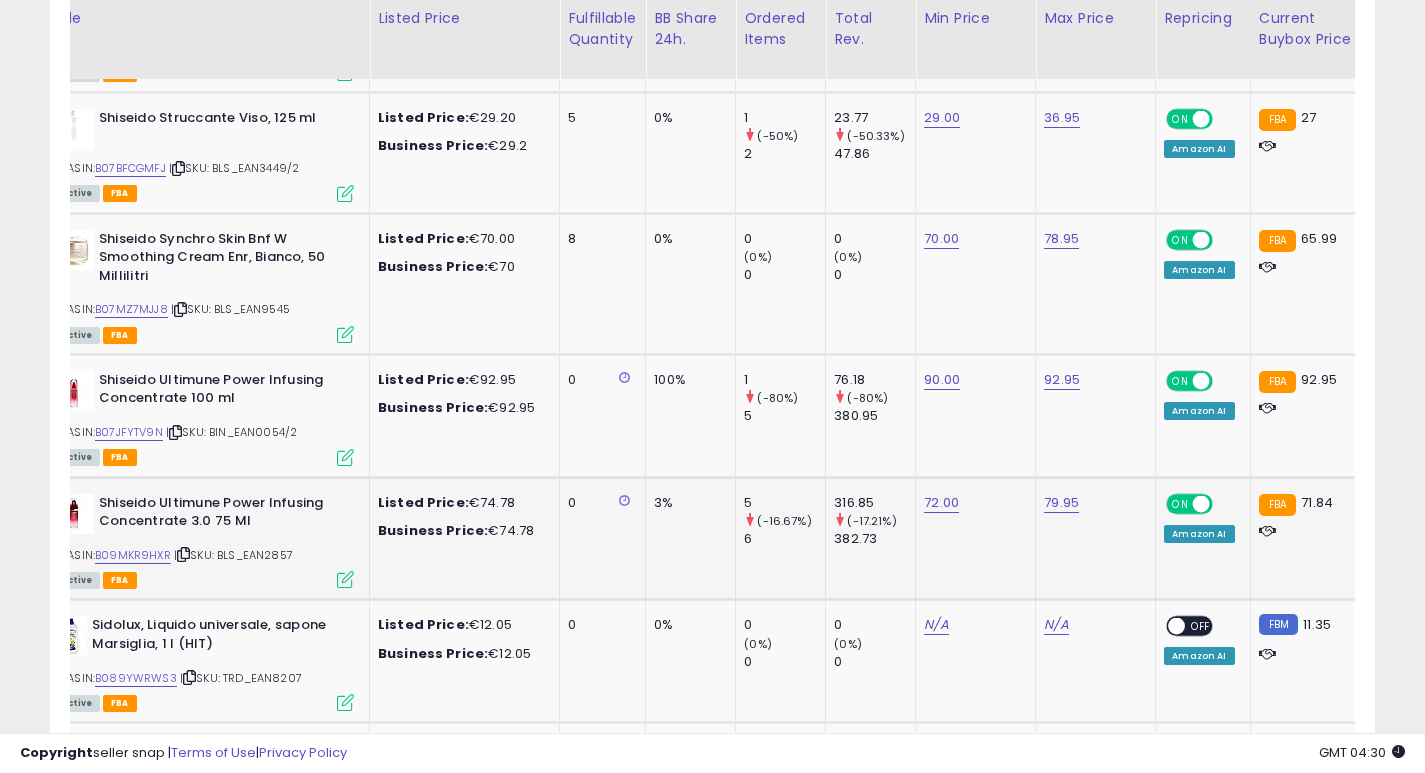 scroll, scrollTop: 0, scrollLeft: 83, axis: horizontal 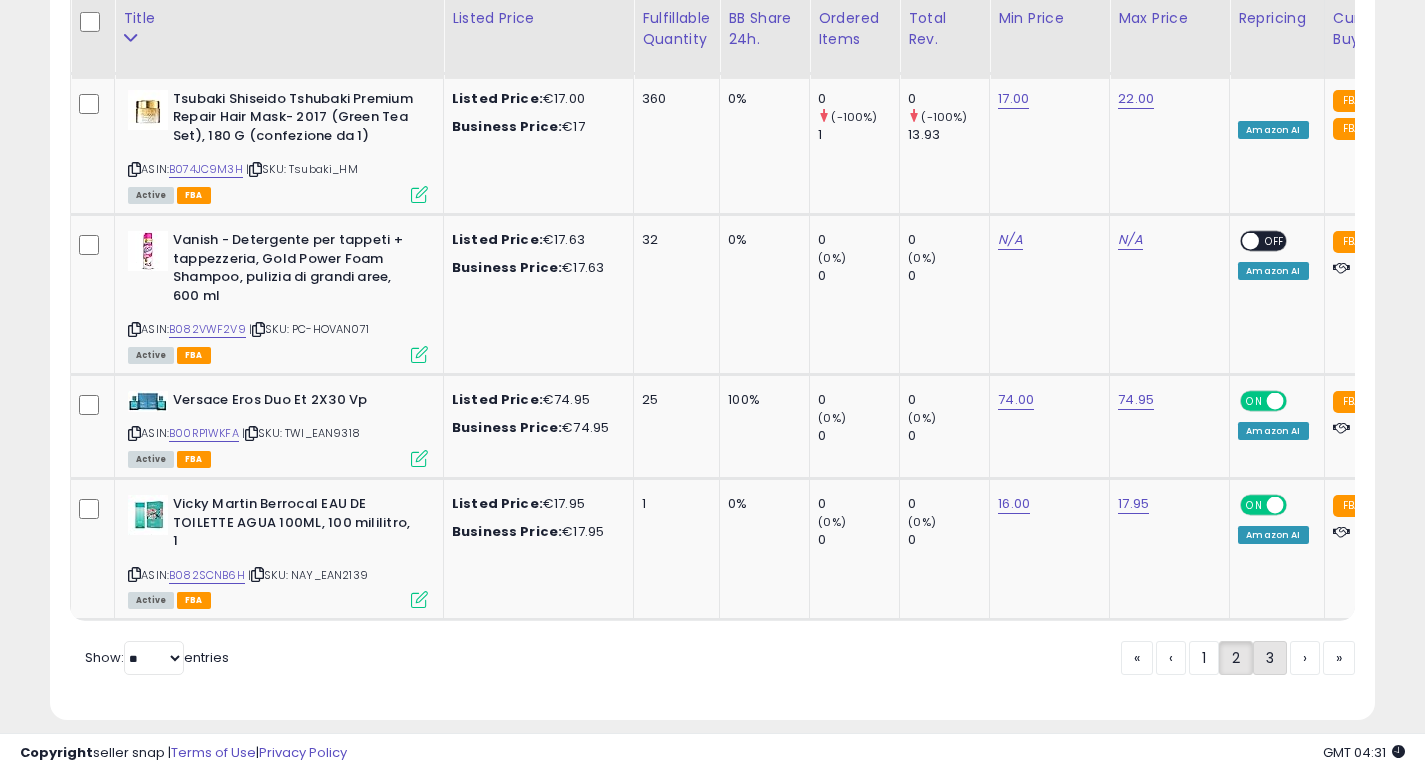 click on "3" 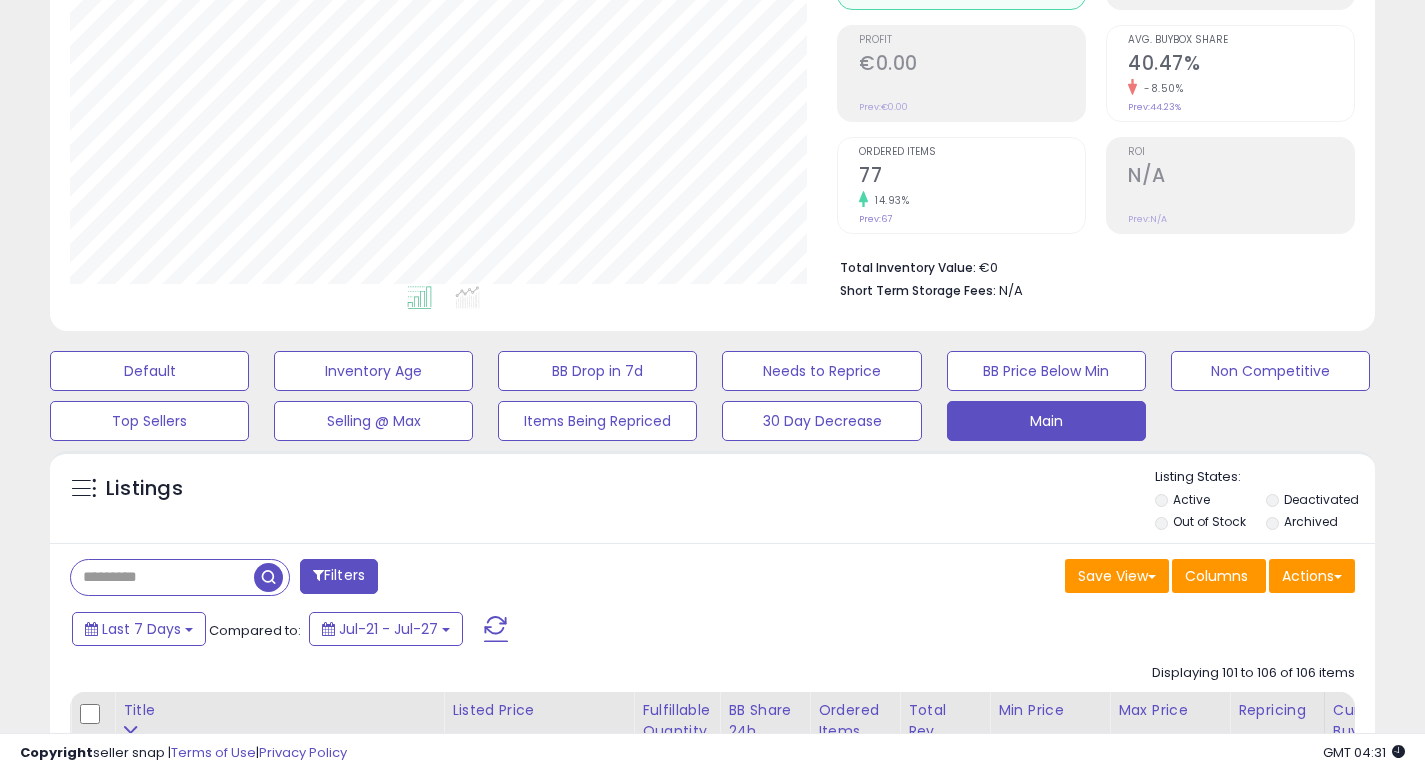 scroll, scrollTop: 0, scrollLeft: 0, axis: both 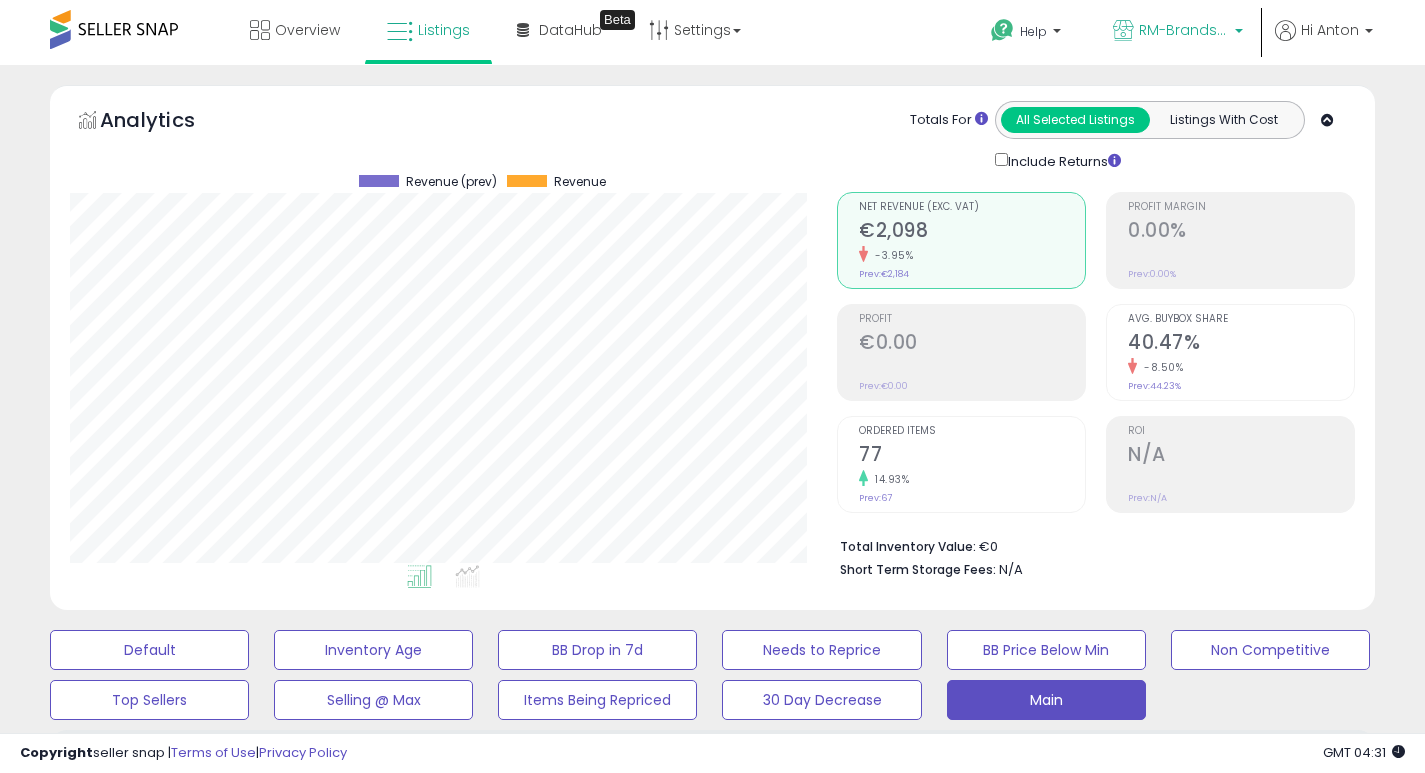 click on "RM-Brands (IT)" at bounding box center [1184, 30] 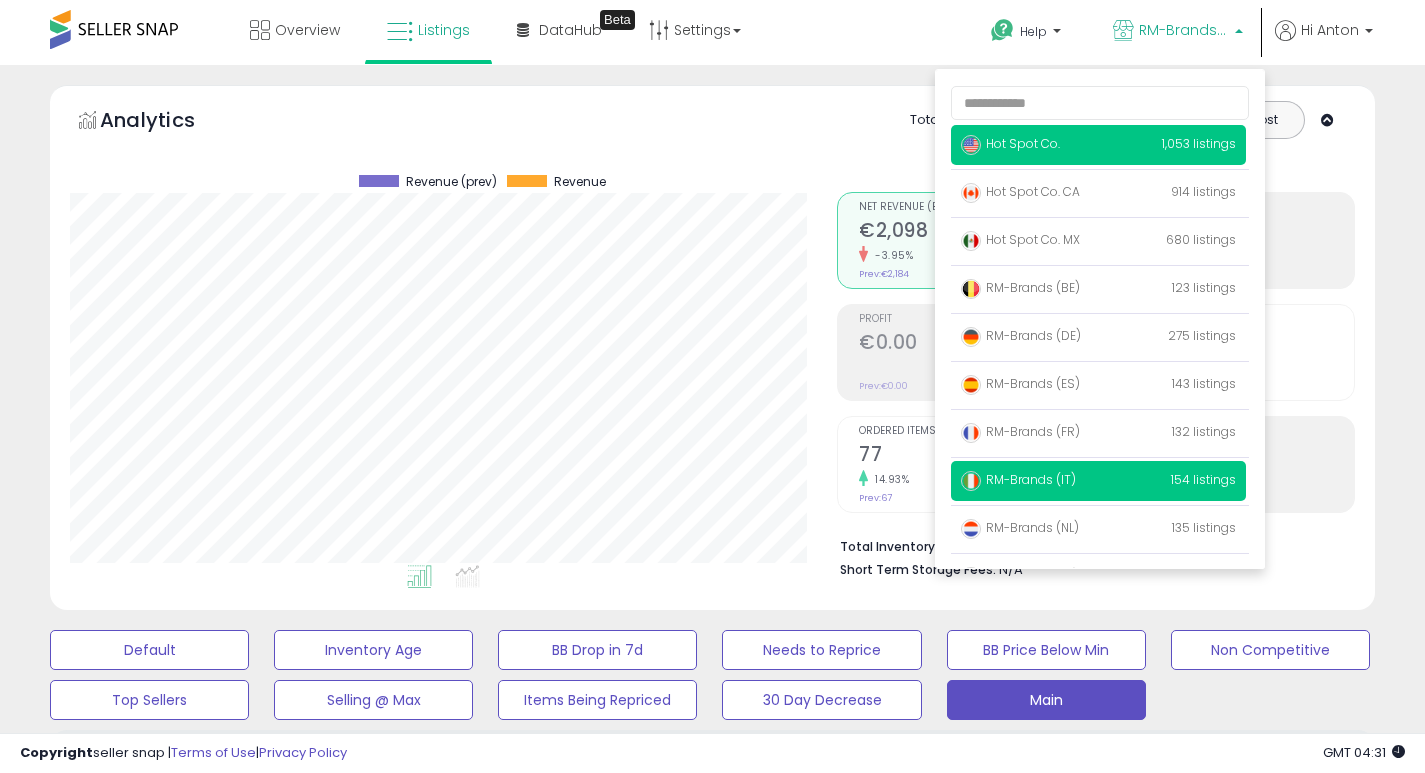click on "Hot Spot Co." at bounding box center (1010, 143) 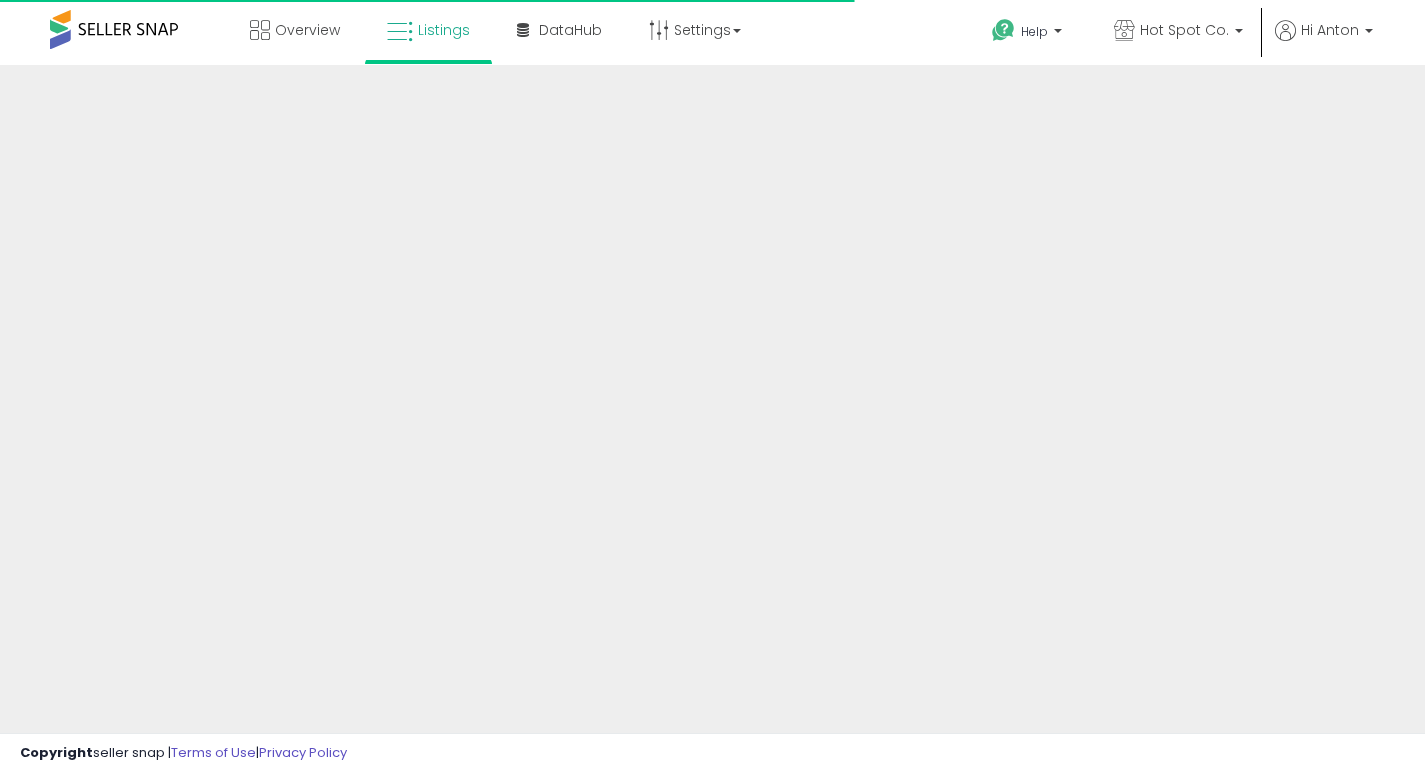 scroll, scrollTop: 0, scrollLeft: 0, axis: both 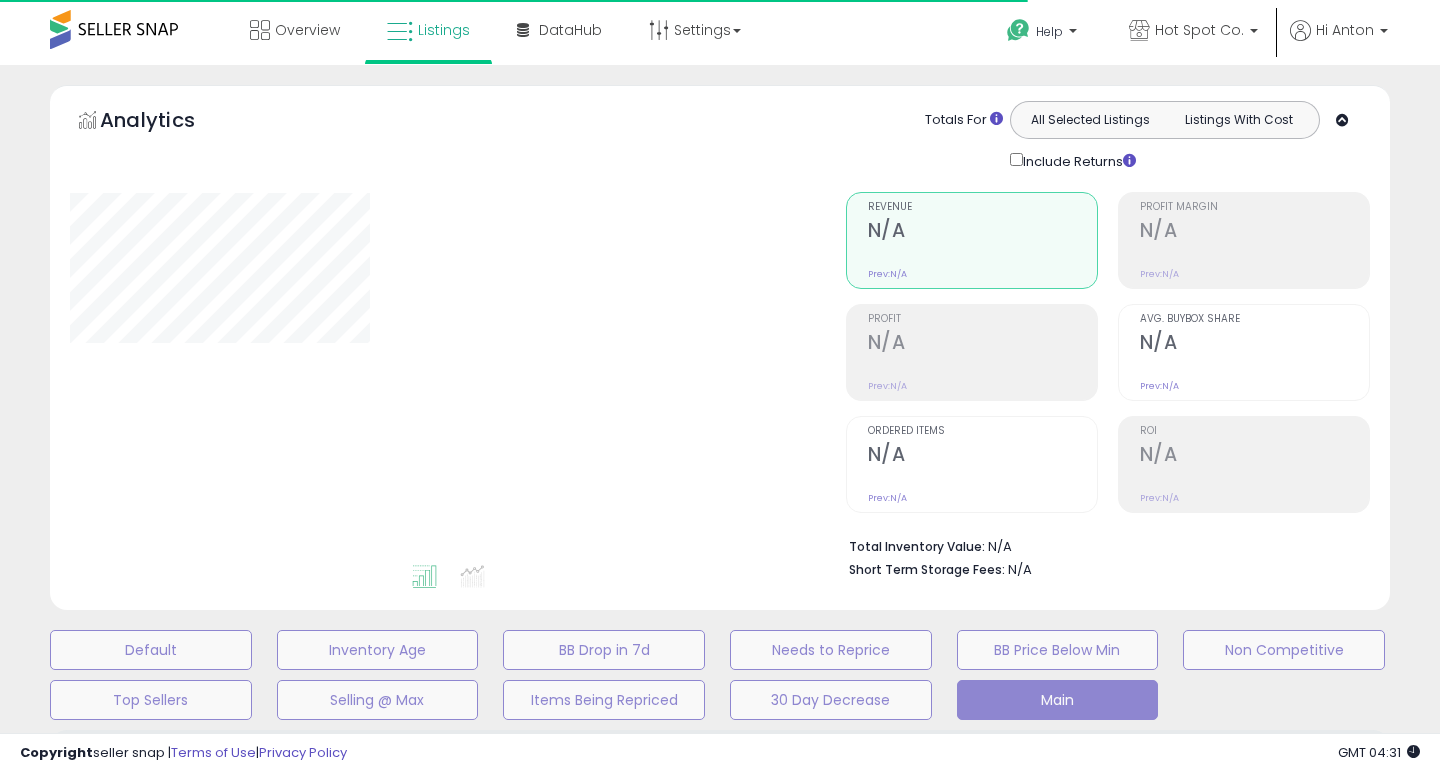 select on "**" 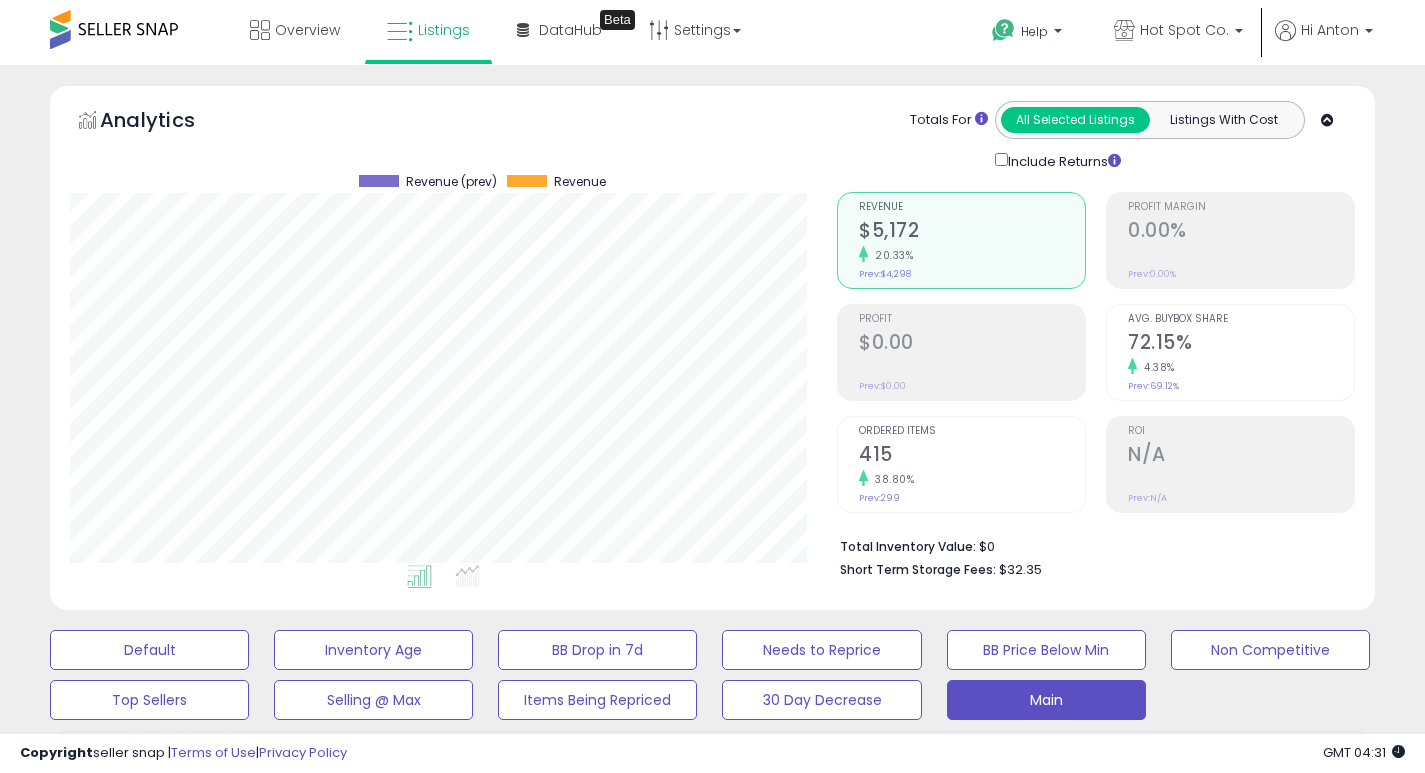 scroll, scrollTop: 999590, scrollLeft: 999233, axis: both 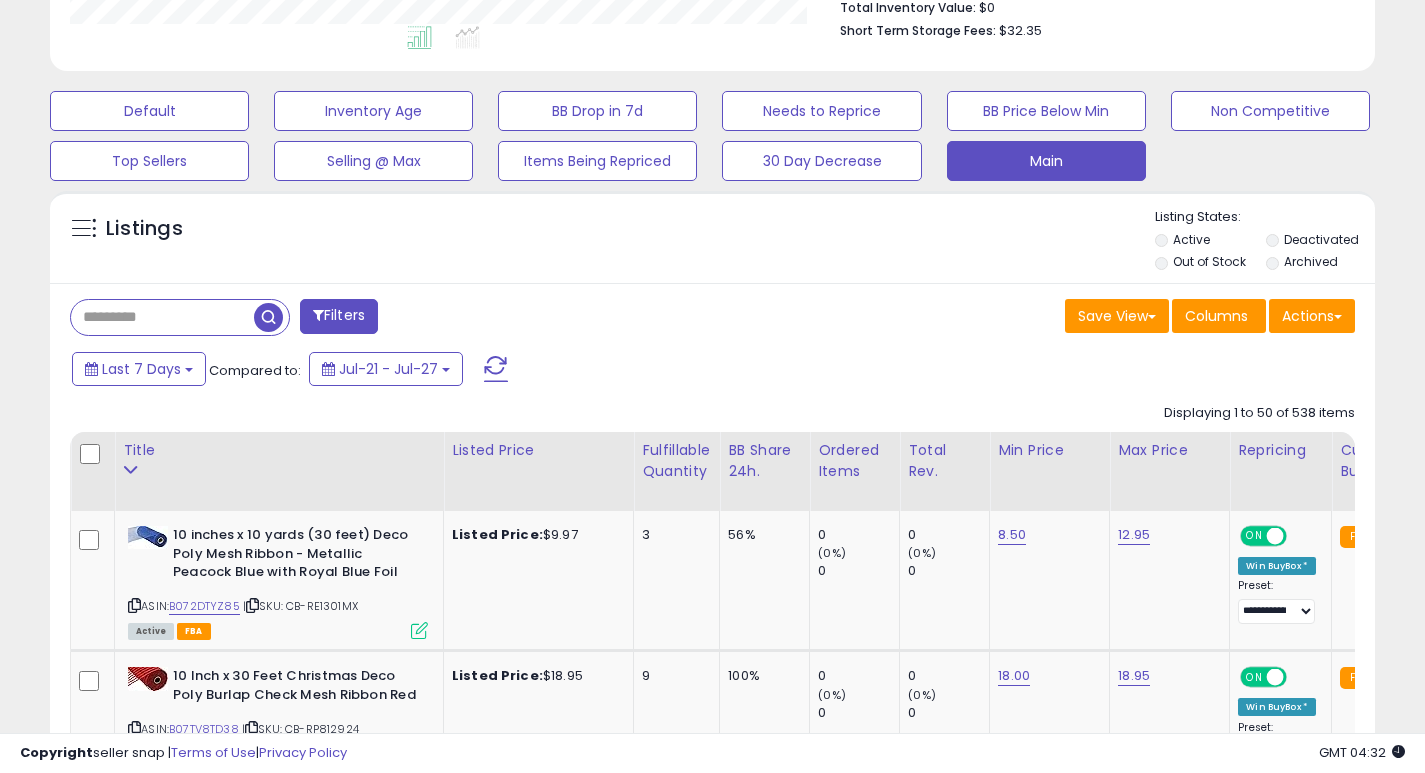 click at bounding box center [162, 317] 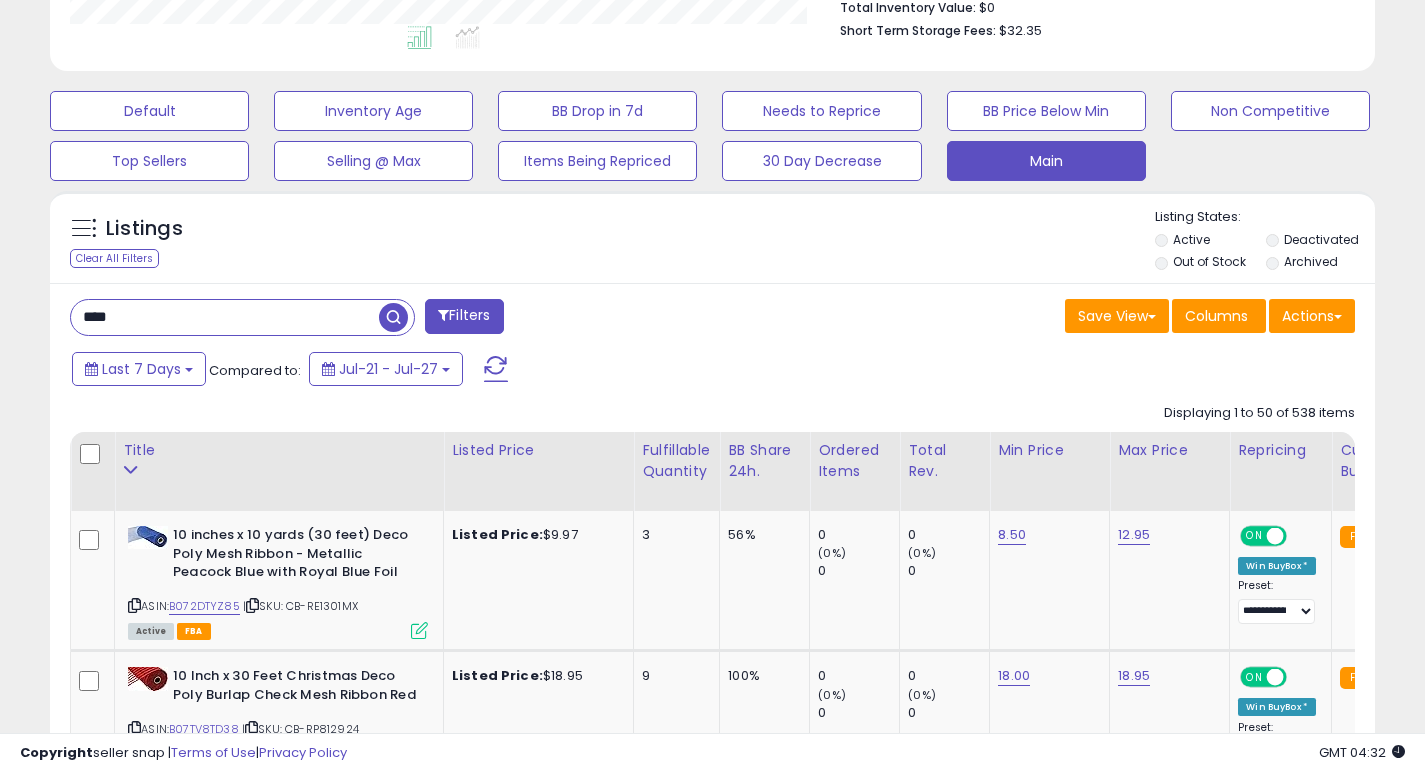 click at bounding box center [393, 317] 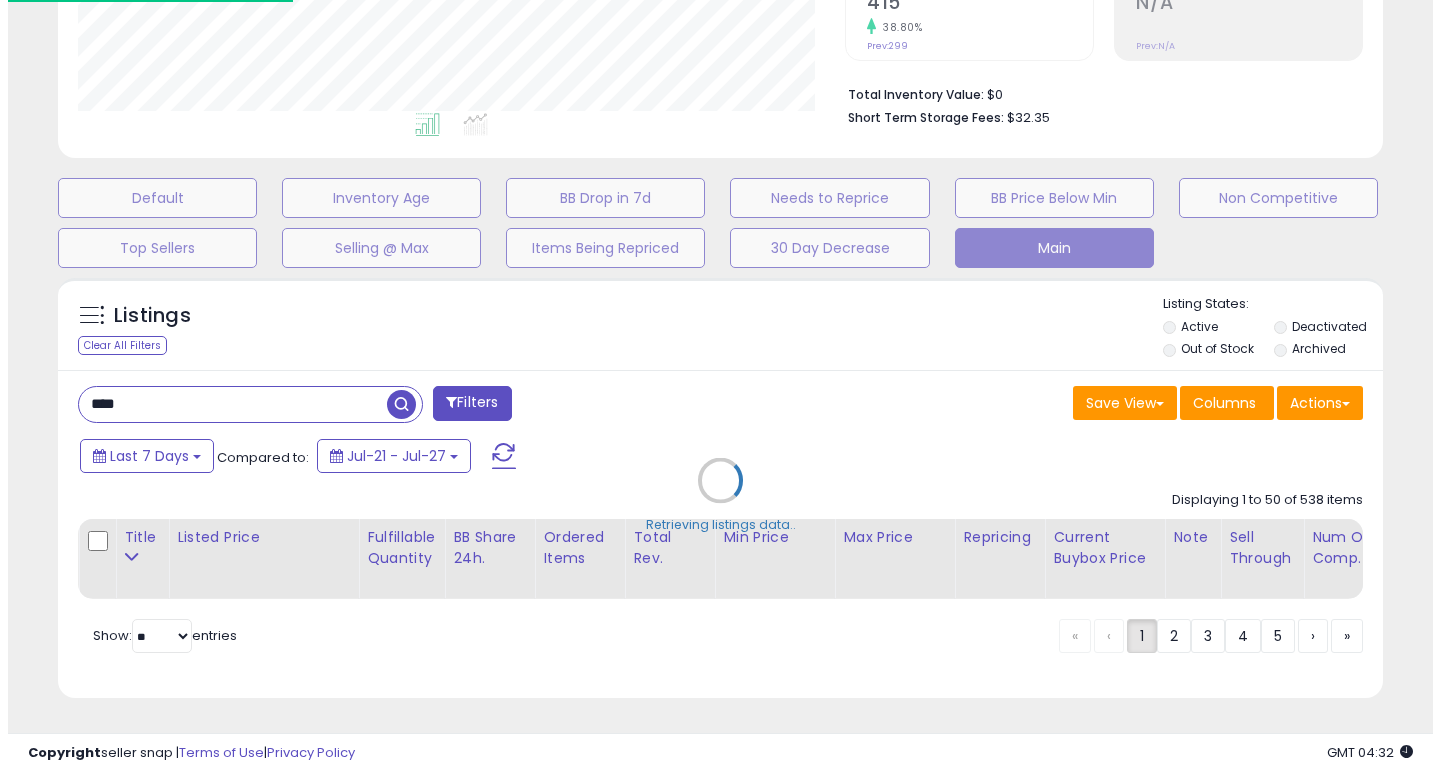scroll, scrollTop: 467, scrollLeft: 0, axis: vertical 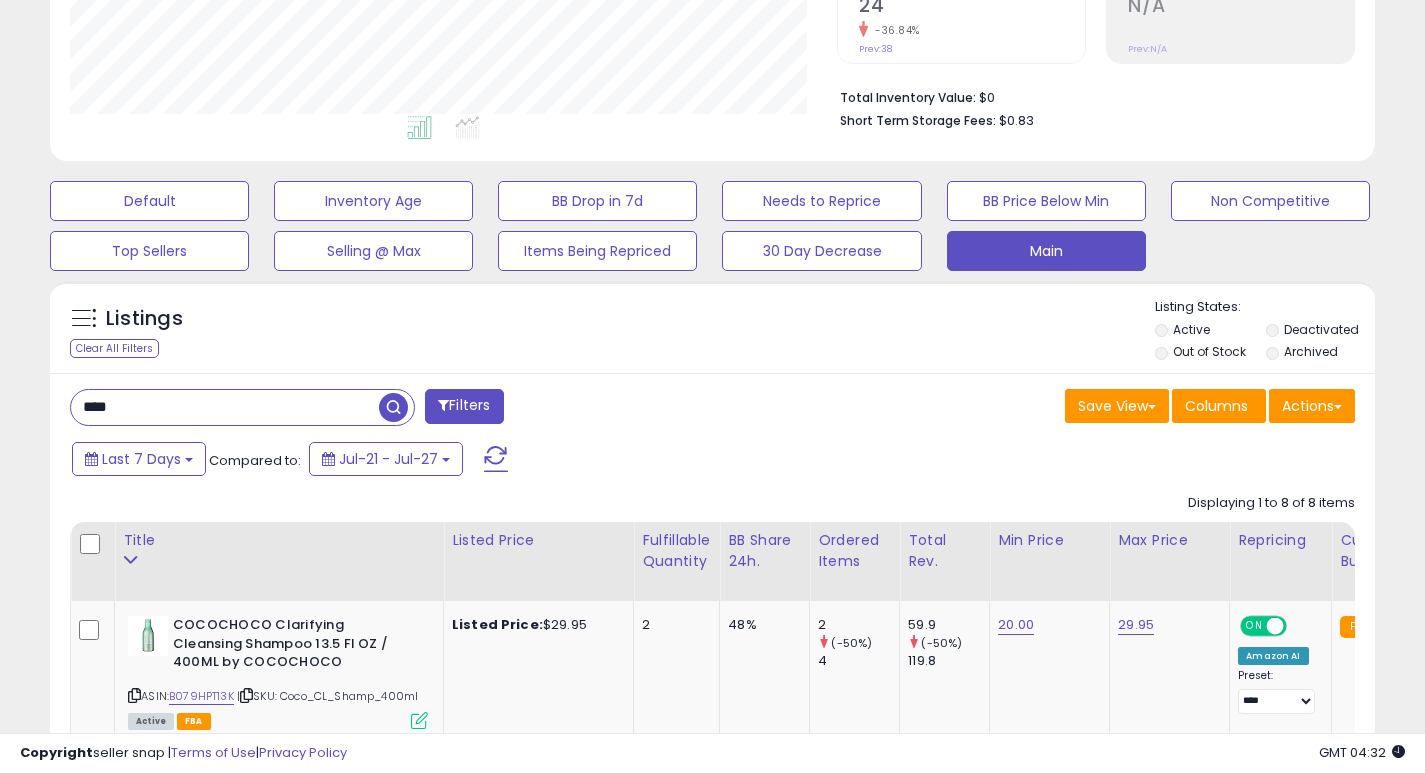 click on "****" at bounding box center (225, 407) 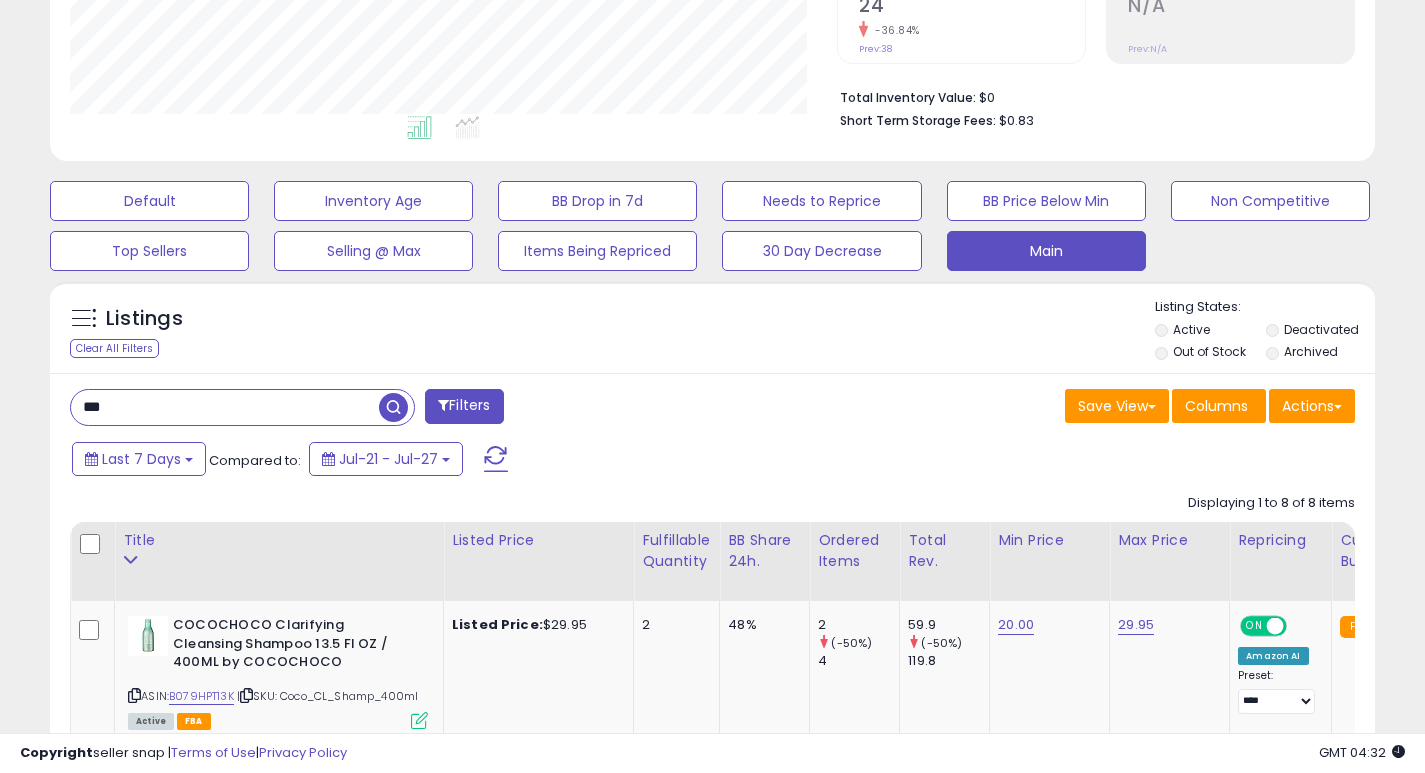 click at bounding box center [393, 407] 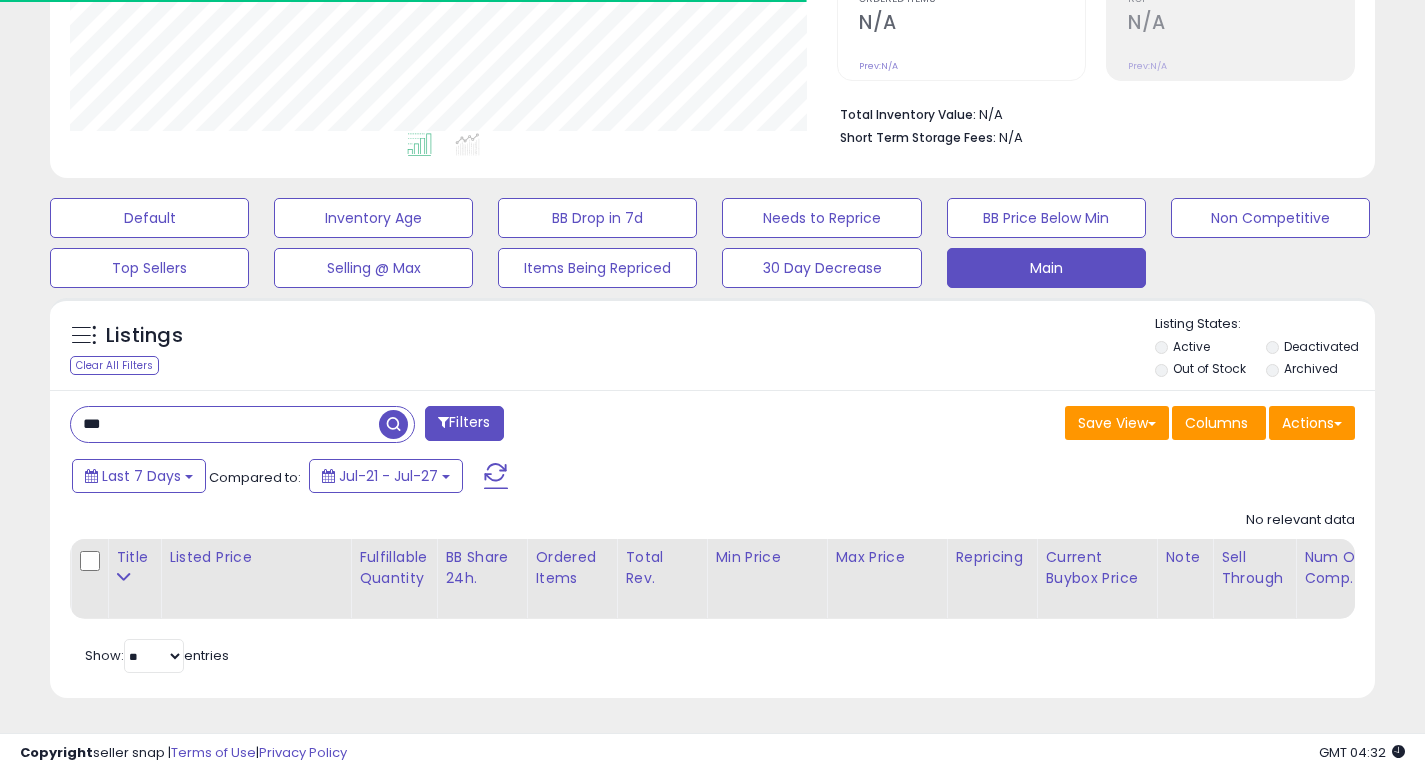 click on "***" at bounding box center [225, 424] 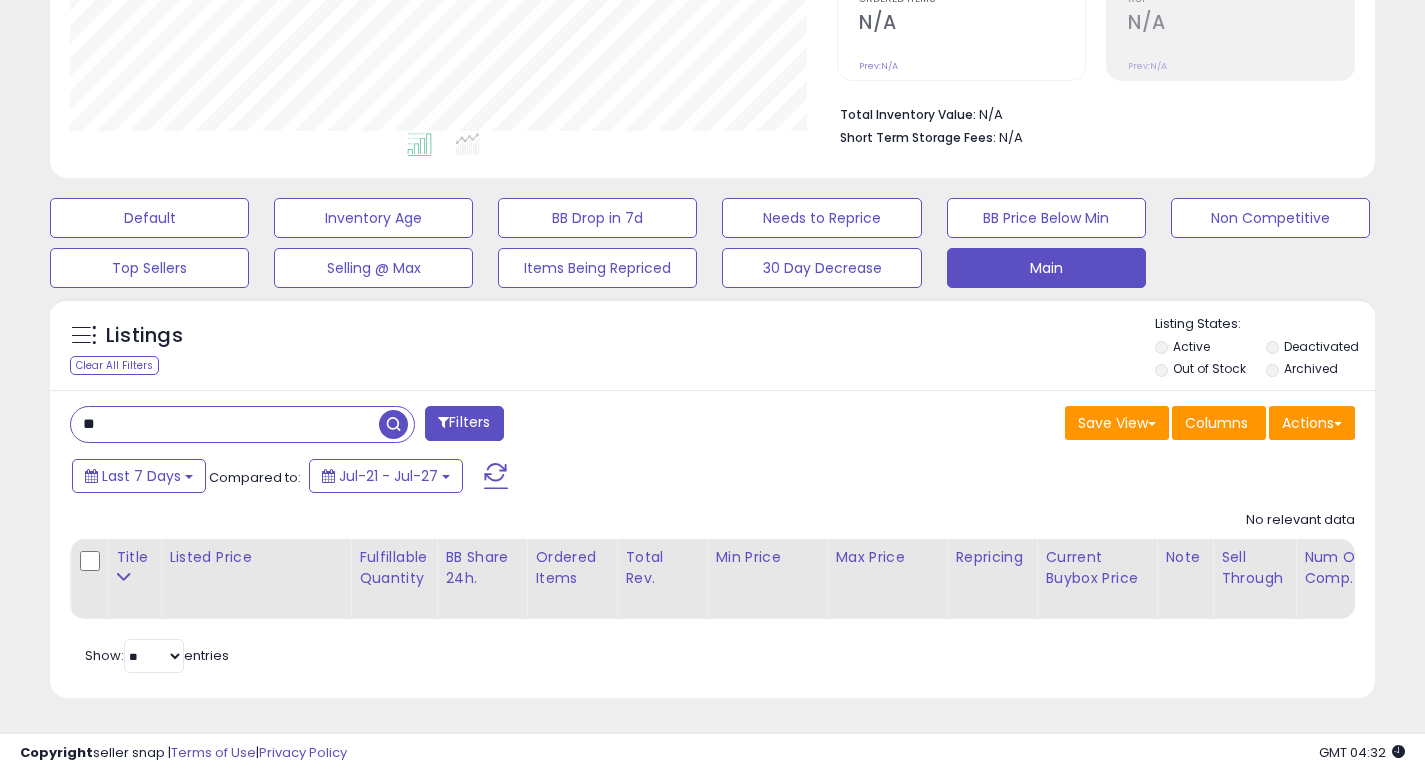 type on "*" 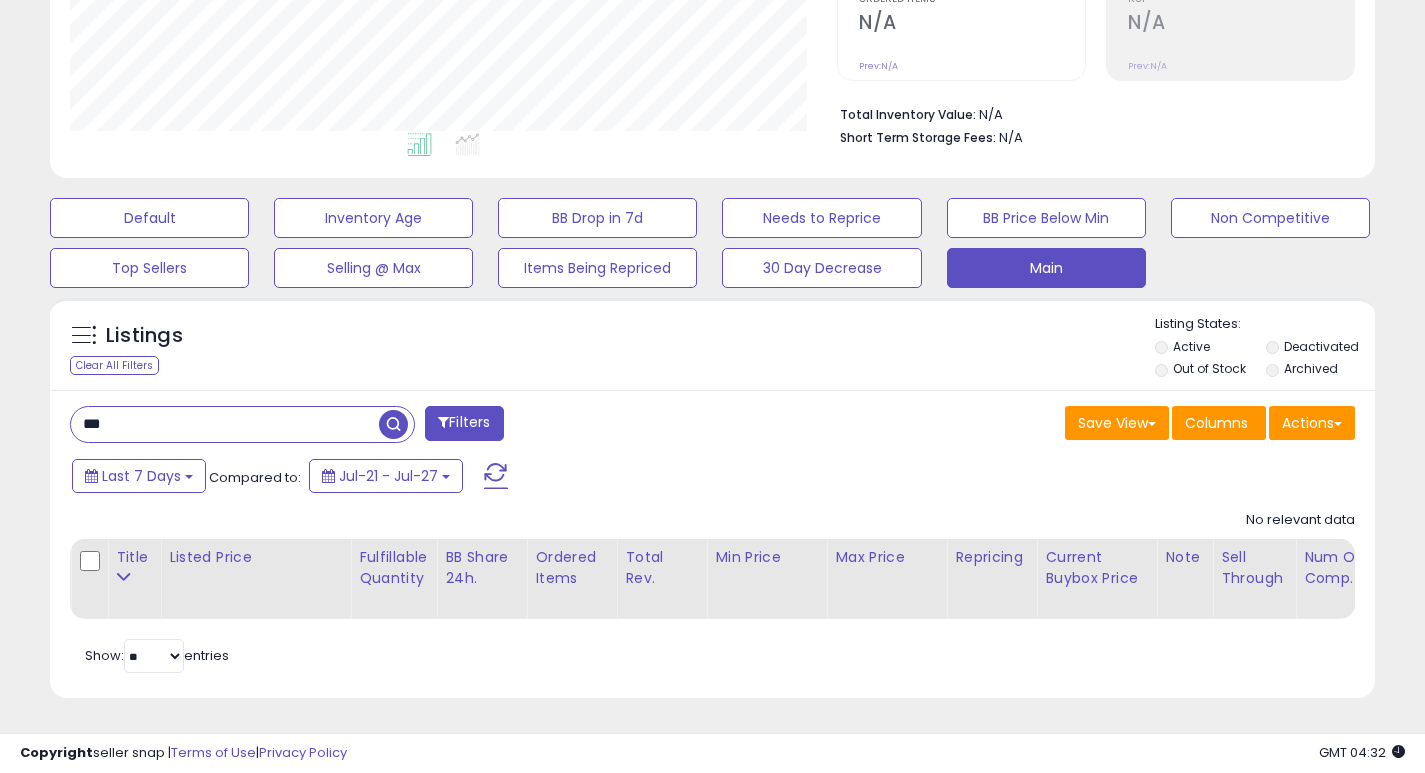 type on "***" 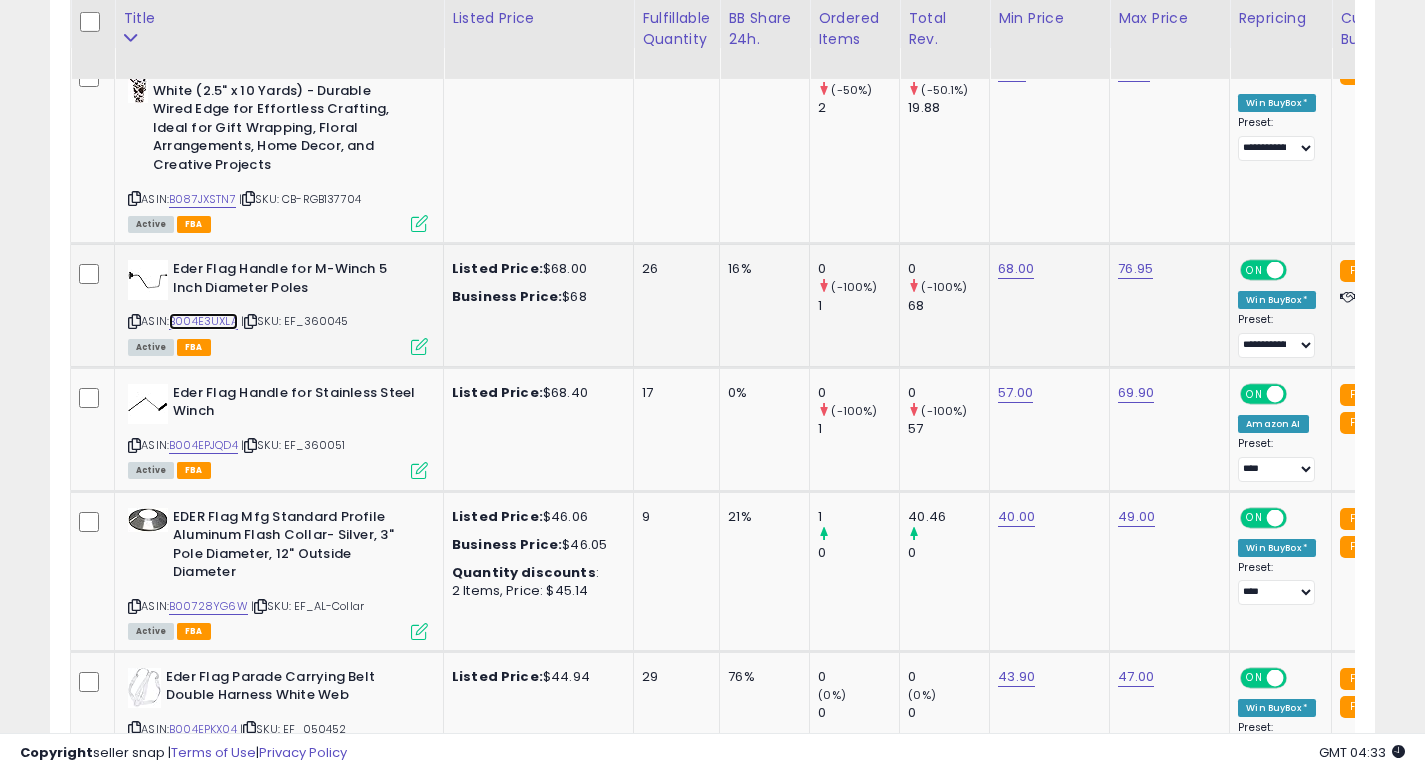 click on "B004E3UXLA" at bounding box center [203, 321] 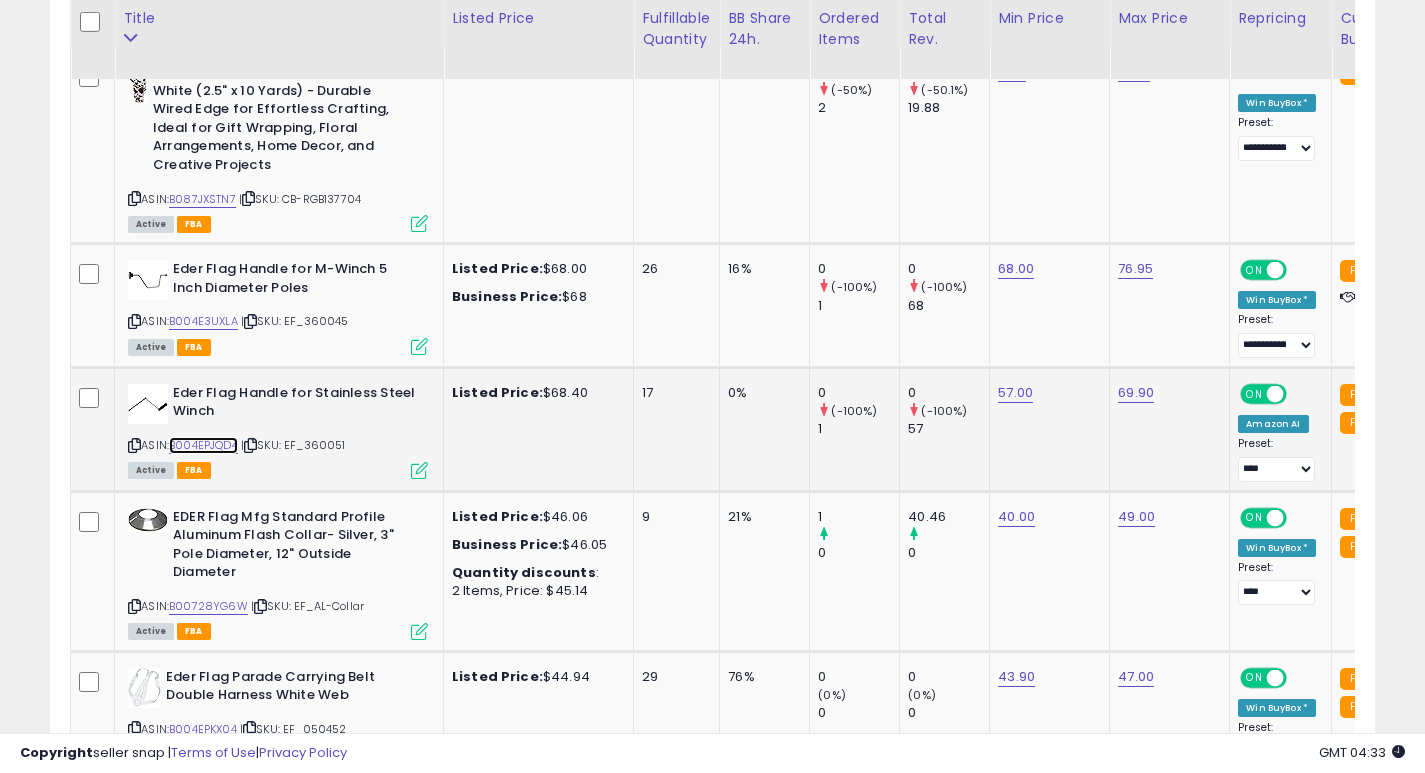 click on "B004EPJQD4" at bounding box center [203, 445] 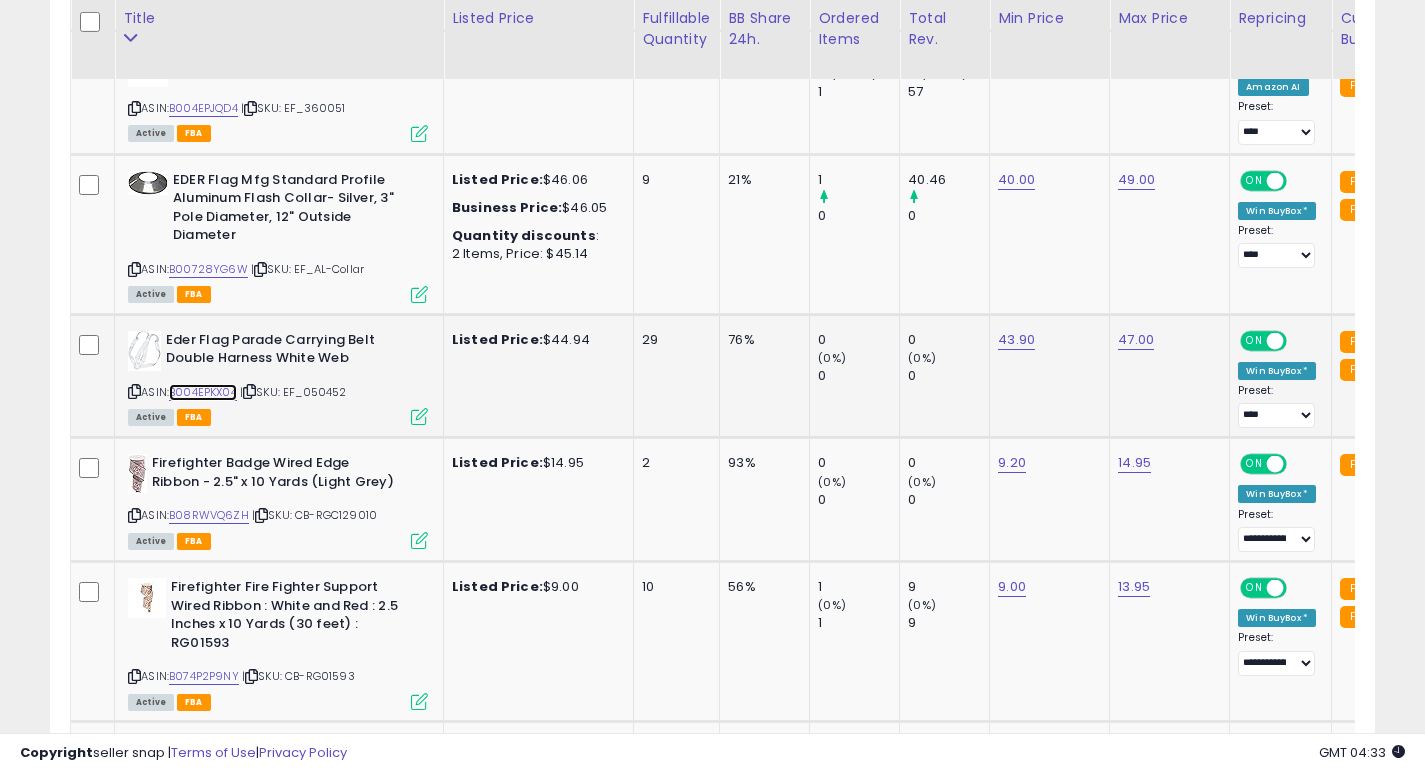 click on "B004EPKX04" at bounding box center [203, 392] 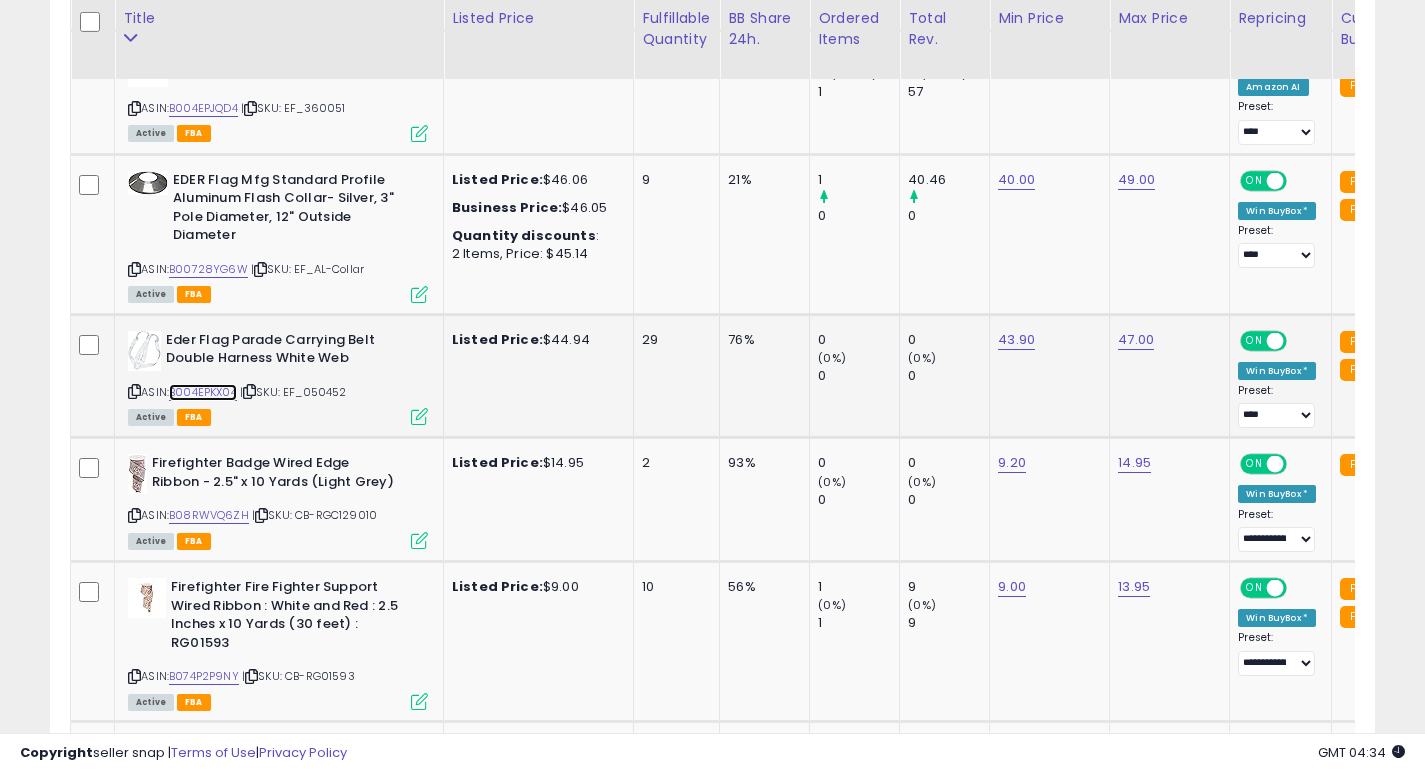 scroll, scrollTop: 0, scrollLeft: 48, axis: horizontal 